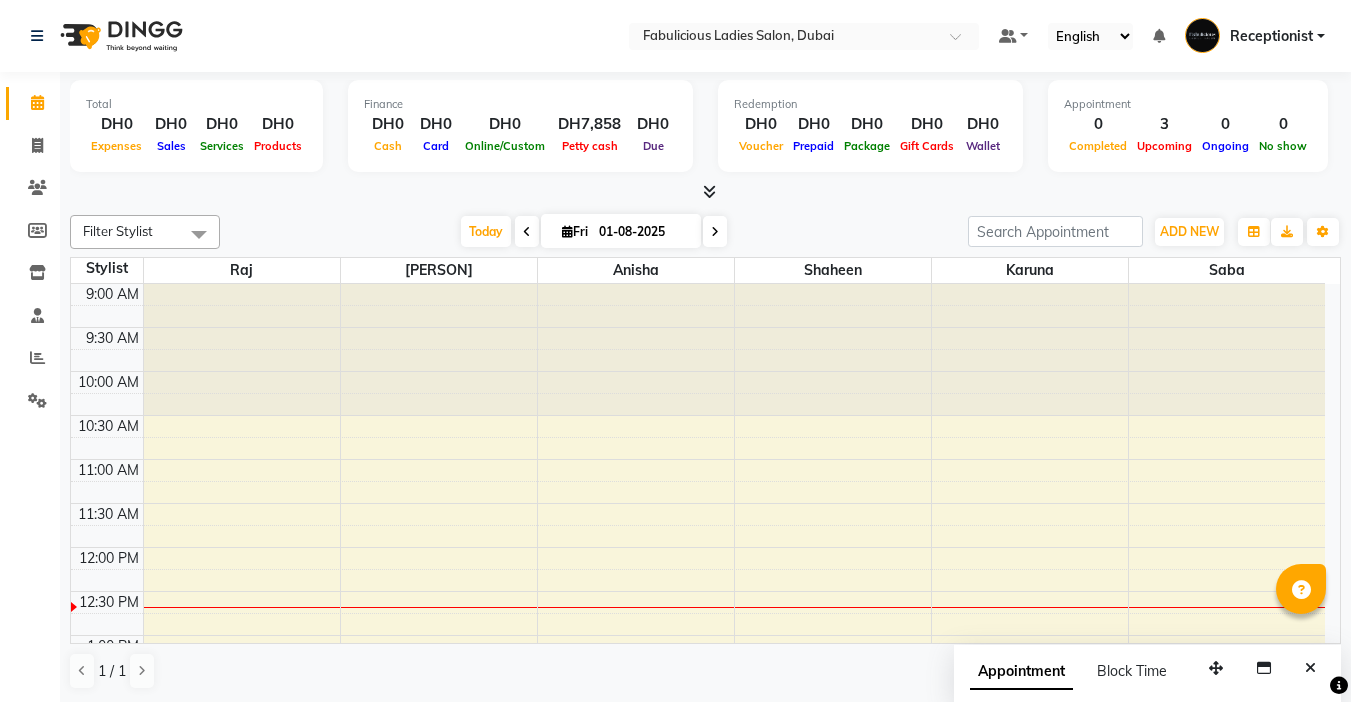 scroll, scrollTop: 0, scrollLeft: 0, axis: both 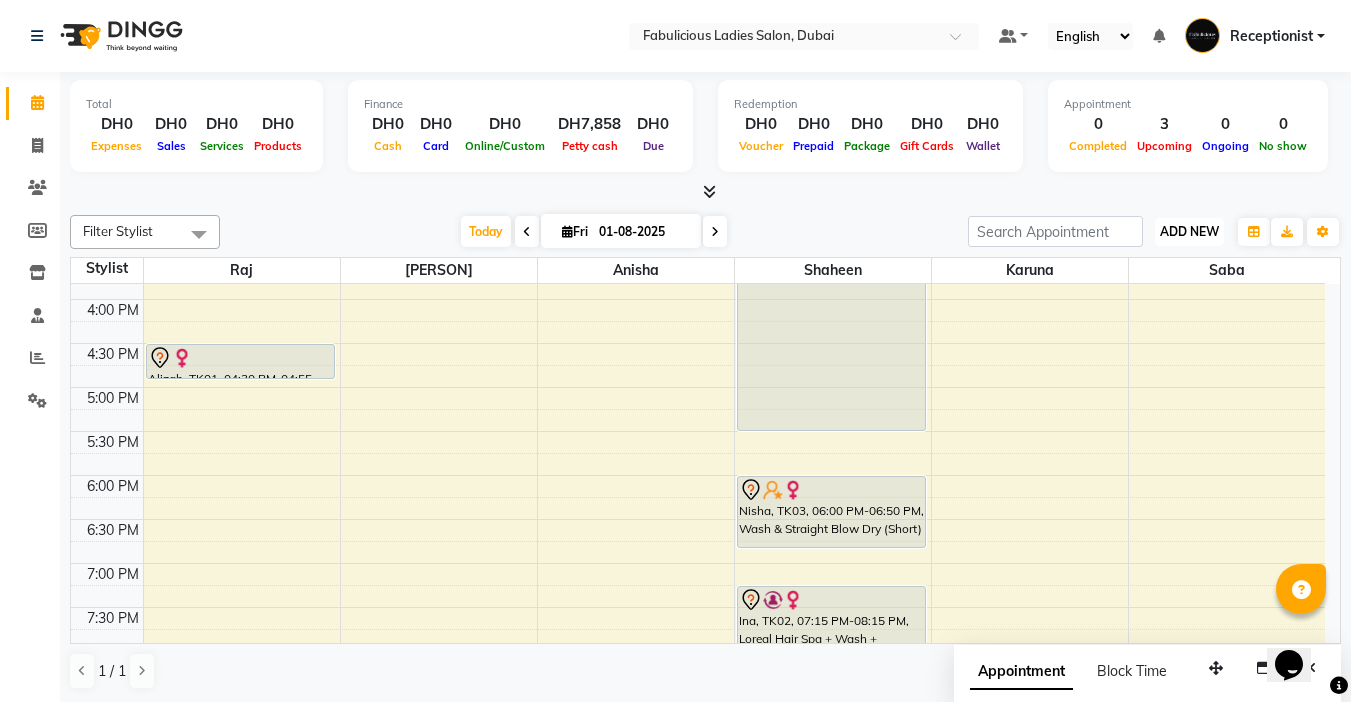 click on "ADD NEW Toggle Dropdown" at bounding box center (1189, 232) 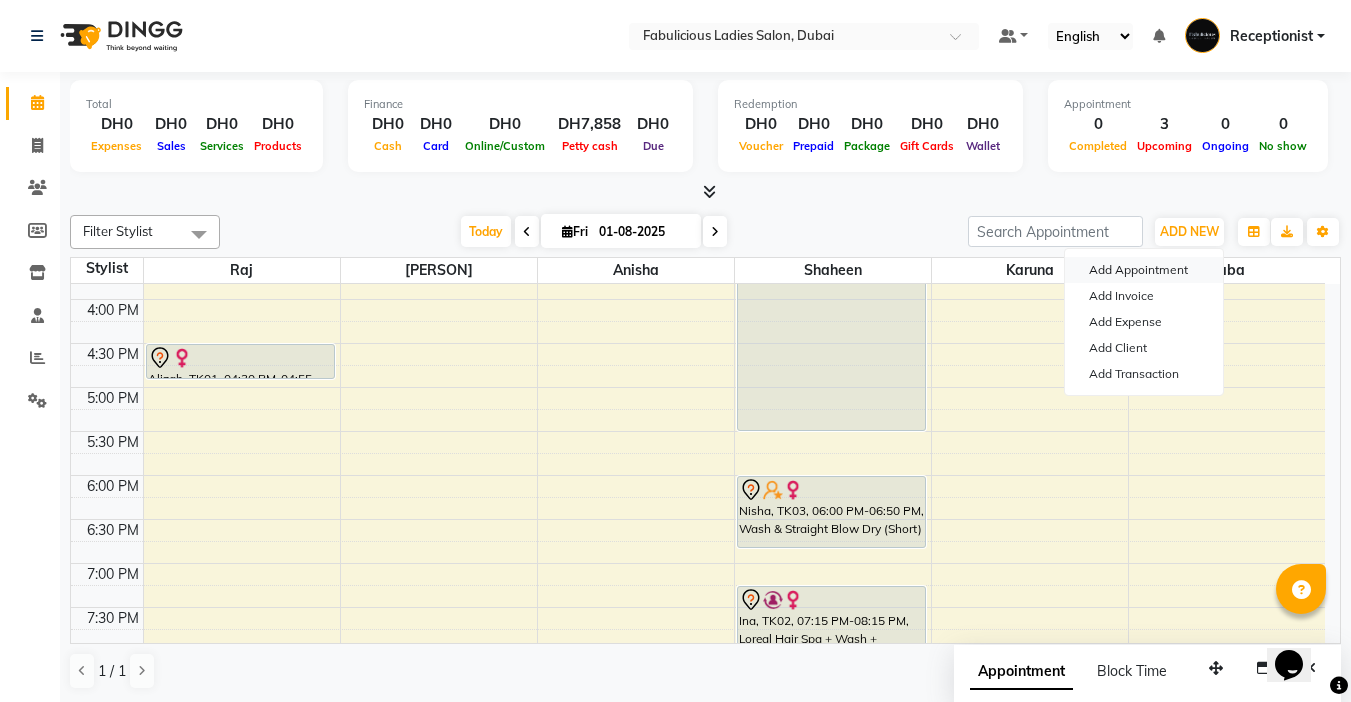 click on "Add Appointment" at bounding box center [1144, 270] 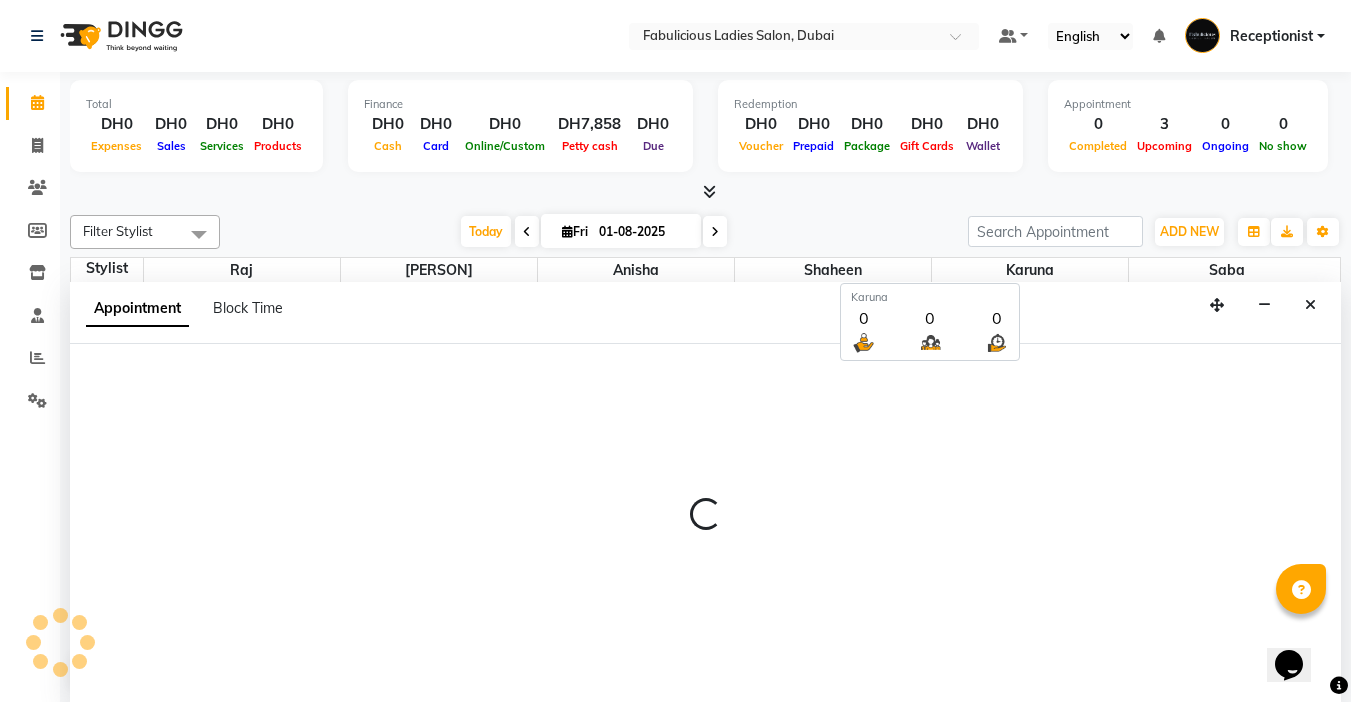 scroll, scrollTop: 1, scrollLeft: 0, axis: vertical 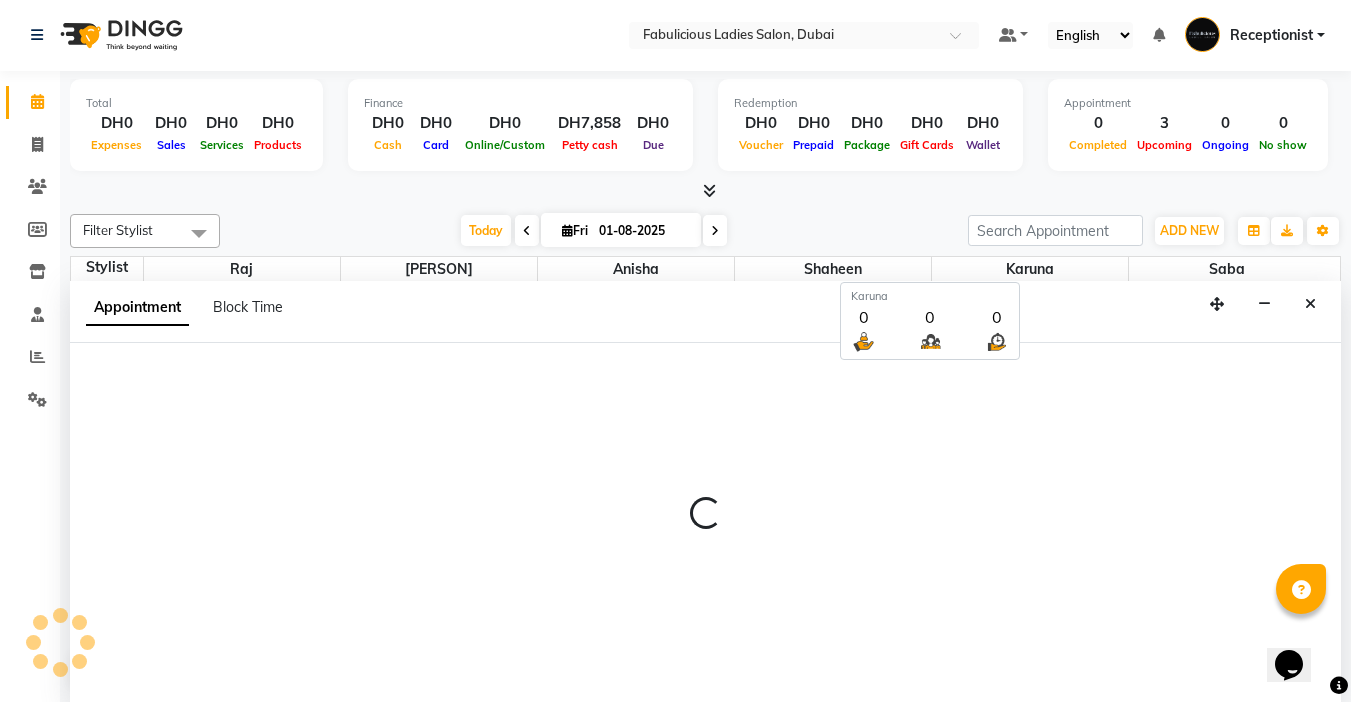 select on "tentative" 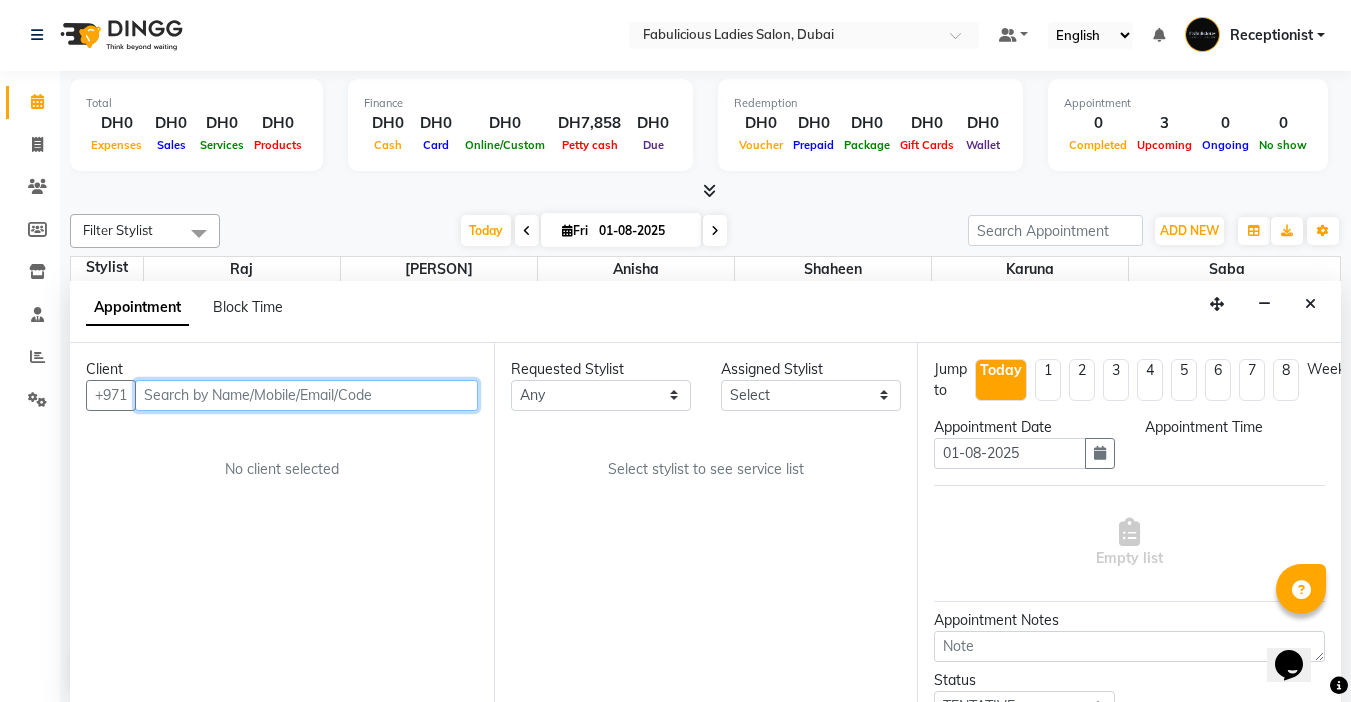 select on "600" 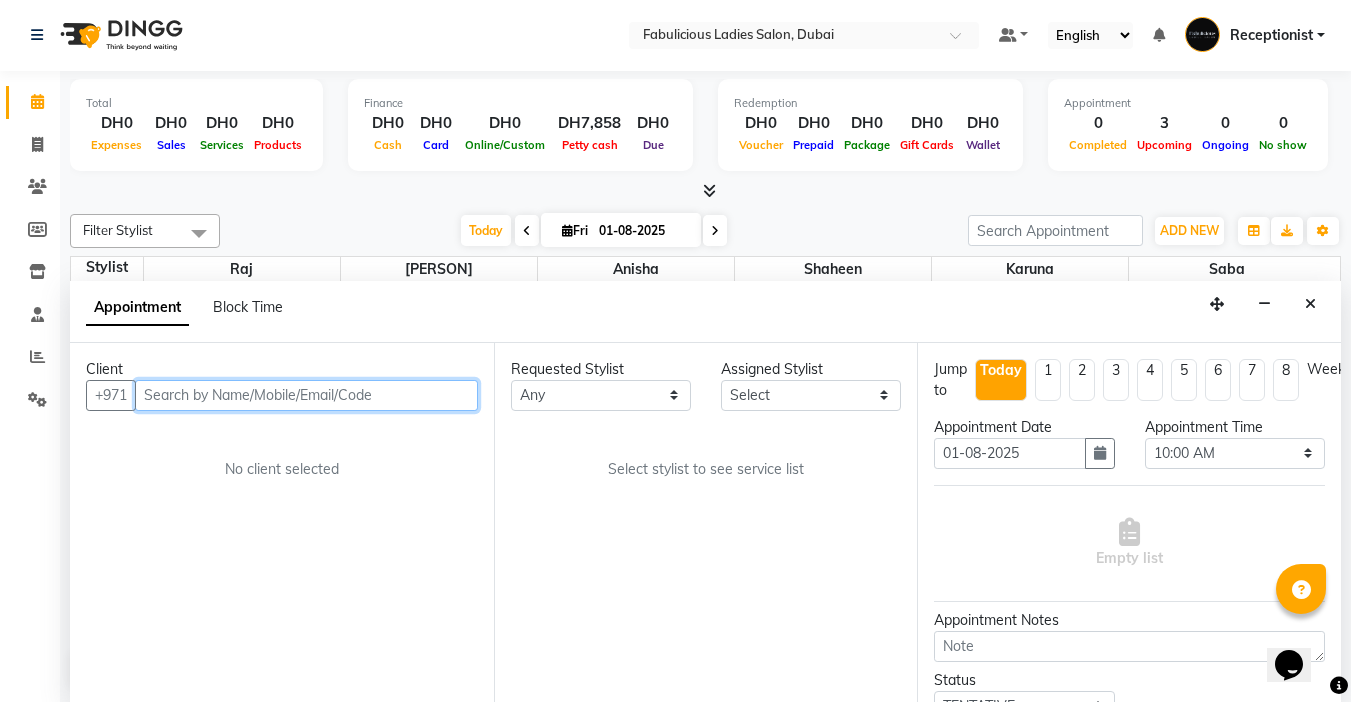 click at bounding box center [306, 395] 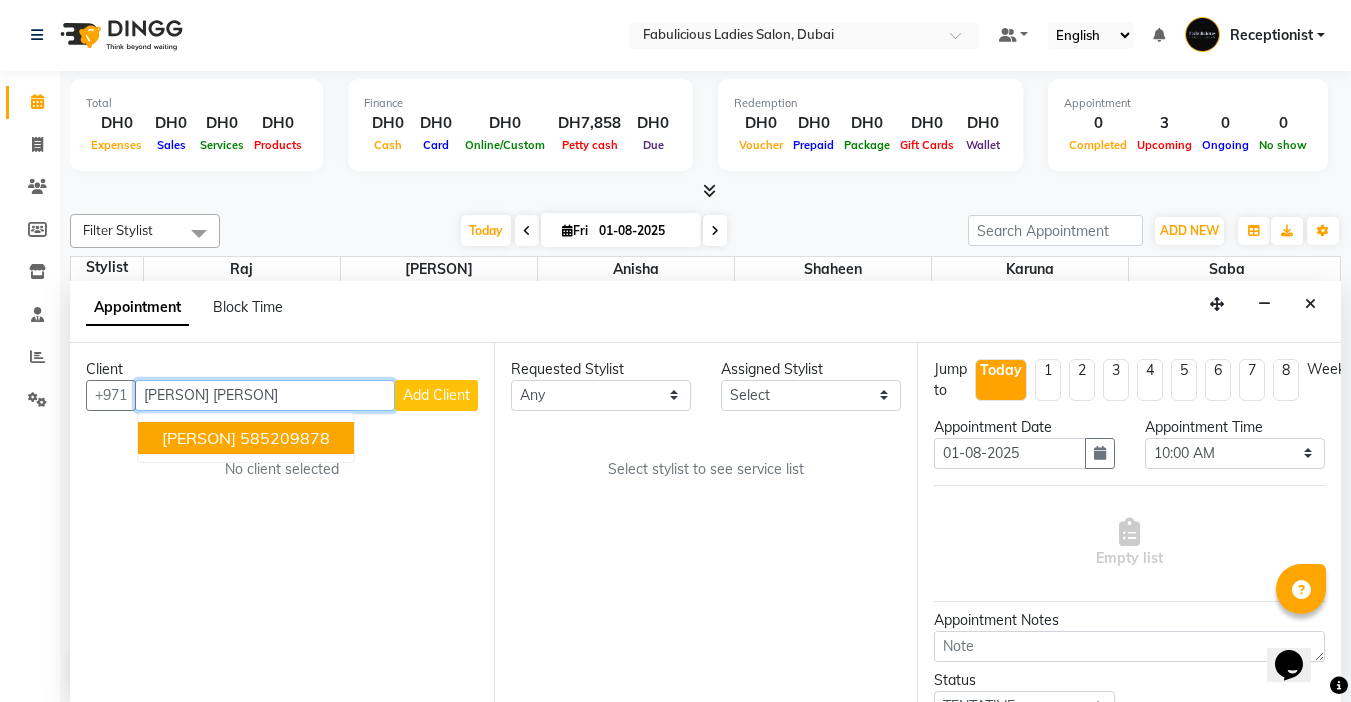 click on "[PERSON]" at bounding box center (199, 438) 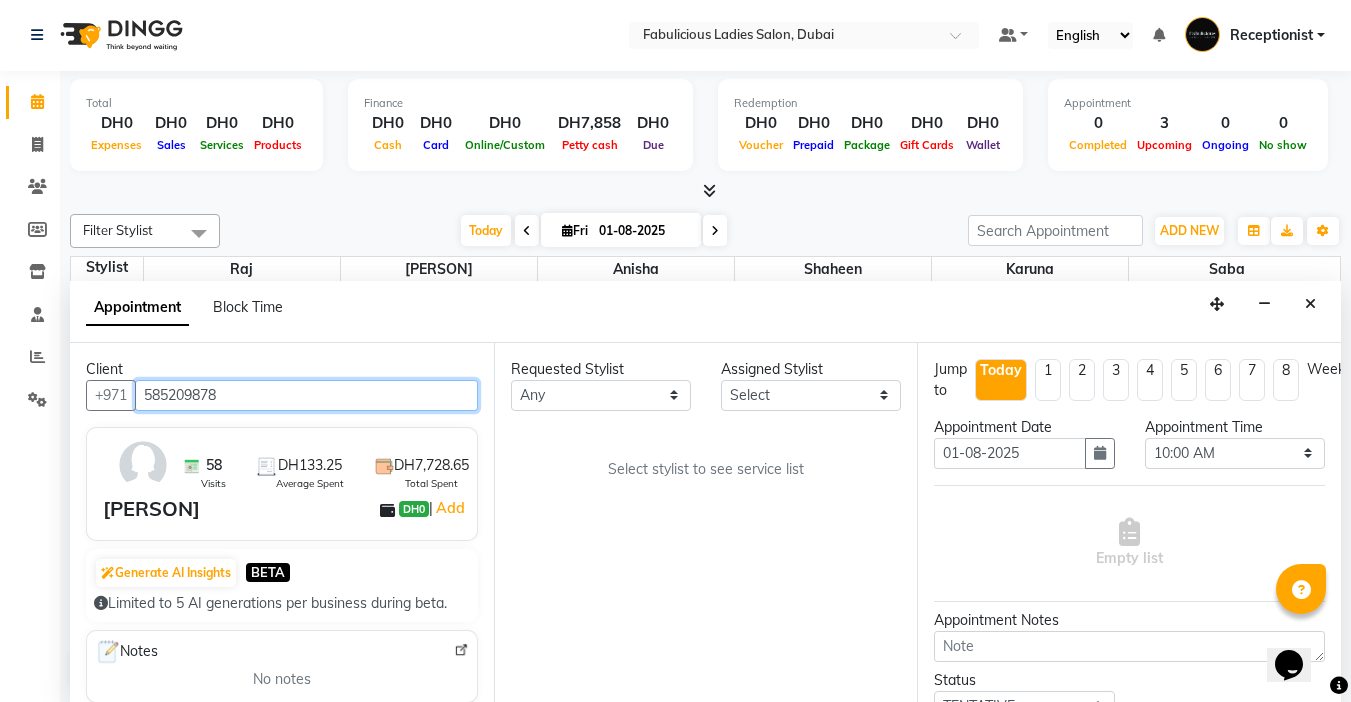 type on "585209878" 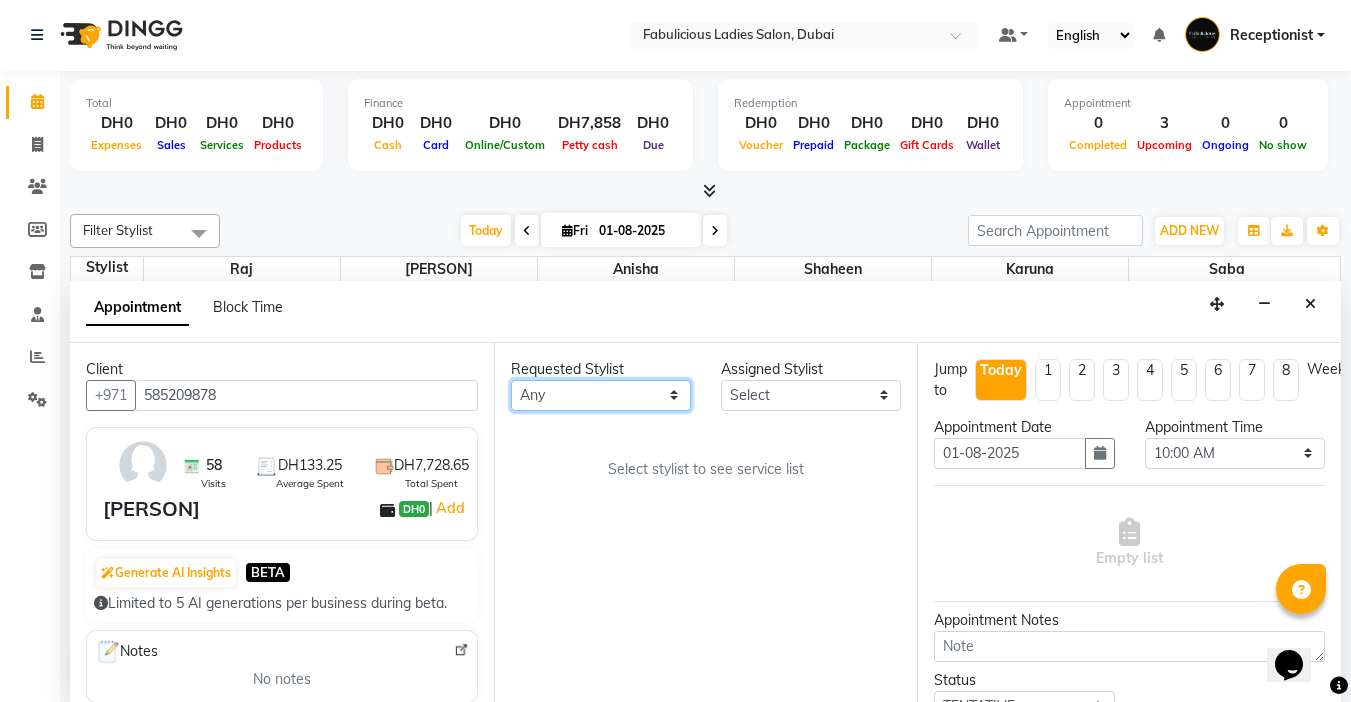click on "Any [PERSON] [PERSON]  [PERSON] [PERSON] [PERSON] [PERSON]" at bounding box center [601, 395] 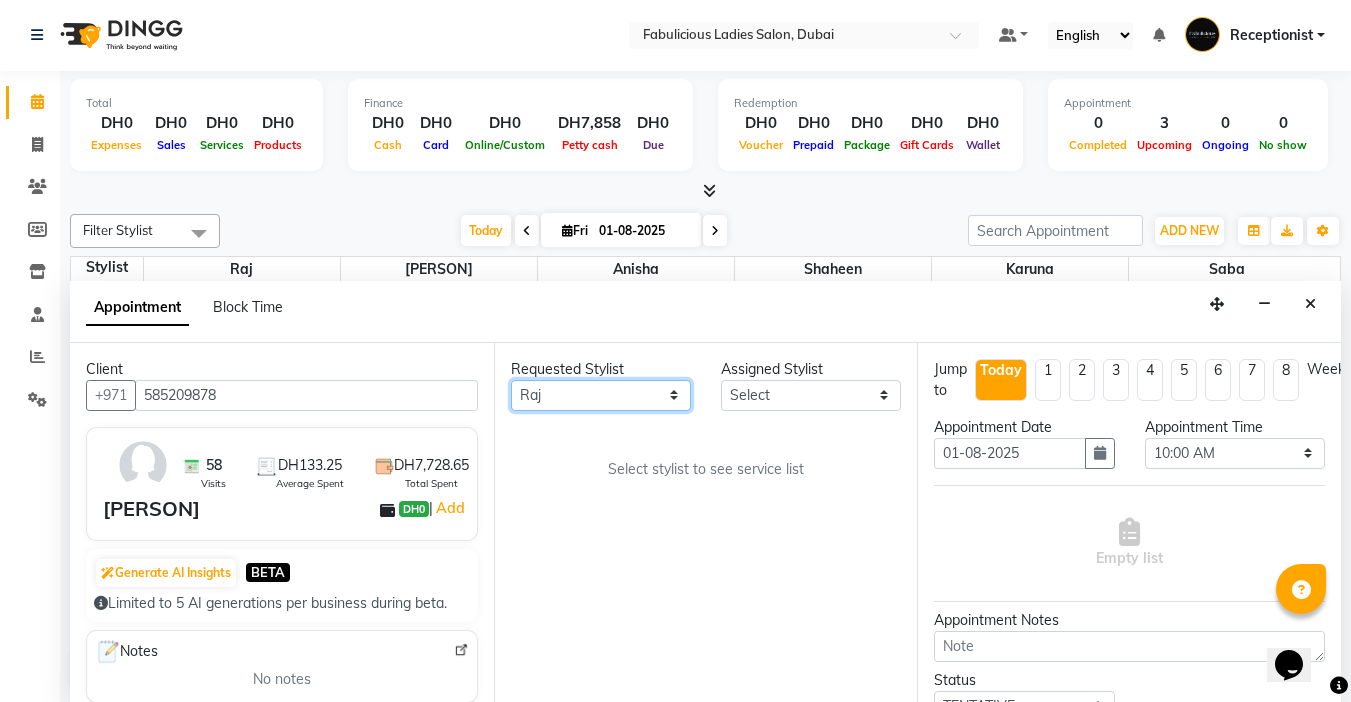 click on "Any [PERSON] [PERSON]  [PERSON] [PERSON] [PERSON] [PERSON]" at bounding box center (601, 395) 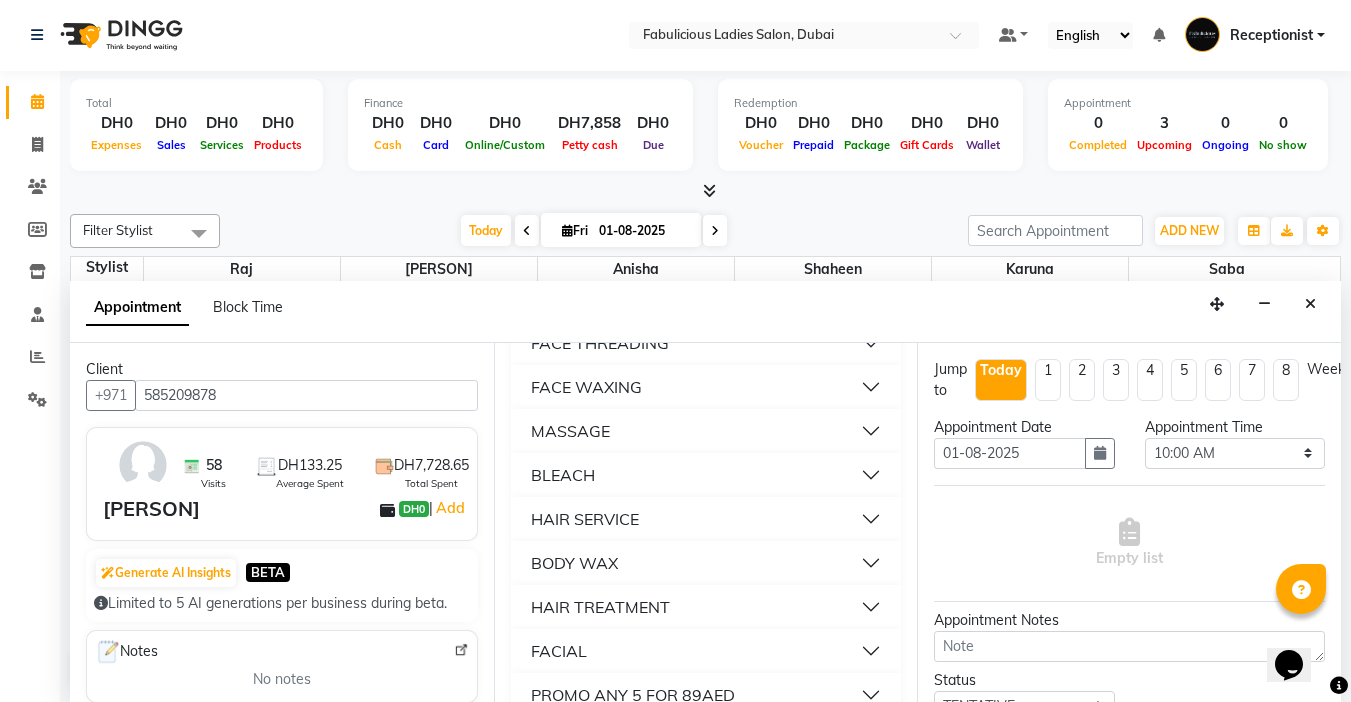 scroll, scrollTop: 1400, scrollLeft: 0, axis: vertical 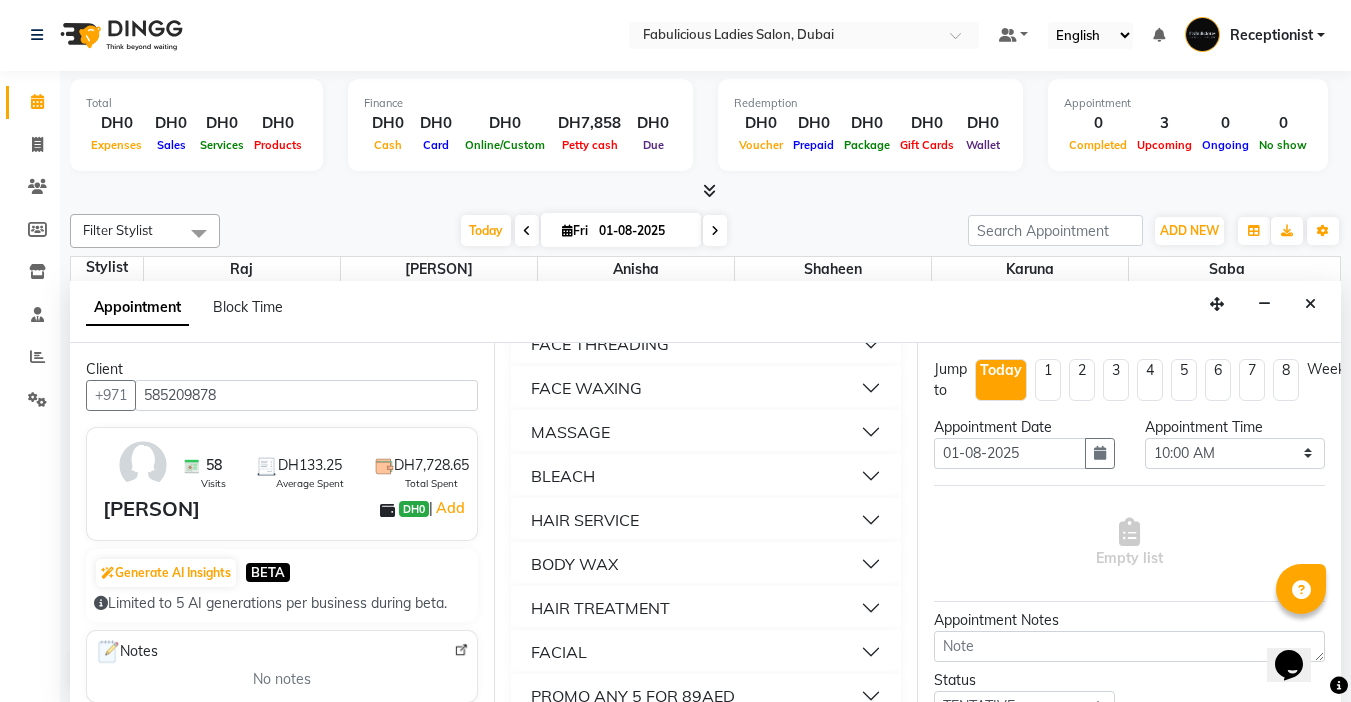 click on "FACE THREADING" at bounding box center [600, 344] 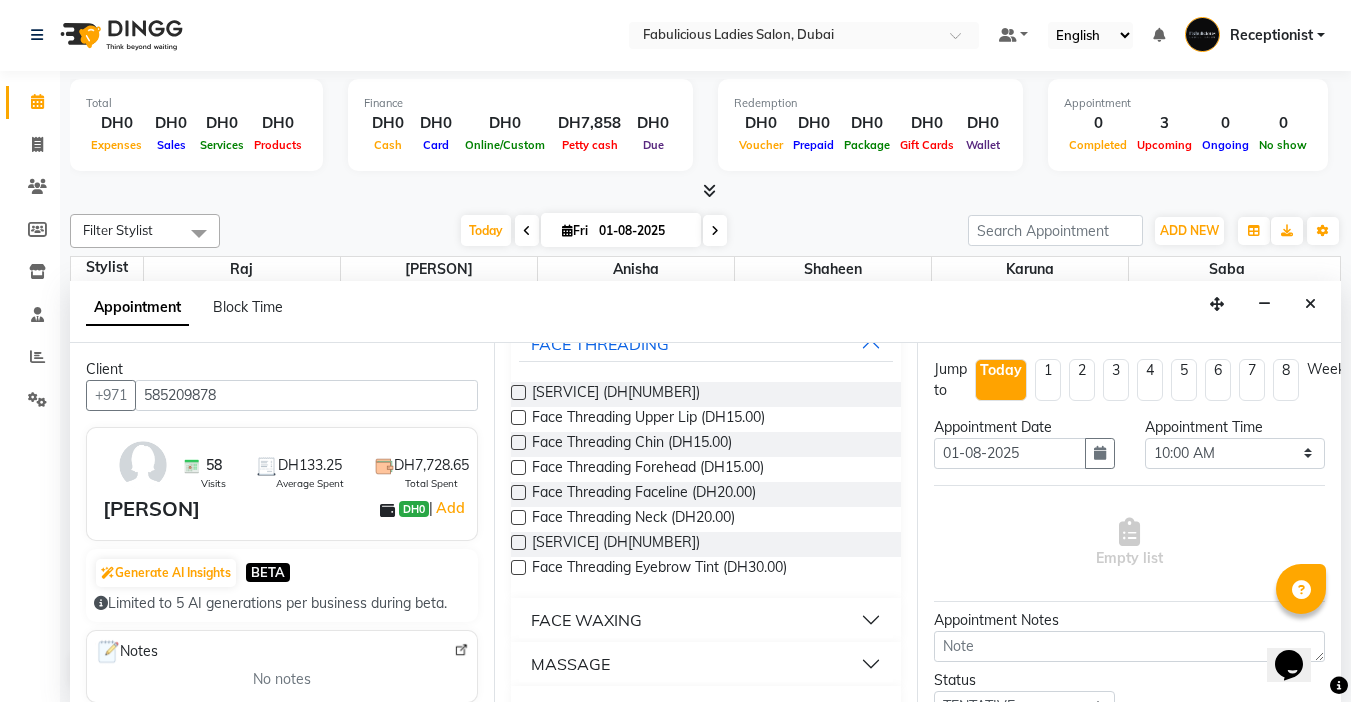 click at bounding box center [518, 392] 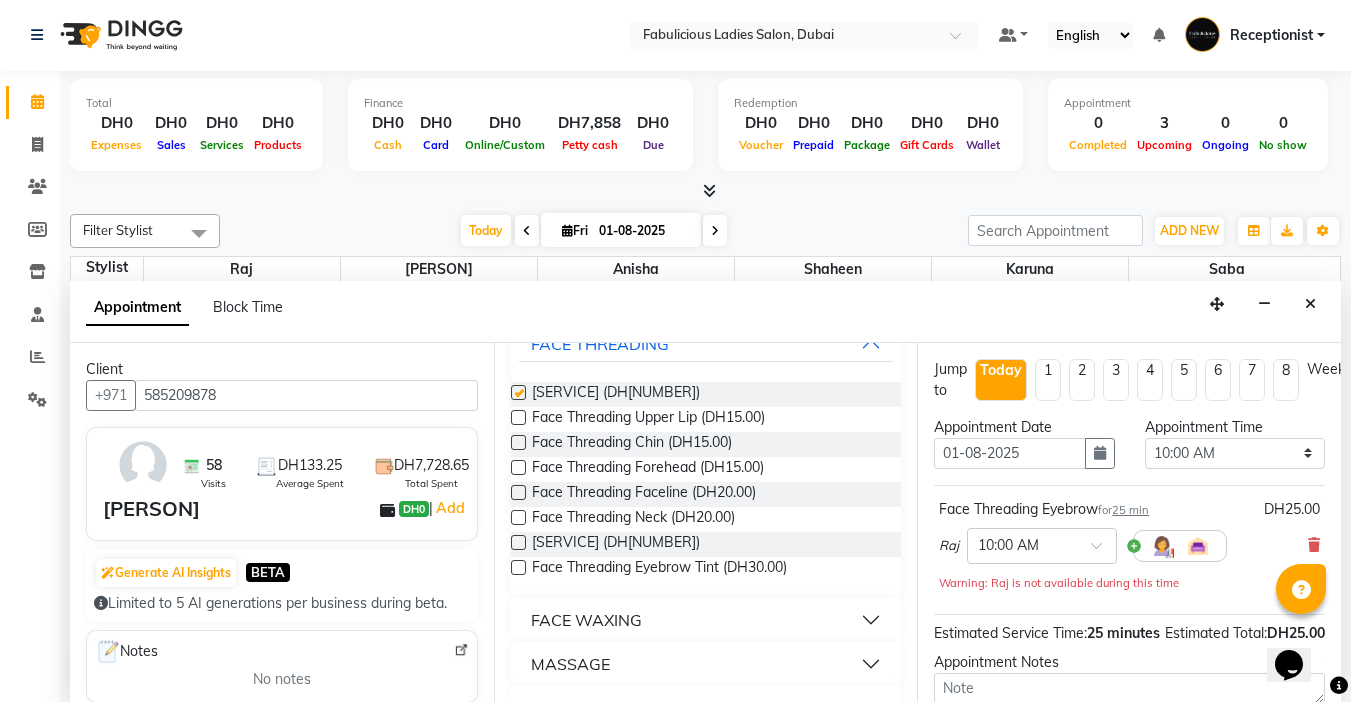 checkbox on "false" 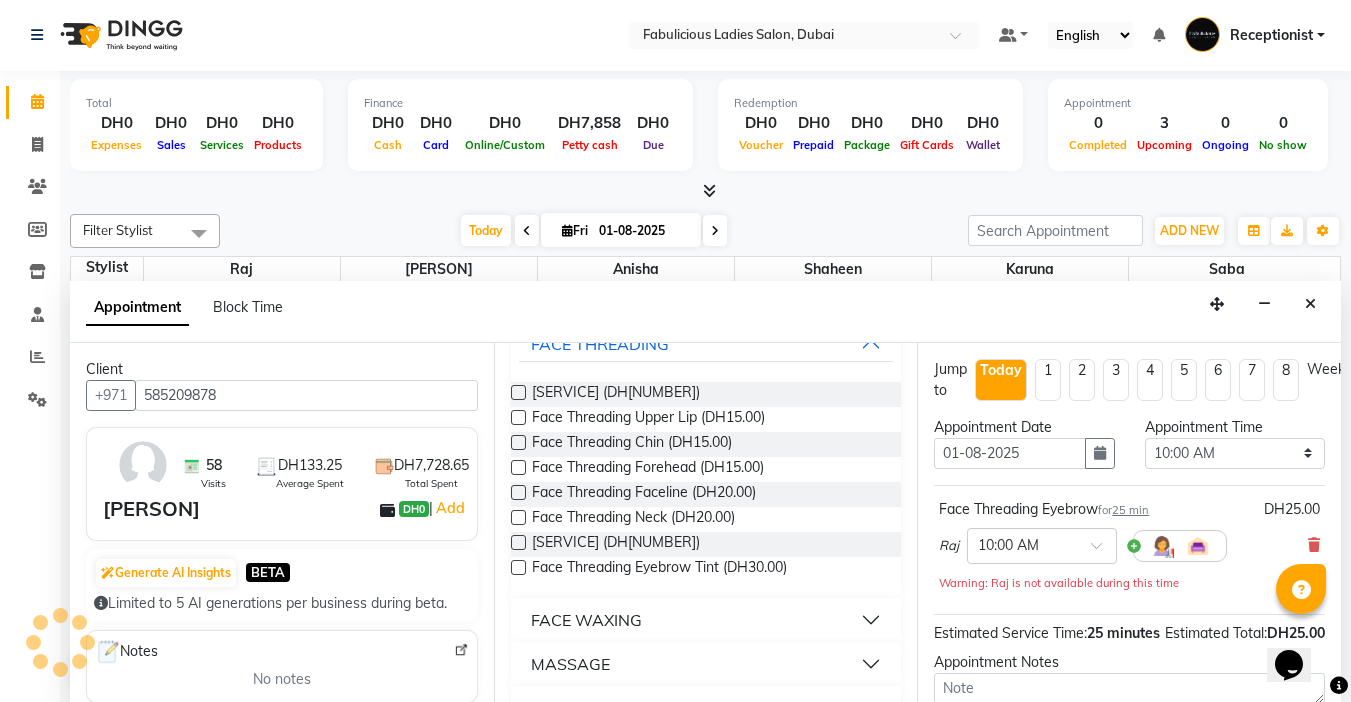 click at bounding box center [518, 417] 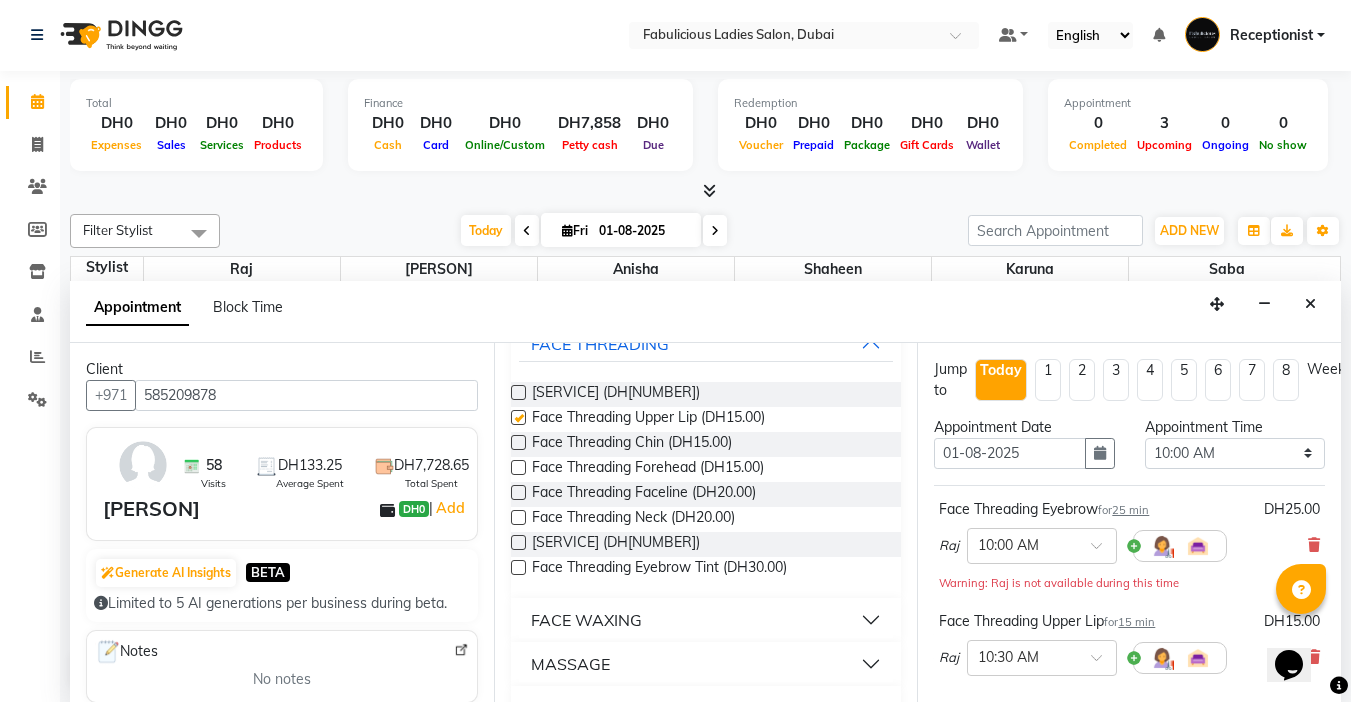 checkbox on "false" 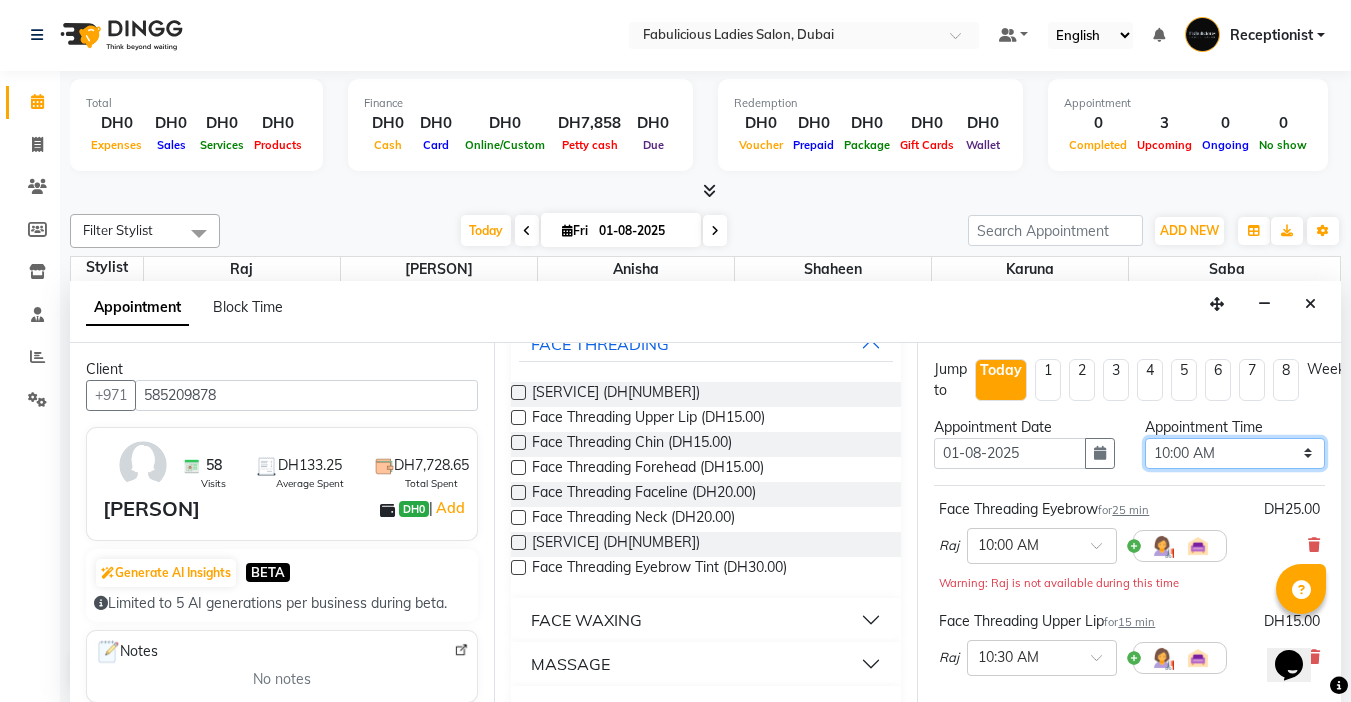 click on "Select 10:00 AM 10:15 AM 10:30 AM 10:45 AM 11:00 AM 11:15 AM 11:30 AM 11:45 AM 12:00 PM 12:15 PM 12:30 PM 12:45 PM 01:00 PM 01:15 PM 01:30 PM 01:45 PM 02:00 PM 02:15 PM 02:30 PM 02:45 PM 03:00 PM 03:15 PM 03:30 PM 03:45 PM 04:00 PM 04:15 PM 04:30 PM 04:45 PM 05:00 PM 05:15 PM 05:30 PM 05:45 PM 06:00 PM 06:15 PM 06:30 PM 06:45 PM 07:00 PM 07:15 PM 07:30 PM 07:45 PM 08:00 PM 08:15 PM 08:30 PM 08:45 PM 09:00 PM 09:15 PM 09:30 PM 09:45 PM 10:00 PM 10:15 PM 10:30 PM 10:45 PM 11:00 PM 11:15 PM 11:30 PM 11:45 PM" at bounding box center [1235, 453] 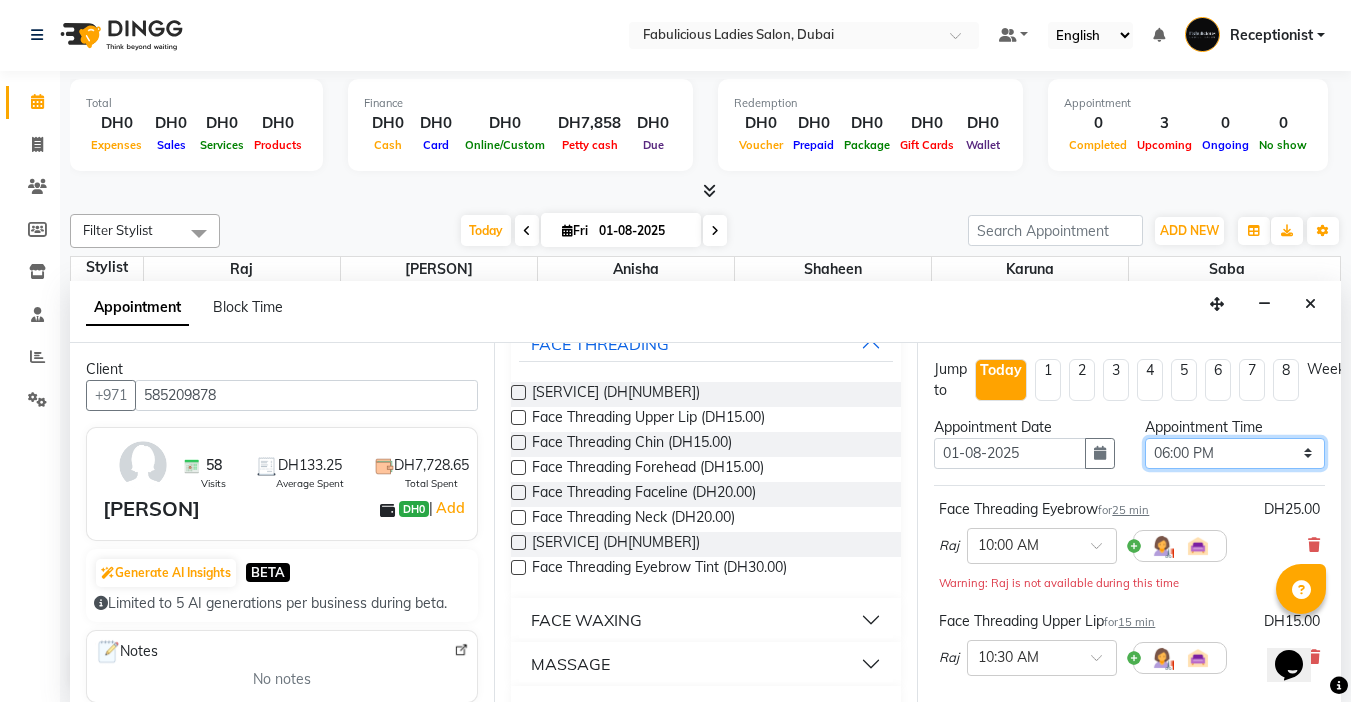 click on "Select 10:00 AM 10:15 AM 10:30 AM 10:45 AM 11:00 AM 11:15 AM 11:30 AM 11:45 AM 12:00 PM 12:15 PM 12:30 PM 12:45 PM 01:00 PM 01:15 PM 01:30 PM 01:45 PM 02:00 PM 02:15 PM 02:30 PM 02:45 PM 03:00 PM 03:15 PM 03:30 PM 03:45 PM 04:00 PM 04:15 PM 04:30 PM 04:45 PM 05:00 PM 05:15 PM 05:30 PM 05:45 PM 06:00 PM 06:15 PM 06:30 PM 06:45 PM 07:00 PM 07:15 PM 07:30 PM 07:45 PM 08:00 PM 08:15 PM 08:30 PM 08:45 PM 09:00 PM 09:15 PM 09:30 PM 09:45 PM 10:00 PM 10:15 PM 10:30 PM 10:45 PM 11:00 PM 11:15 PM 11:30 PM 11:45 PM" at bounding box center [1235, 453] 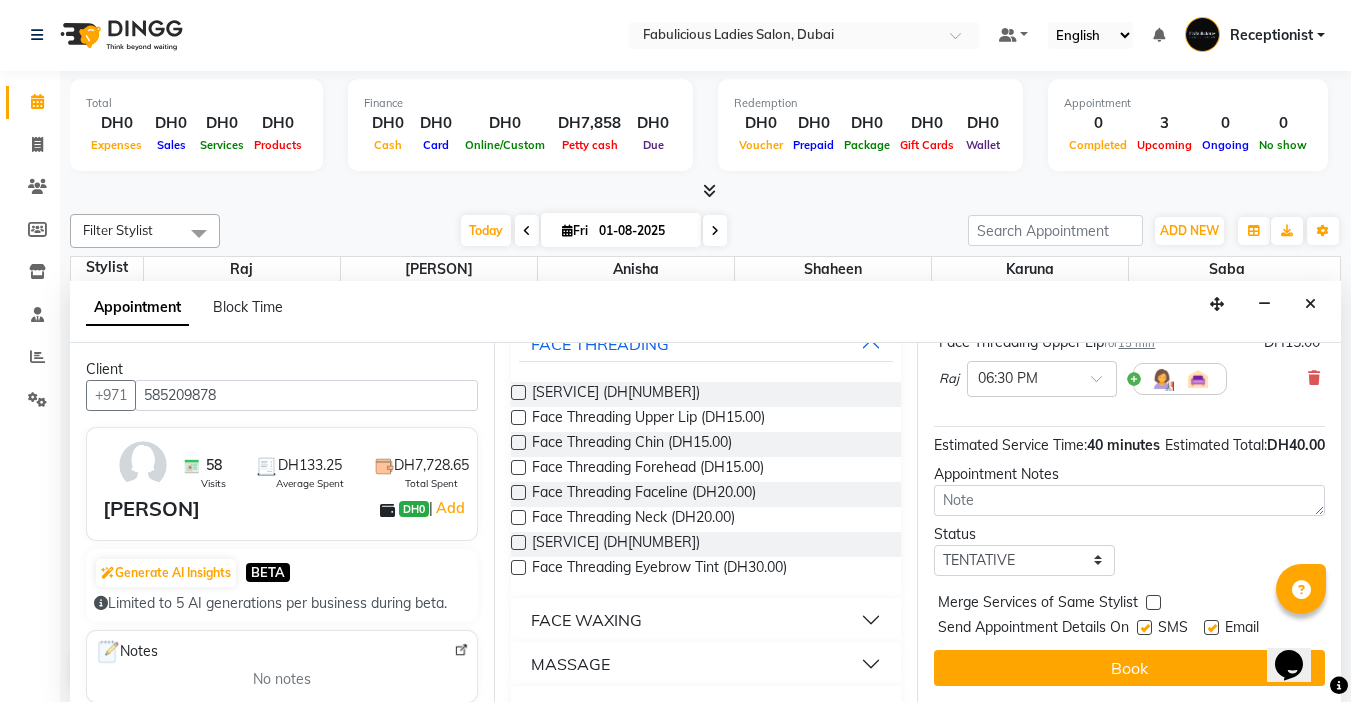 scroll, scrollTop: 294, scrollLeft: 0, axis: vertical 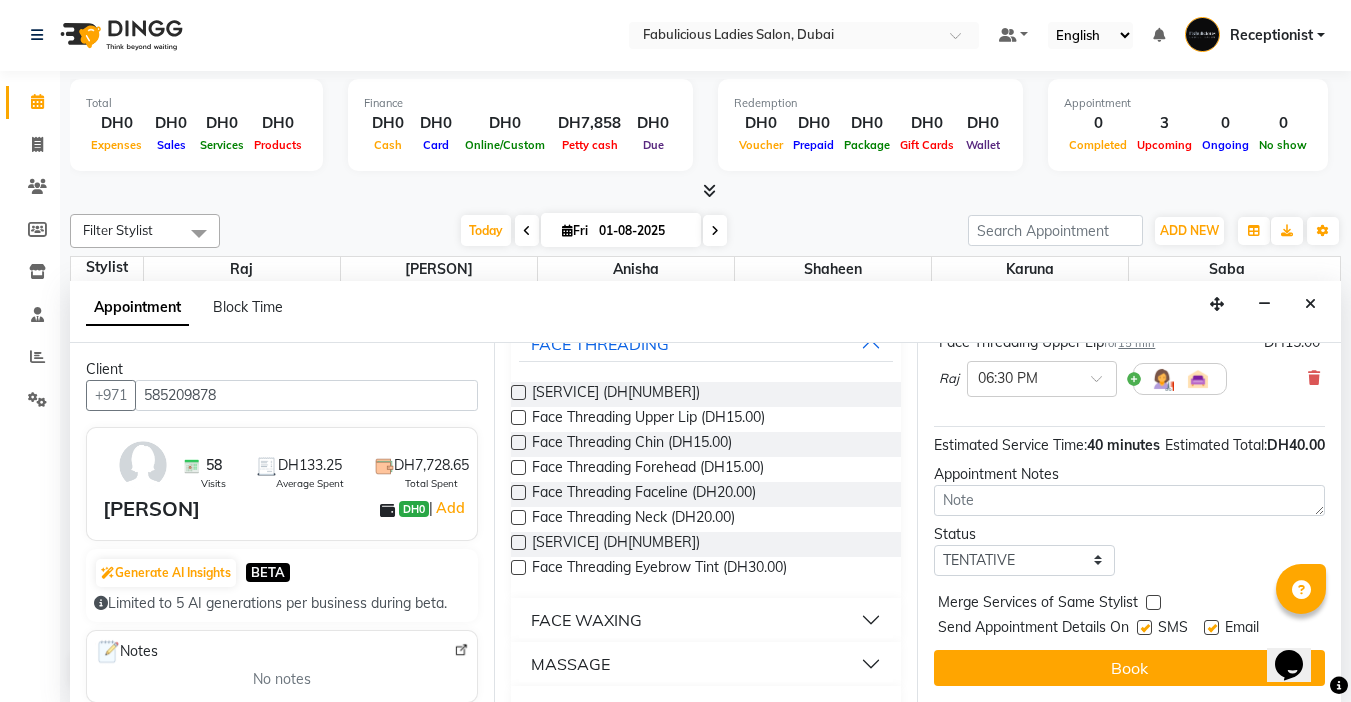 click at bounding box center [1153, 602] 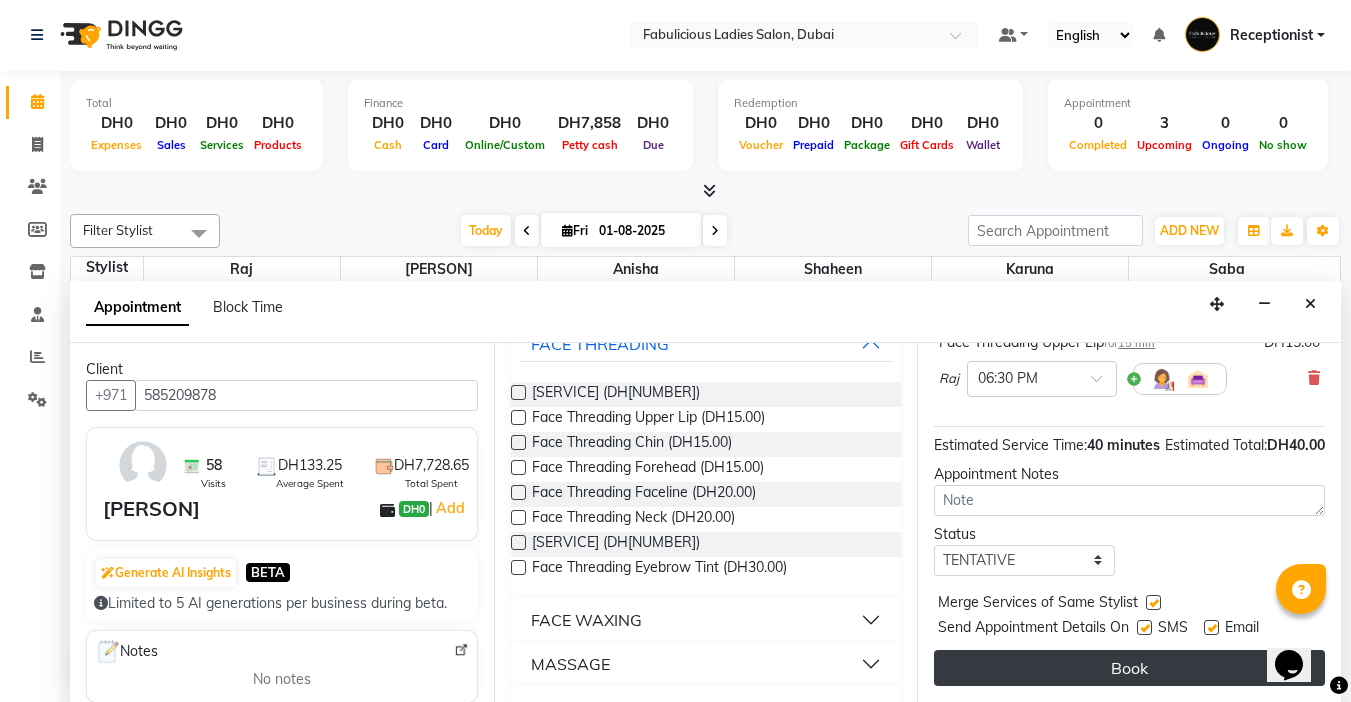 click on "Book" at bounding box center (1129, 668) 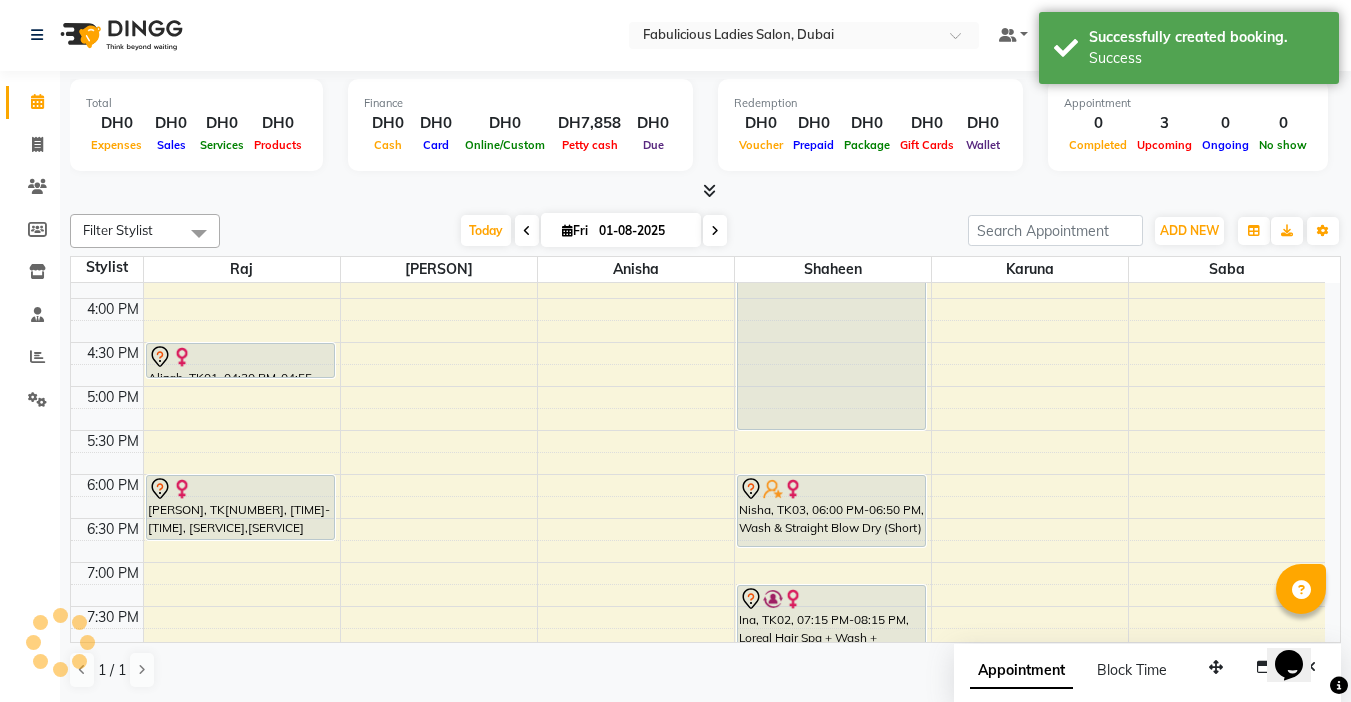 scroll, scrollTop: 0, scrollLeft: 0, axis: both 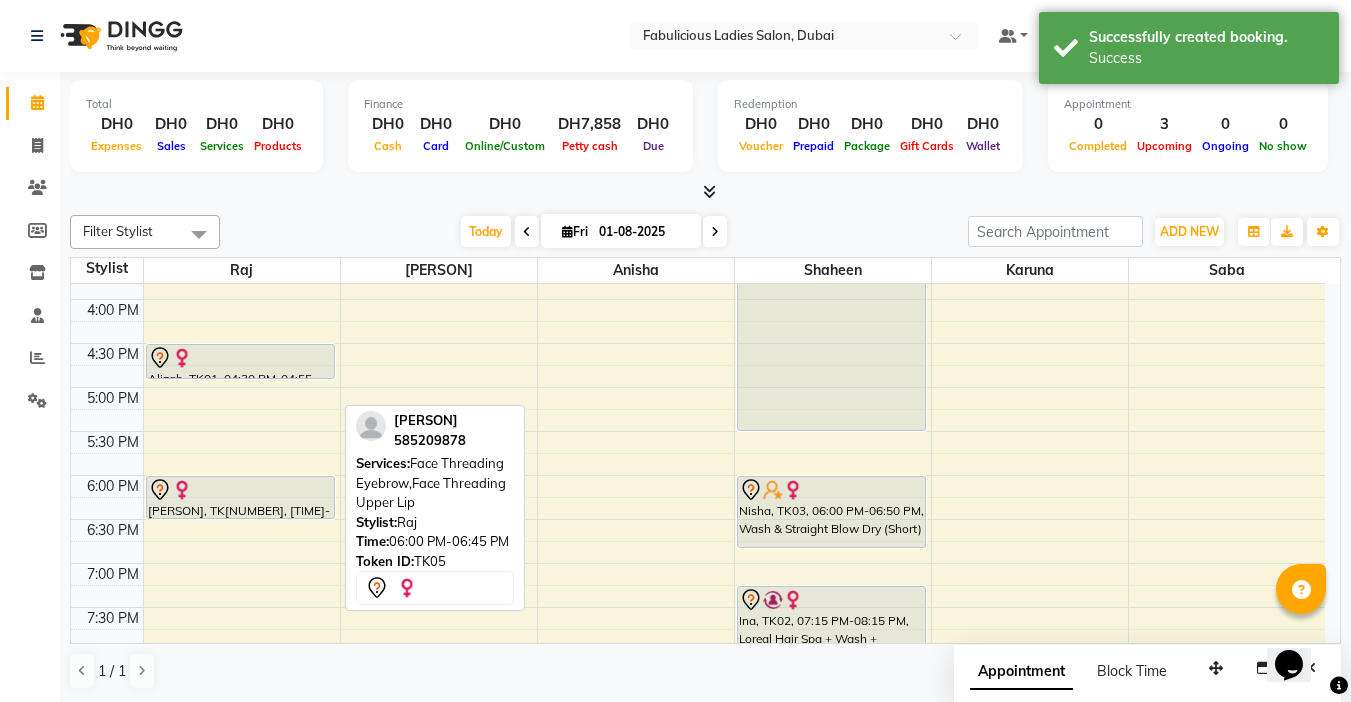 drag, startPoint x: 198, startPoint y: 536, endPoint x: 198, endPoint y: 512, distance: 24 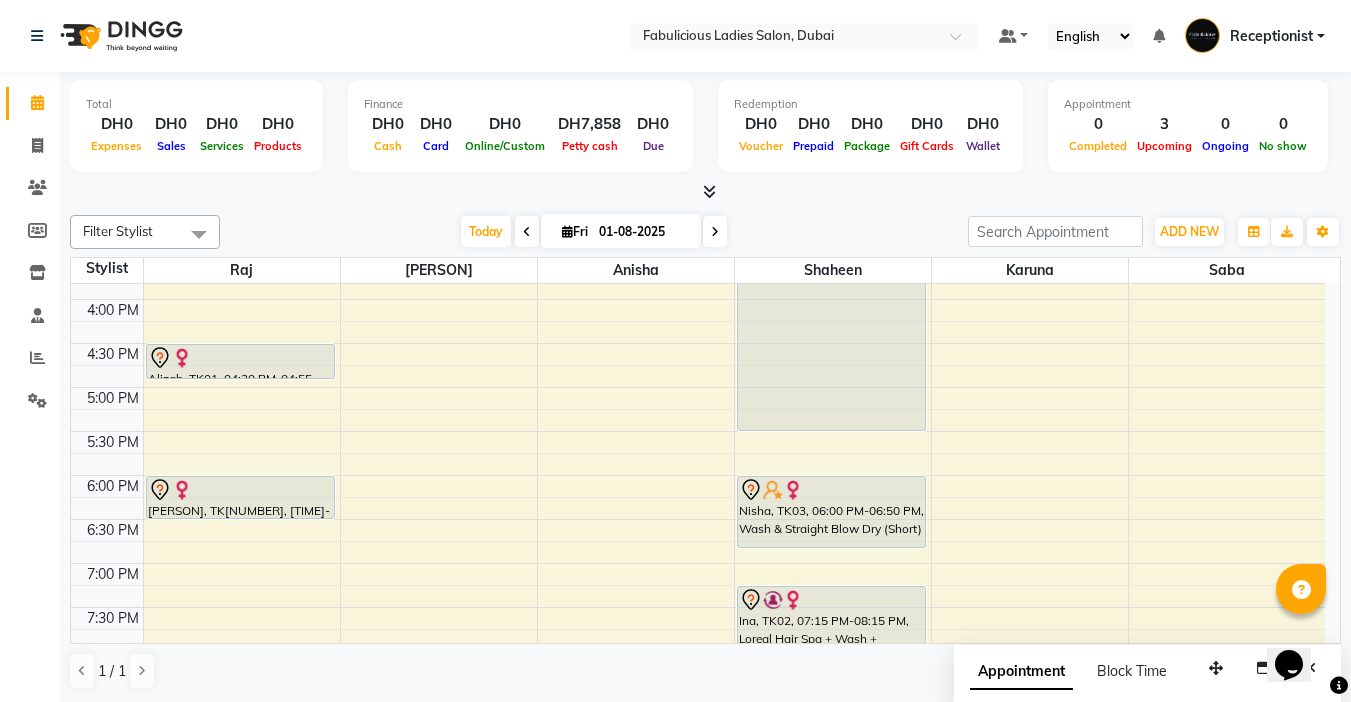 scroll, scrollTop: 700, scrollLeft: 0, axis: vertical 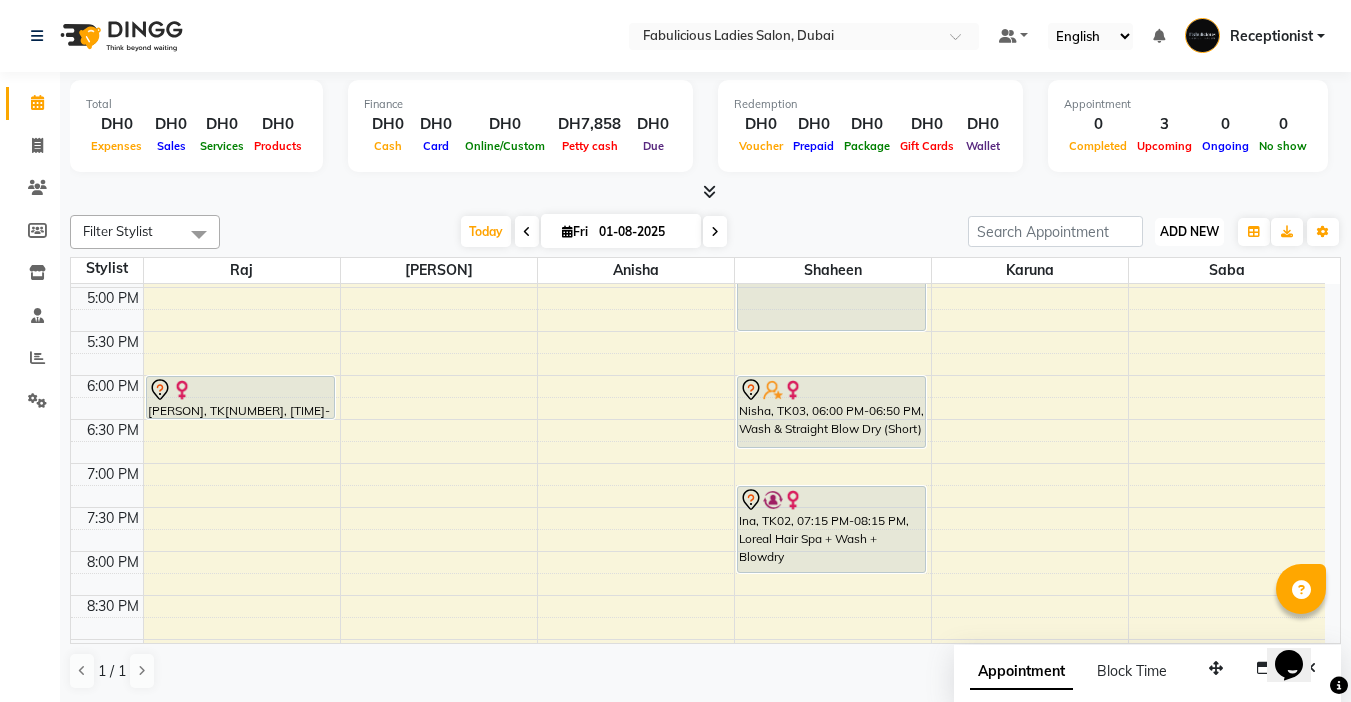 click on "ADD NEW" at bounding box center [1189, 231] 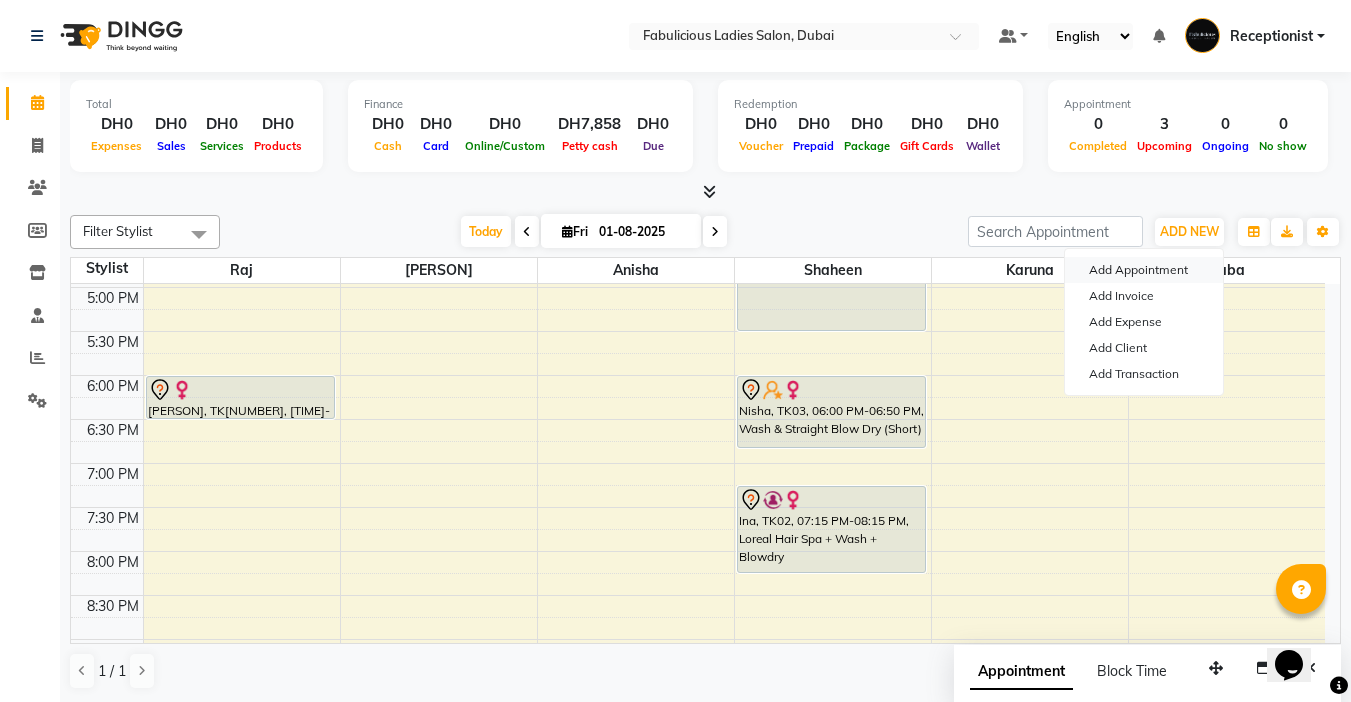 click on "Add Appointment" at bounding box center [1144, 270] 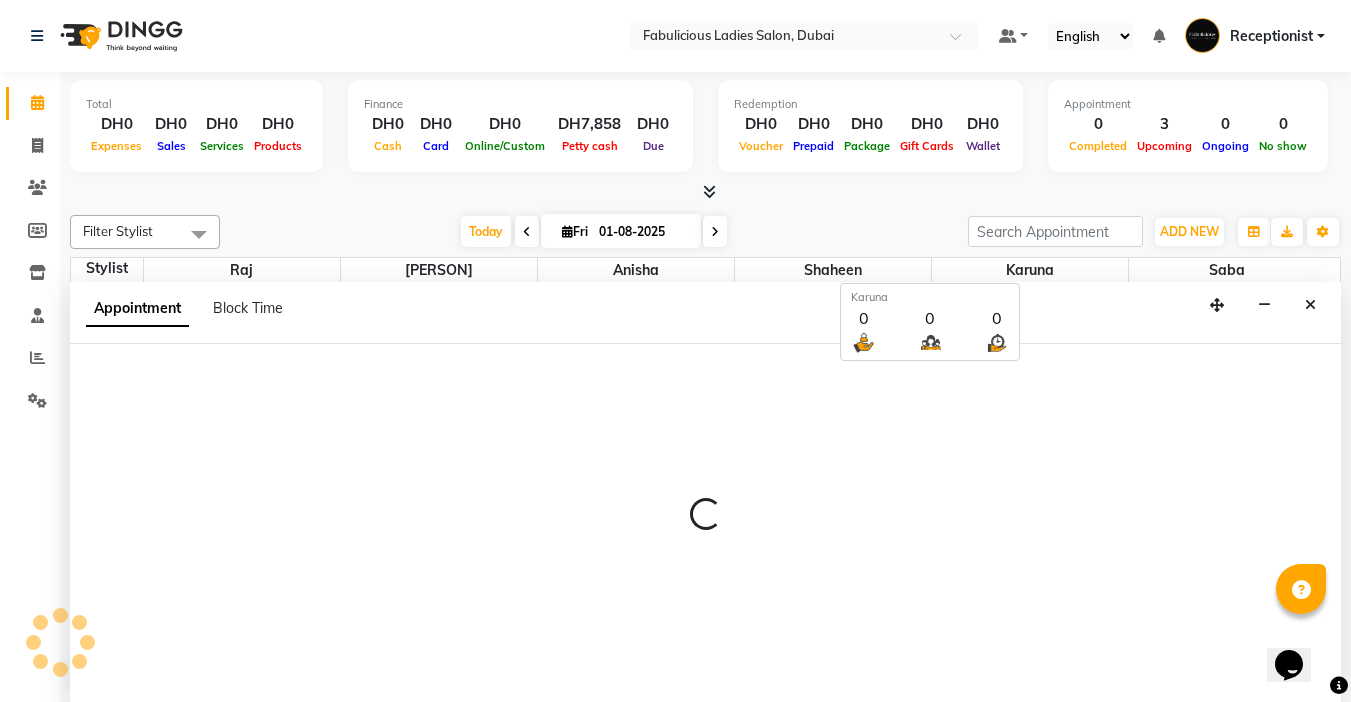 scroll, scrollTop: 1, scrollLeft: 0, axis: vertical 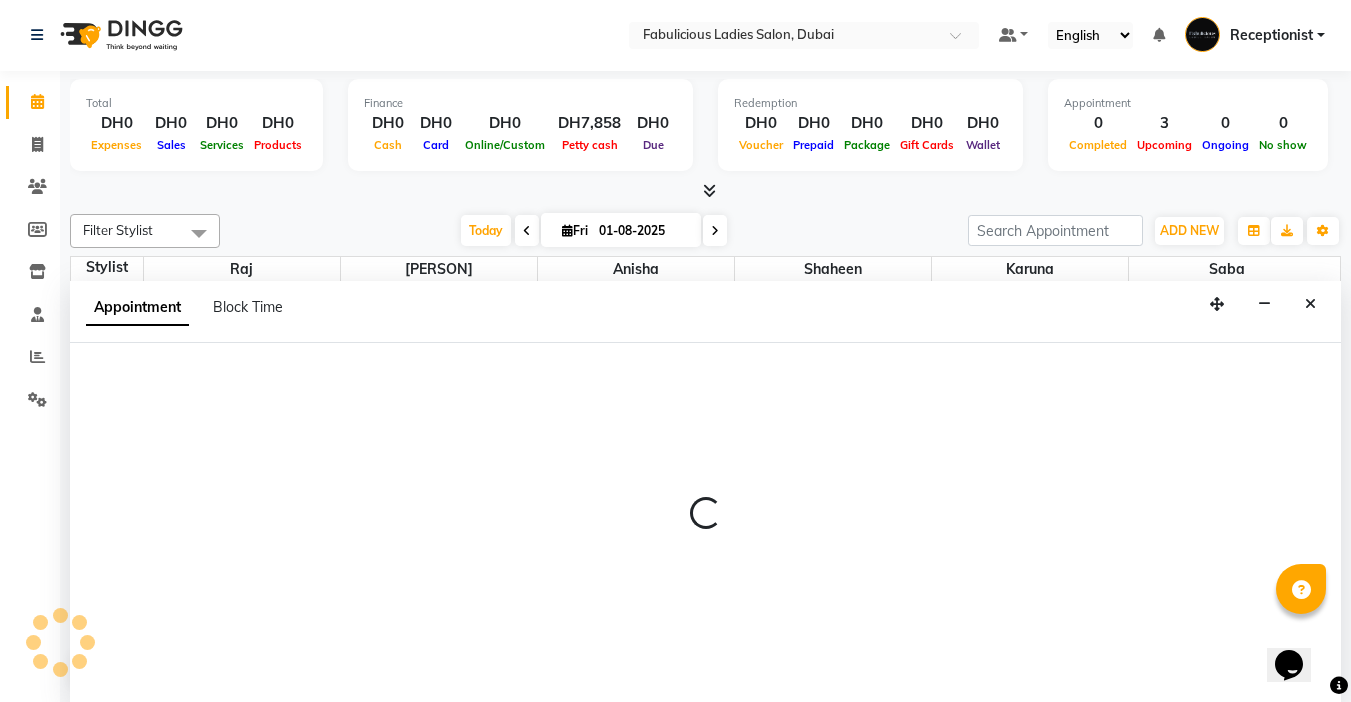 select on "600" 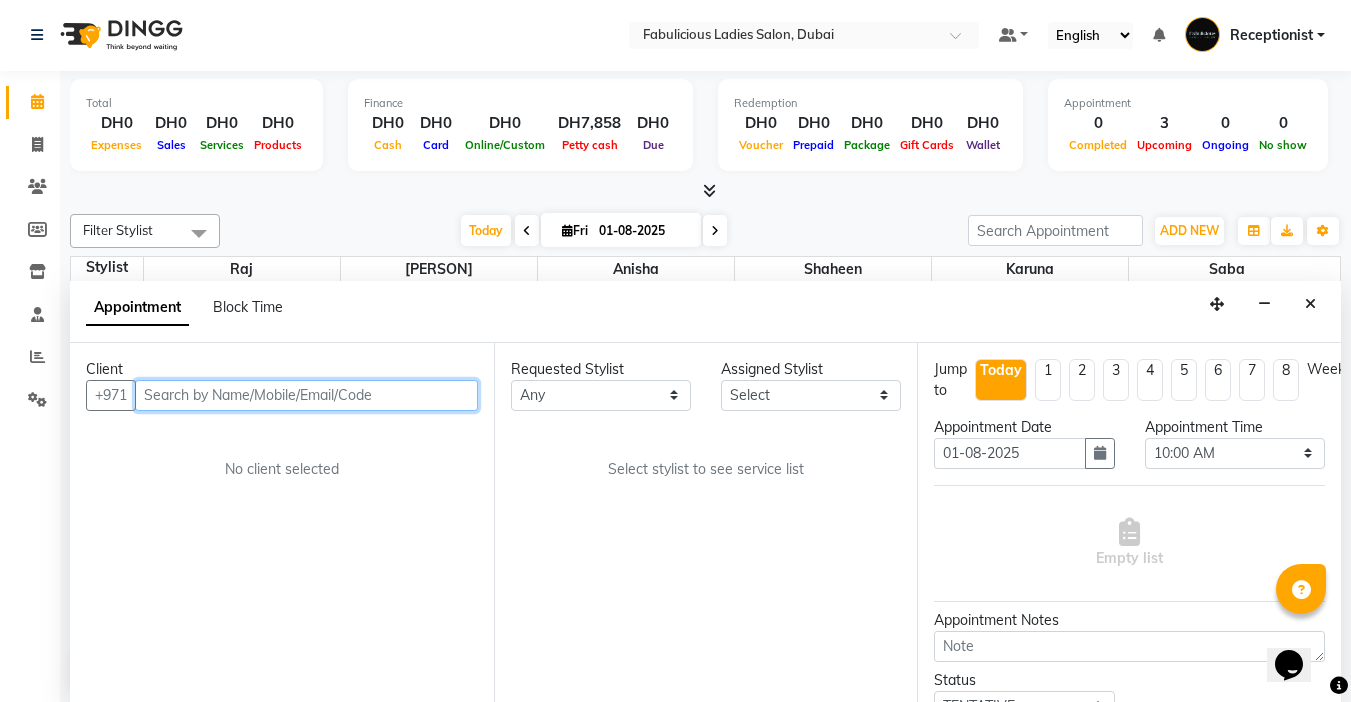 click at bounding box center [306, 395] 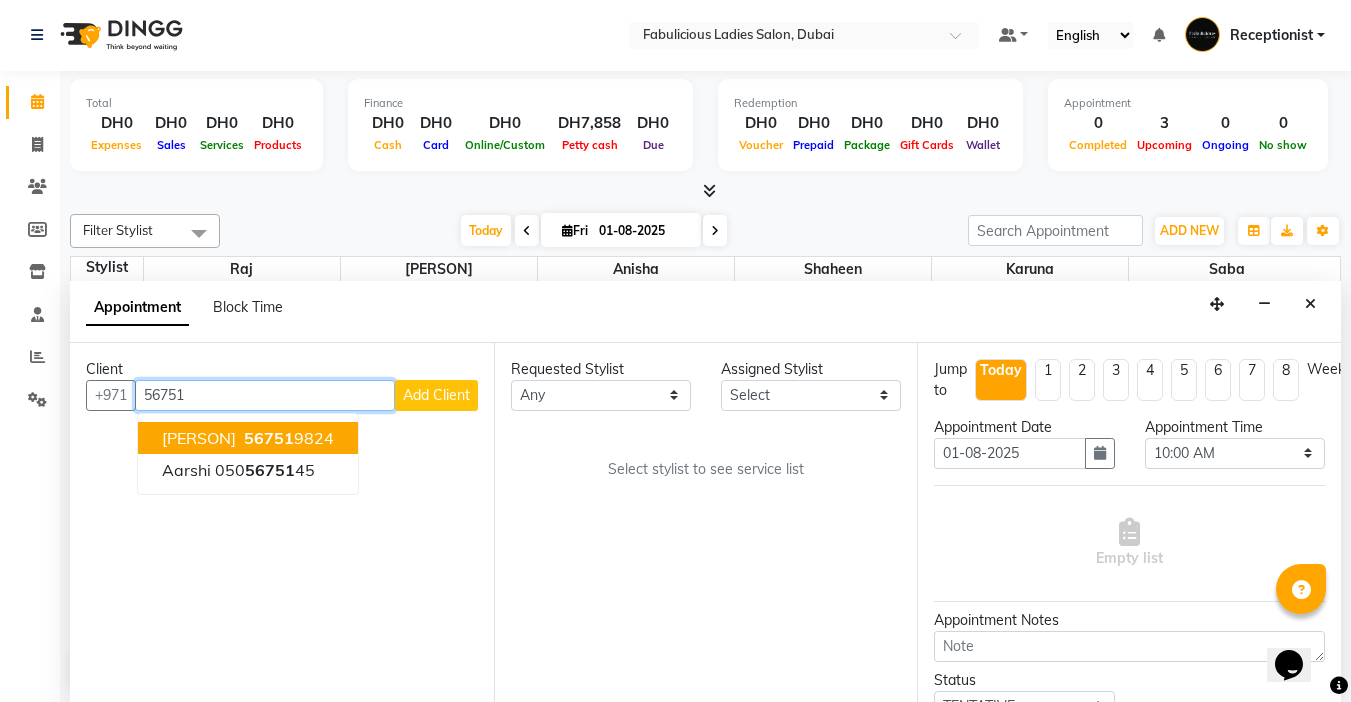 click on "[PERSON]" at bounding box center (199, 438) 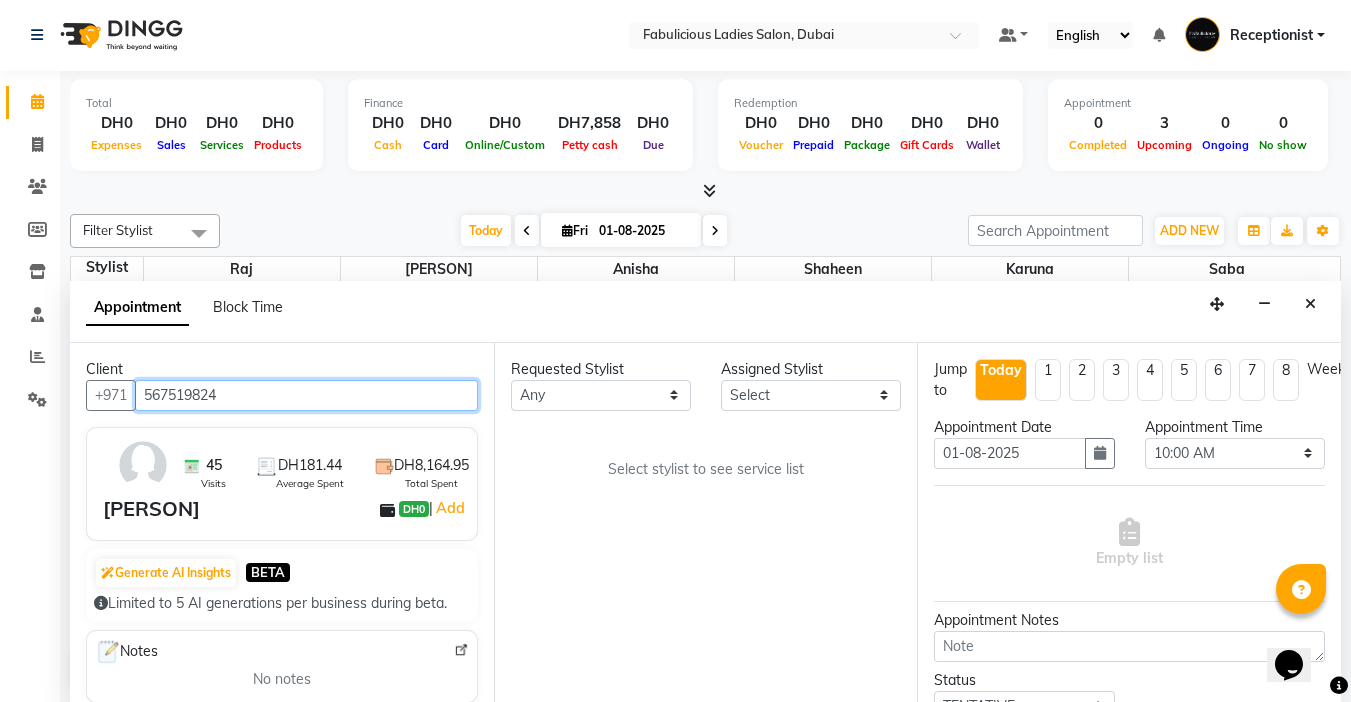 type on "567519824" 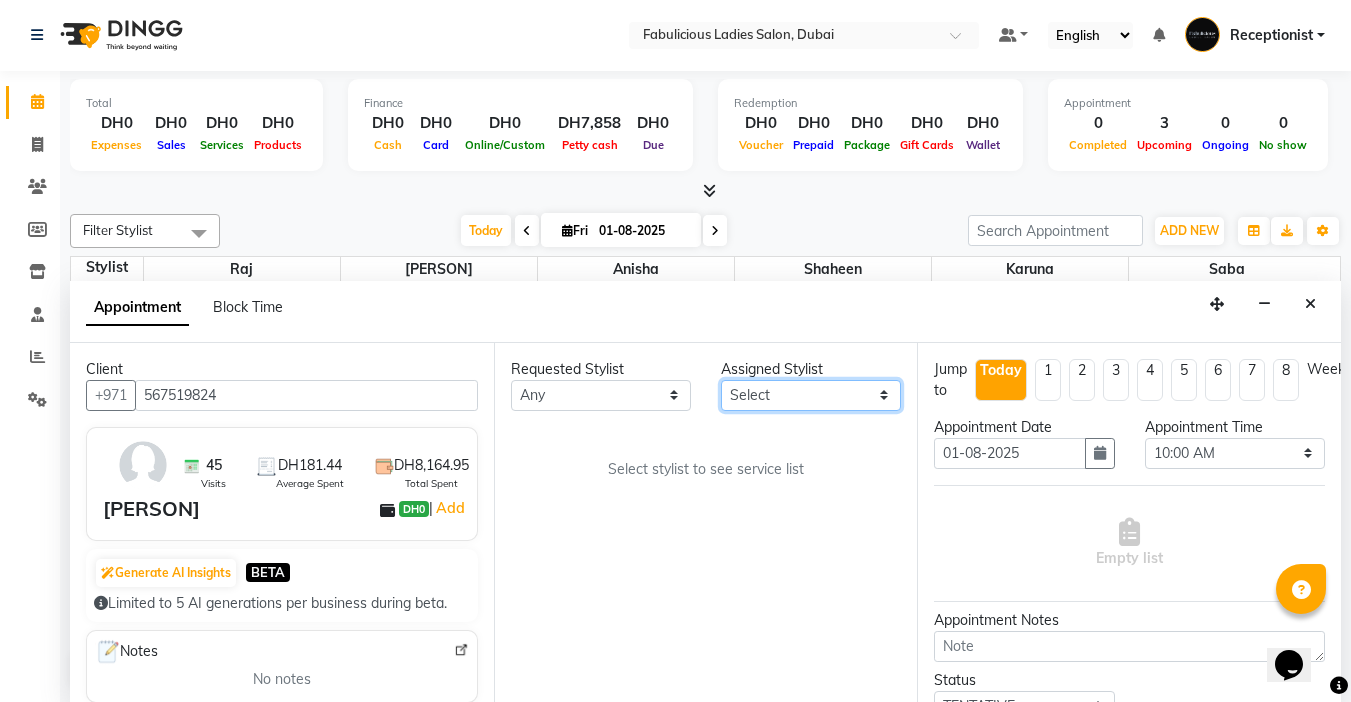 click on "Select [PERSON] [PERSON]  [PERSON] [PERSON] [PERSON] [PERSON]" at bounding box center [811, 395] 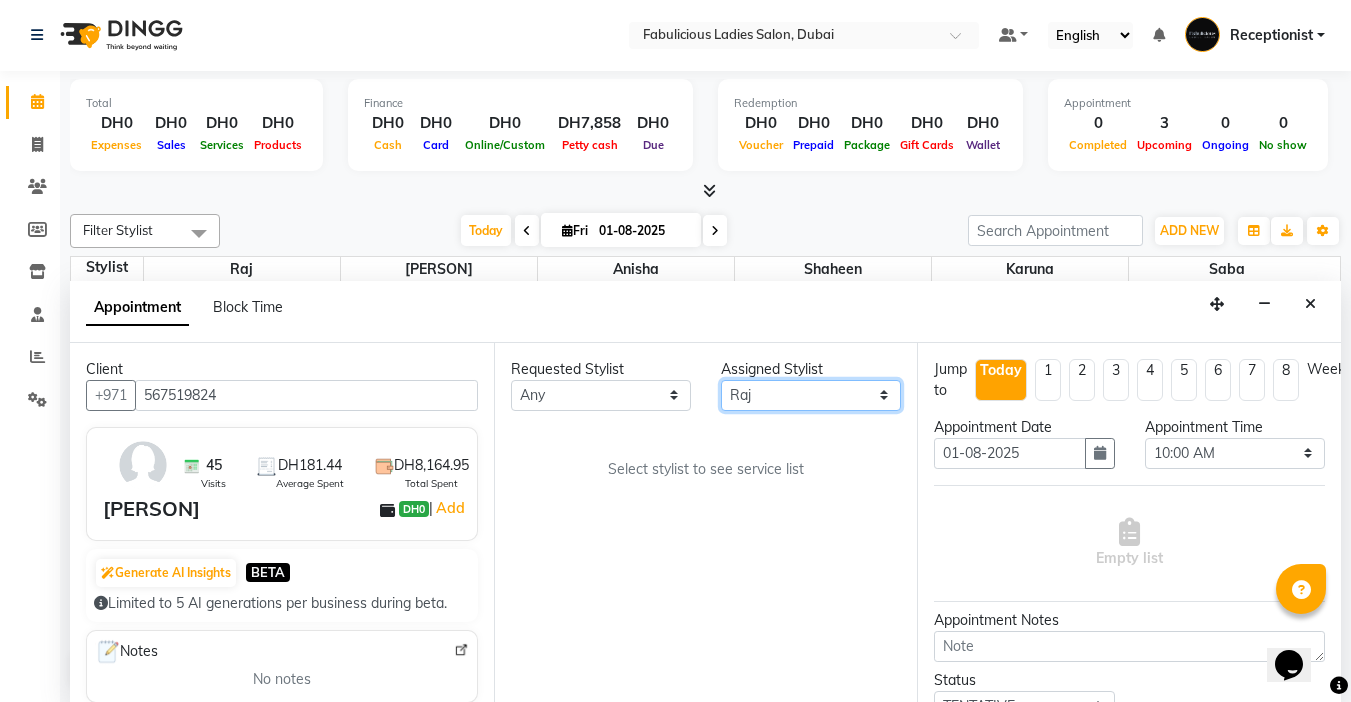 click on "Select [PERSON] [PERSON]  [PERSON] [PERSON] [PERSON] [PERSON]" at bounding box center [811, 395] 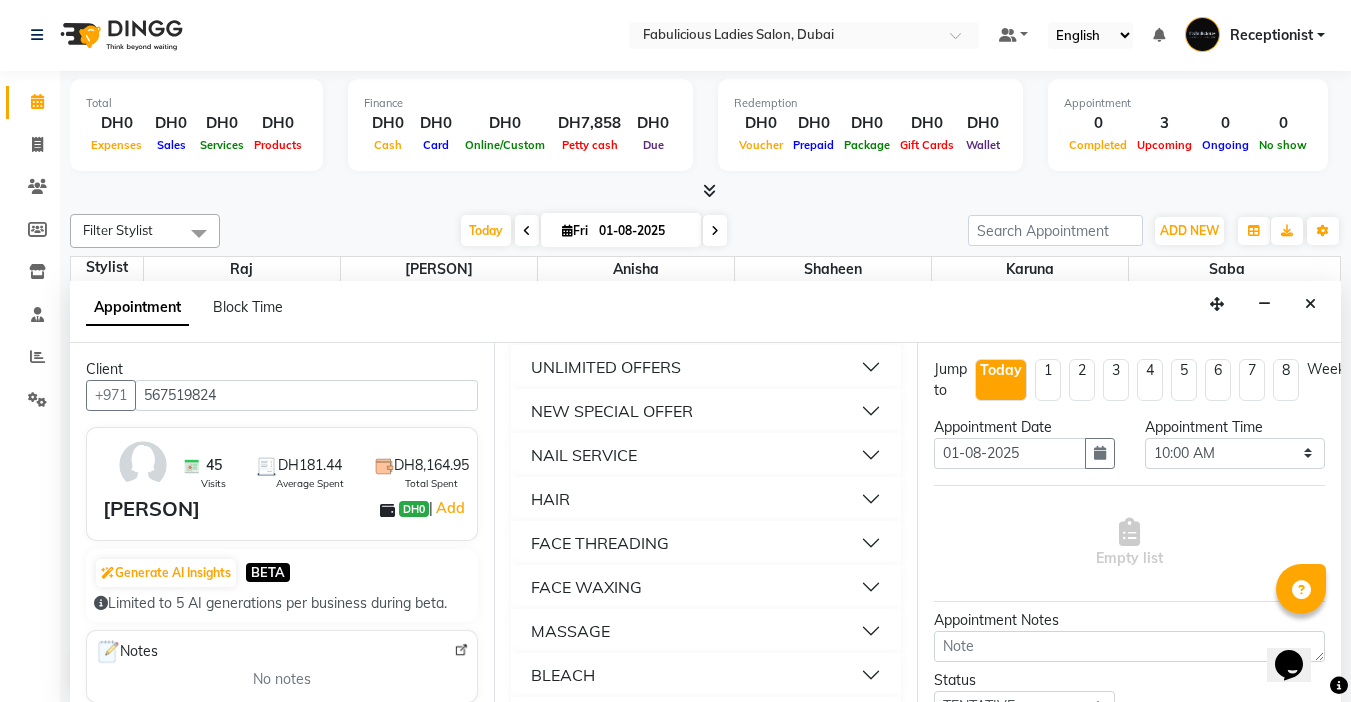 scroll, scrollTop: 1300, scrollLeft: 0, axis: vertical 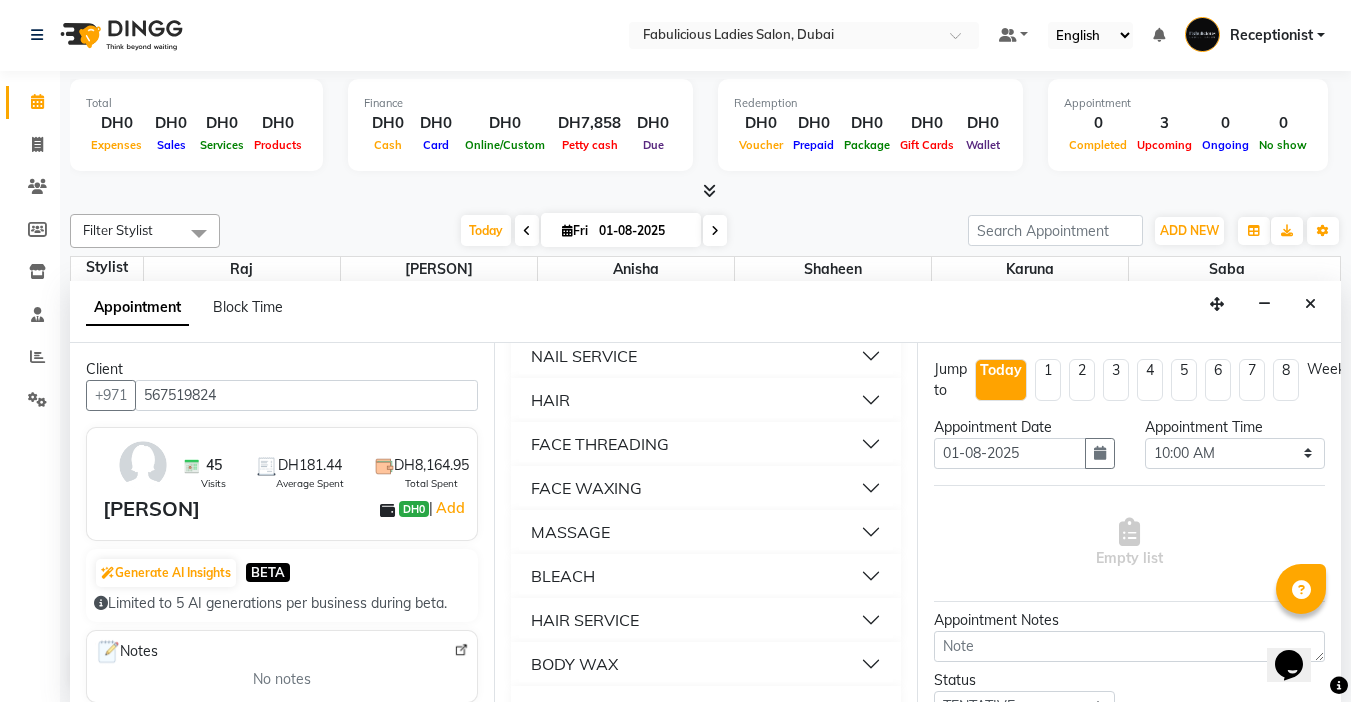 click on "FACE THREADING" at bounding box center [600, 444] 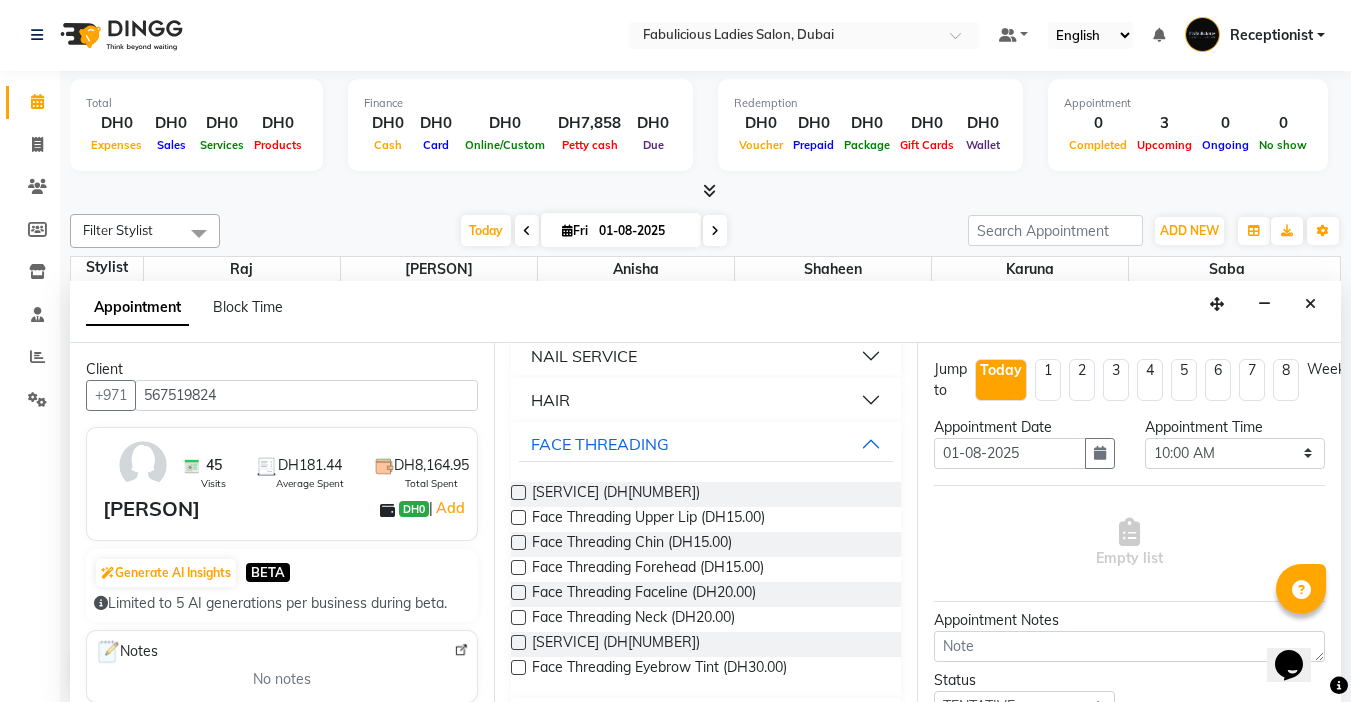 click at bounding box center [518, 492] 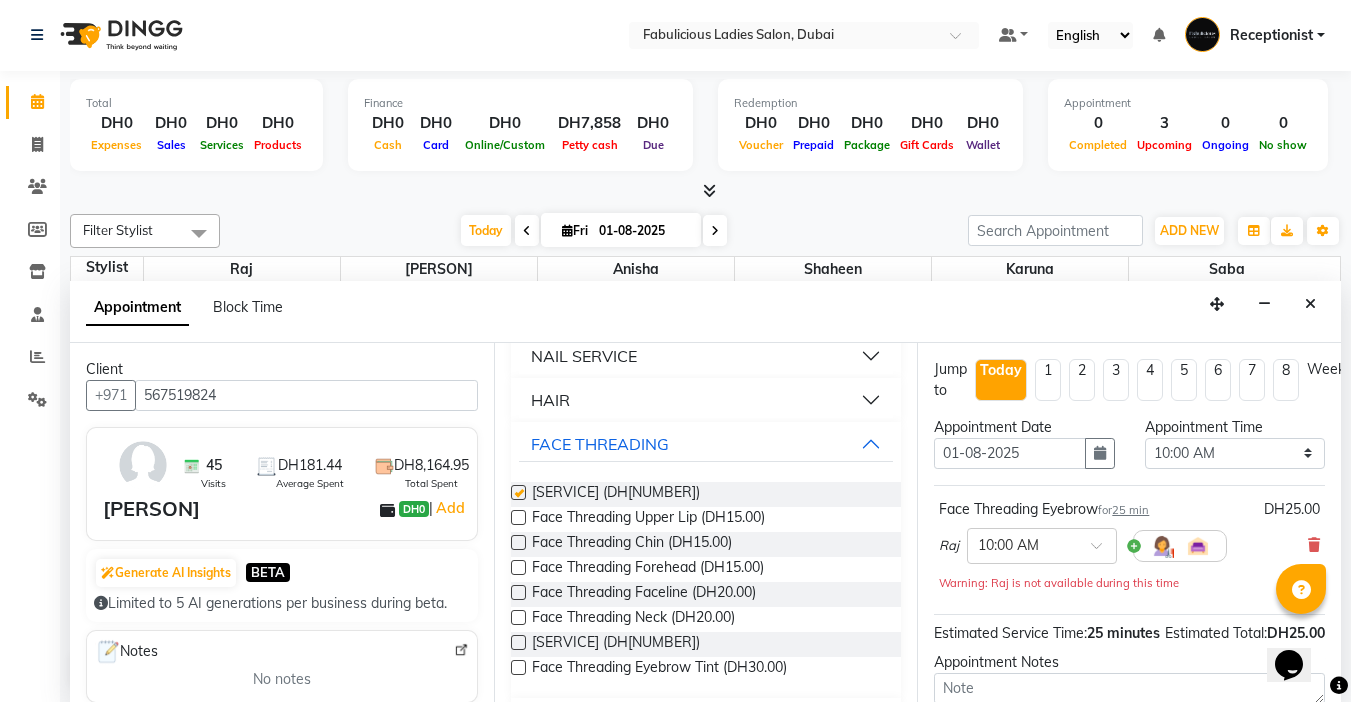 checkbox on "false" 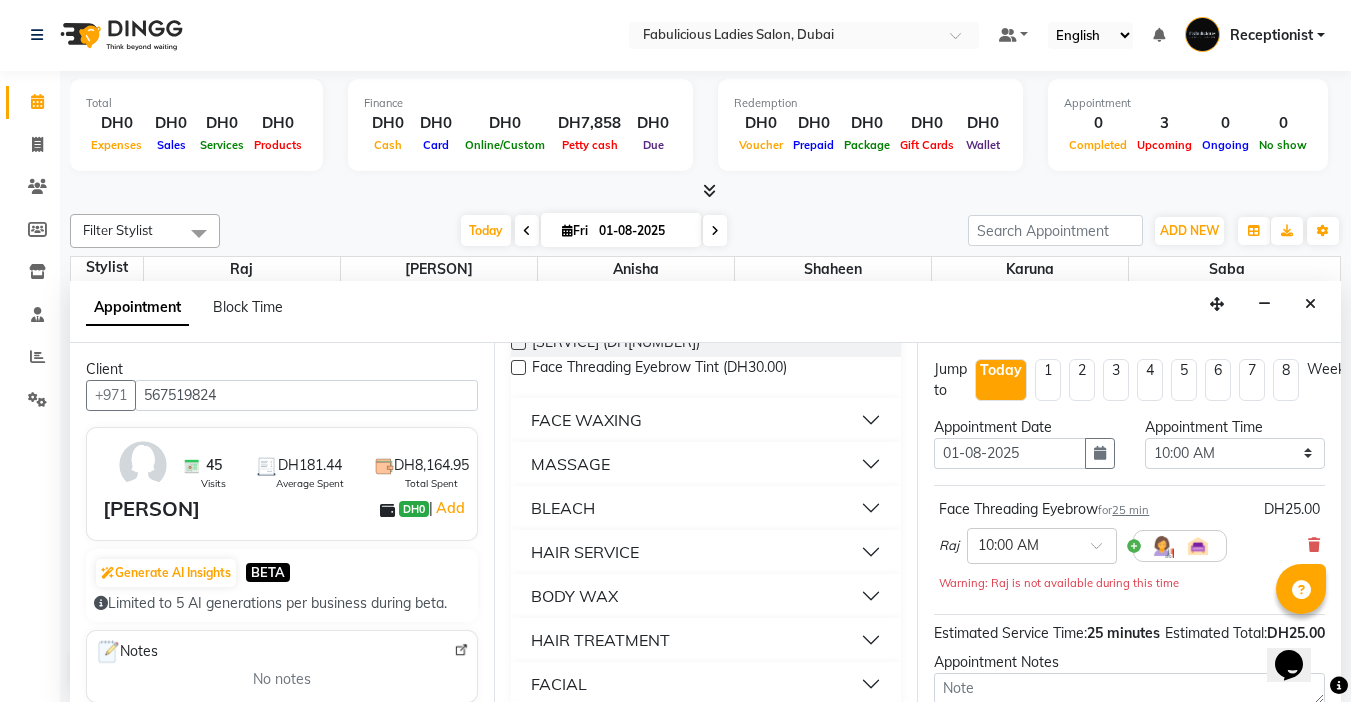 scroll, scrollTop: 1700, scrollLeft: 0, axis: vertical 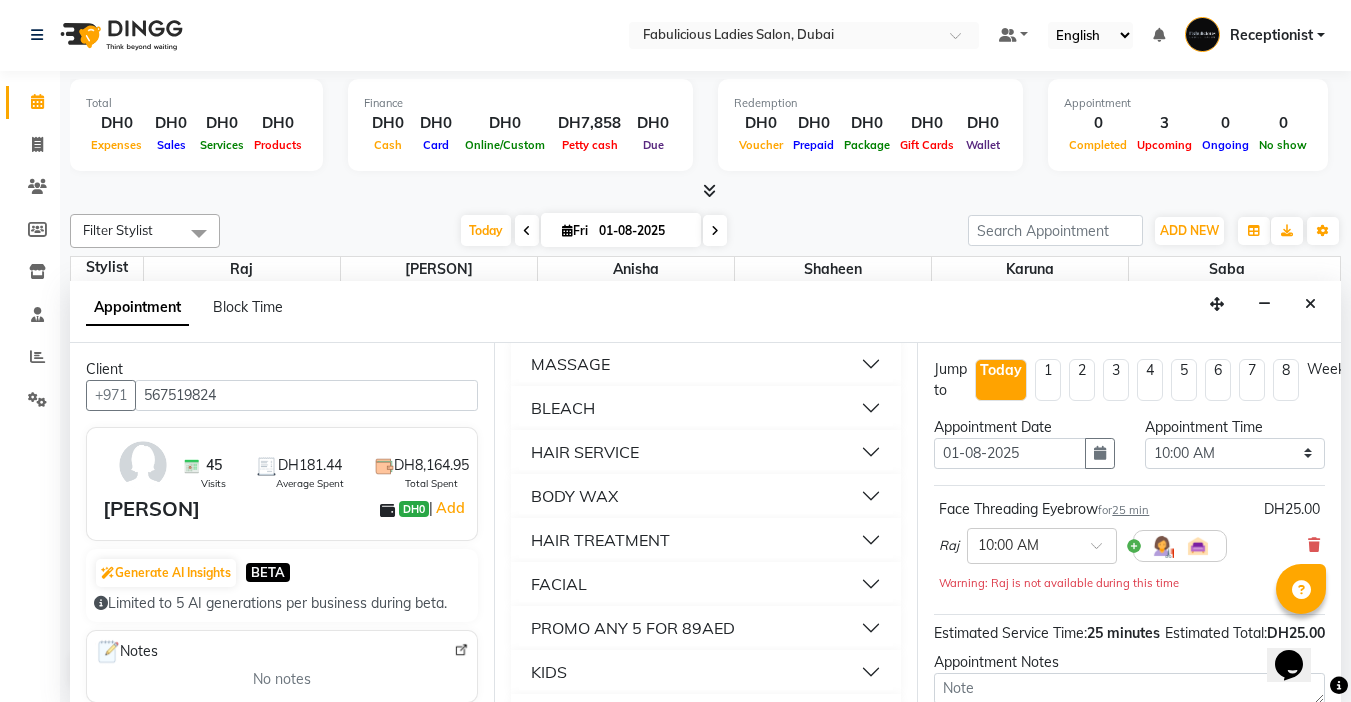 click on "MASSAGE" at bounding box center [570, 364] 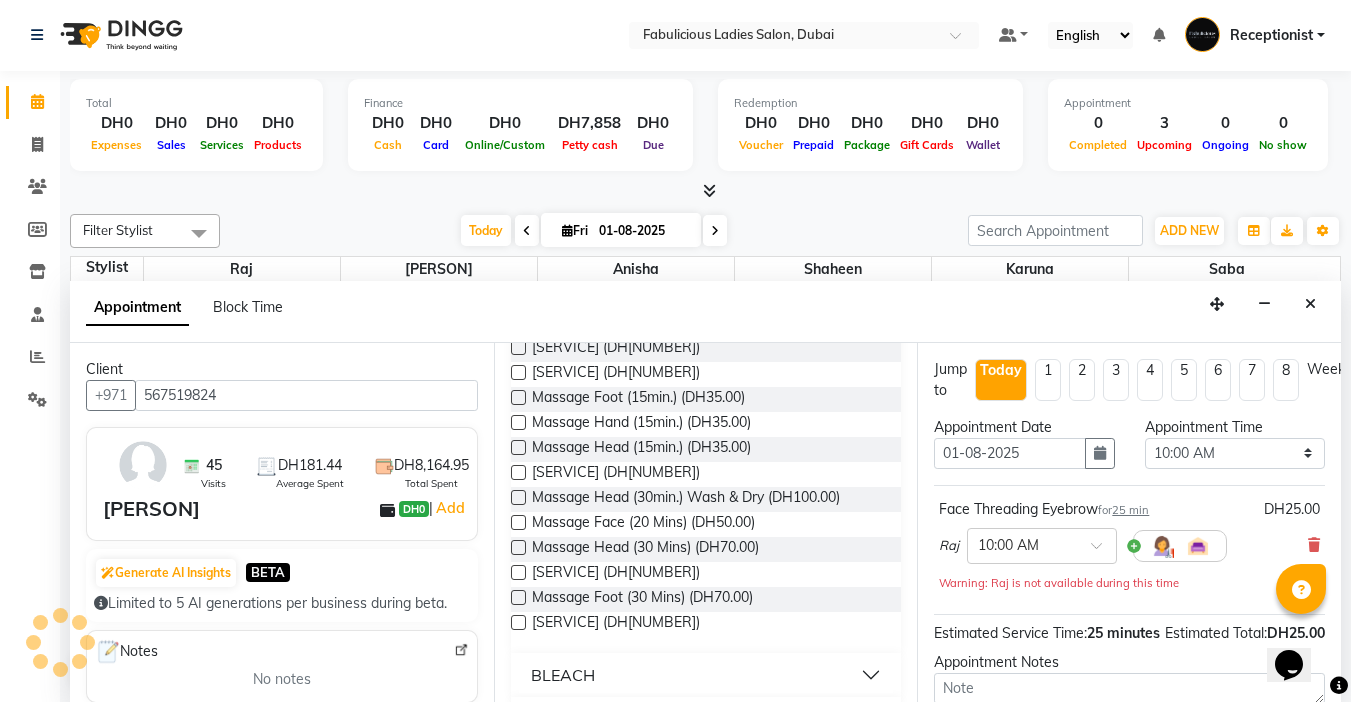 scroll, scrollTop: 1800, scrollLeft: 0, axis: vertical 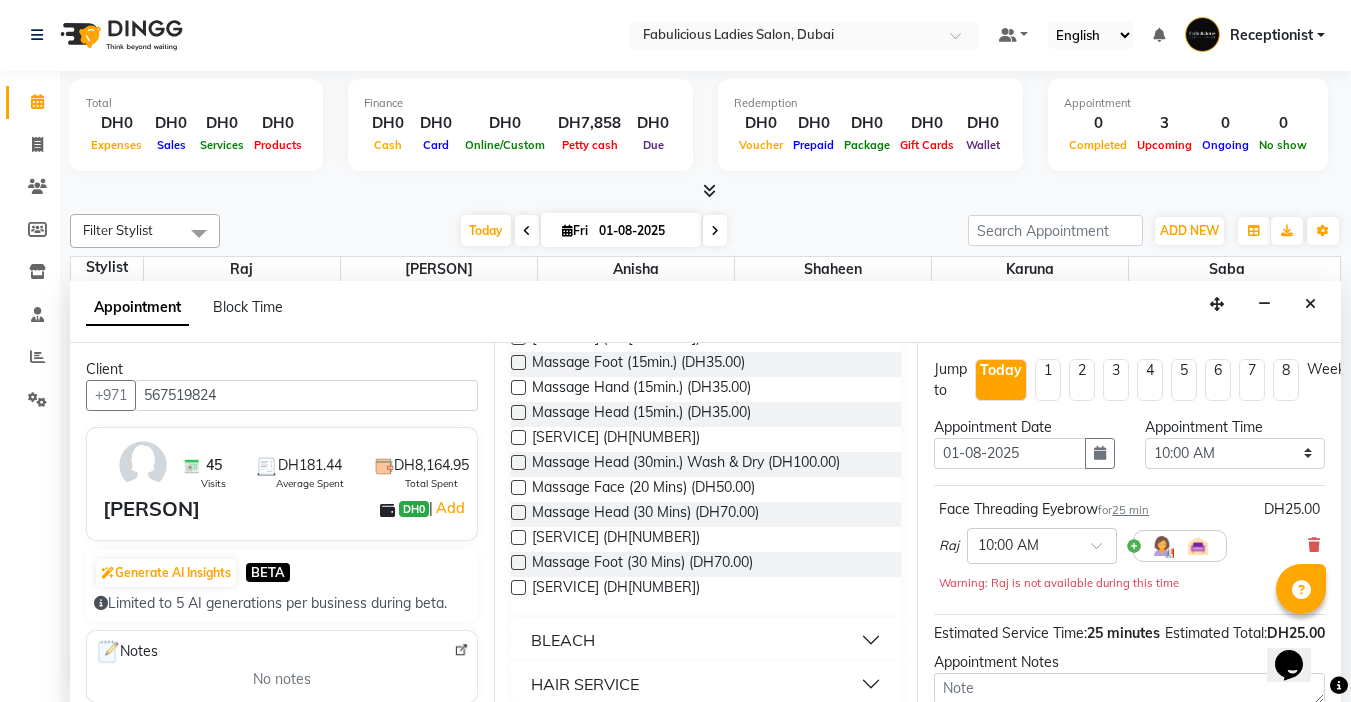 click at bounding box center (518, 412) 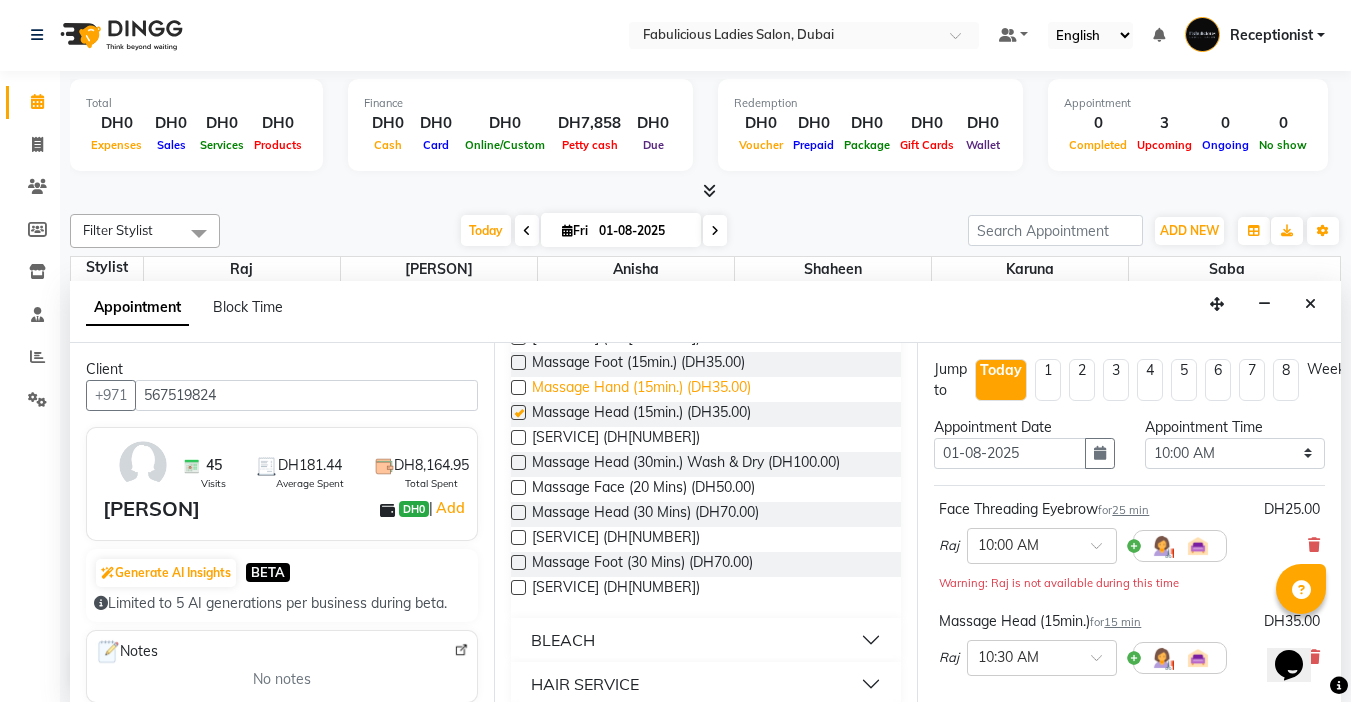 checkbox on "false" 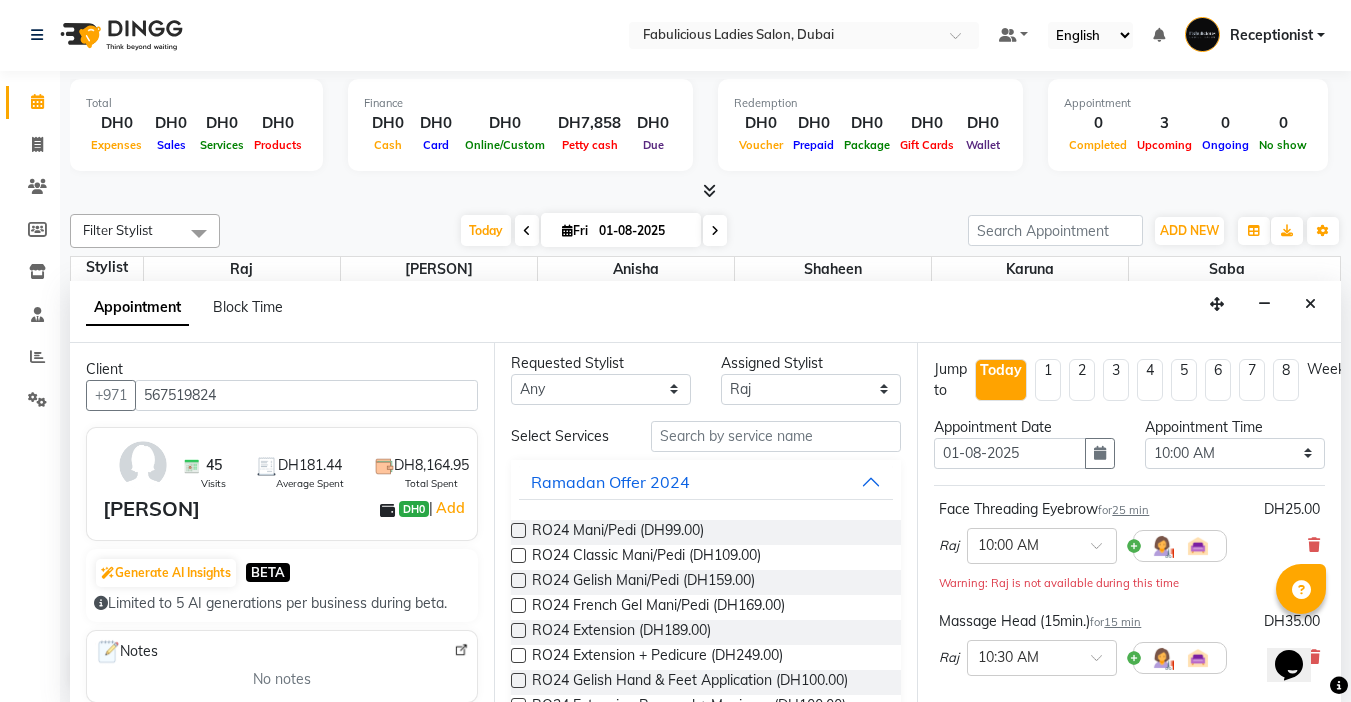 scroll, scrollTop: 0, scrollLeft: 0, axis: both 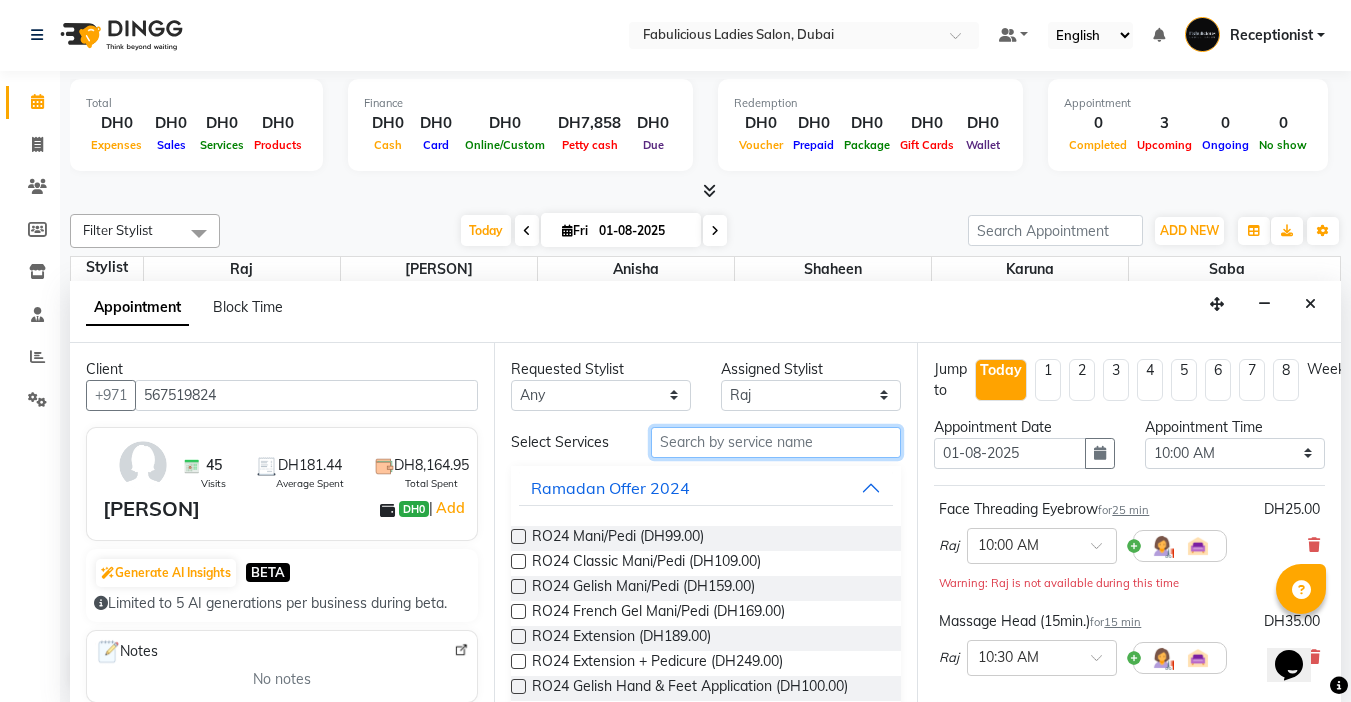 click at bounding box center (776, 442) 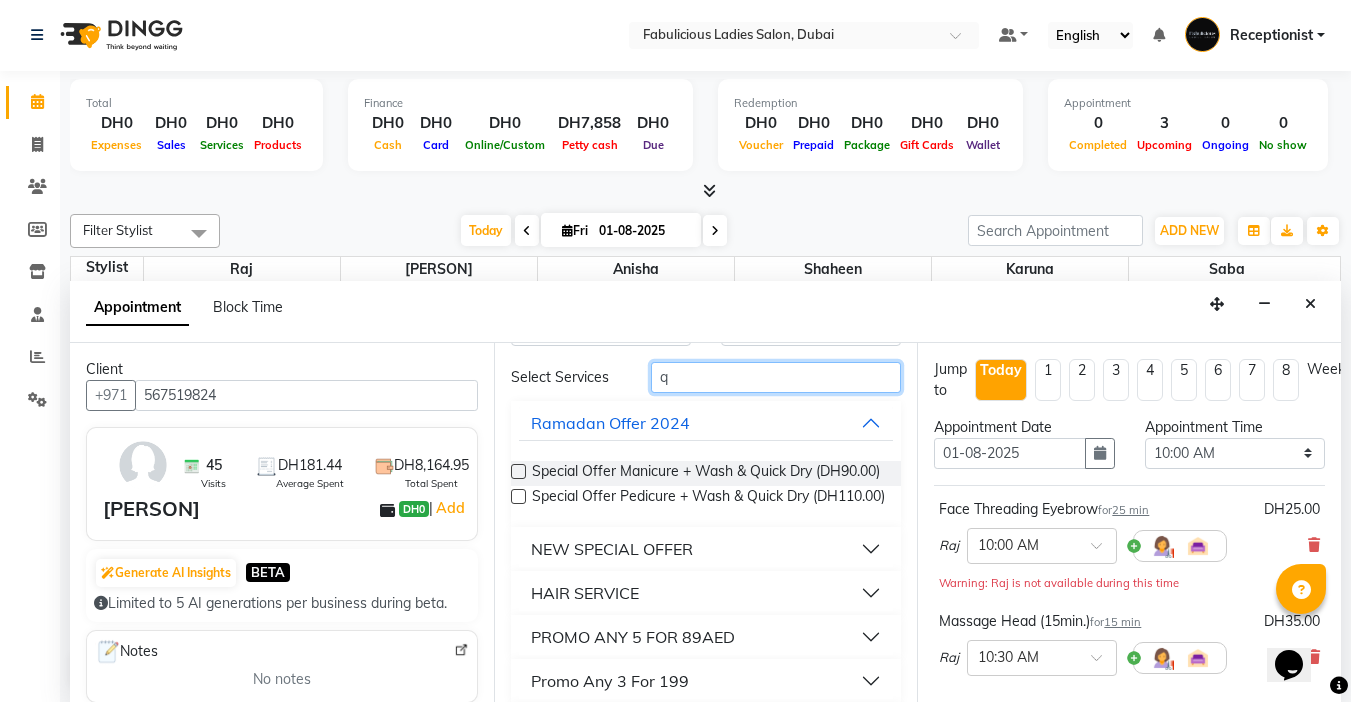 scroll, scrollTop: 100, scrollLeft: 0, axis: vertical 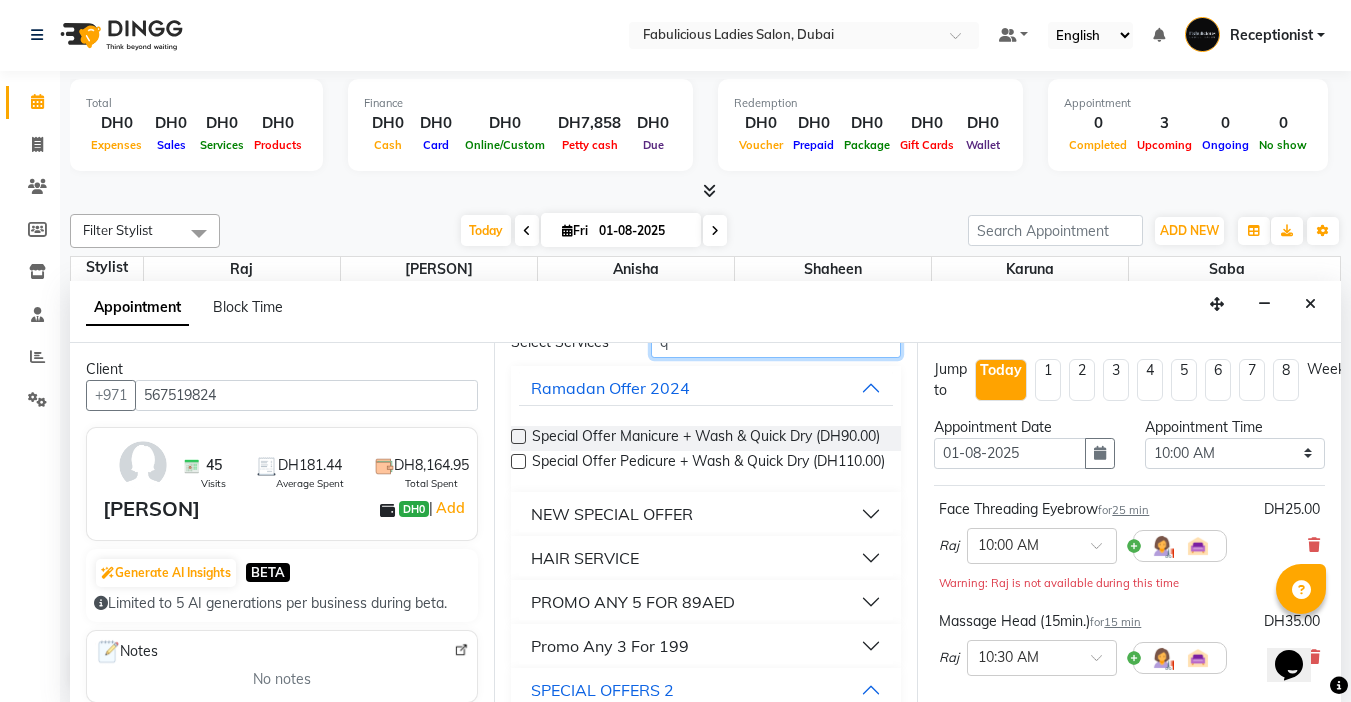 type on "q" 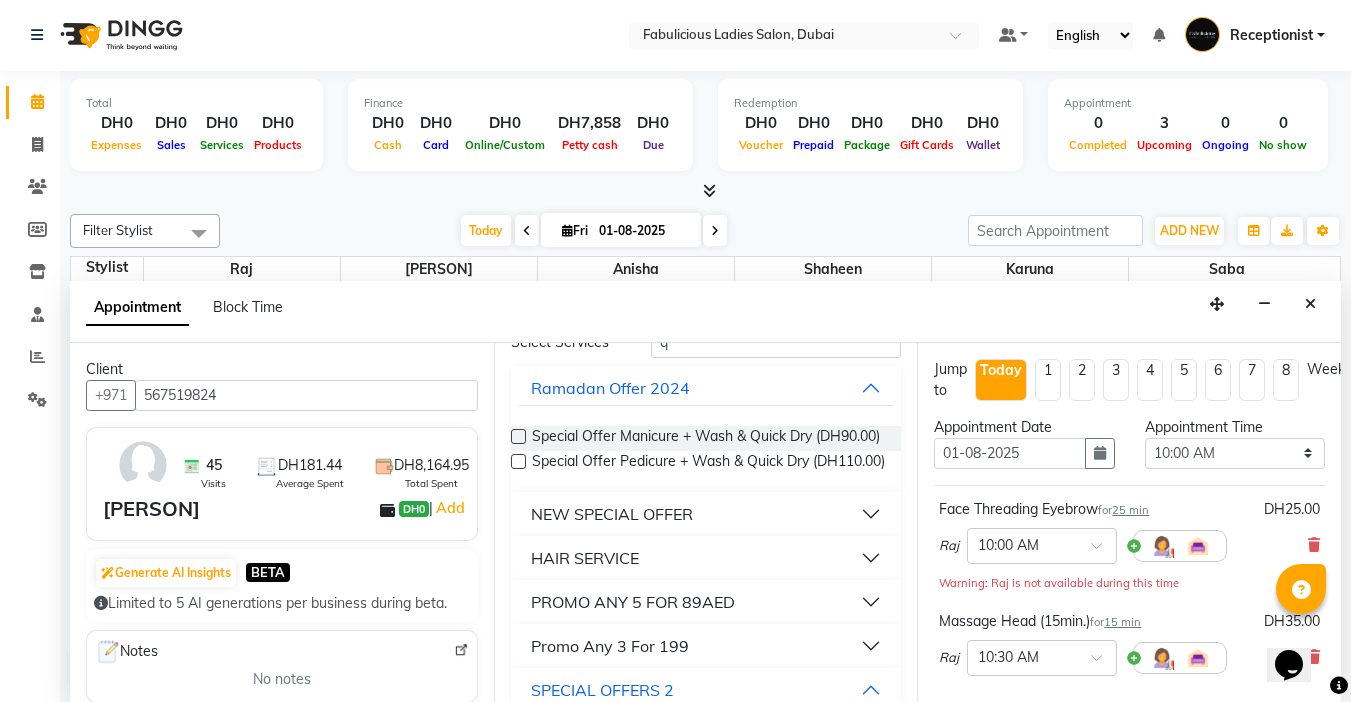 click on "HAIR SERVICE" at bounding box center (706, 558) 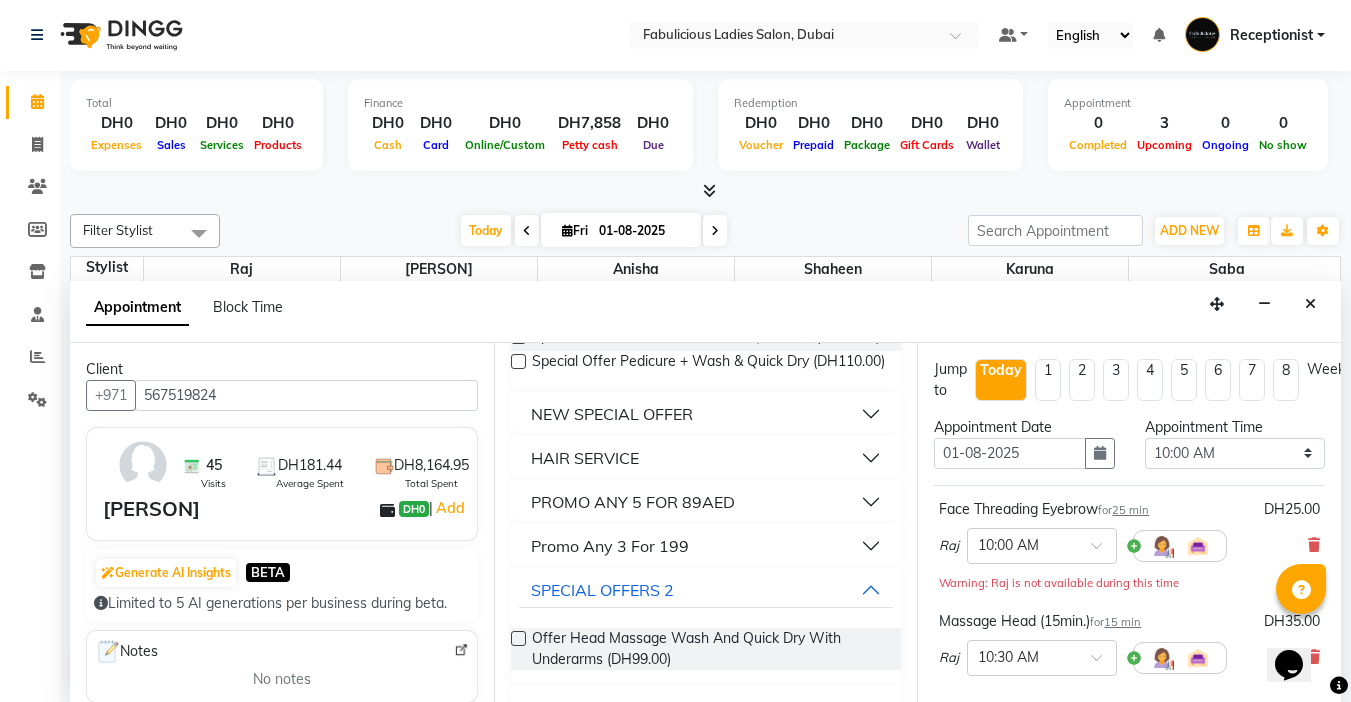 click on "HAIR SERVICE" at bounding box center (585, 458) 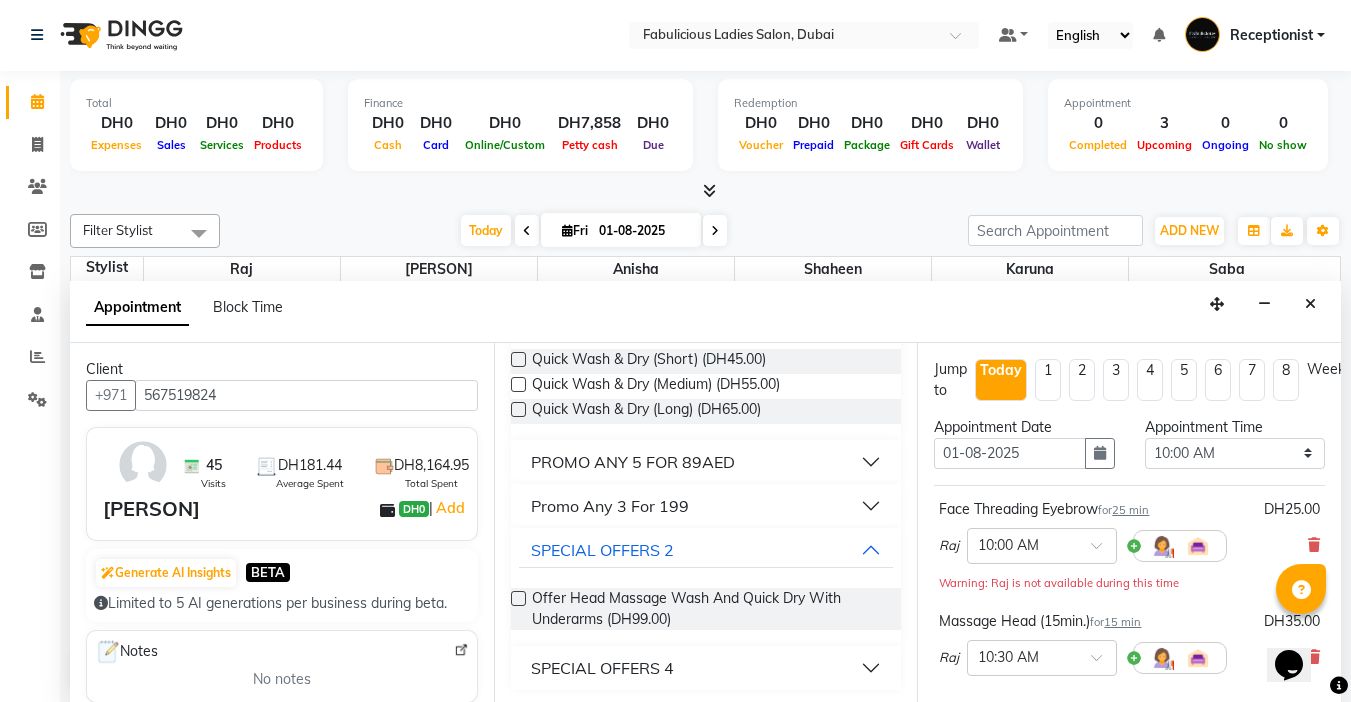 scroll, scrollTop: 385, scrollLeft: 0, axis: vertical 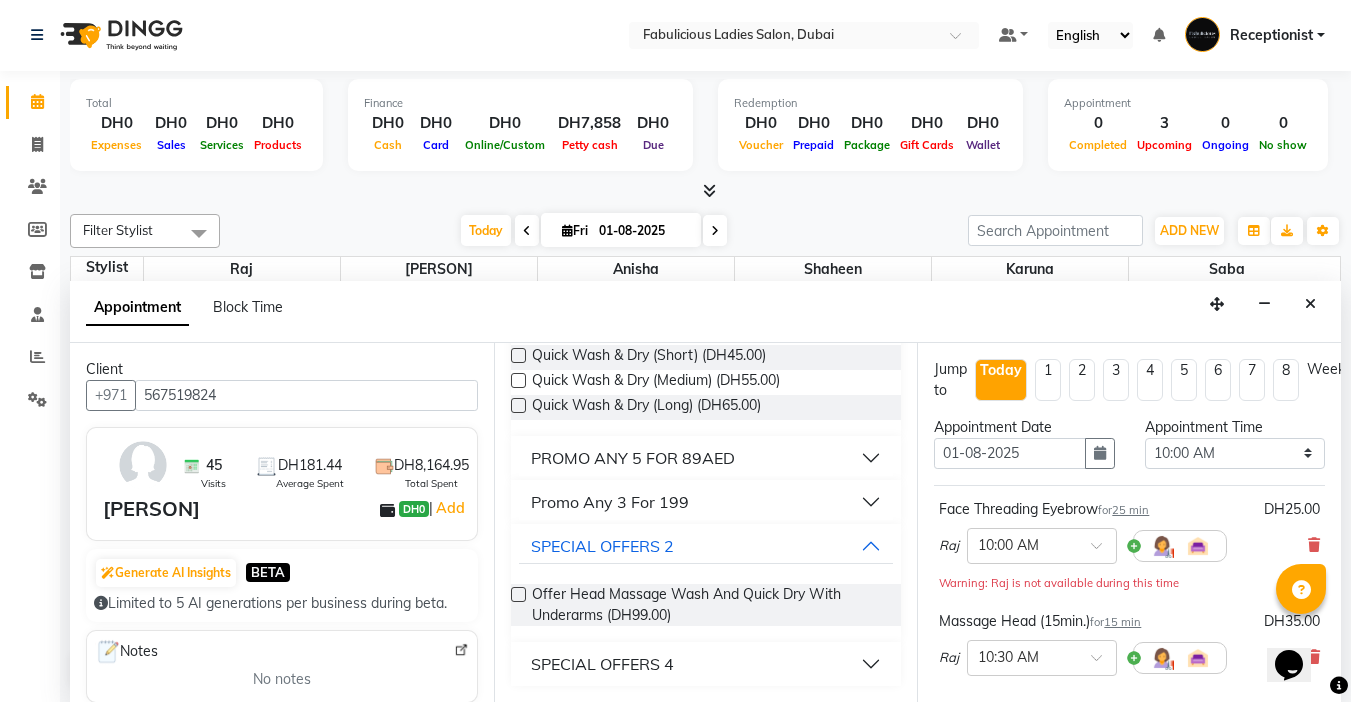click at bounding box center [518, 380] 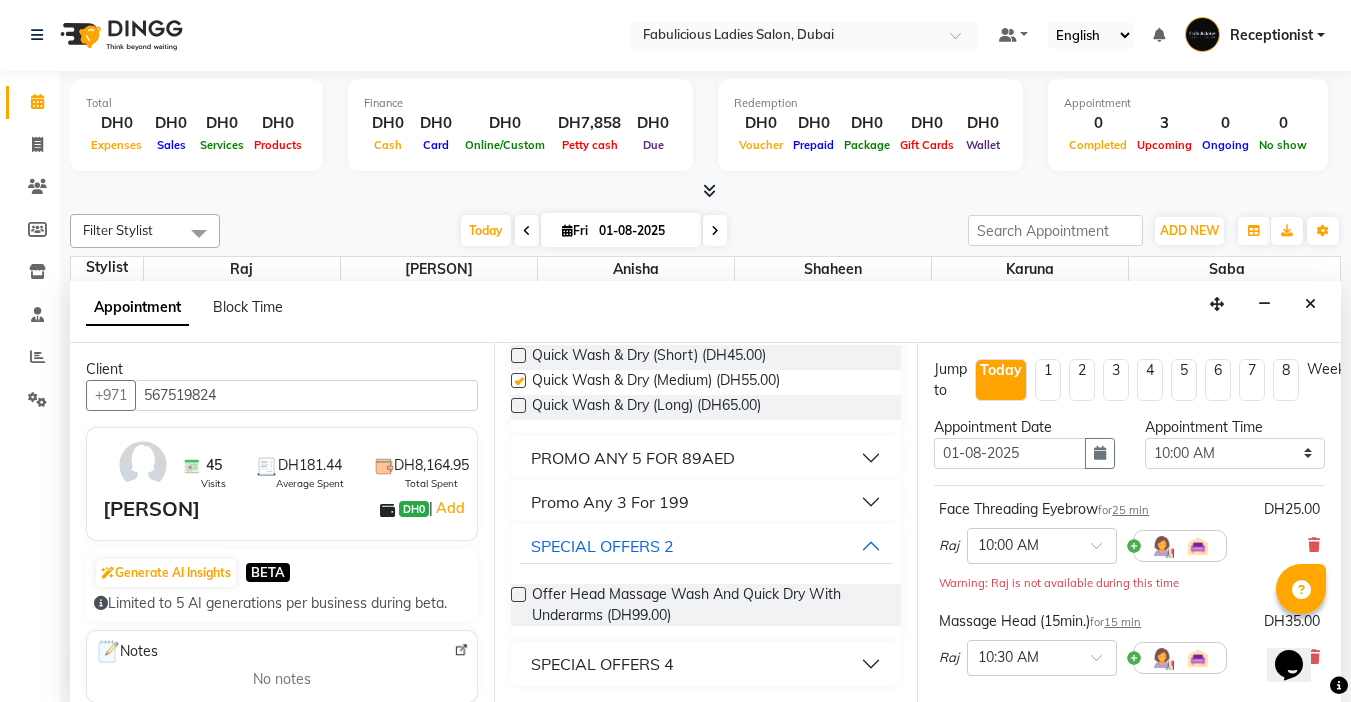 checkbox on "false" 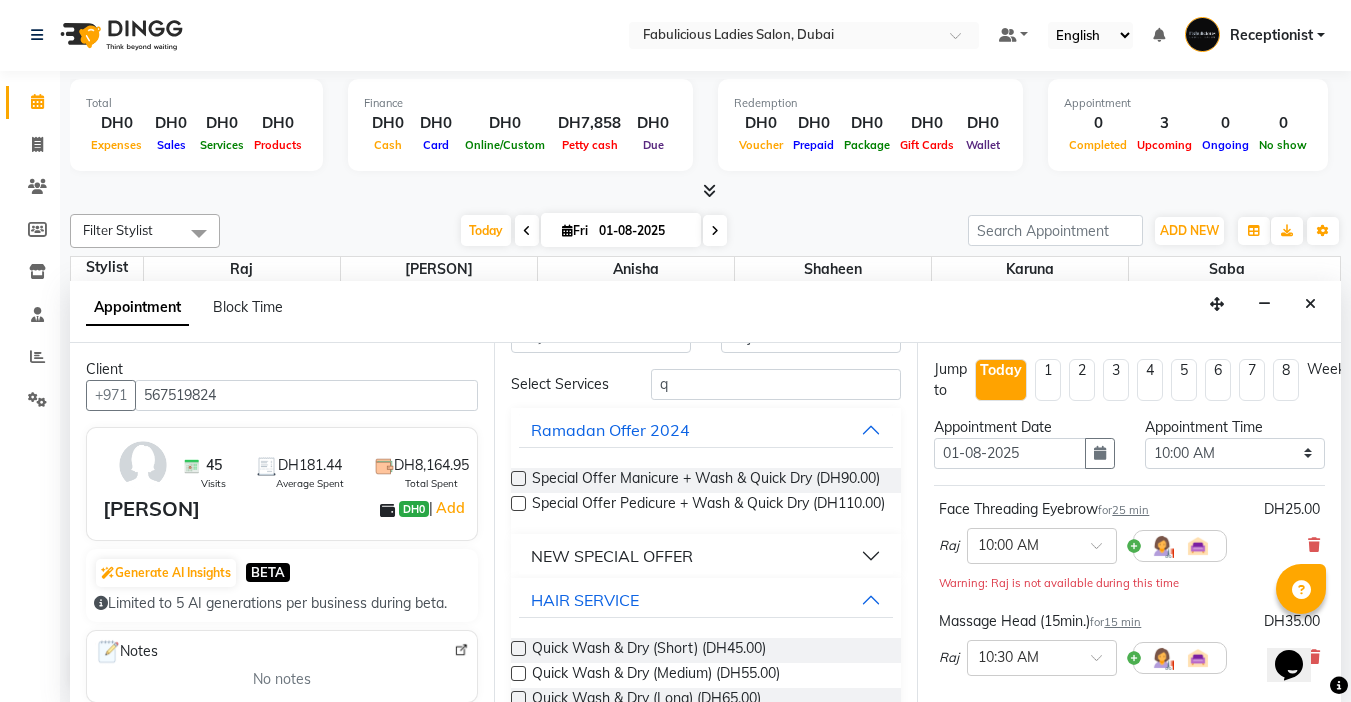 scroll, scrollTop: 0, scrollLeft: 0, axis: both 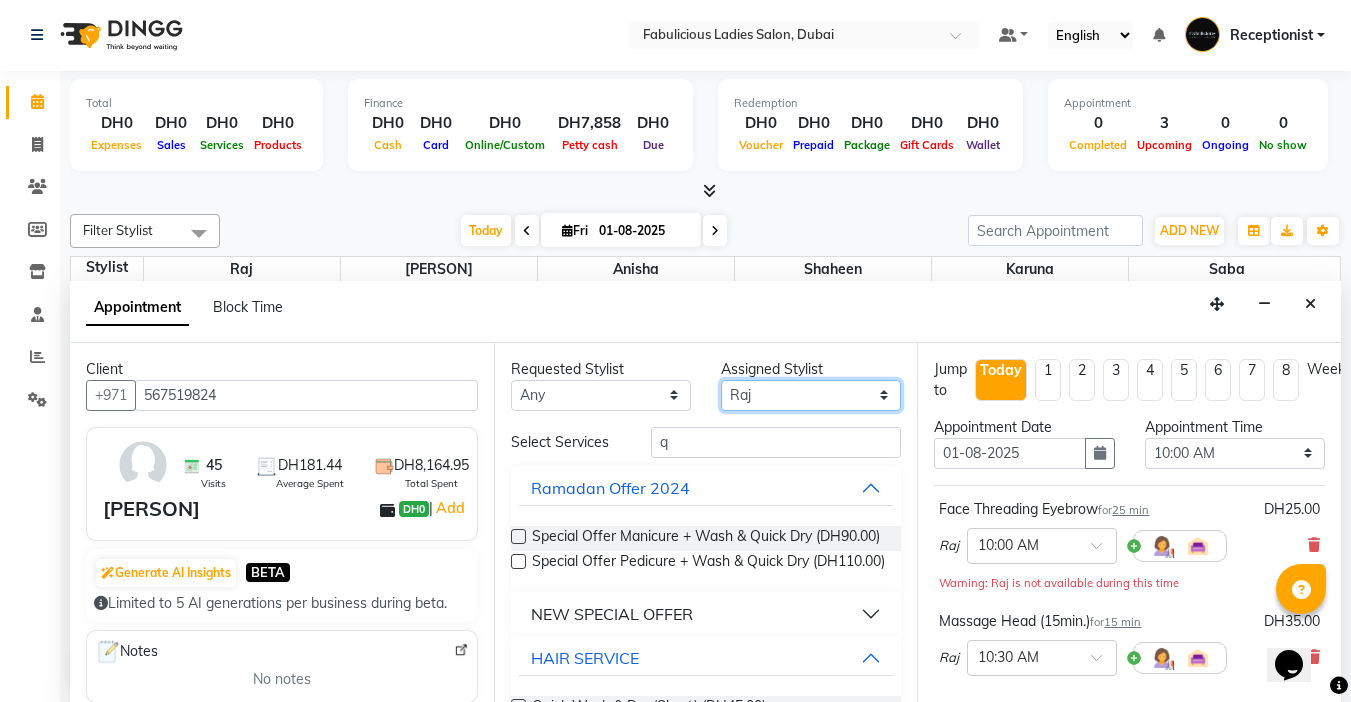 click on "Select [PERSON] [PERSON]  [PERSON] [PERSON] [PERSON] [PERSON]" at bounding box center [811, 395] 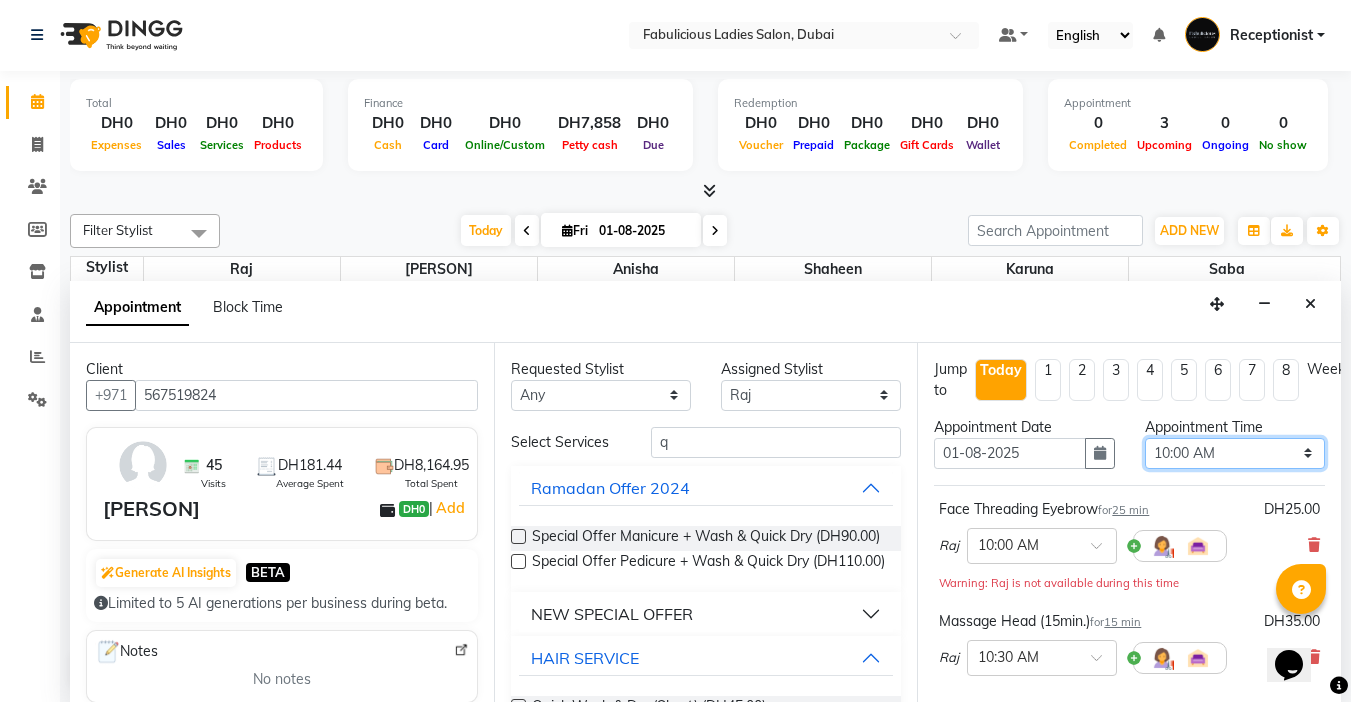 click on "Select 10:00 AM 10:15 AM 10:30 AM 10:45 AM 11:00 AM 11:15 AM 11:30 AM 11:45 AM 12:00 PM 12:15 PM 12:30 PM 12:45 PM 01:00 PM 01:15 PM 01:30 PM 01:45 PM 02:00 PM 02:15 PM 02:30 PM 02:45 PM 03:00 PM 03:15 PM 03:30 PM 03:45 PM 04:00 PM 04:15 PM 04:30 PM 04:45 PM 05:00 PM 05:15 PM 05:30 PM 05:45 PM 06:00 PM 06:15 PM 06:30 PM 06:45 PM 07:00 PM 07:15 PM 07:30 PM 07:45 PM 08:00 PM 08:15 PM 08:30 PM 08:45 PM 09:00 PM 09:15 PM 09:30 PM 09:45 PM 10:00 PM 10:15 PM 10:30 PM 10:45 PM 11:00 PM 11:15 PM 11:30 PM 11:45 PM" at bounding box center [1235, 453] 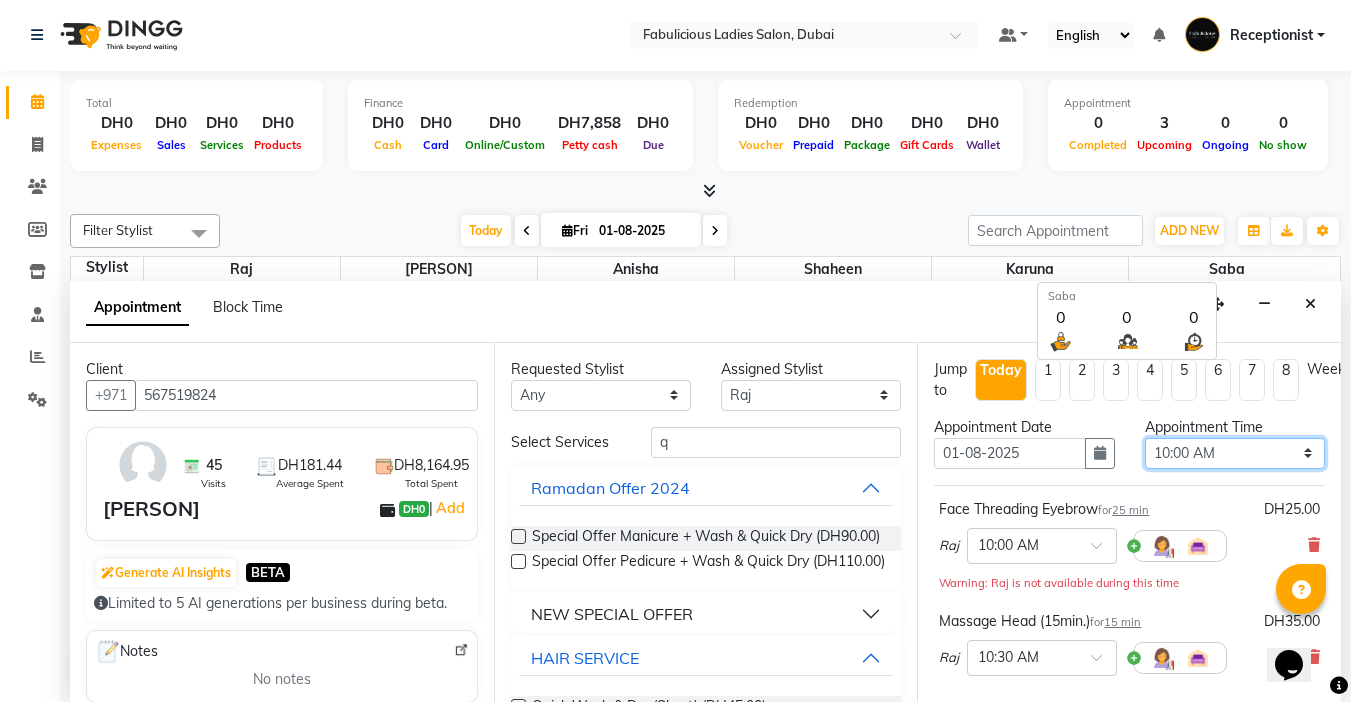 select on "1110" 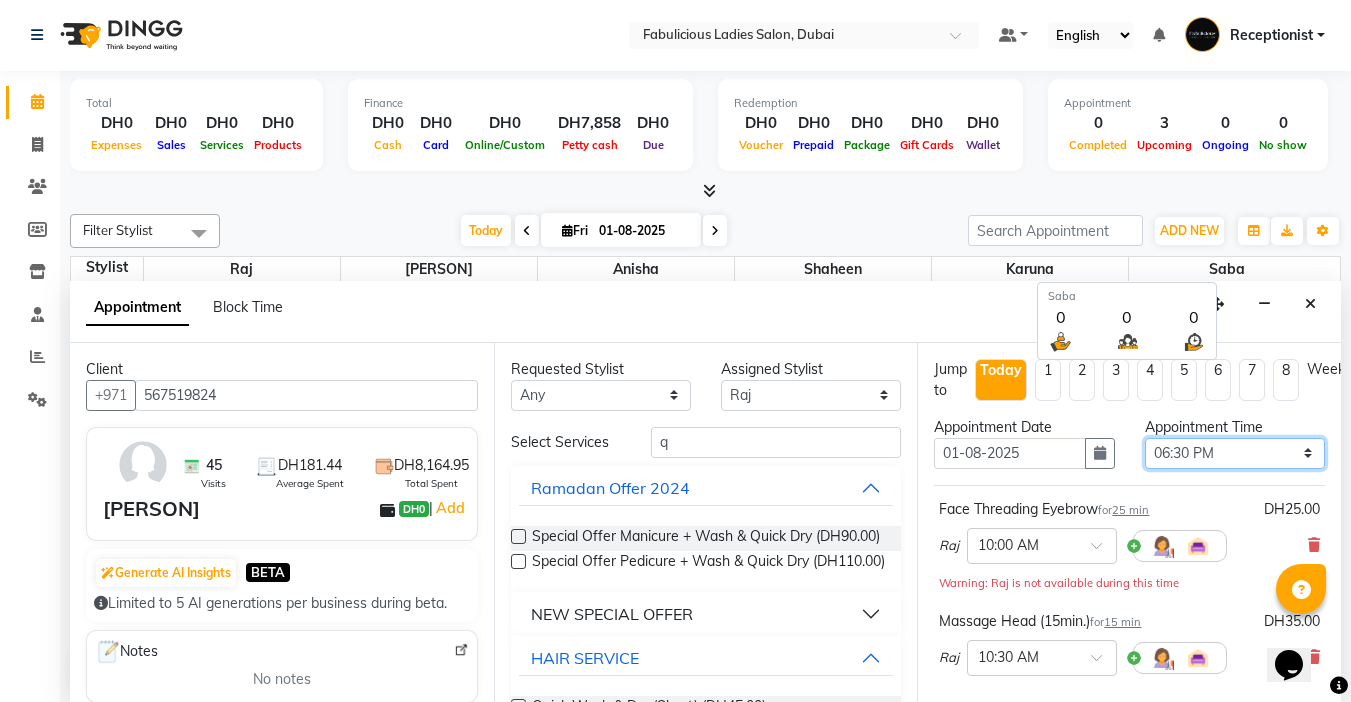 click on "Select 10:00 AM 10:15 AM 10:30 AM 10:45 AM 11:00 AM 11:15 AM 11:30 AM 11:45 AM 12:00 PM 12:15 PM 12:30 PM 12:45 PM 01:00 PM 01:15 PM 01:30 PM 01:45 PM 02:00 PM 02:15 PM 02:30 PM 02:45 PM 03:00 PM 03:15 PM 03:30 PM 03:45 PM 04:00 PM 04:15 PM 04:30 PM 04:45 PM 05:00 PM 05:15 PM 05:30 PM 05:45 PM 06:00 PM 06:15 PM 06:30 PM 06:45 PM 07:00 PM 07:15 PM 07:30 PM 07:45 PM 08:00 PM 08:15 PM 08:30 PM 08:45 PM 09:00 PM 09:15 PM 09:30 PM 09:45 PM 10:00 PM 10:15 PM 10:30 PM 10:45 PM 11:00 PM 11:15 PM 11:30 PM 11:45 PM" at bounding box center [1235, 453] 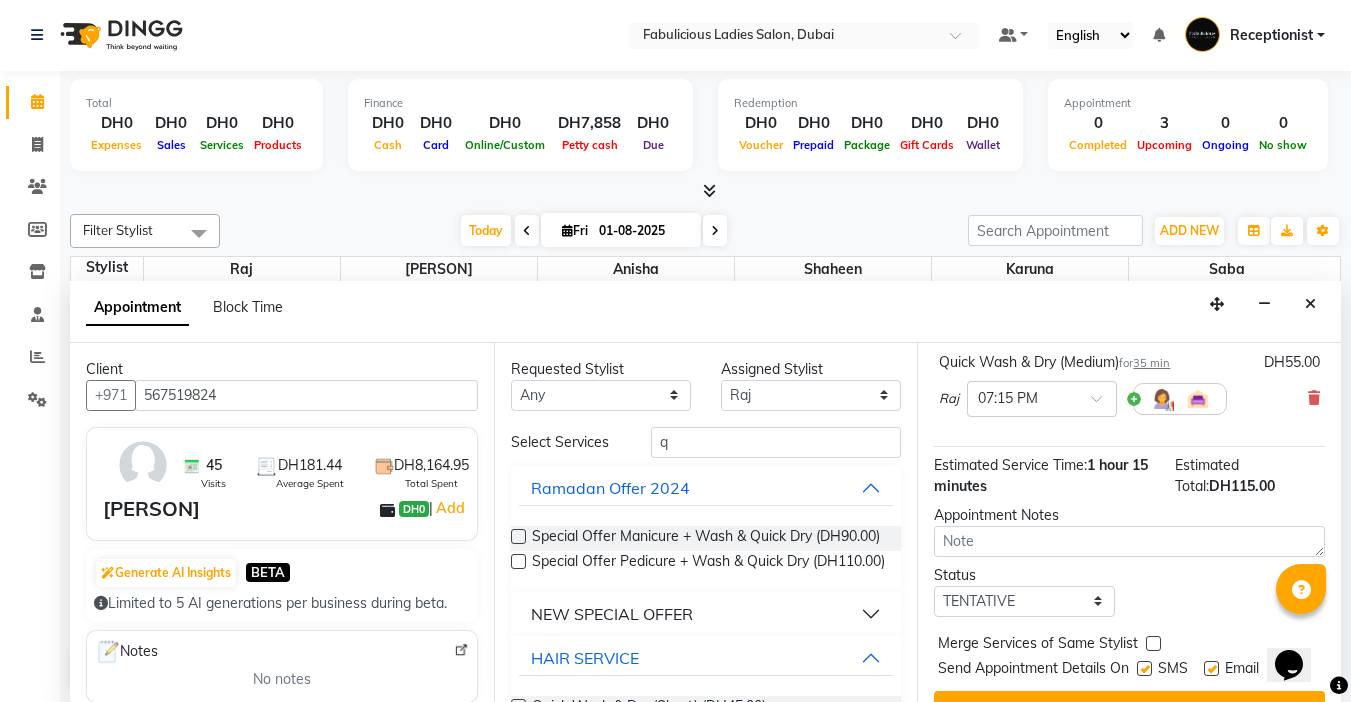 scroll, scrollTop: 385, scrollLeft: 0, axis: vertical 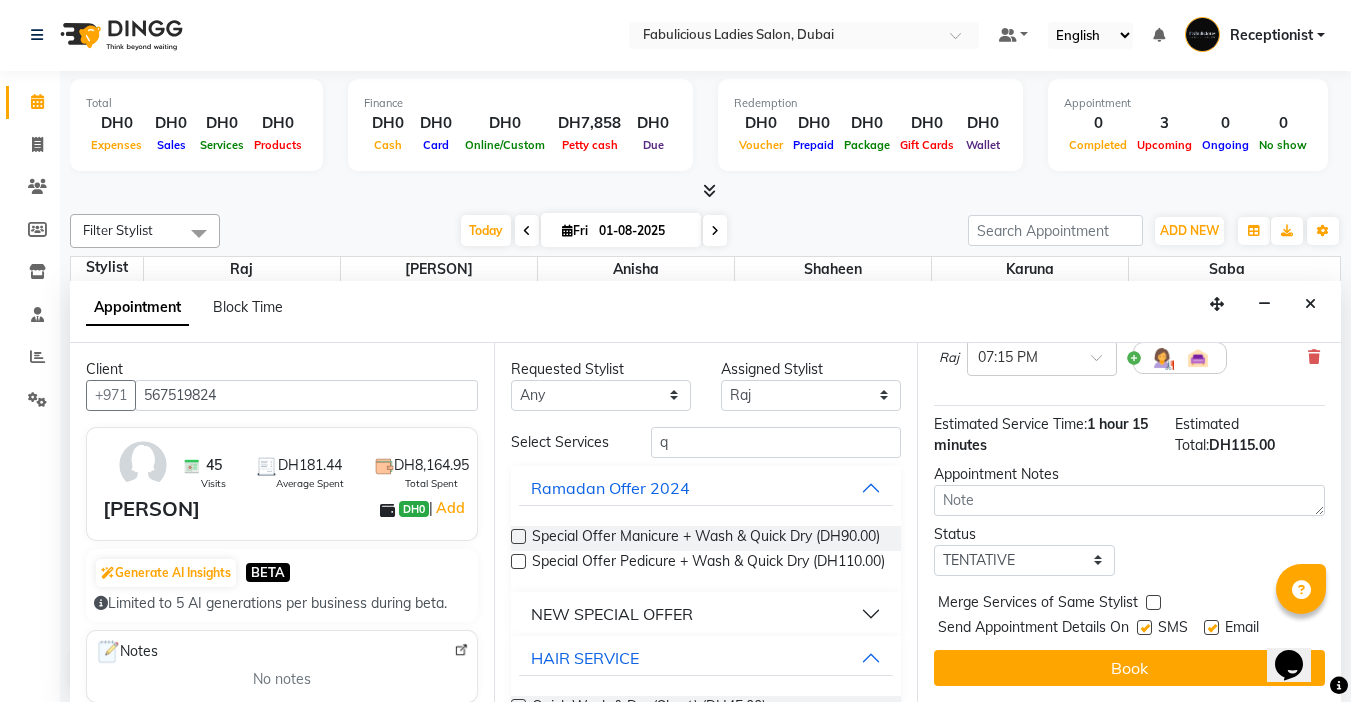 click at bounding box center [1153, 602] 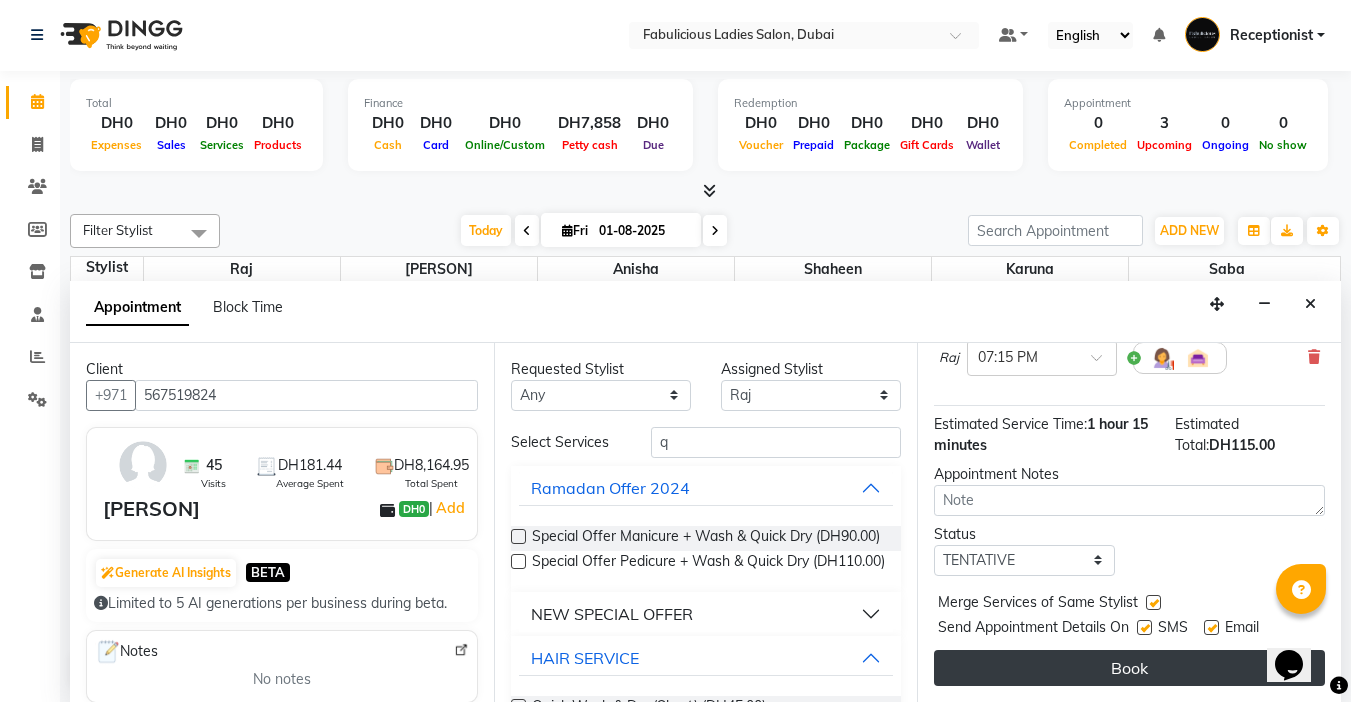 click on "Book" at bounding box center (1129, 668) 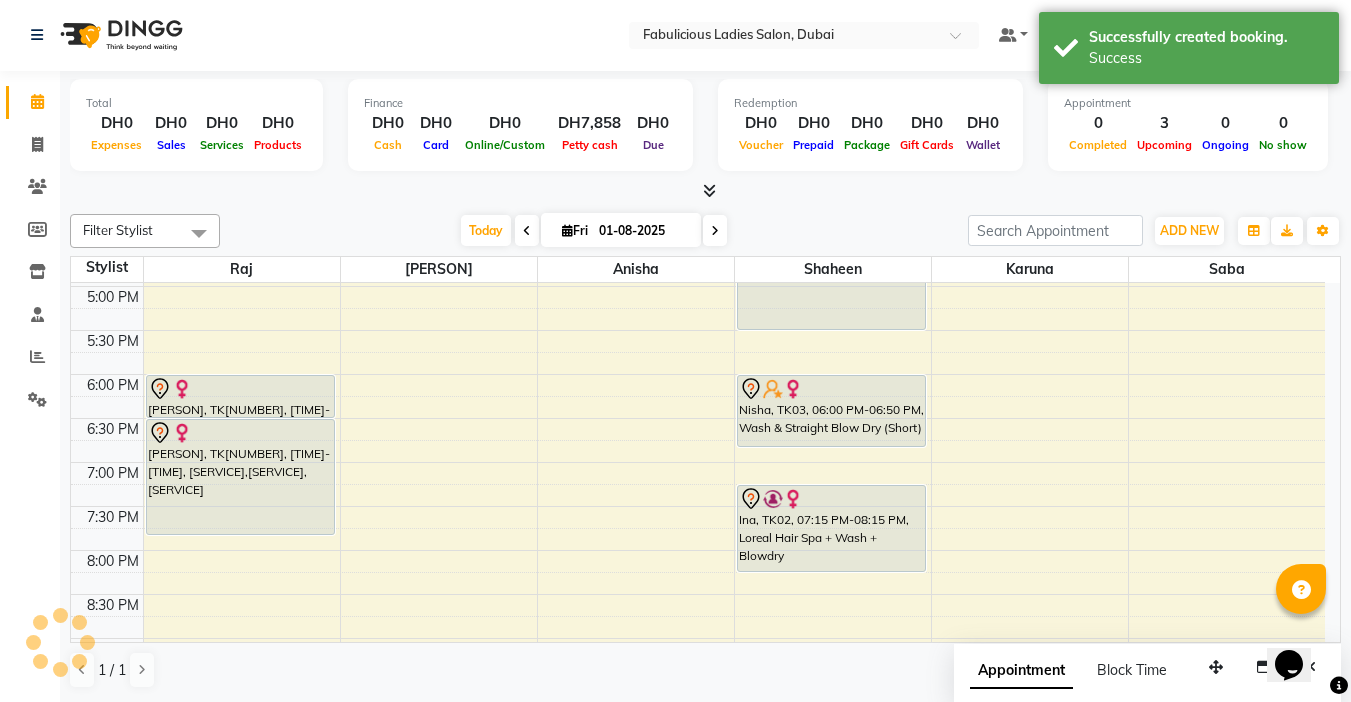 scroll, scrollTop: 0, scrollLeft: 0, axis: both 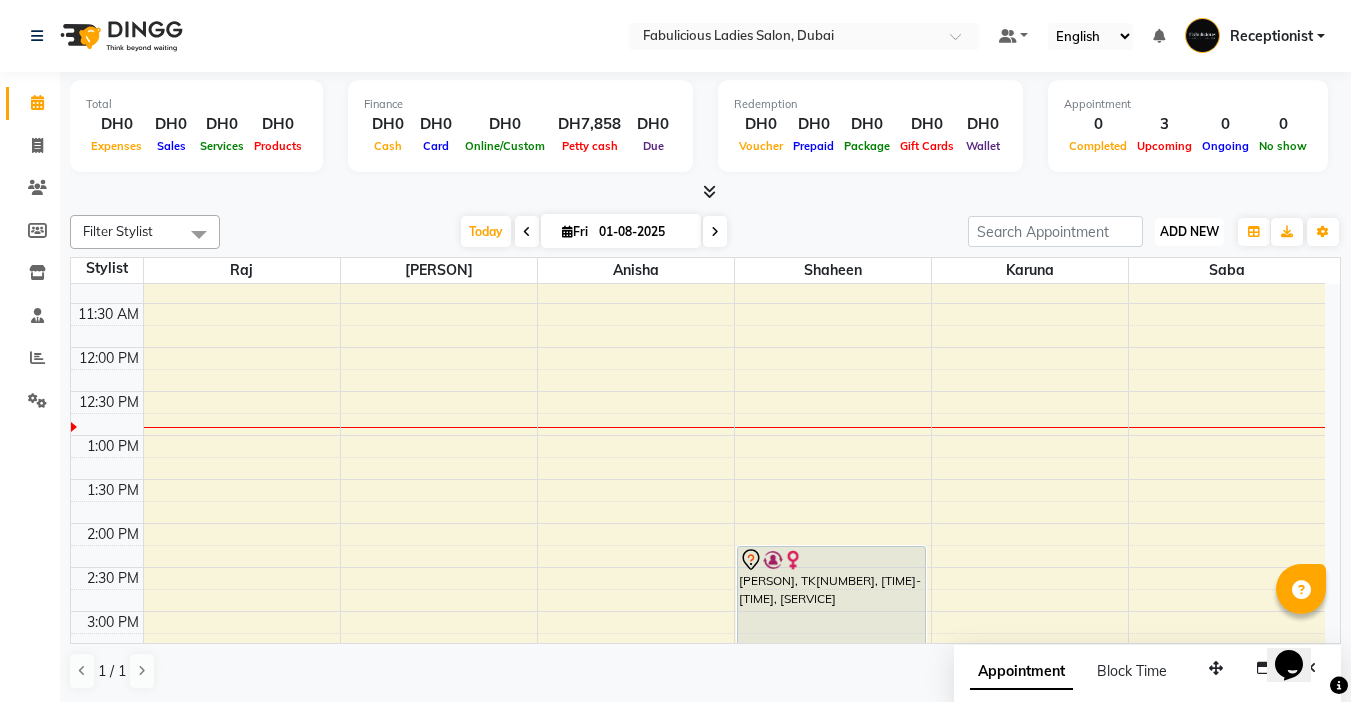 click on "ADD NEW" at bounding box center [1189, 231] 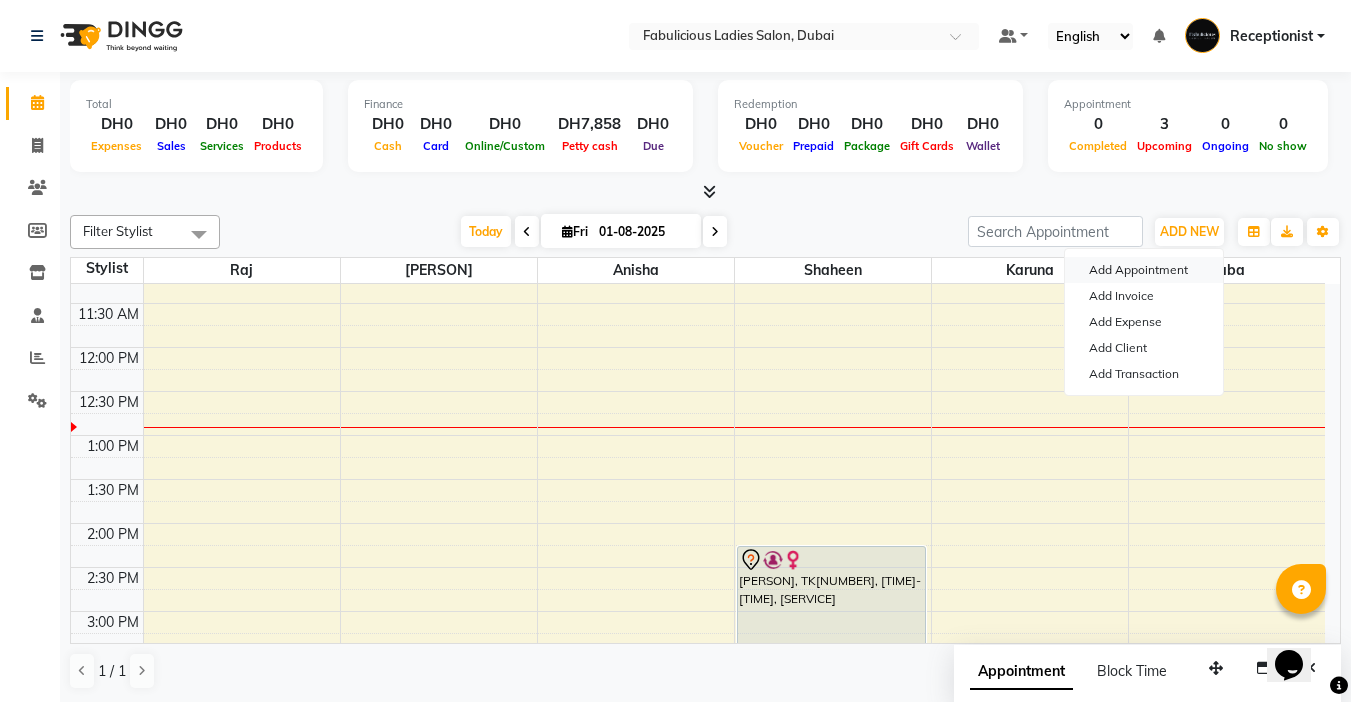 click on "Add Appointment" at bounding box center [1144, 270] 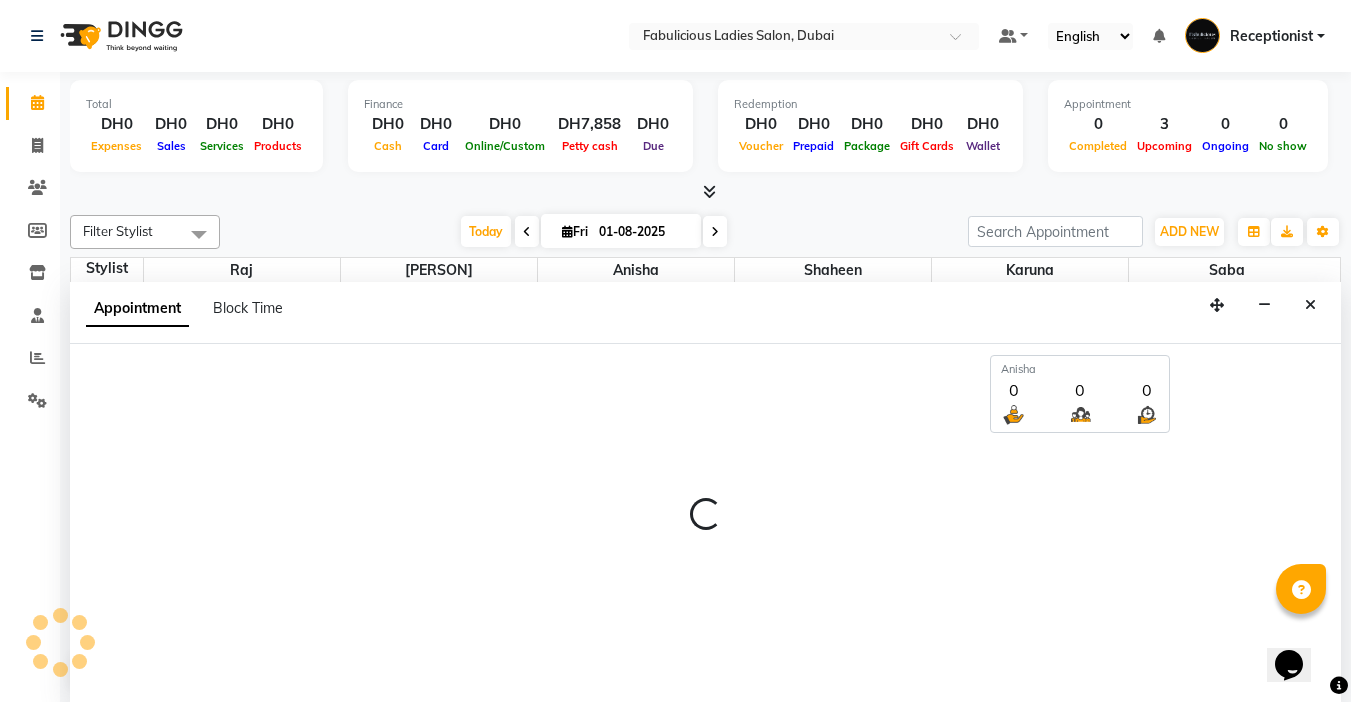 select on "tentative" 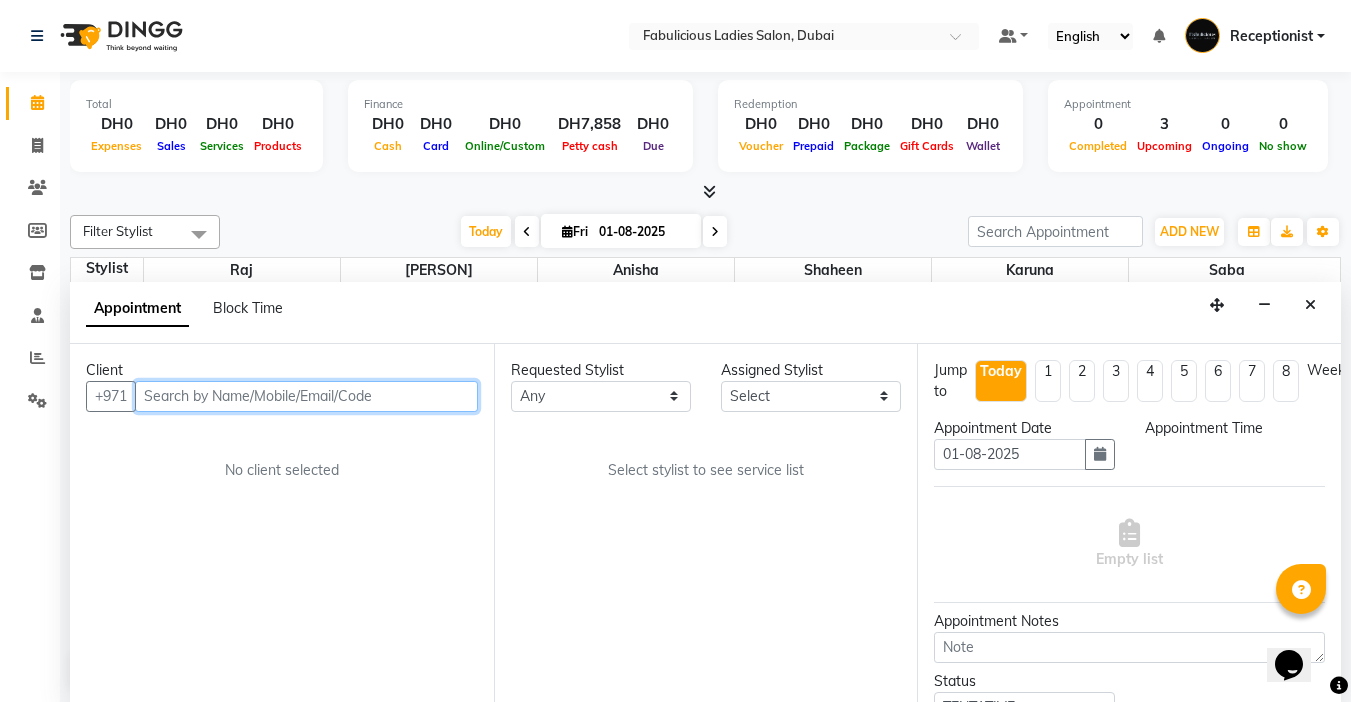select on "600" 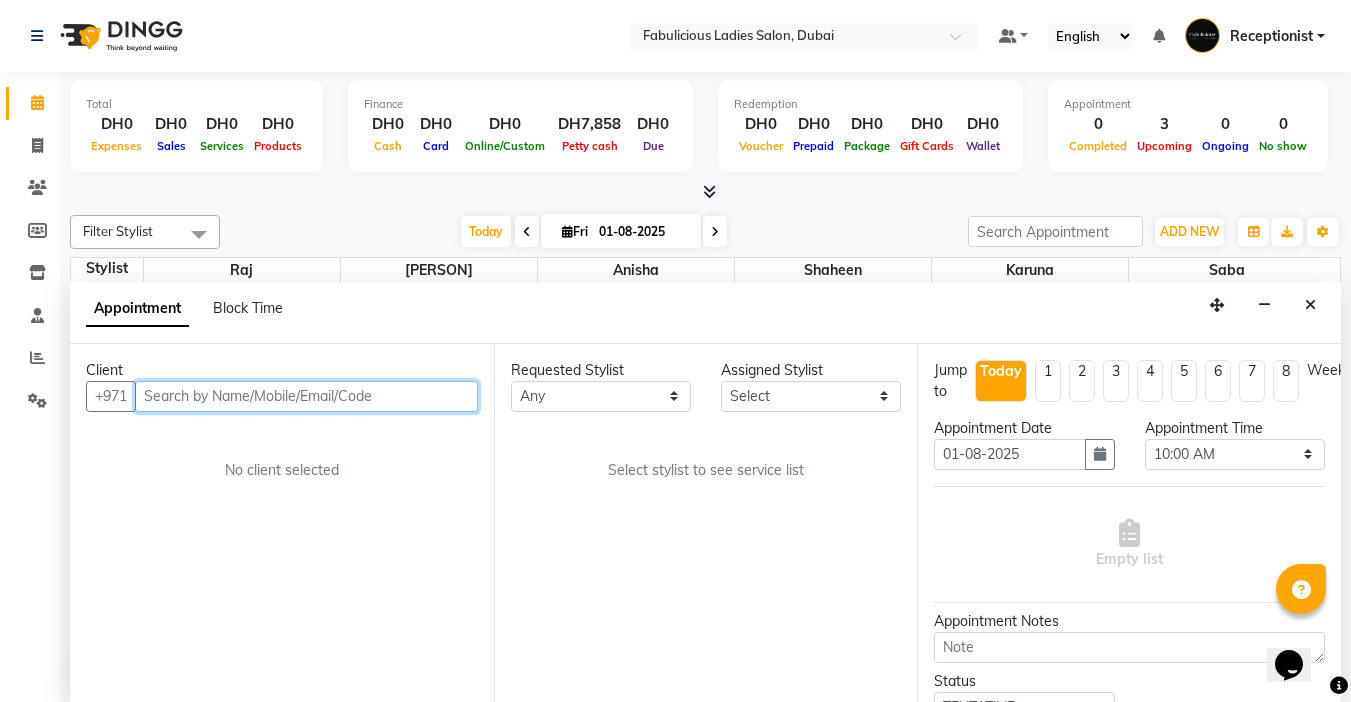 scroll, scrollTop: 1, scrollLeft: 0, axis: vertical 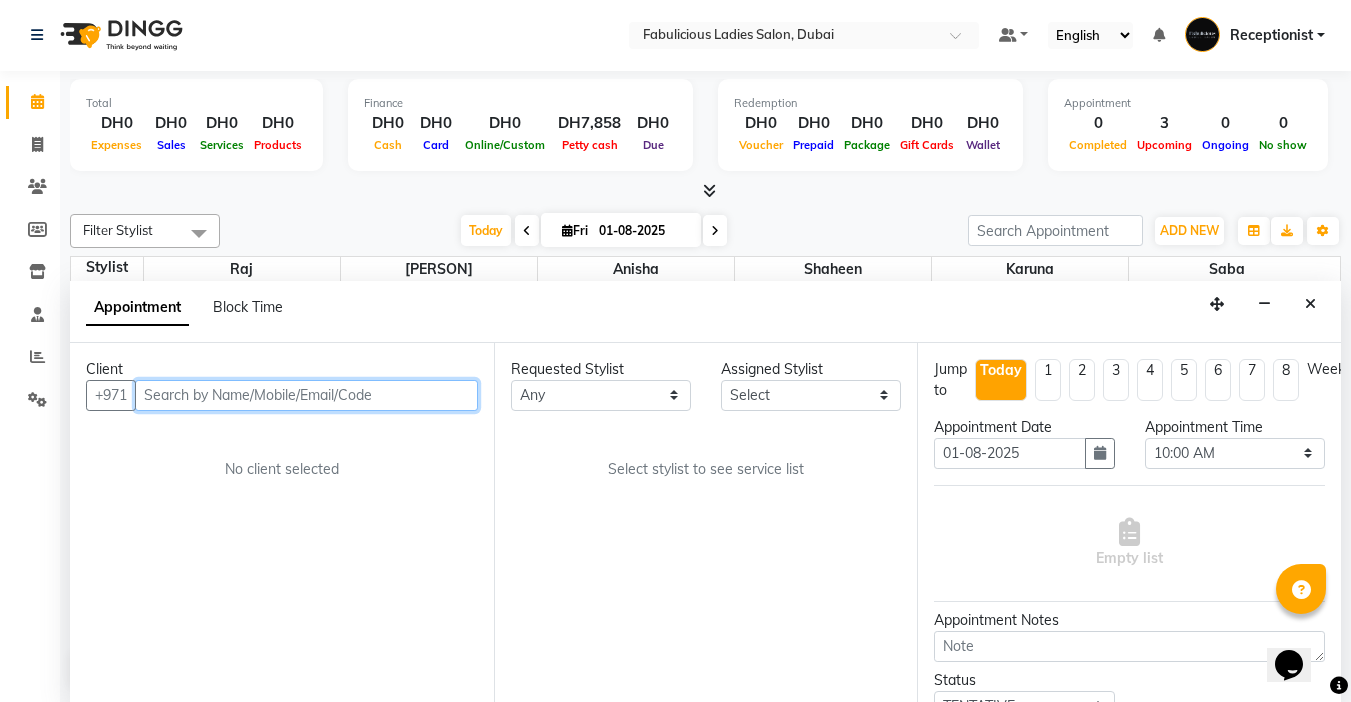 click at bounding box center [306, 395] 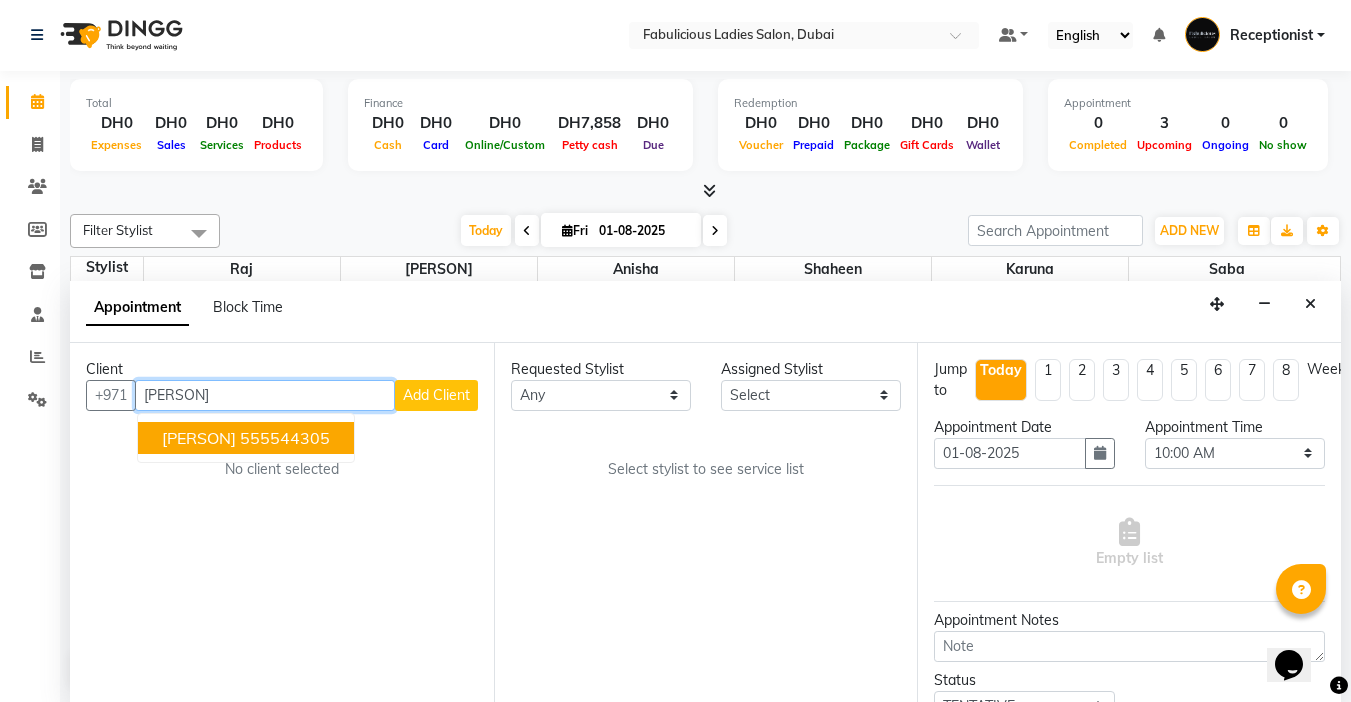 click on "[PERSON]  [PHONE]" at bounding box center [246, 438] 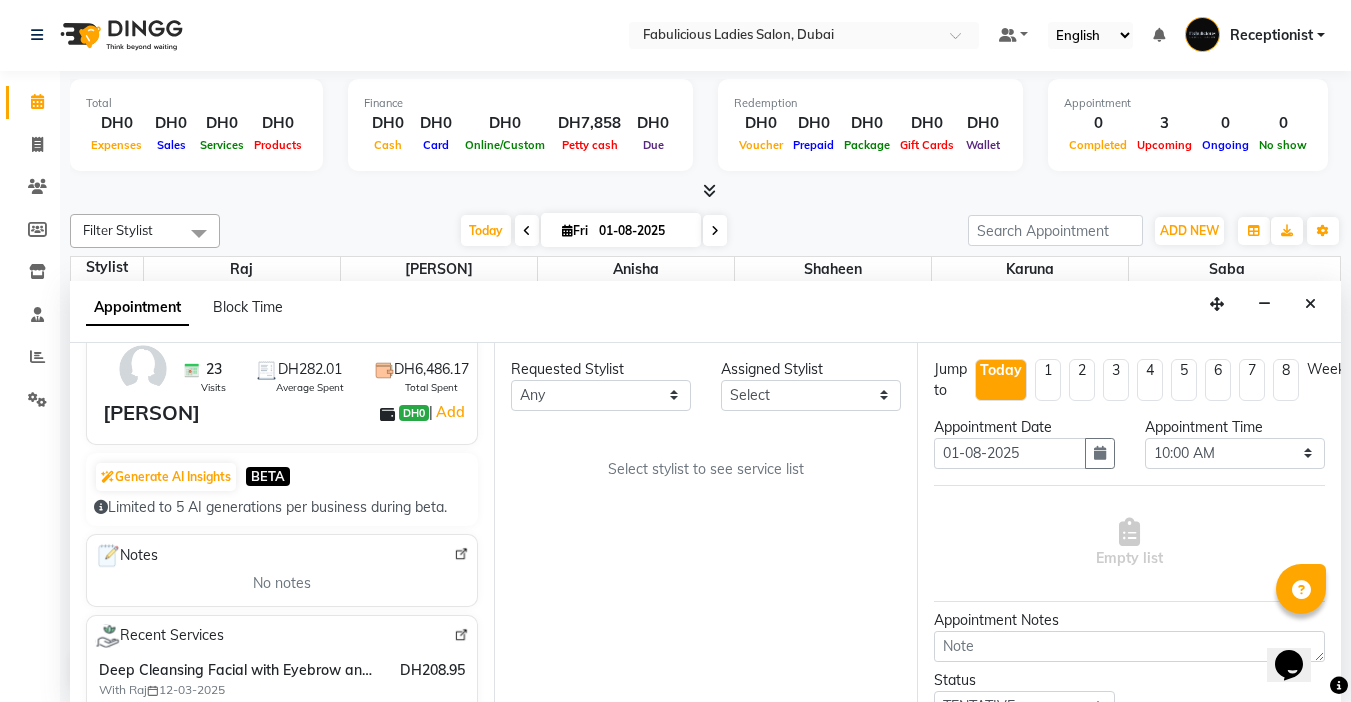 scroll, scrollTop: 200, scrollLeft: 0, axis: vertical 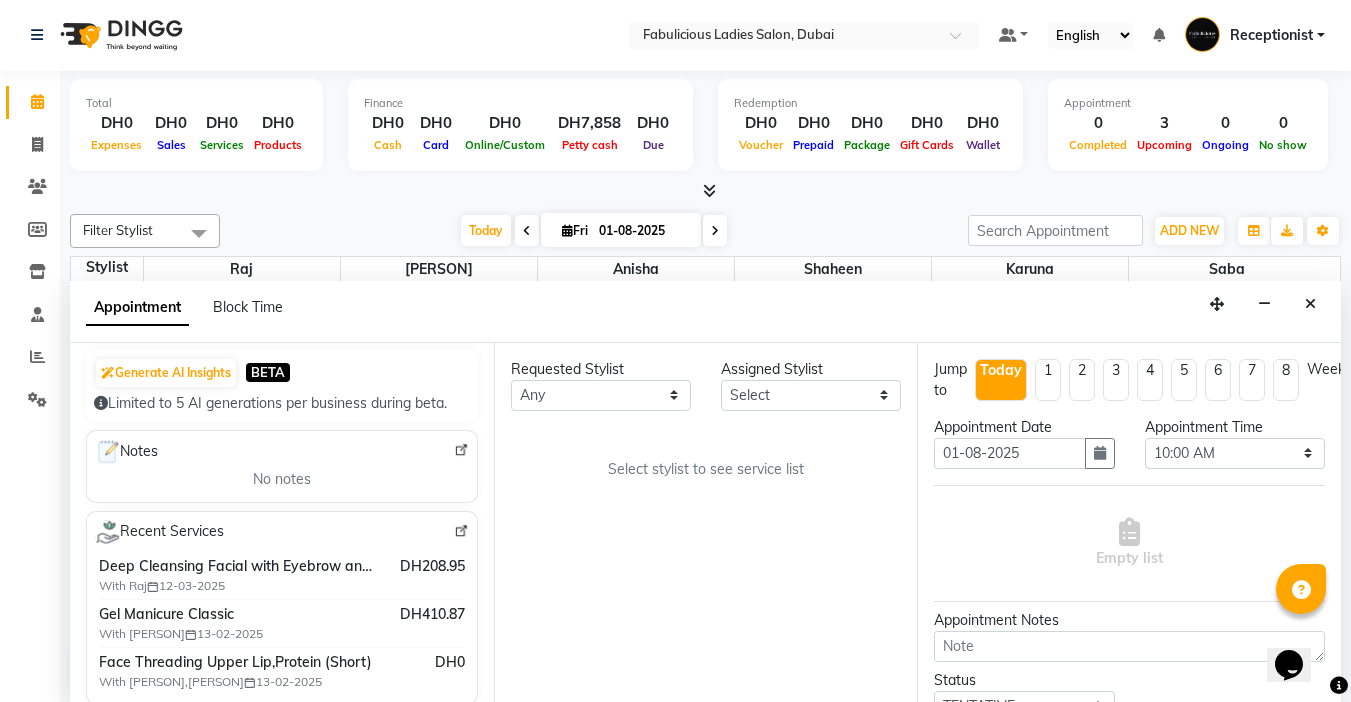 type on "555544305" 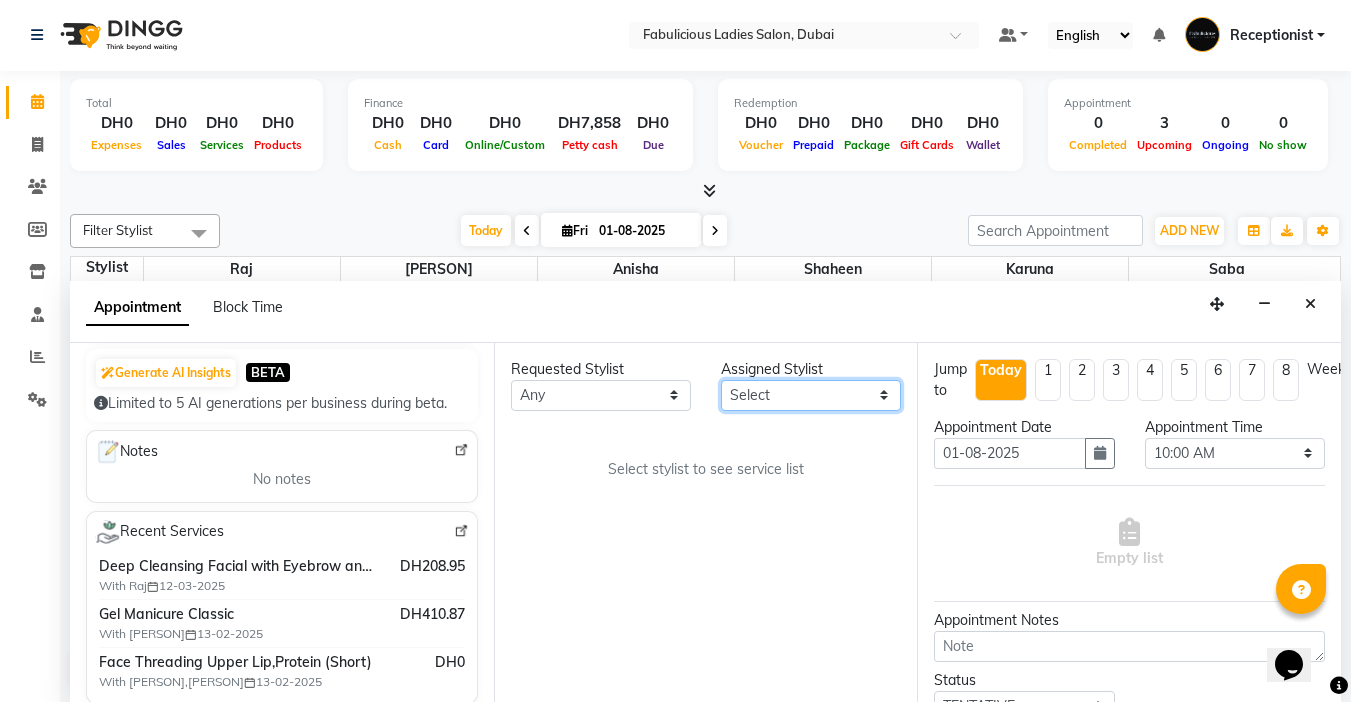 click on "Select [PERSON] [PERSON]  [PERSON] [PERSON] [PERSON] [PERSON]" at bounding box center [811, 395] 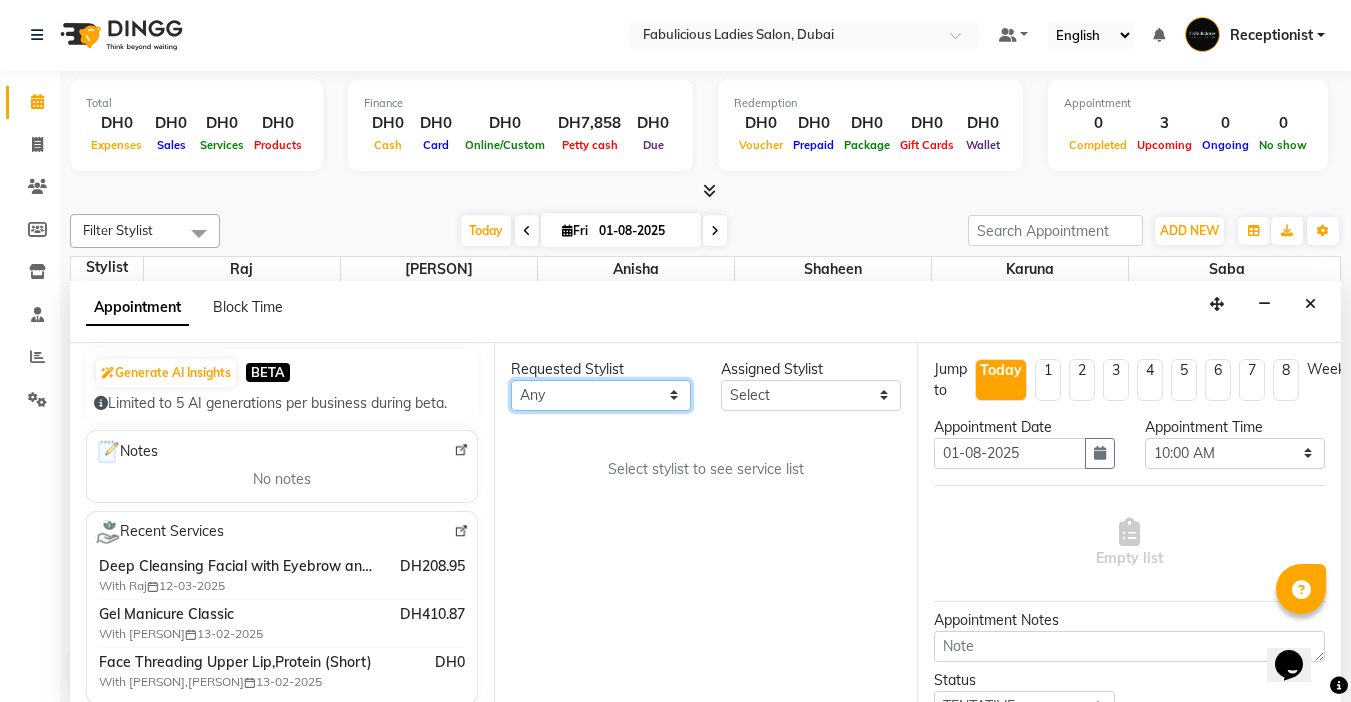 click on "Any [PERSON] [PERSON]  [PERSON] [PERSON] [PERSON] [PERSON]" at bounding box center [601, 395] 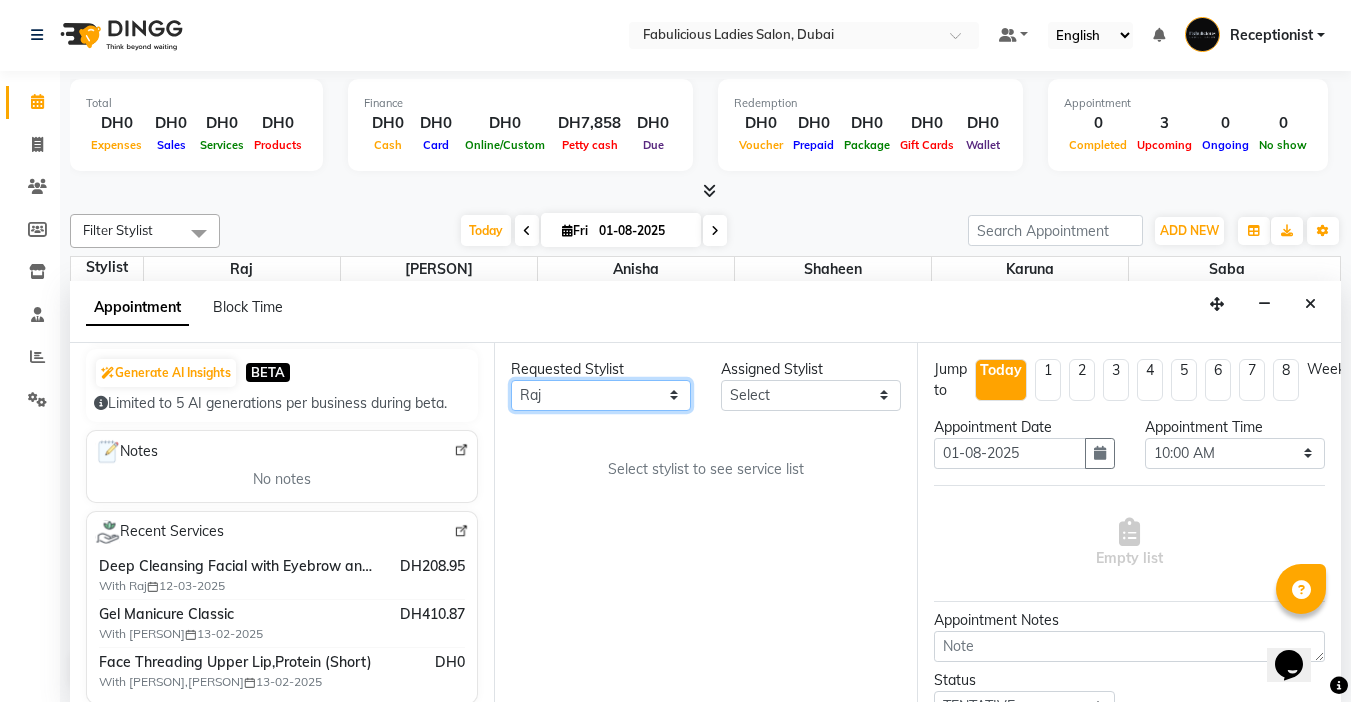 click on "Any [PERSON] [PERSON]  [PERSON] [PERSON] [PERSON] [PERSON]" at bounding box center [601, 395] 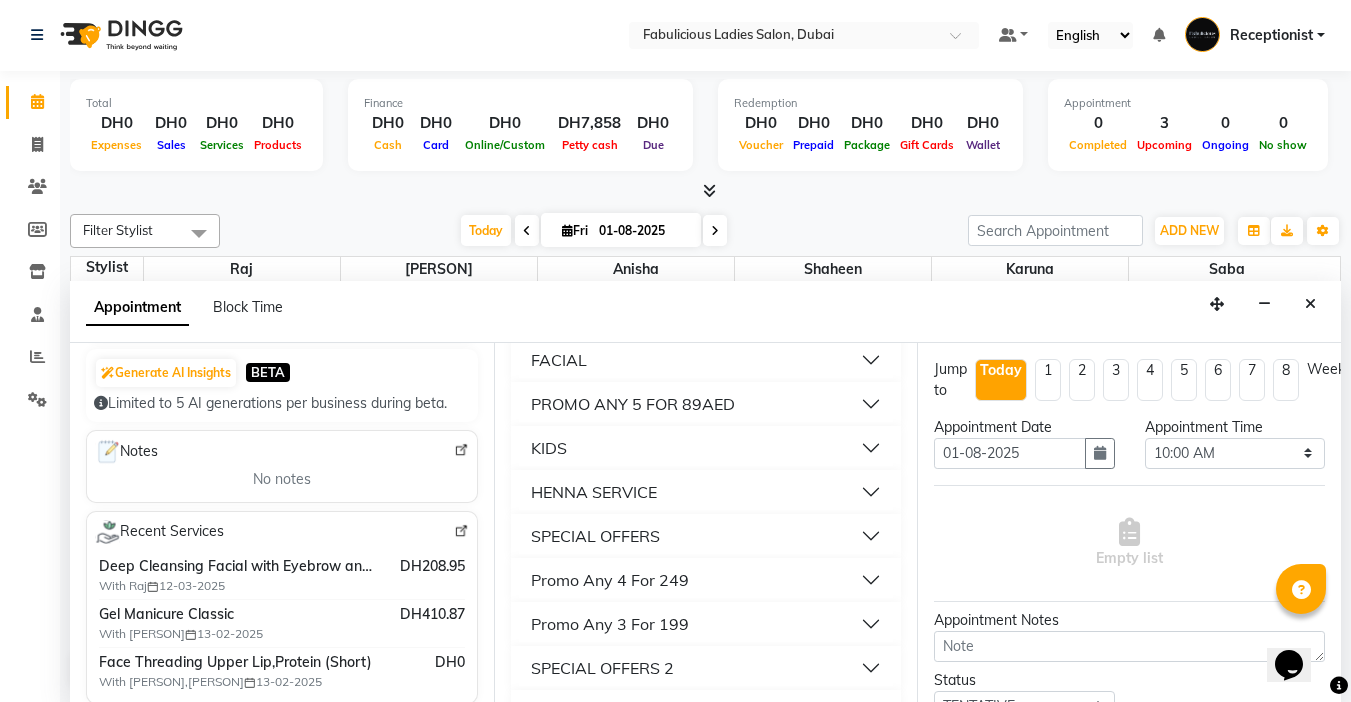 scroll, scrollTop: 1700, scrollLeft: 0, axis: vertical 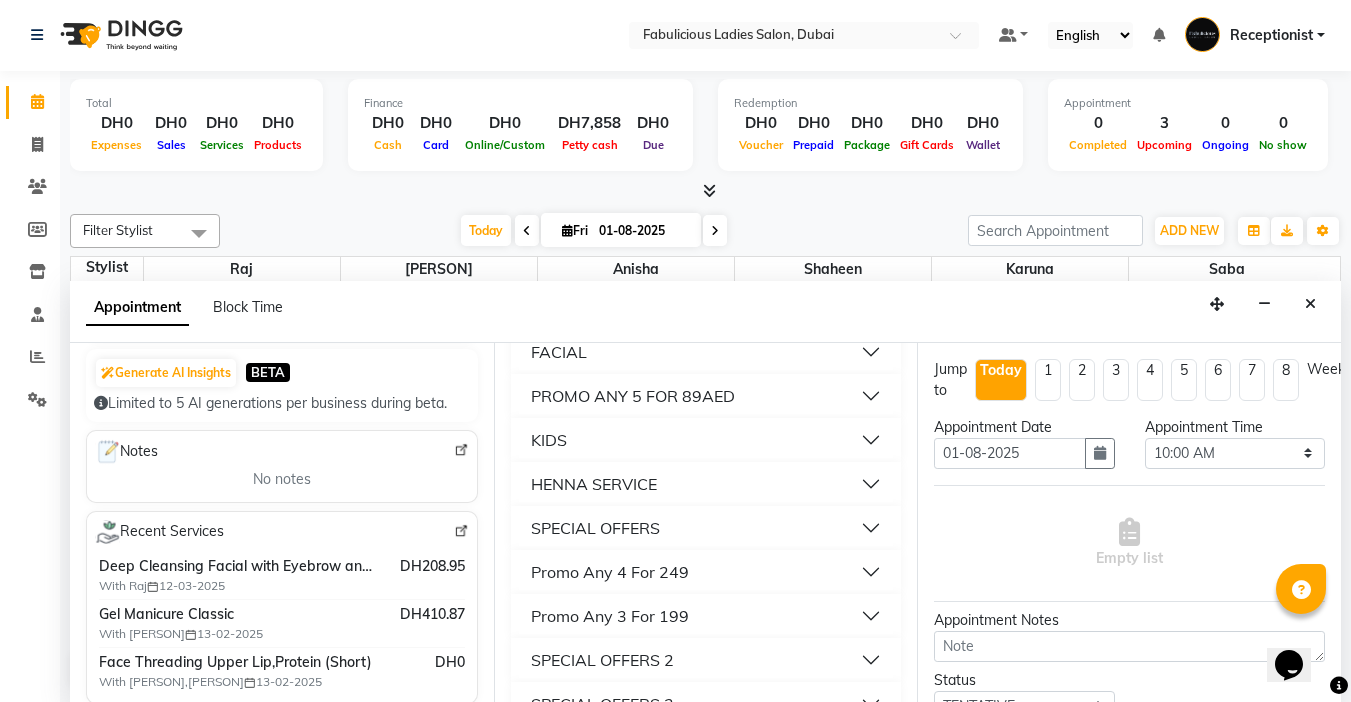 click on "FACIAL" at bounding box center (706, 352) 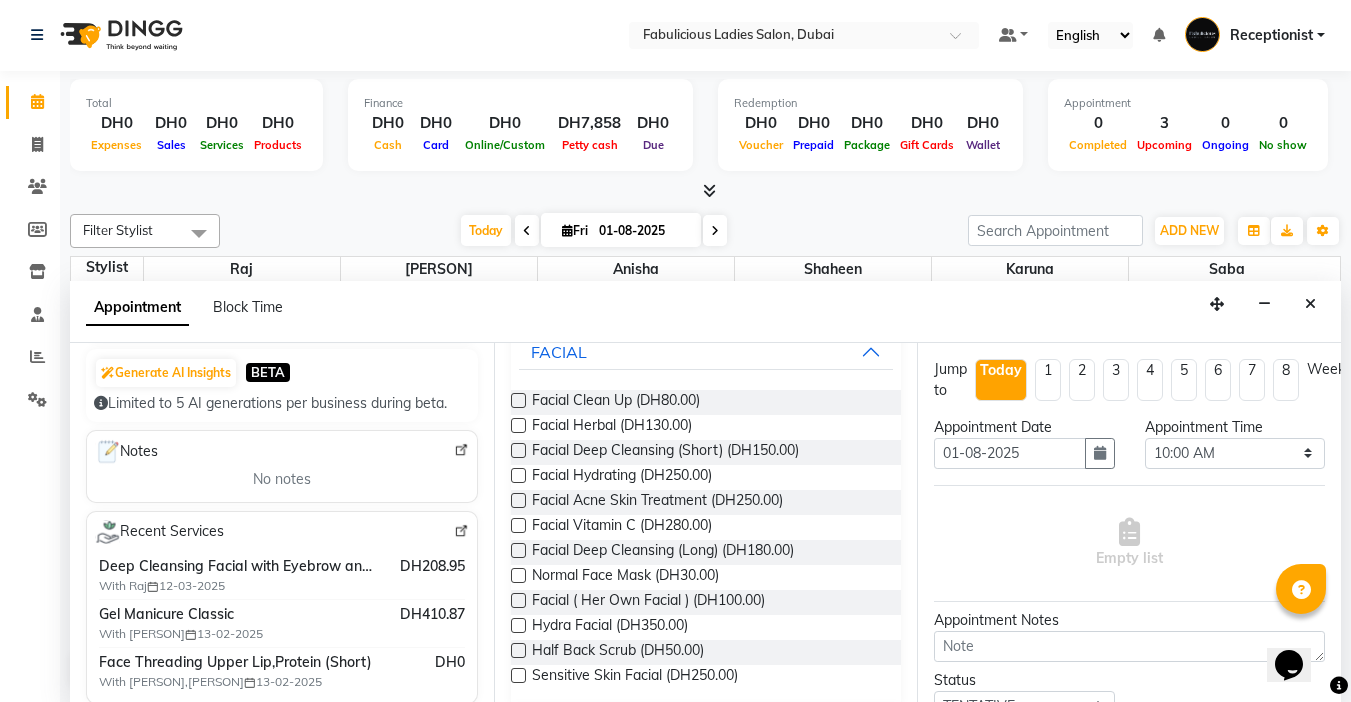 click at bounding box center [518, 450] 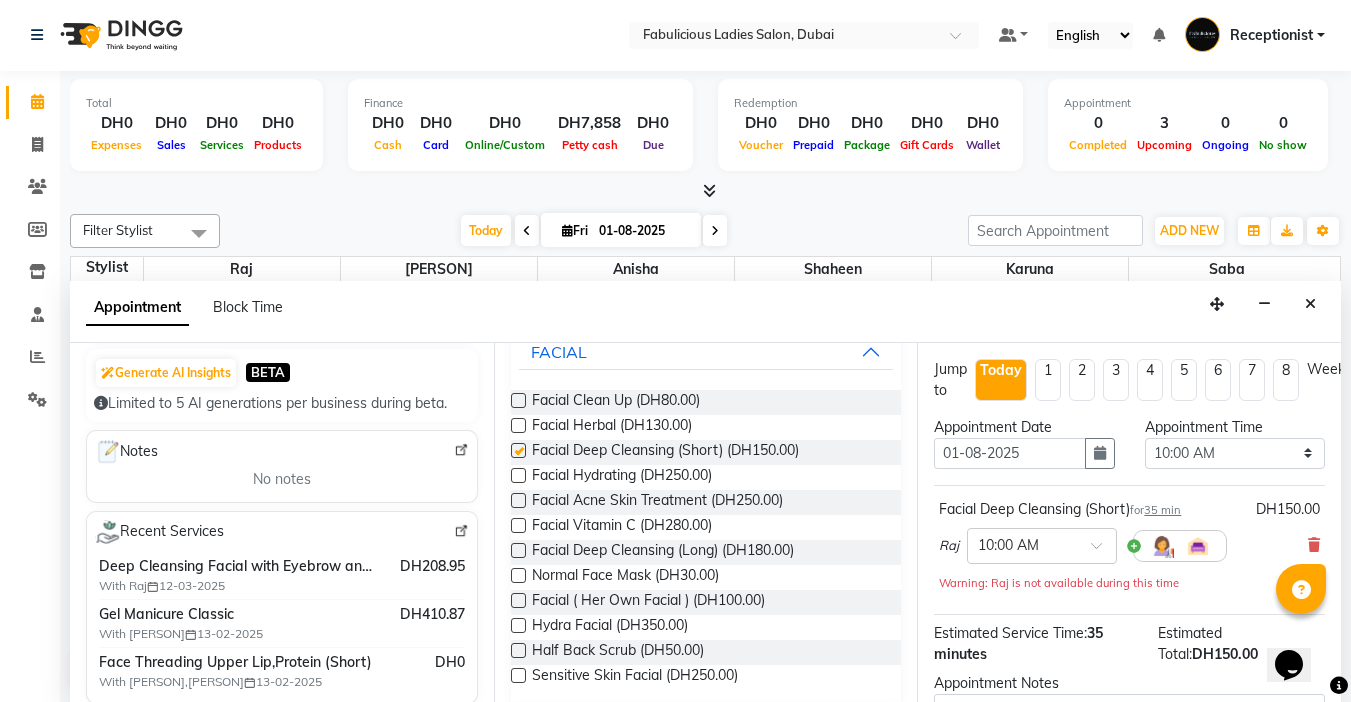 checkbox on "false" 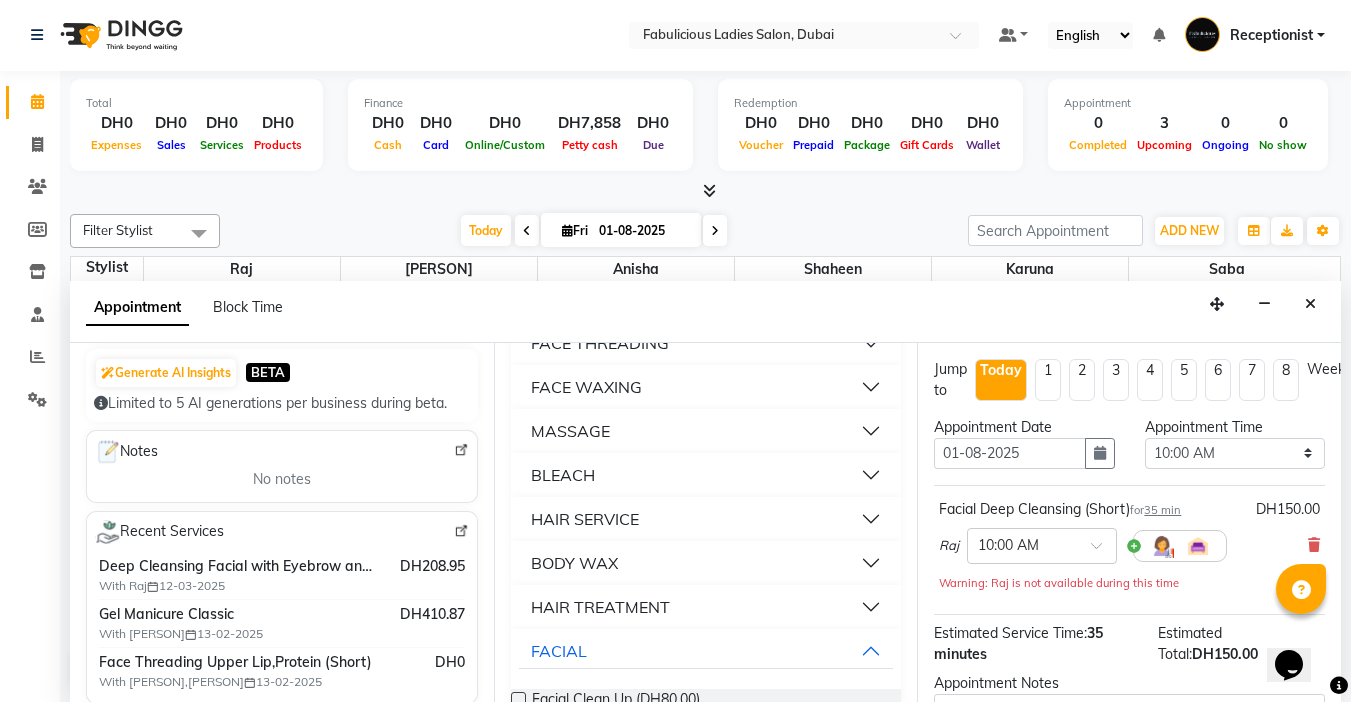 scroll, scrollTop: 1400, scrollLeft: 0, axis: vertical 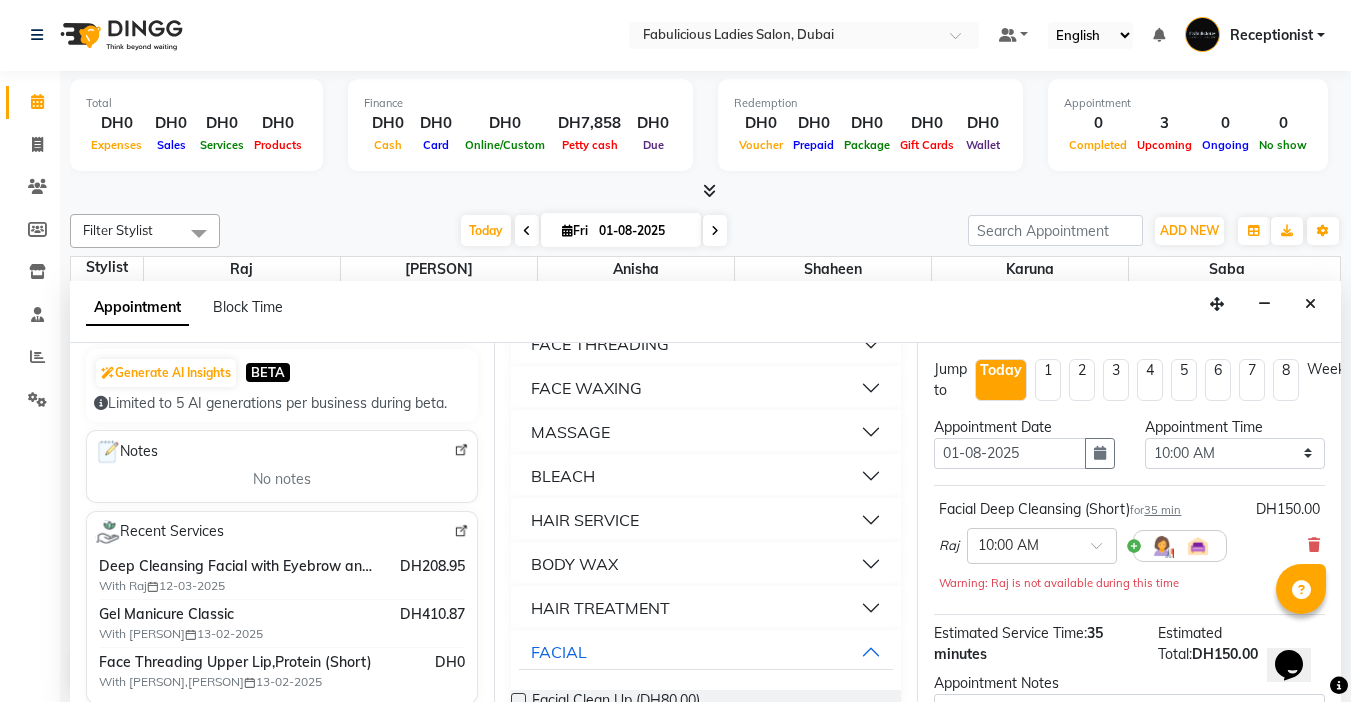 click on "FACE THREADING" at bounding box center [600, 344] 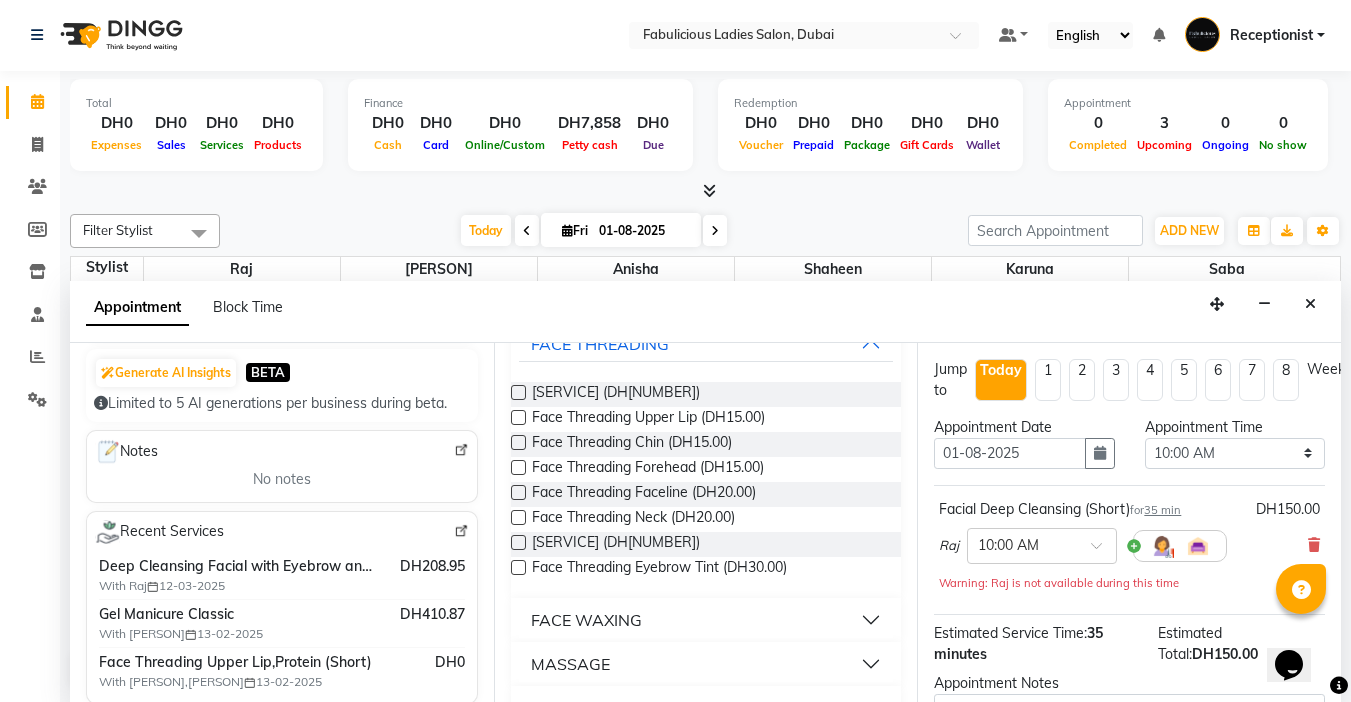 click at bounding box center (518, 492) 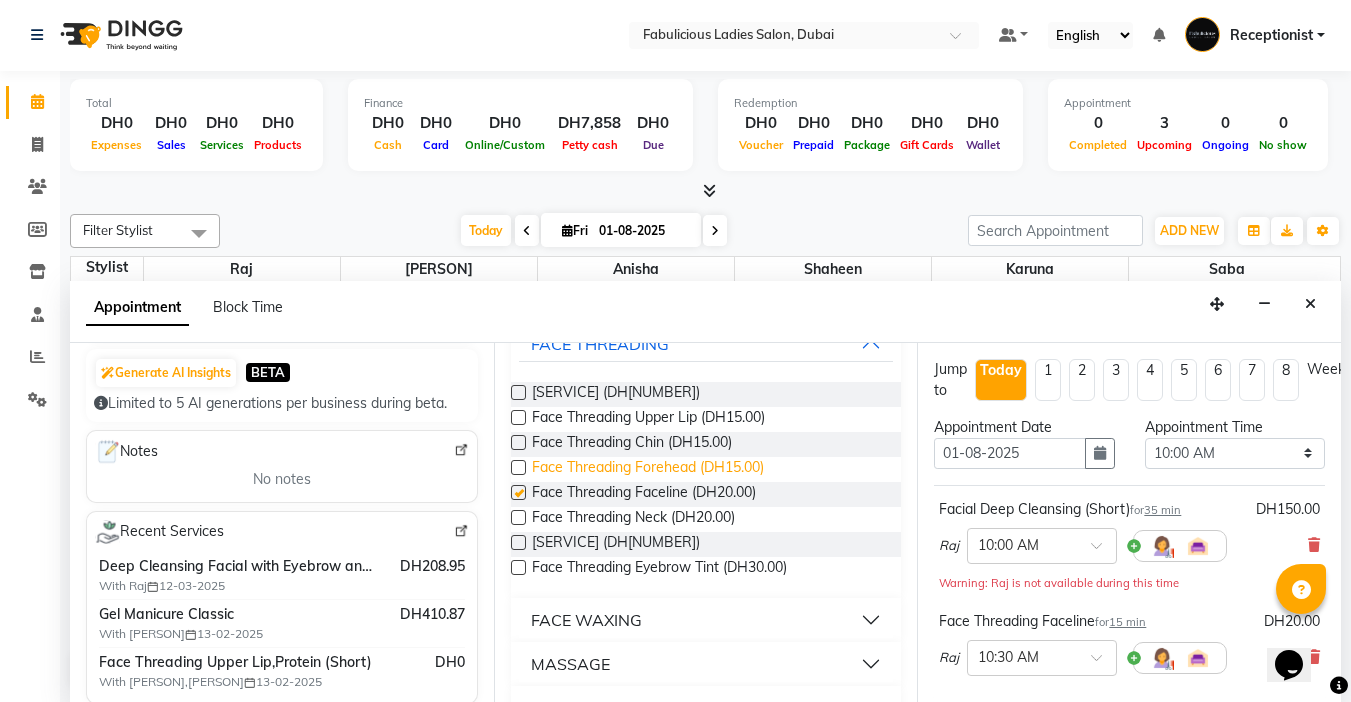 checkbox on "false" 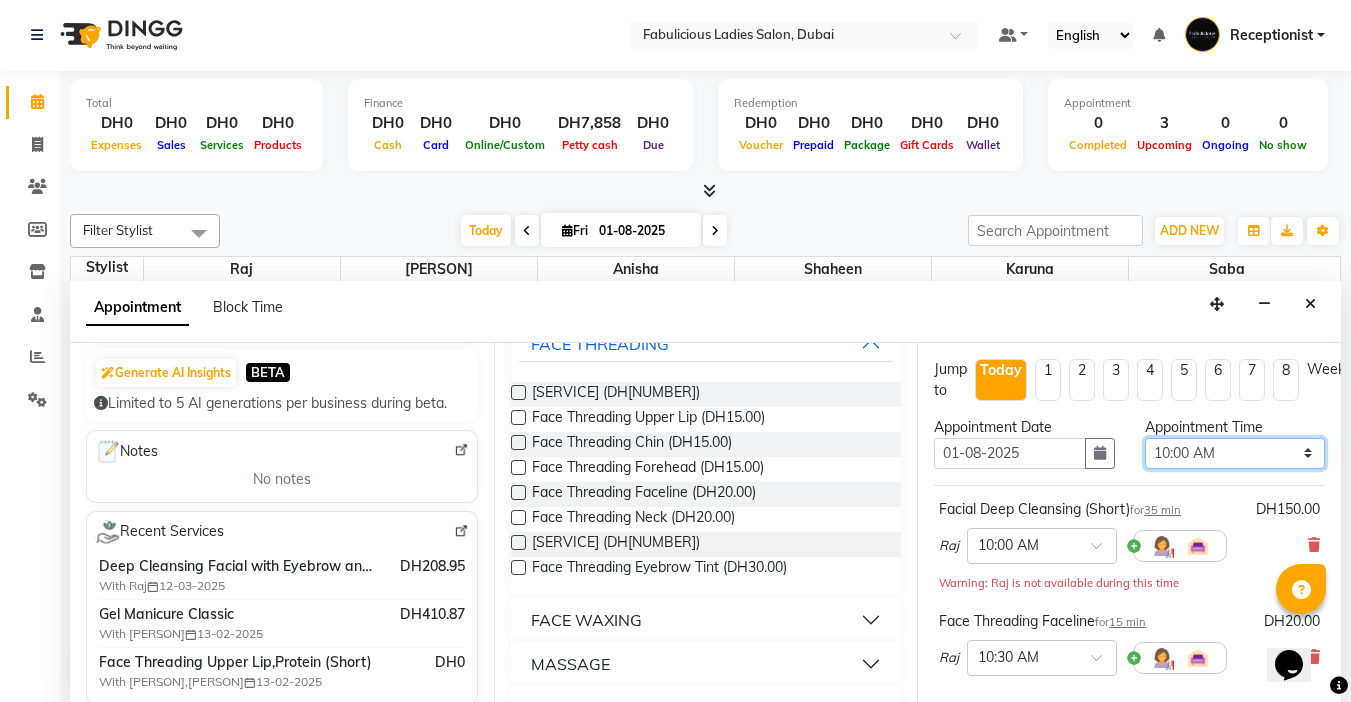click on "Select 10:00 AM 10:15 AM 10:30 AM 10:45 AM 11:00 AM 11:15 AM 11:30 AM 11:45 AM 12:00 PM 12:15 PM 12:30 PM 12:45 PM 01:00 PM 01:15 PM 01:30 PM 01:45 PM 02:00 PM 02:15 PM 02:30 PM 02:45 PM 03:00 PM 03:15 PM 03:30 PM 03:45 PM 04:00 PM 04:15 PM 04:30 PM 04:45 PM 05:00 PM 05:15 PM 05:30 PM 05:45 PM 06:00 PM 06:15 PM 06:30 PM 06:45 PM 07:00 PM 07:15 PM 07:30 PM 07:45 PM 08:00 PM 08:15 PM 08:30 PM 08:45 PM 09:00 PM 09:15 PM 09:30 PM 09:45 PM 10:00 PM 10:15 PM 10:30 PM 10:45 PM 11:00 PM 11:15 PM 11:30 PM 11:45 PM" at bounding box center (1235, 453) 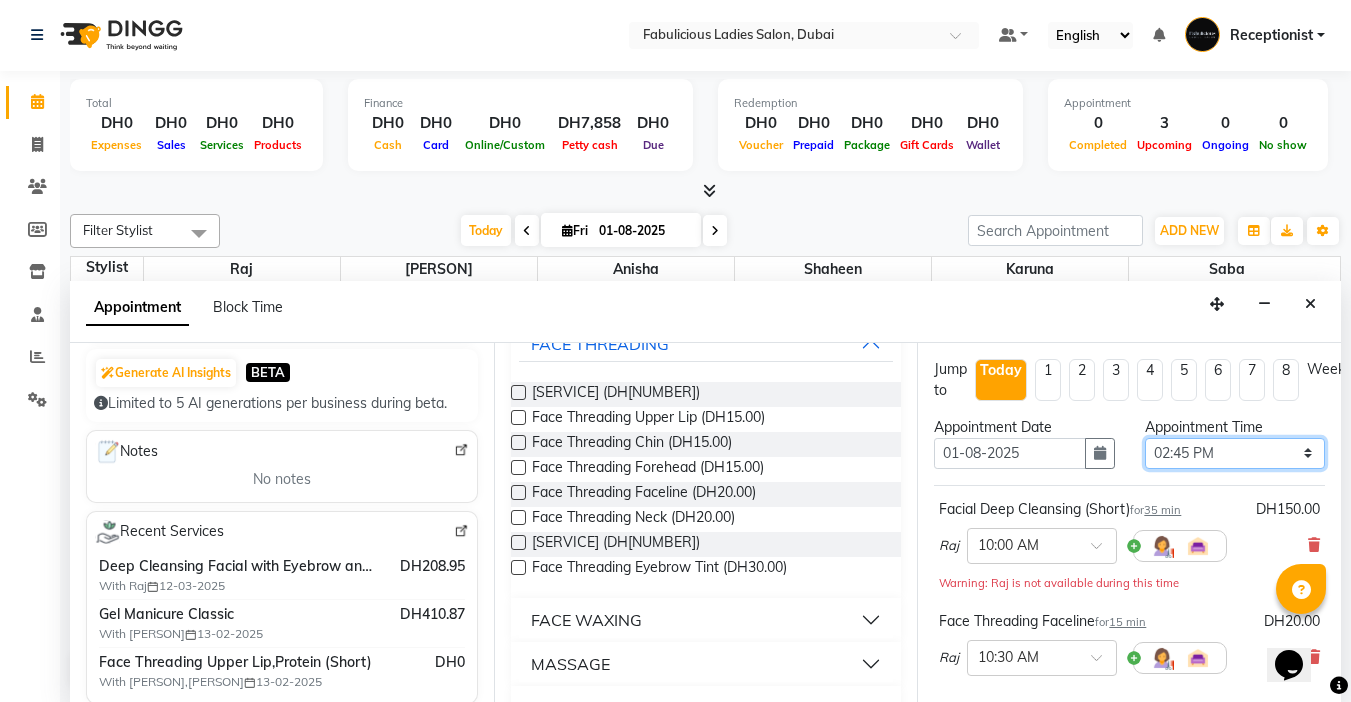 click on "Select 10:00 AM 10:15 AM 10:30 AM 10:45 AM 11:00 AM 11:15 AM 11:30 AM 11:45 AM 12:00 PM 12:15 PM 12:30 PM 12:45 PM 01:00 PM 01:15 PM 01:30 PM 01:45 PM 02:00 PM 02:15 PM 02:30 PM 02:45 PM 03:00 PM 03:15 PM 03:30 PM 03:45 PM 04:00 PM 04:15 PM 04:30 PM 04:45 PM 05:00 PM 05:15 PM 05:30 PM 05:45 PM 06:00 PM 06:15 PM 06:30 PM 06:45 PM 07:00 PM 07:15 PM 07:30 PM 07:45 PM 08:00 PM 08:15 PM 08:30 PM 08:45 PM 09:00 PM 09:15 PM 09:30 PM 09:45 PM 10:00 PM 10:15 PM 10:30 PM 10:45 PM 11:00 PM 11:15 PM 11:30 PM 11:45 PM" at bounding box center [1235, 453] 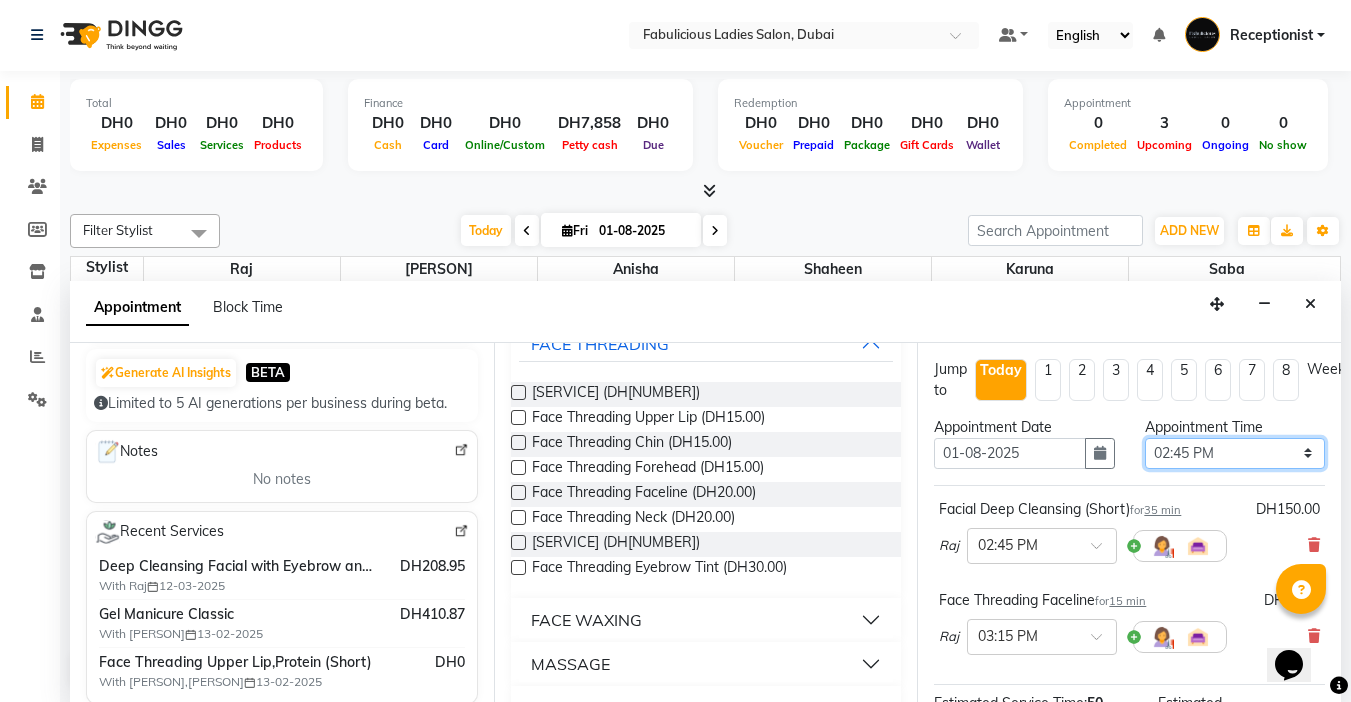 scroll, scrollTop: 294, scrollLeft: 0, axis: vertical 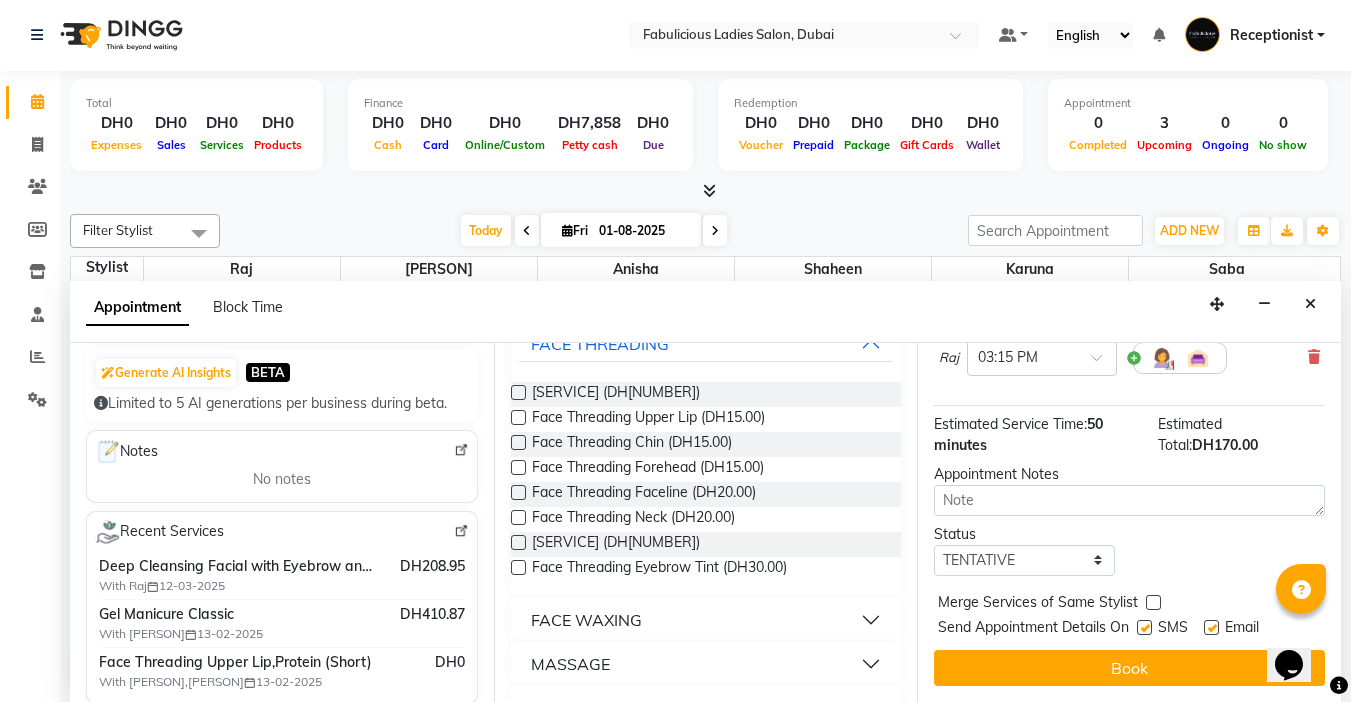 click at bounding box center [1153, 602] 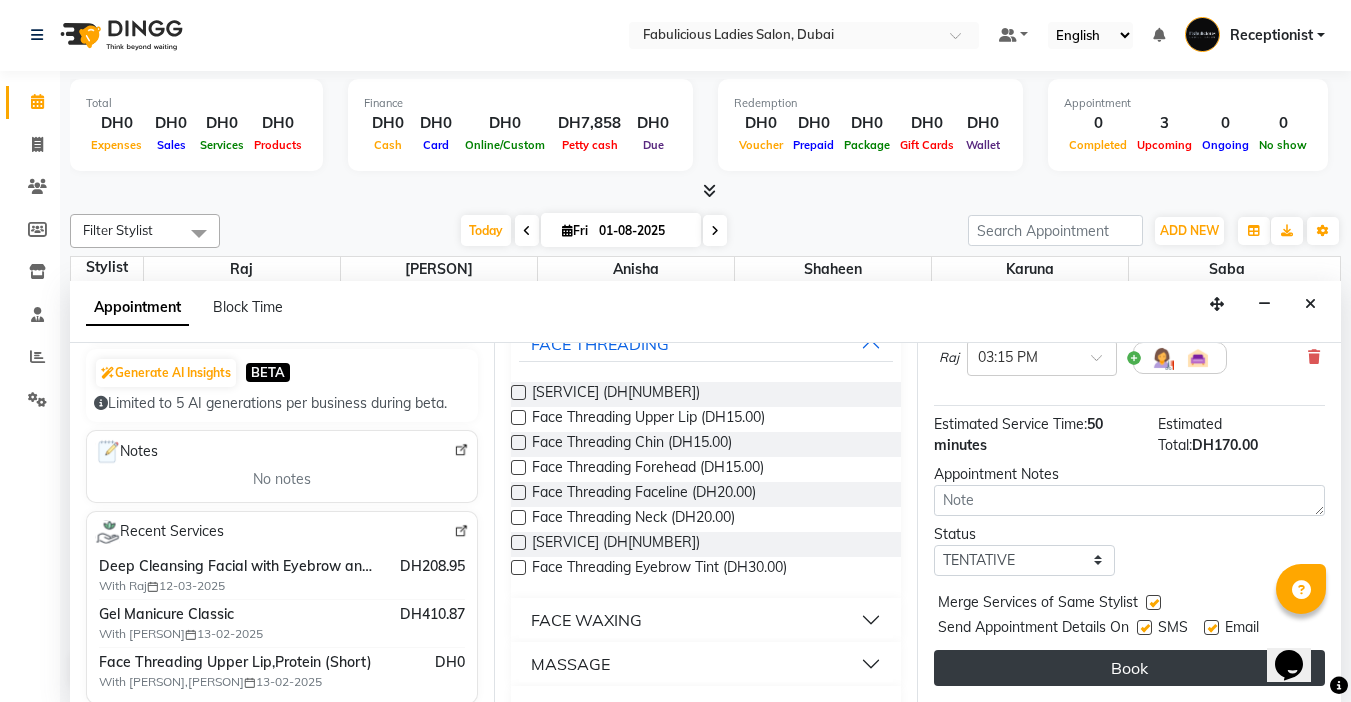 click on "Book" at bounding box center [1129, 668] 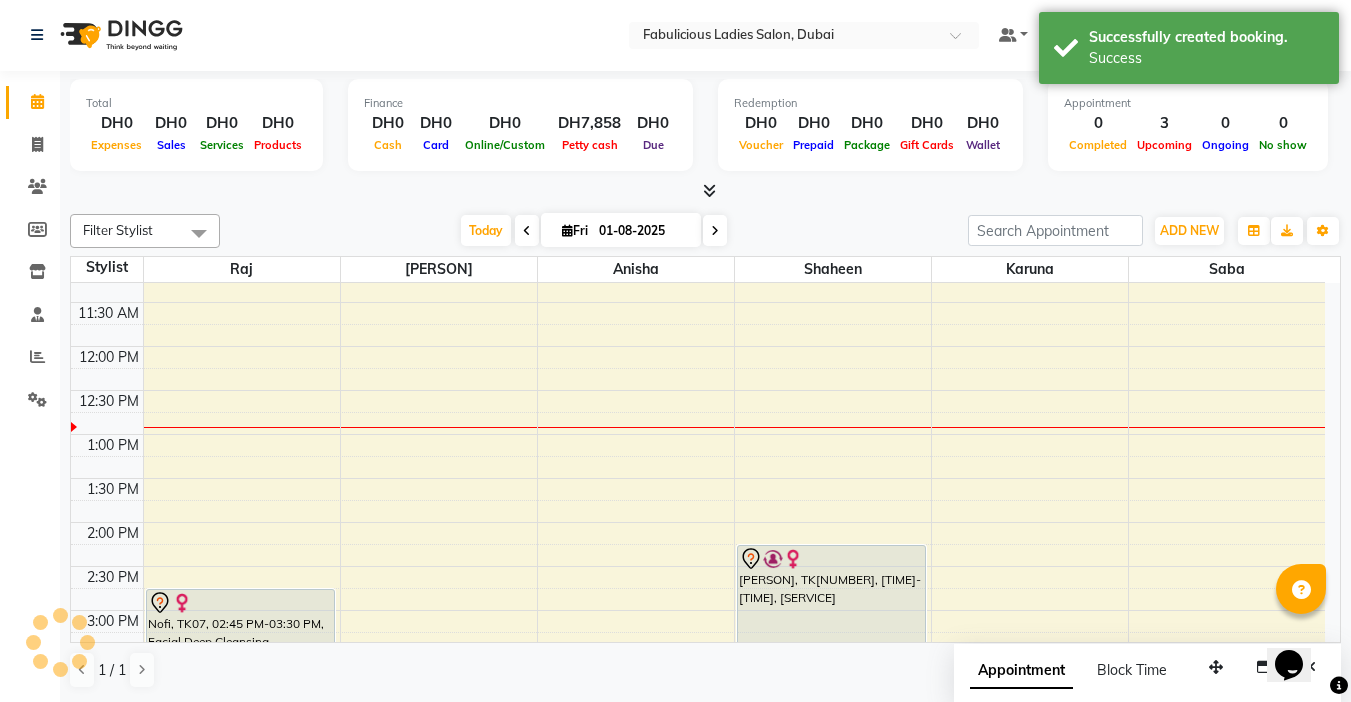 scroll, scrollTop: 0, scrollLeft: 0, axis: both 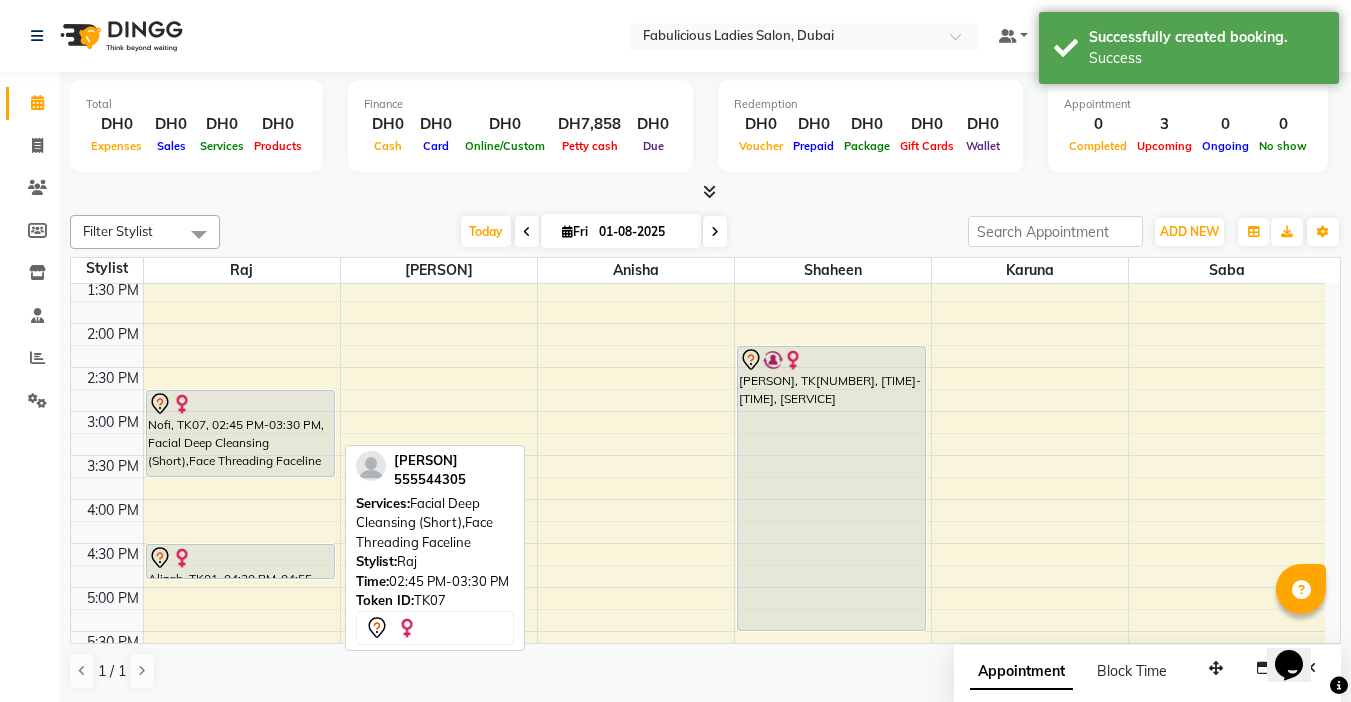 drag, startPoint x: 257, startPoint y: 450, endPoint x: 259, endPoint y: 466, distance: 16.124516 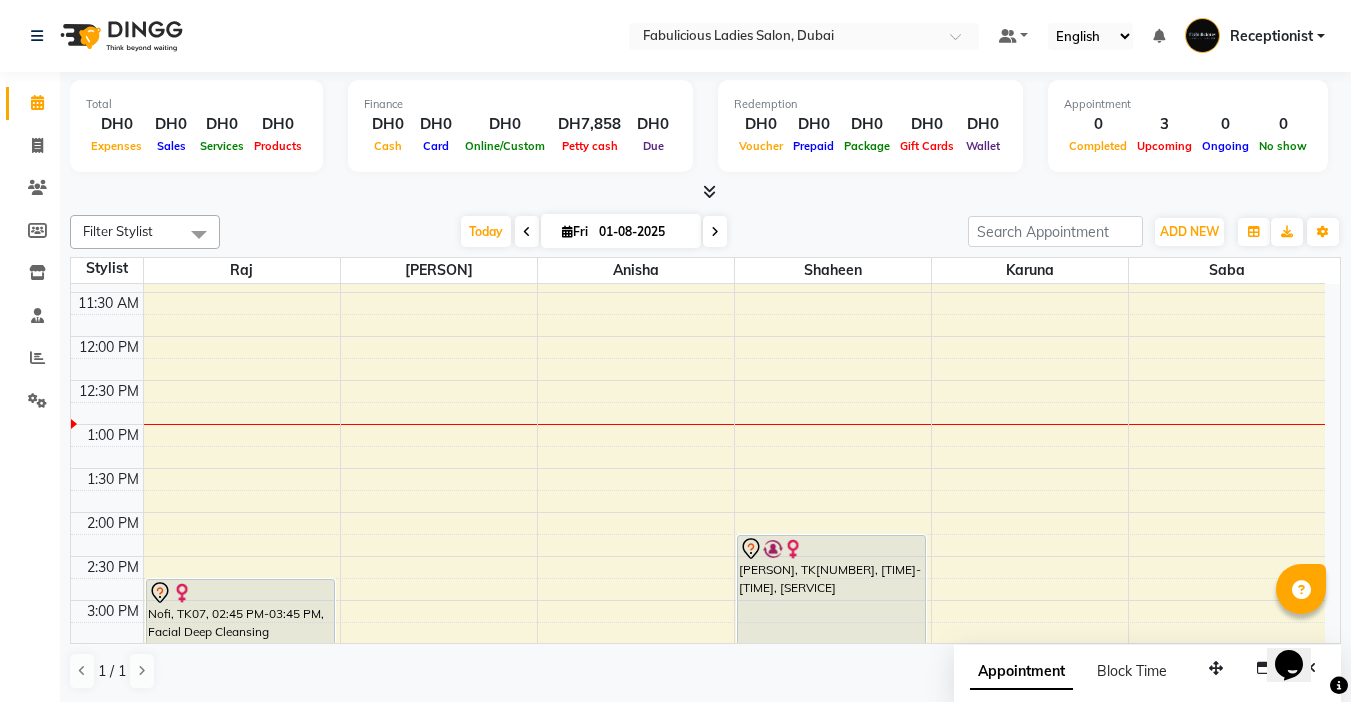 scroll, scrollTop: 200, scrollLeft: 0, axis: vertical 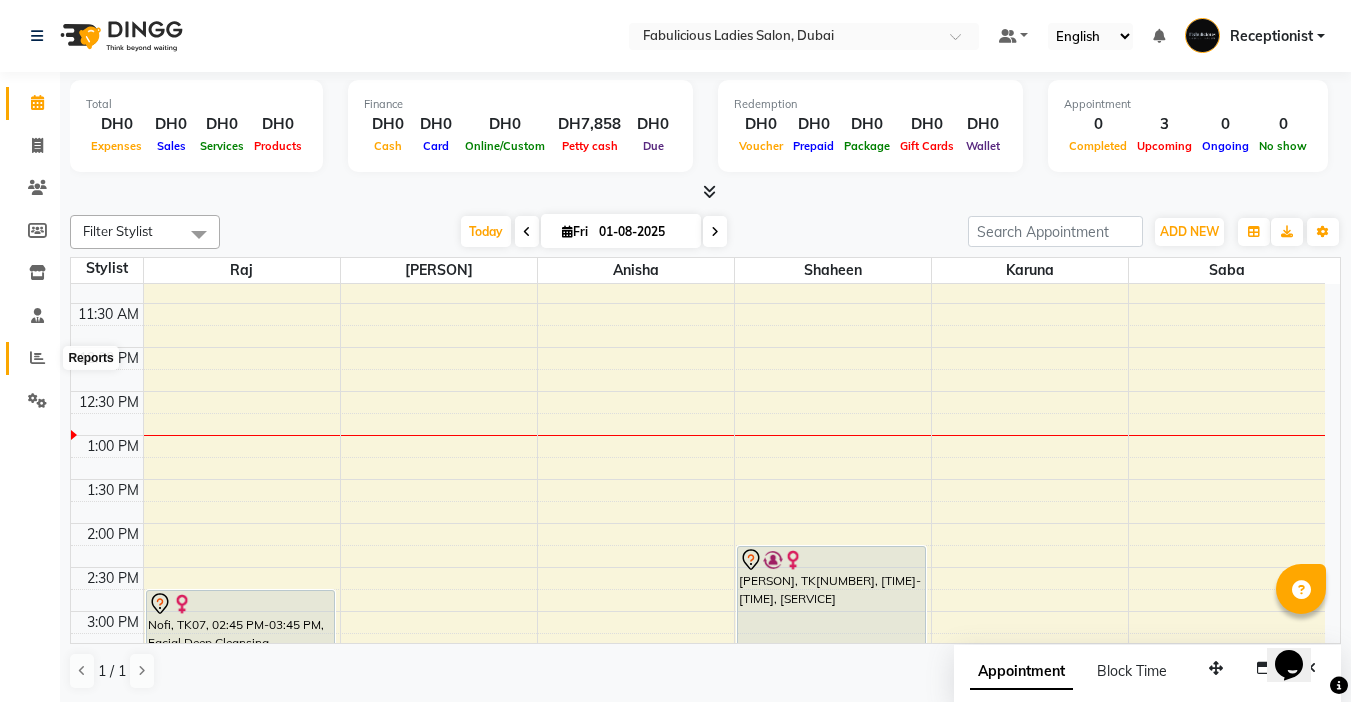 click 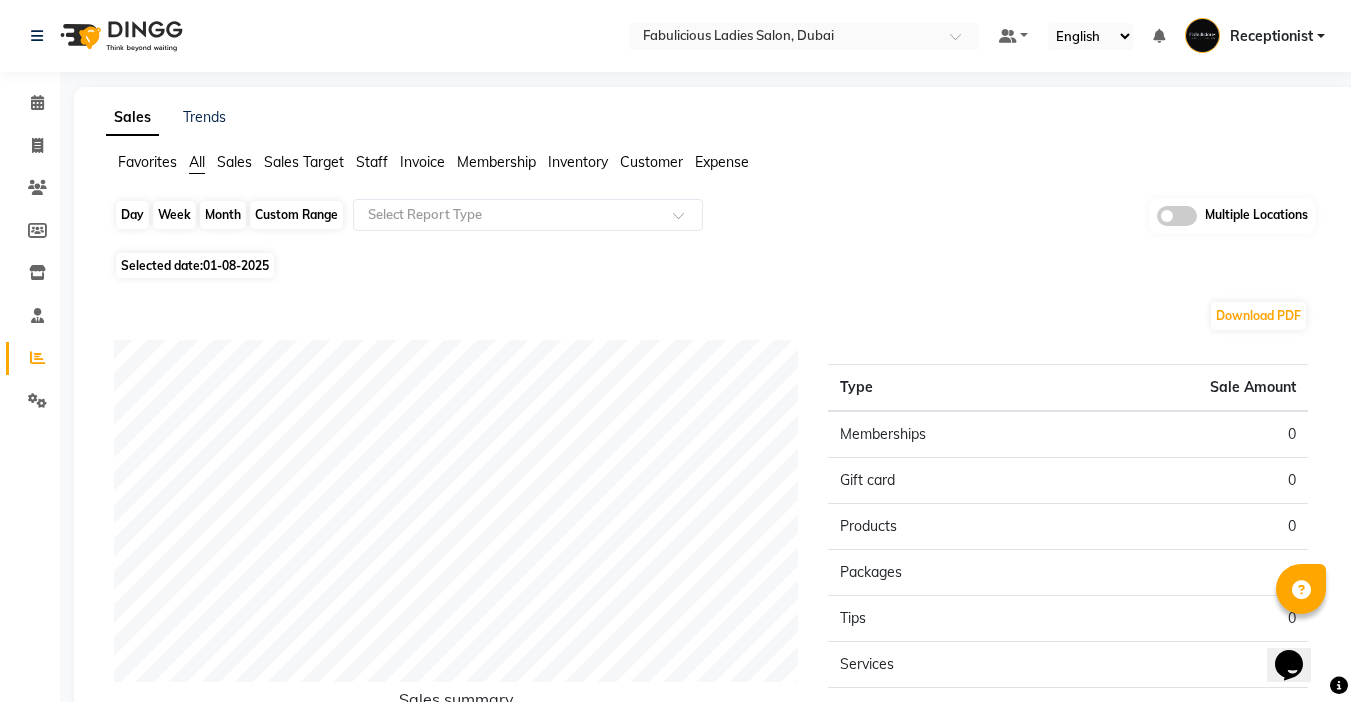 click on "Day" 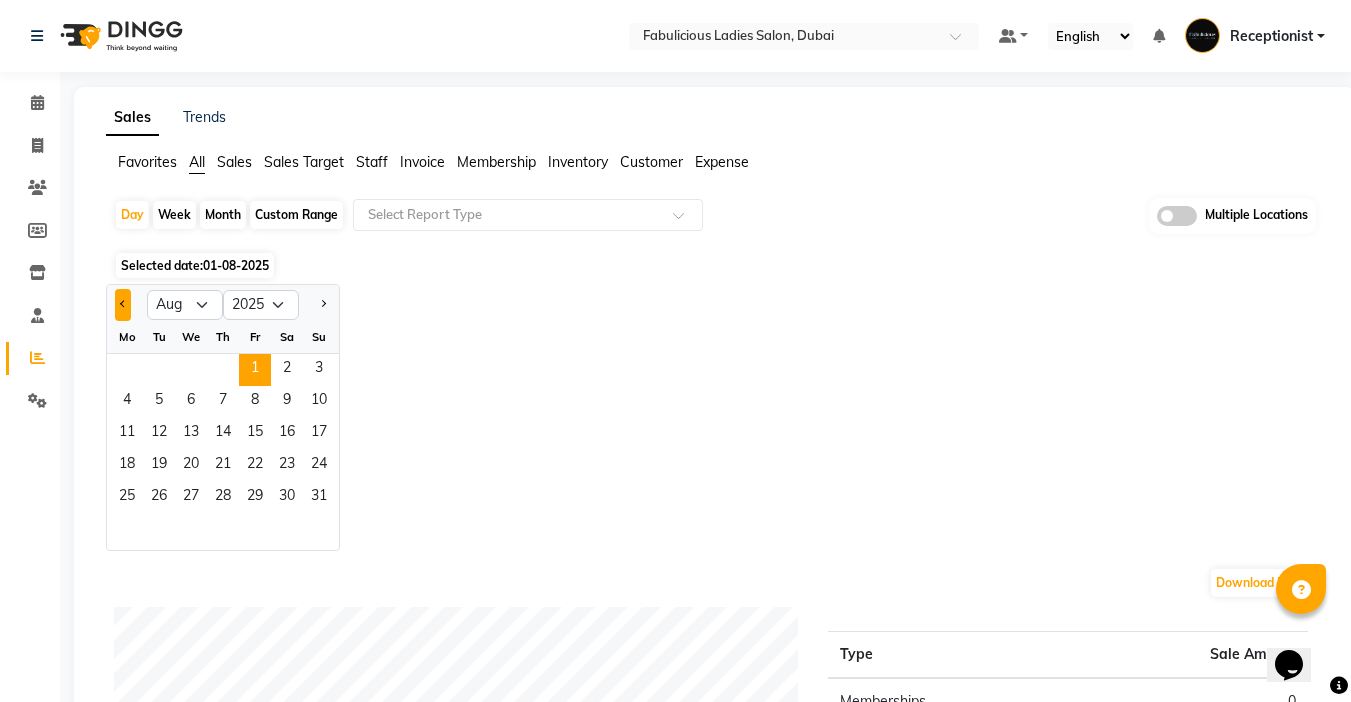 click 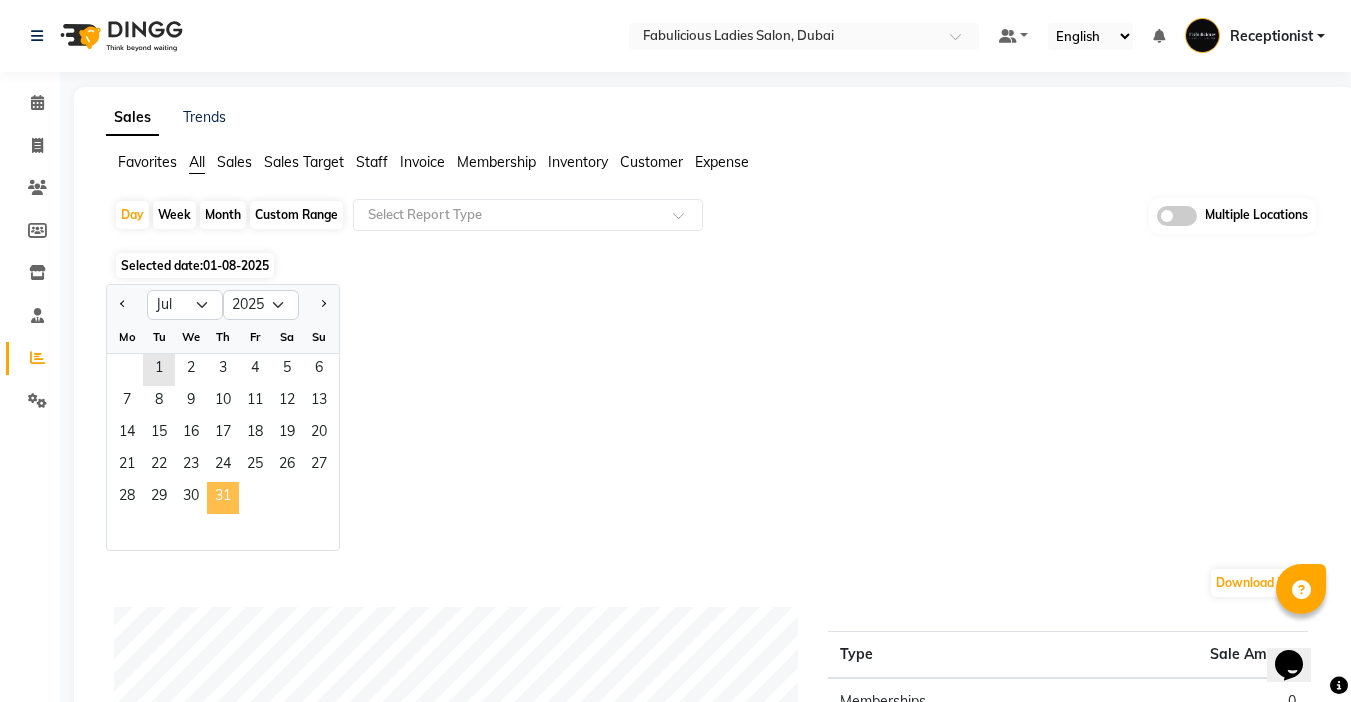 click on "31" 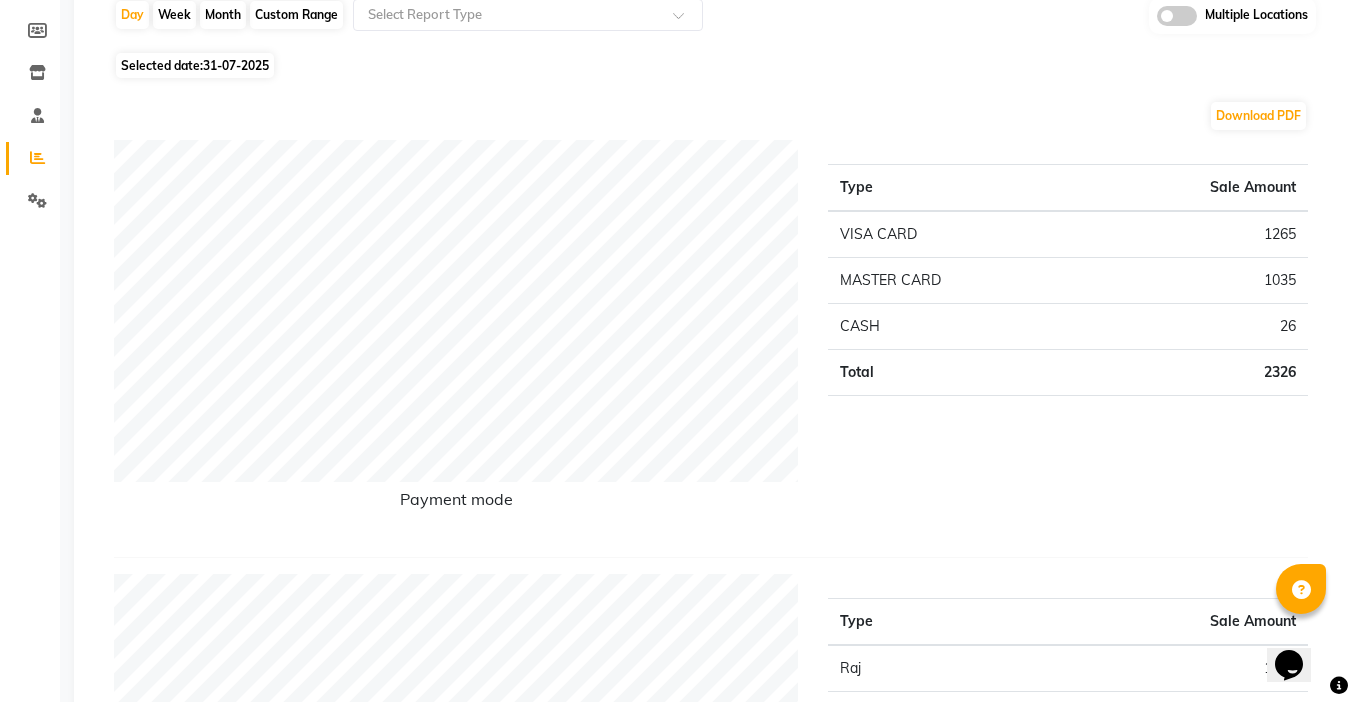 scroll, scrollTop: 0, scrollLeft: 0, axis: both 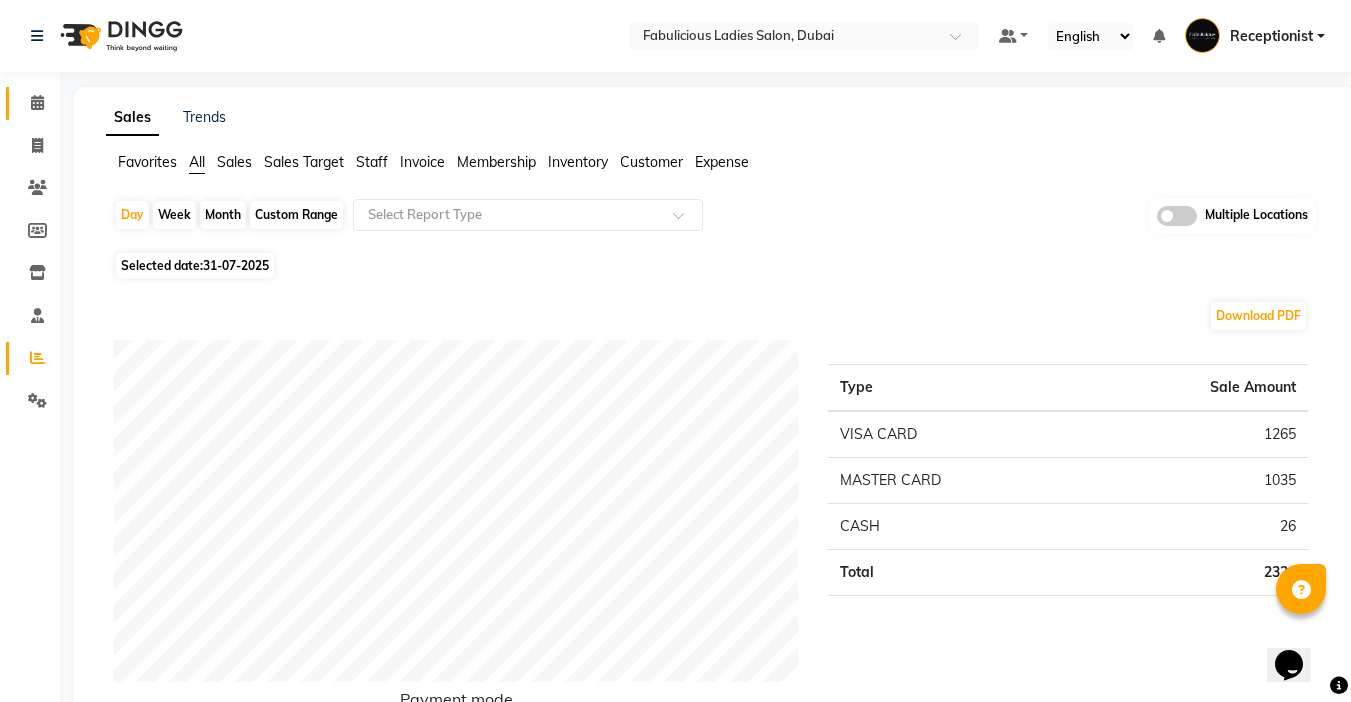 click 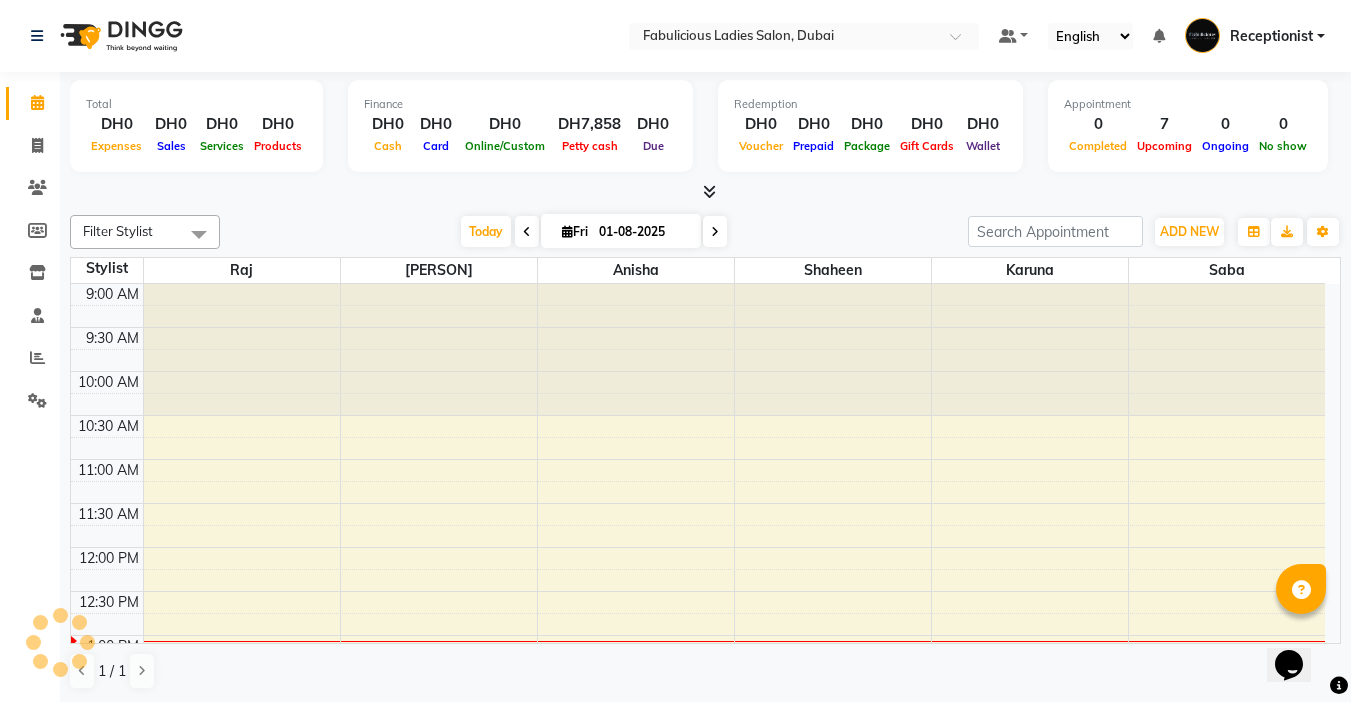 scroll, scrollTop: 353, scrollLeft: 0, axis: vertical 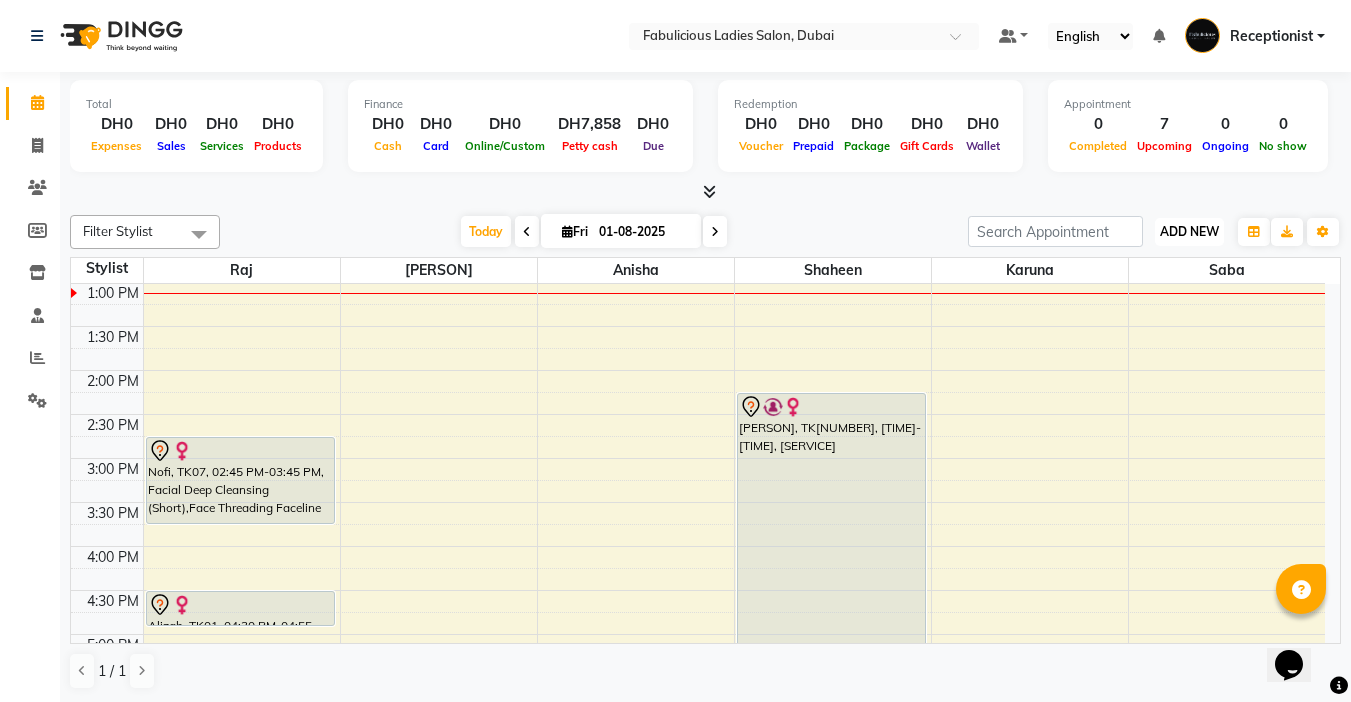 click on "ADD NEW" at bounding box center (1189, 231) 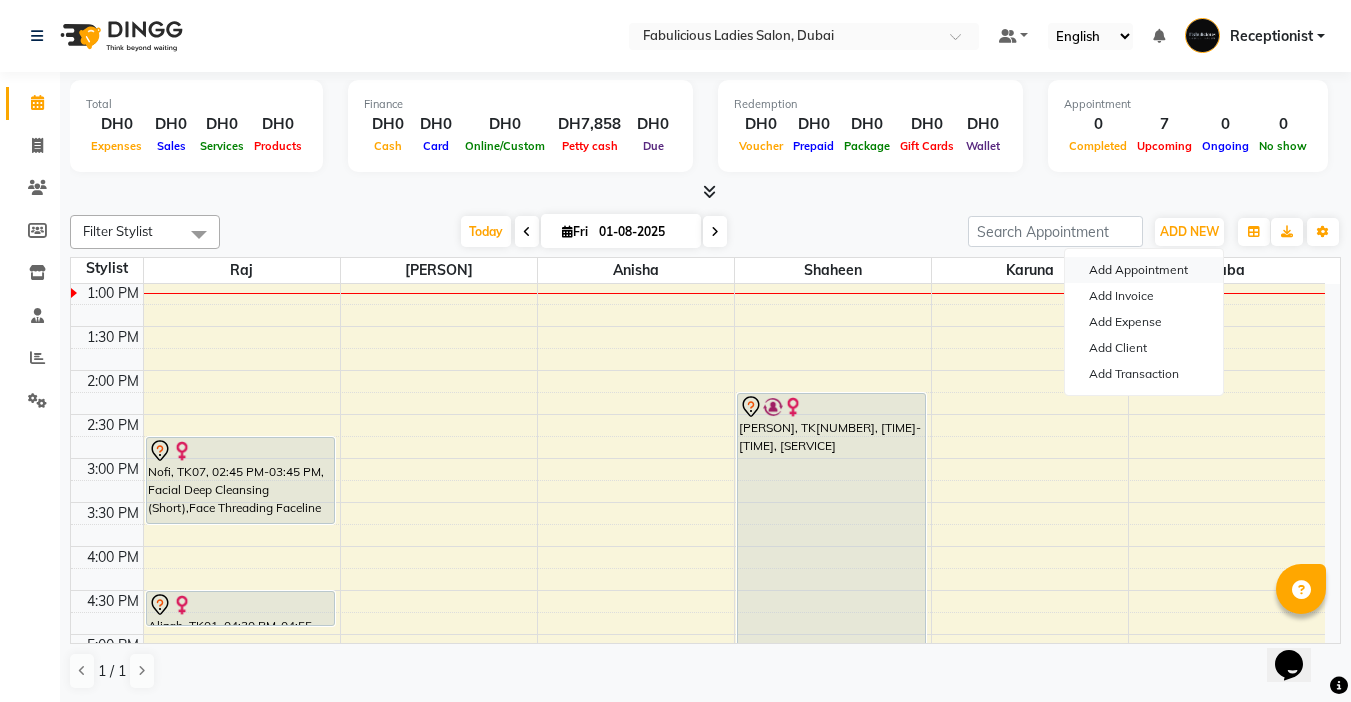 click on "Add Appointment" at bounding box center (1144, 270) 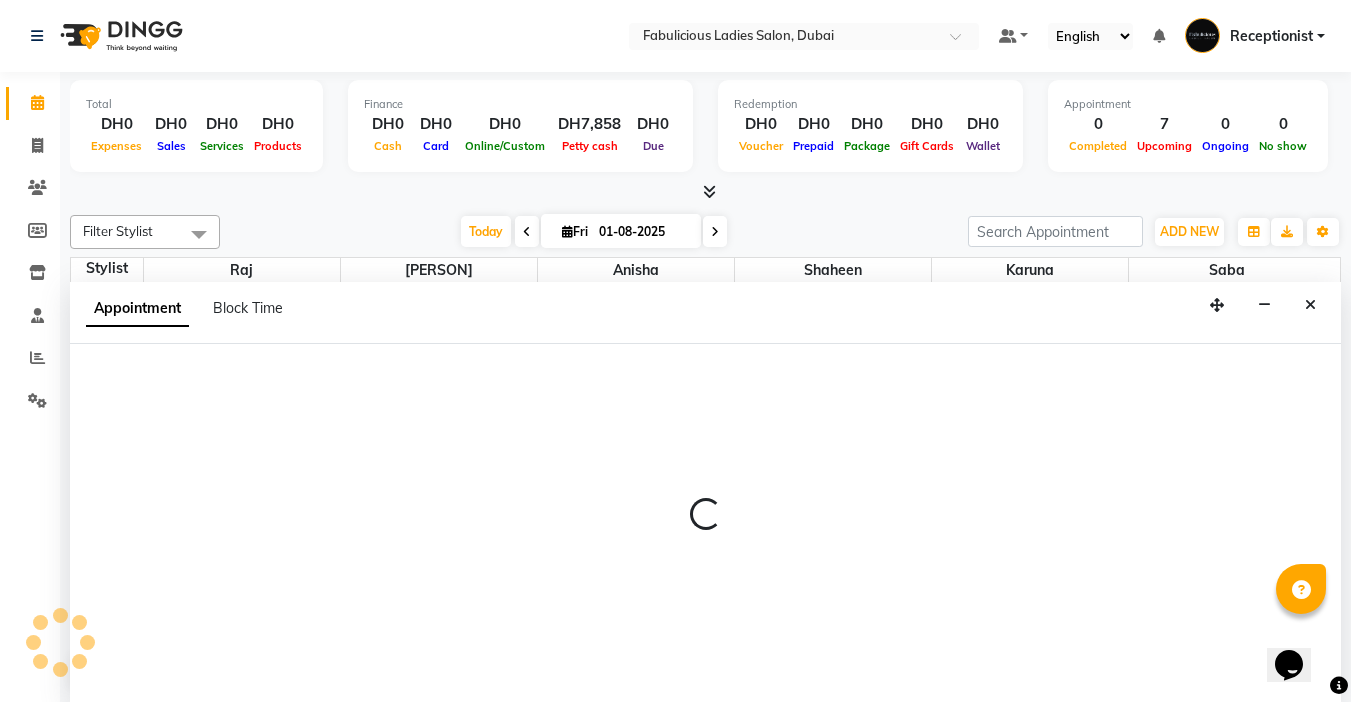 scroll, scrollTop: 1, scrollLeft: 0, axis: vertical 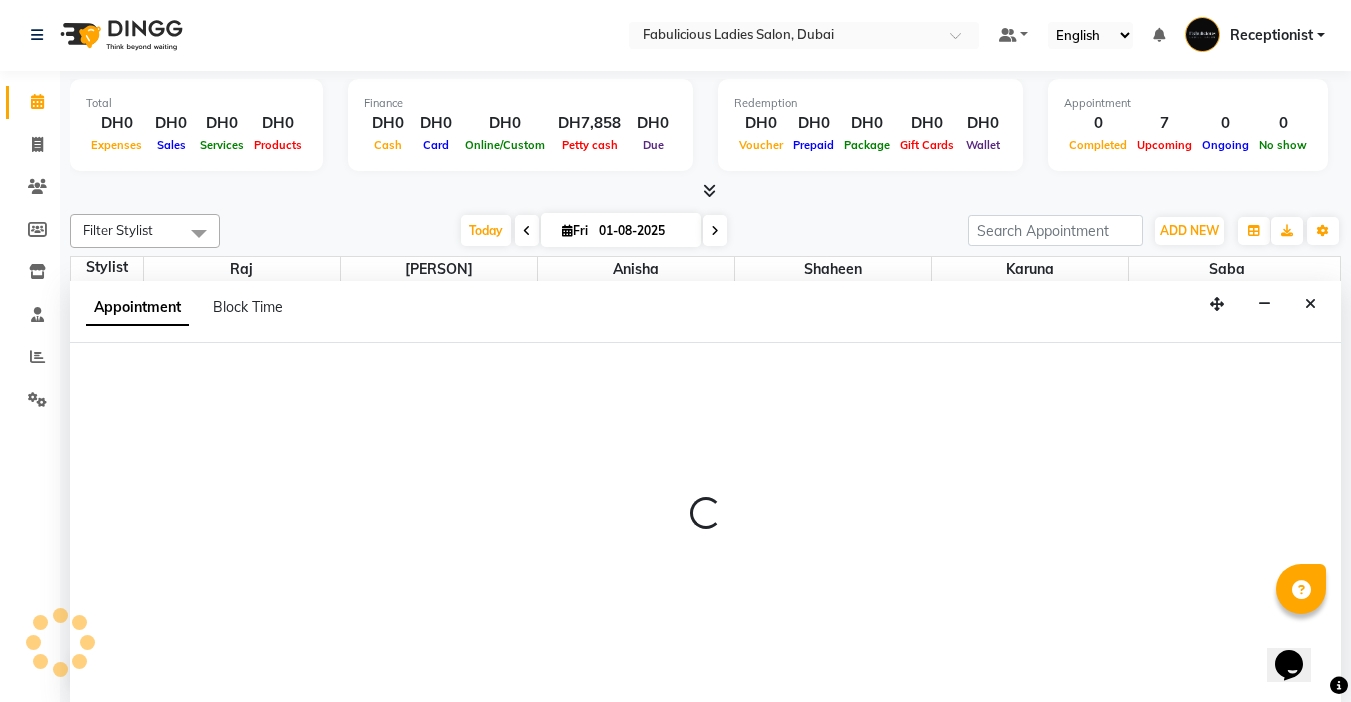 select on "tentative" 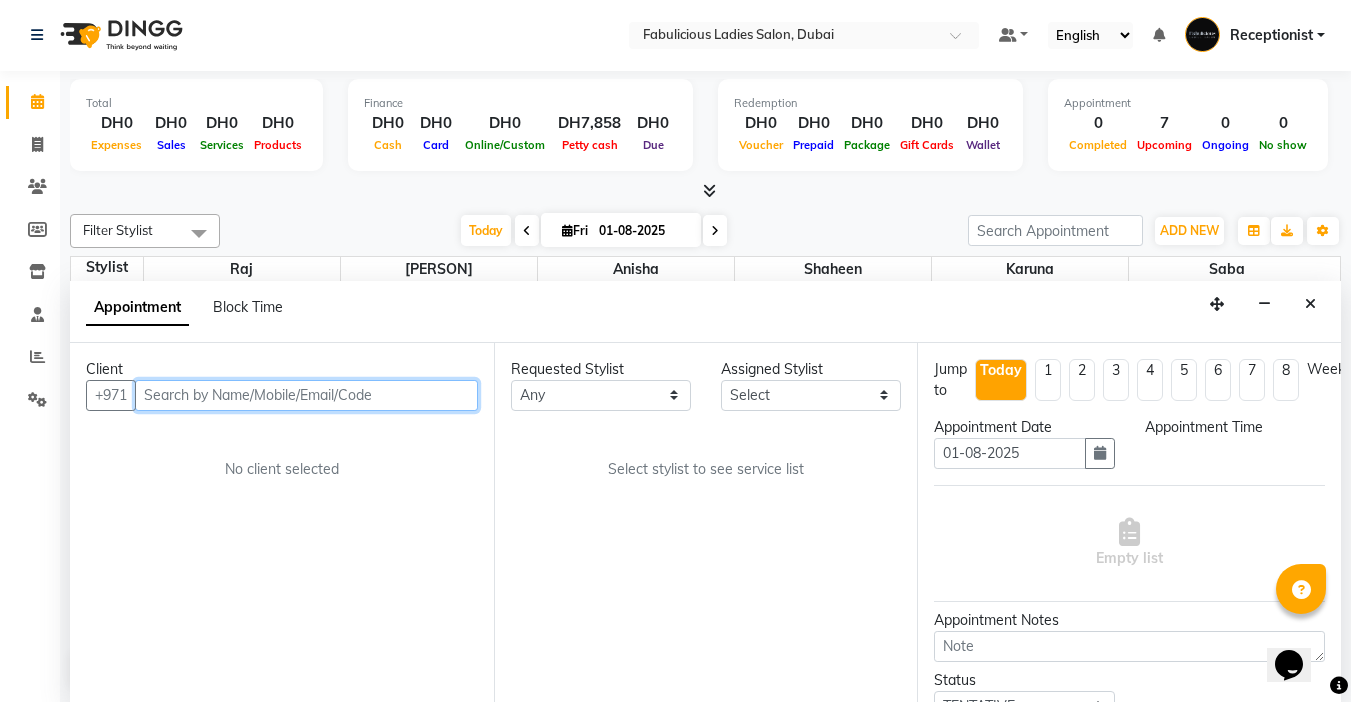 select on "600" 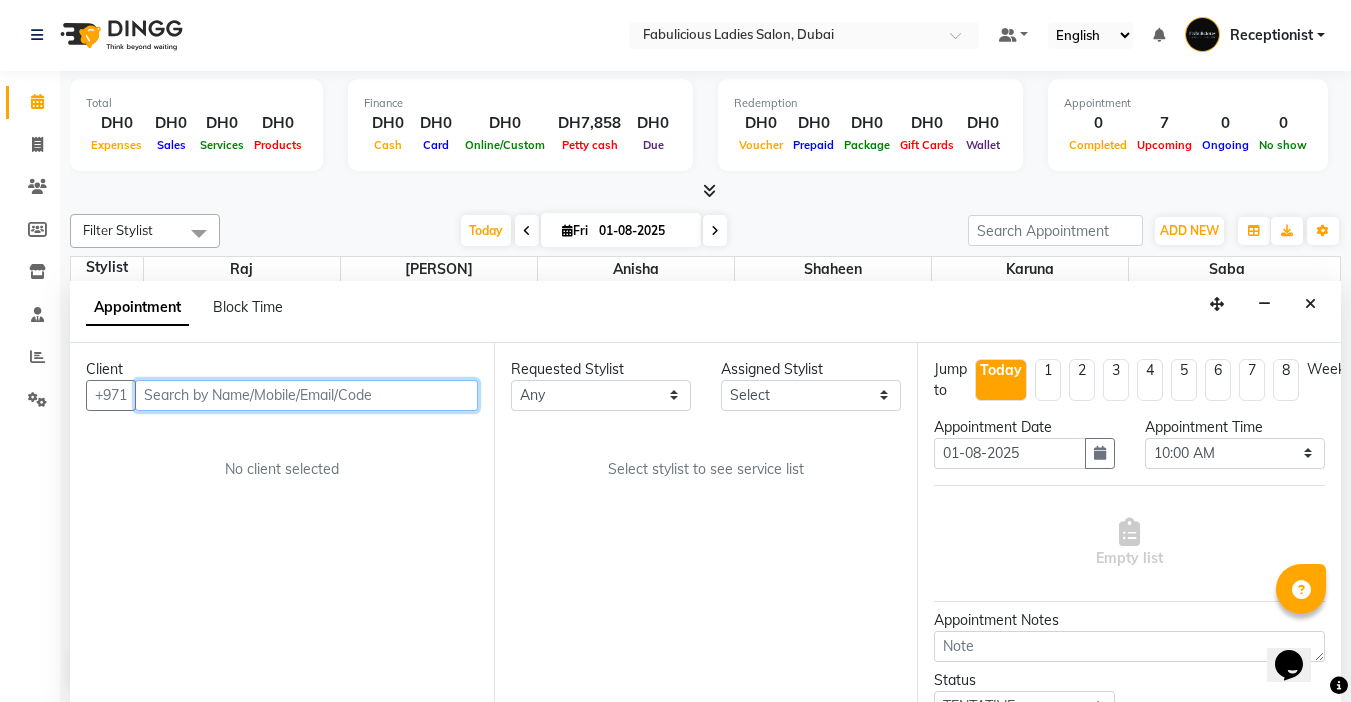 click at bounding box center (306, 395) 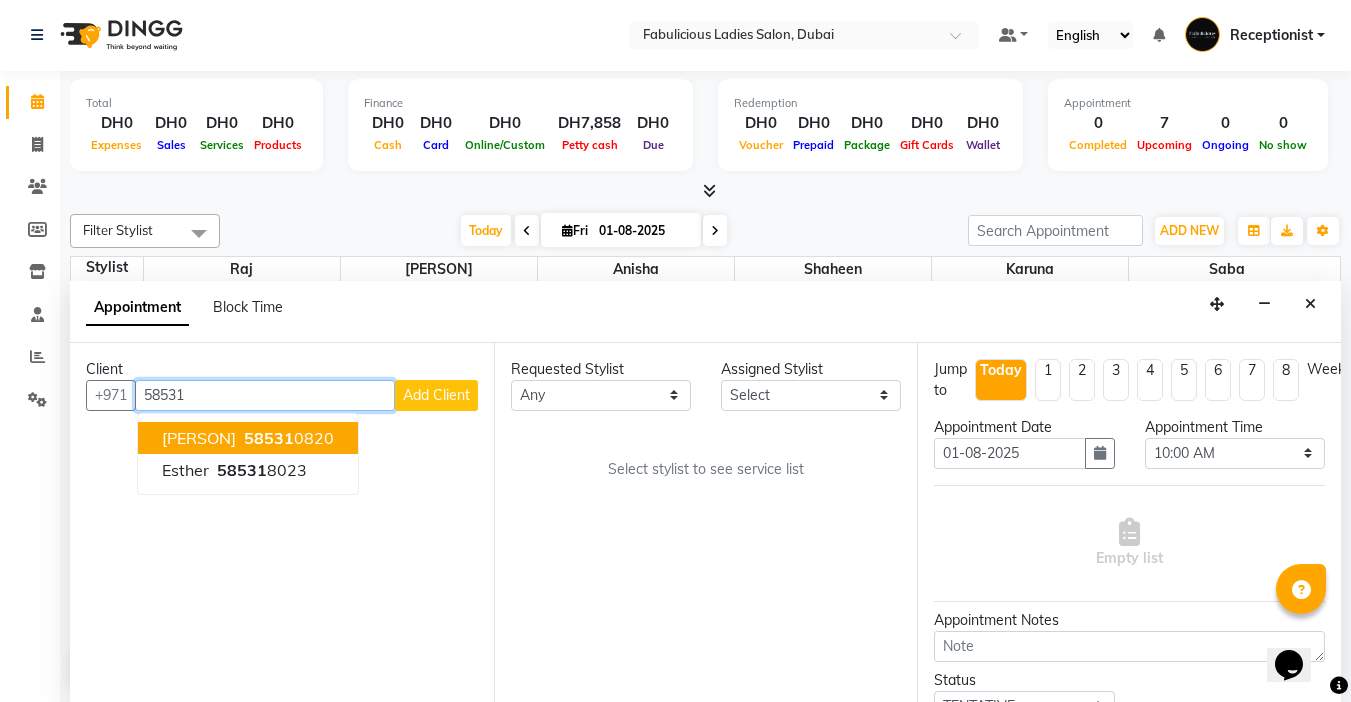 click on "[PERSON]" at bounding box center [199, 438] 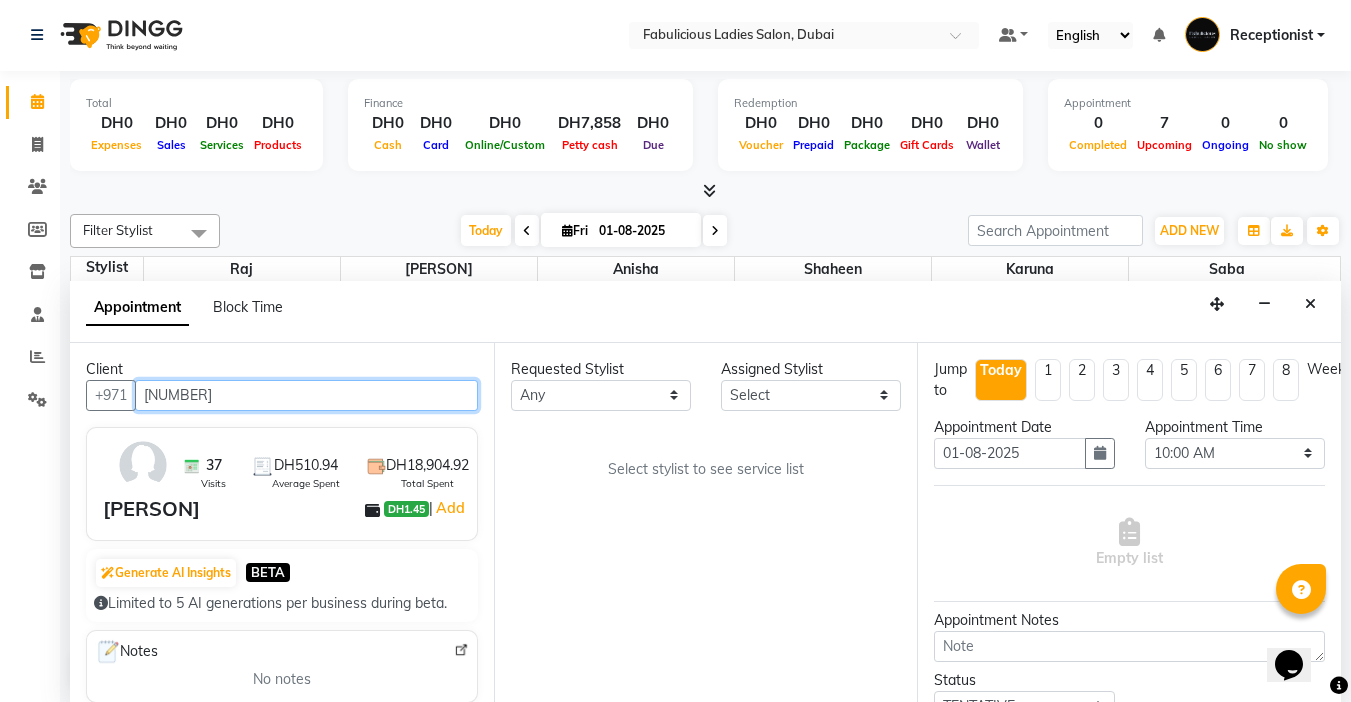 type on "[NUMBER]" 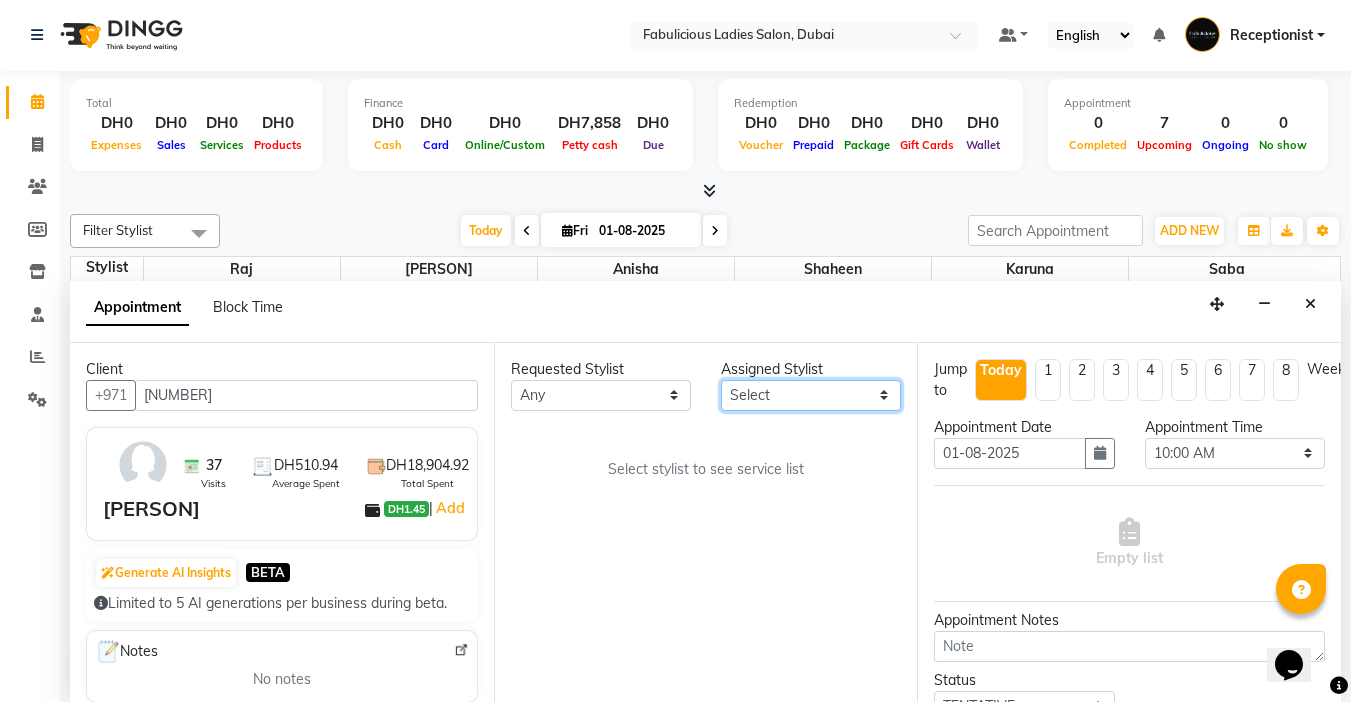 click on "Select [PERSON] [PERSON]  [PERSON] [PERSON] [PERSON] [PERSON]" at bounding box center (811, 395) 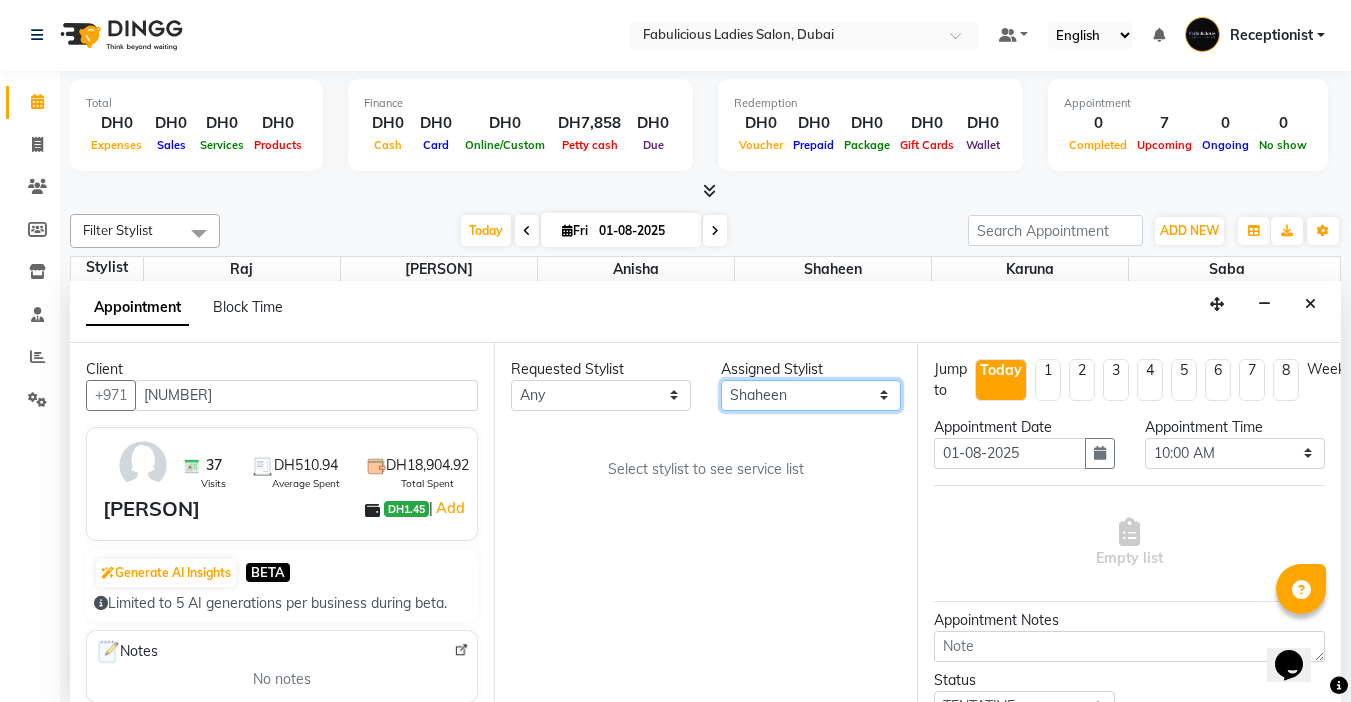 click on "Select [PERSON] [PERSON]  [PERSON] [PERSON] [PERSON] [PERSON]" at bounding box center [811, 395] 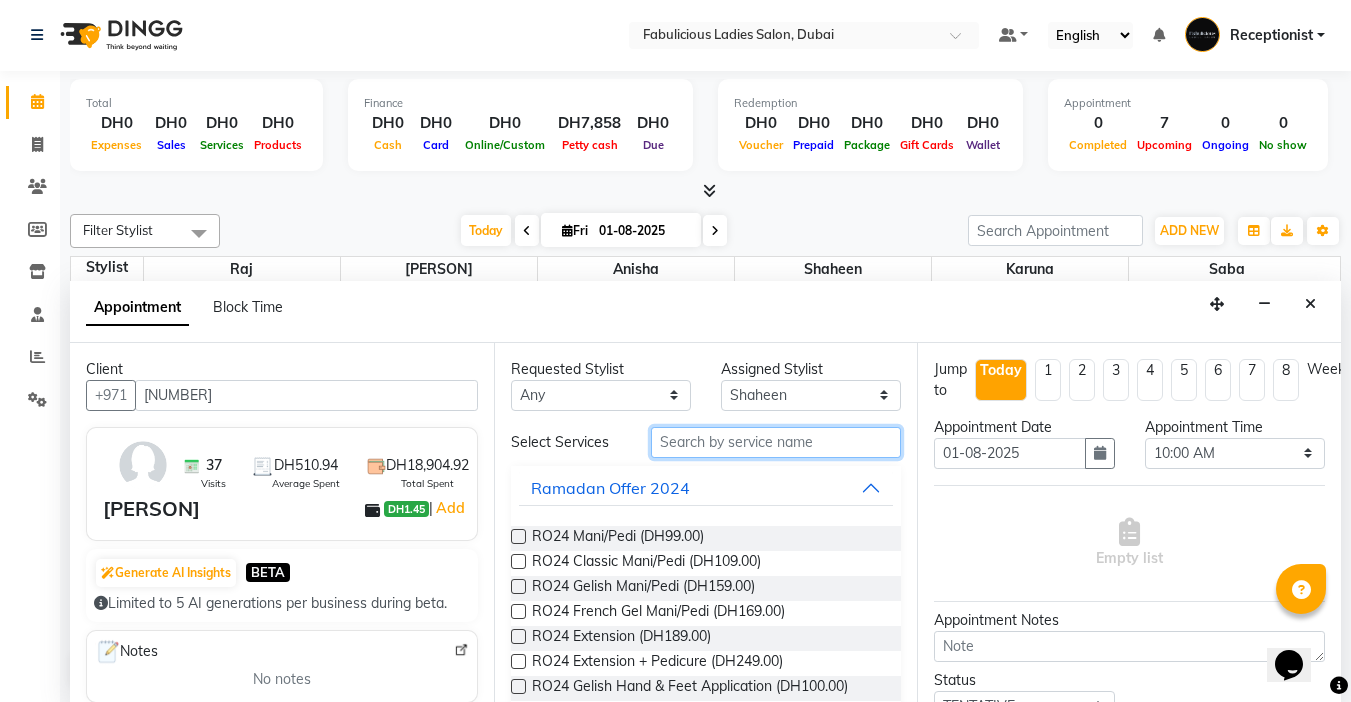 click at bounding box center (776, 442) 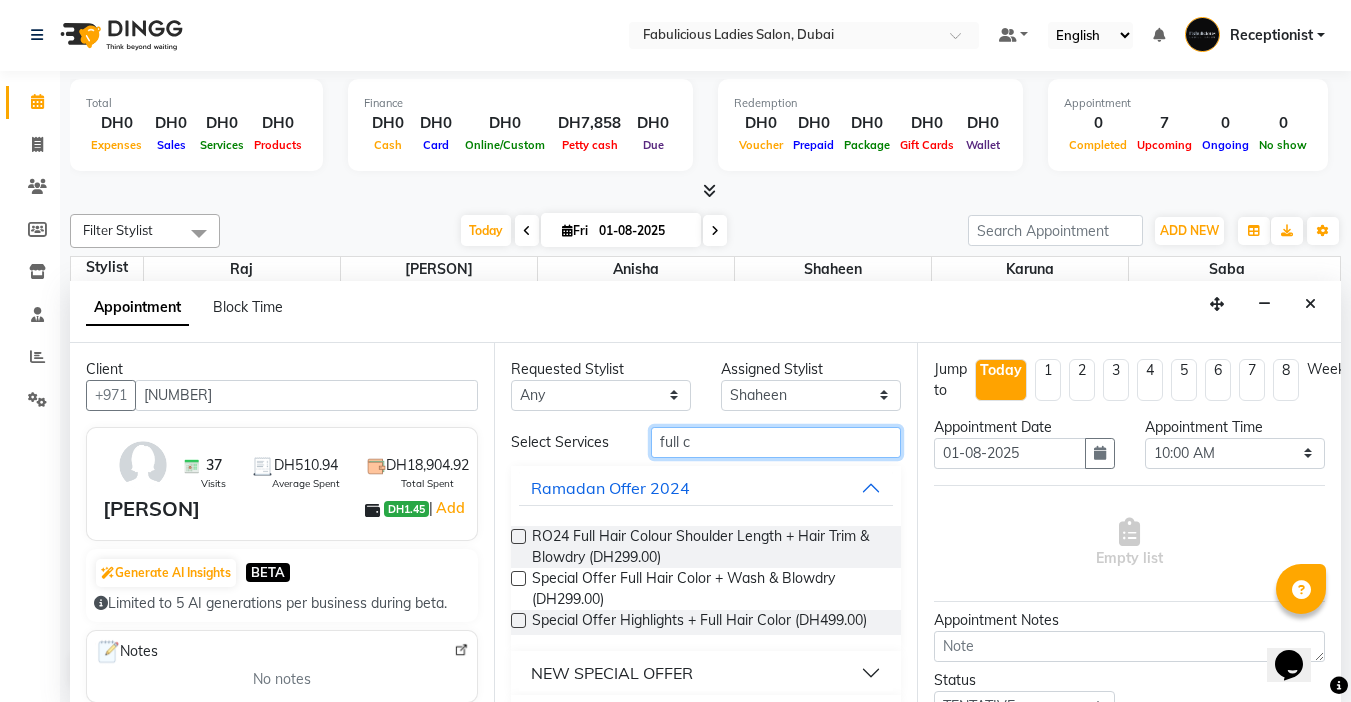 type on "full c" 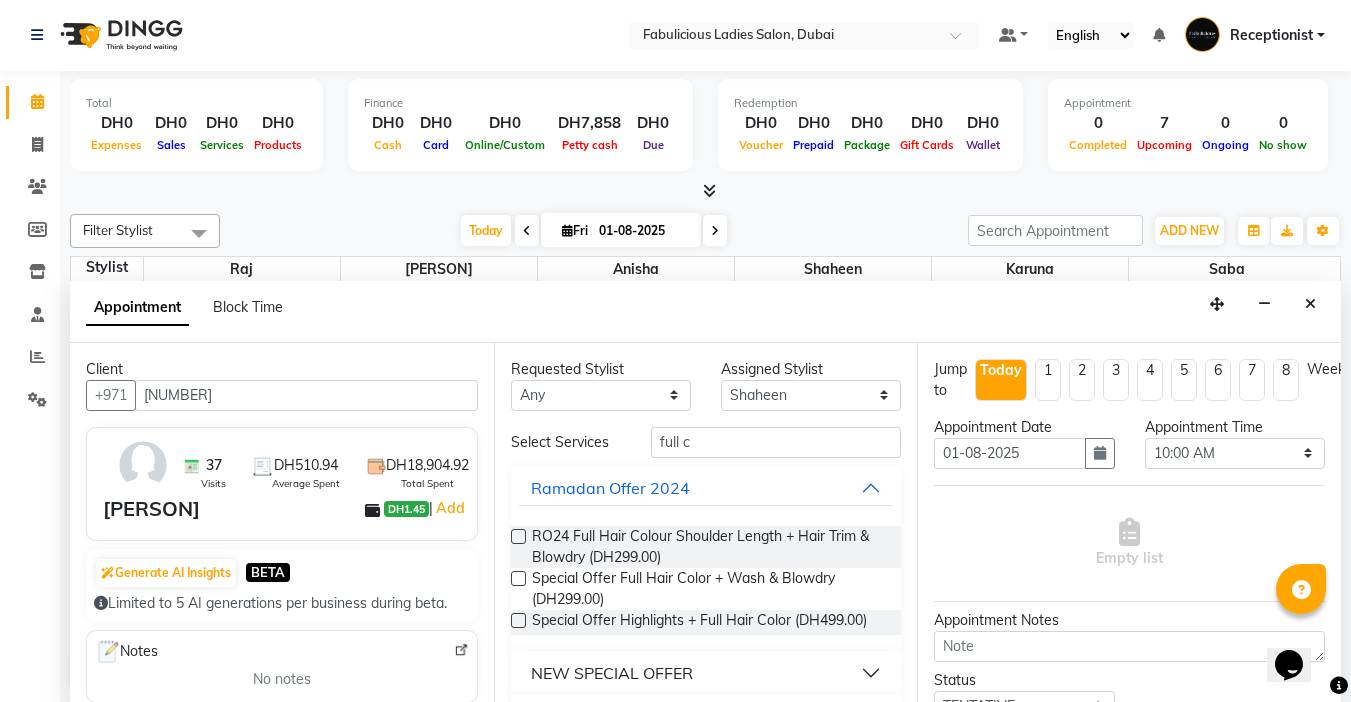 click at bounding box center [518, 578] 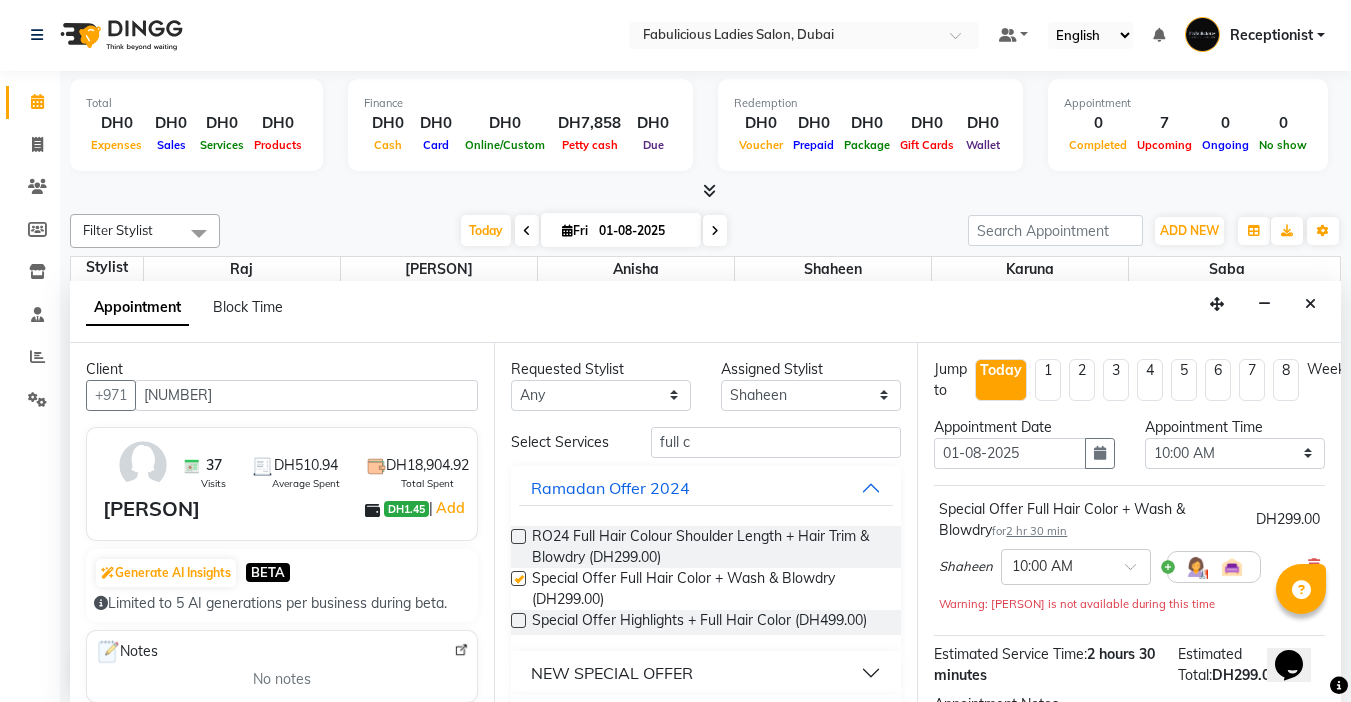 checkbox on "false" 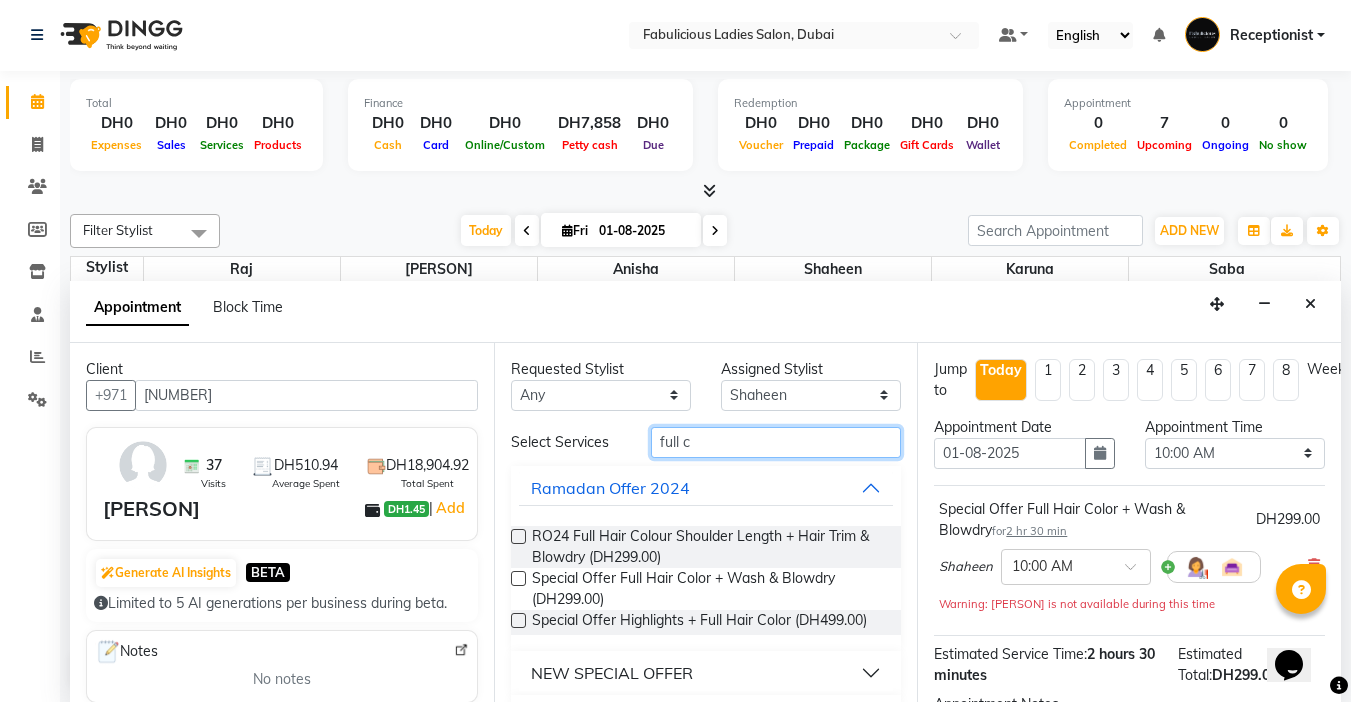 click on "full c" at bounding box center (776, 442) 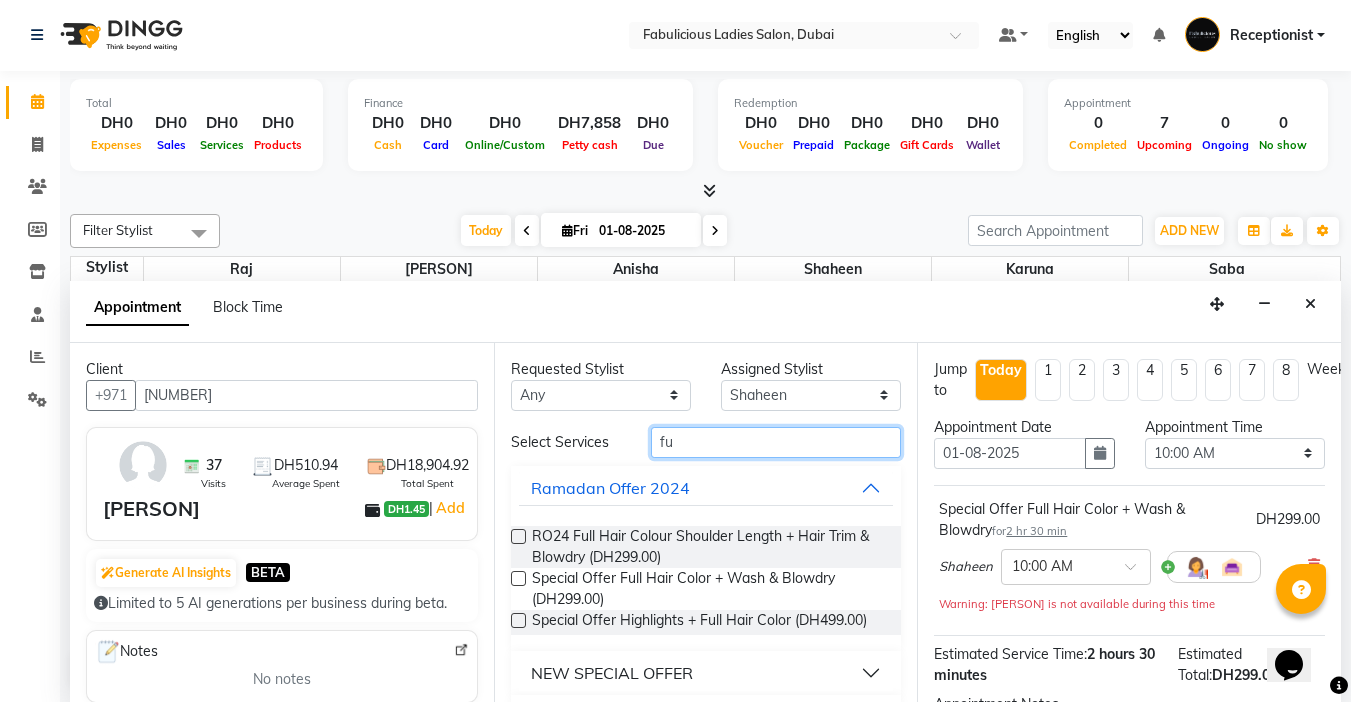 type on "f" 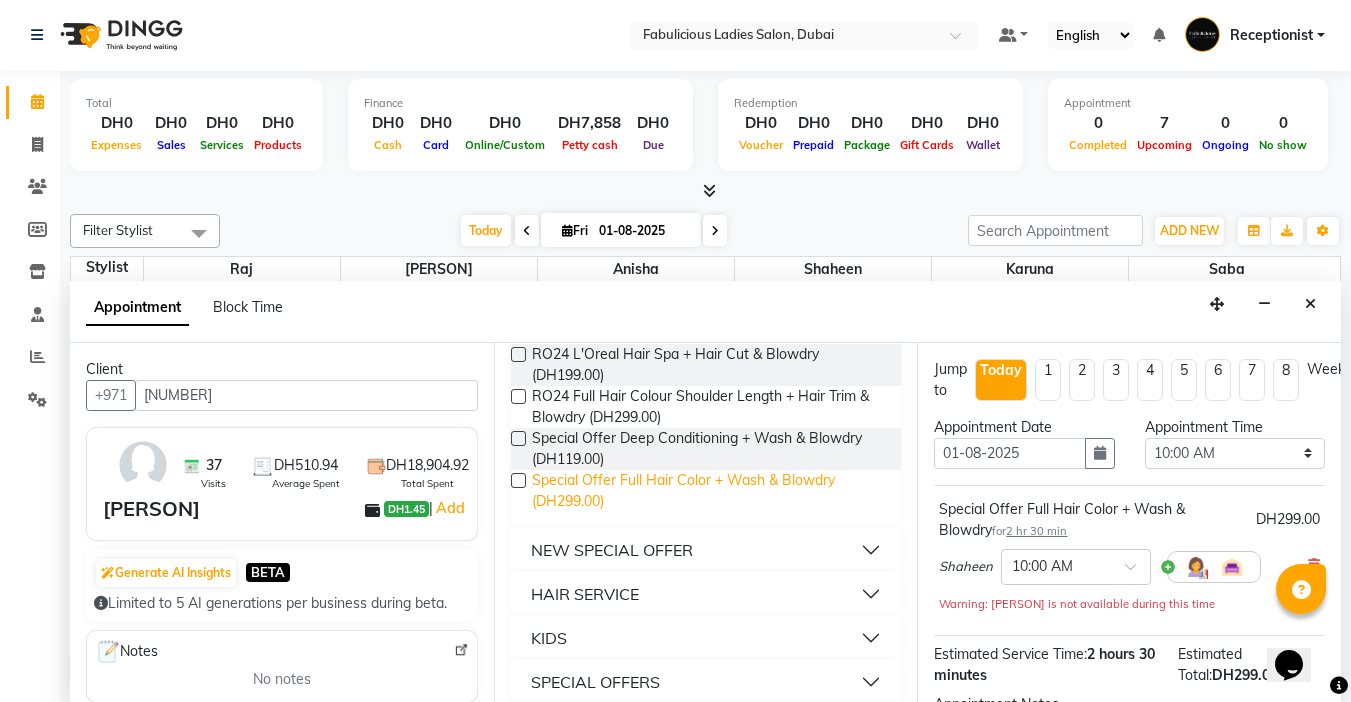 scroll, scrollTop: 300, scrollLeft: 0, axis: vertical 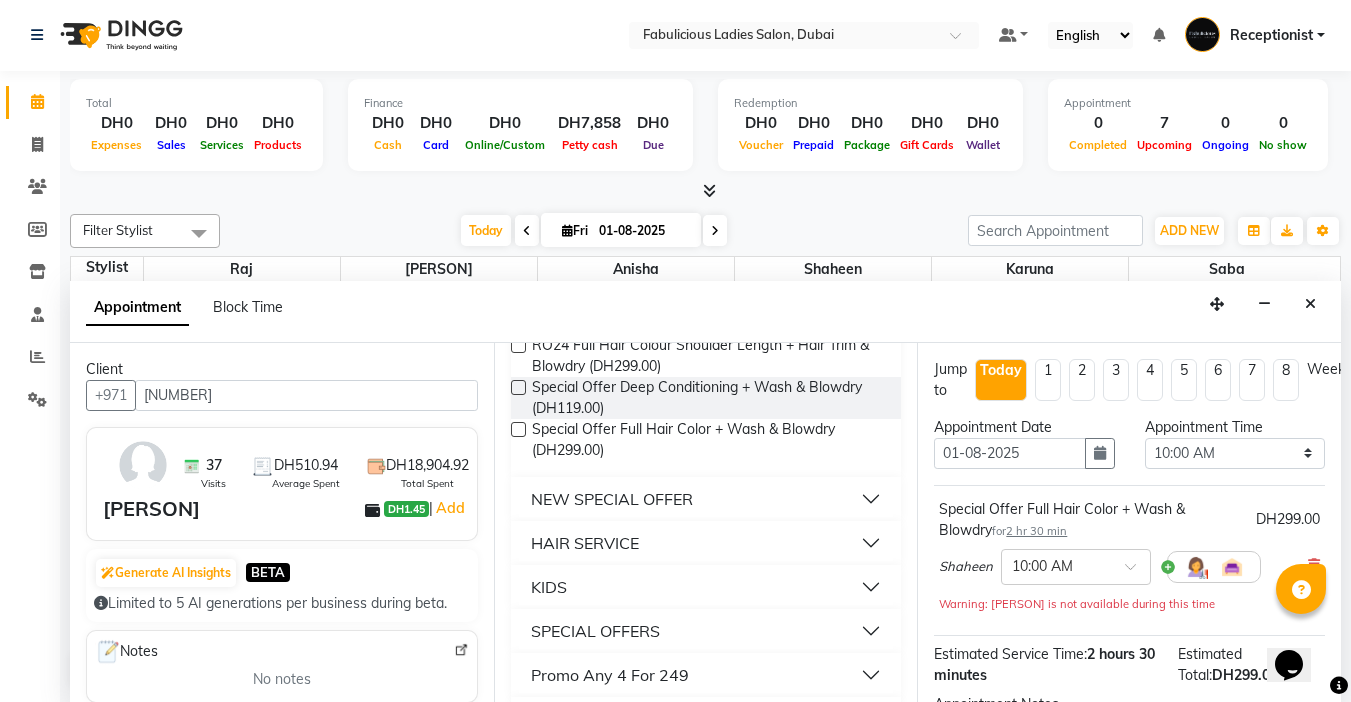 type on "blo" 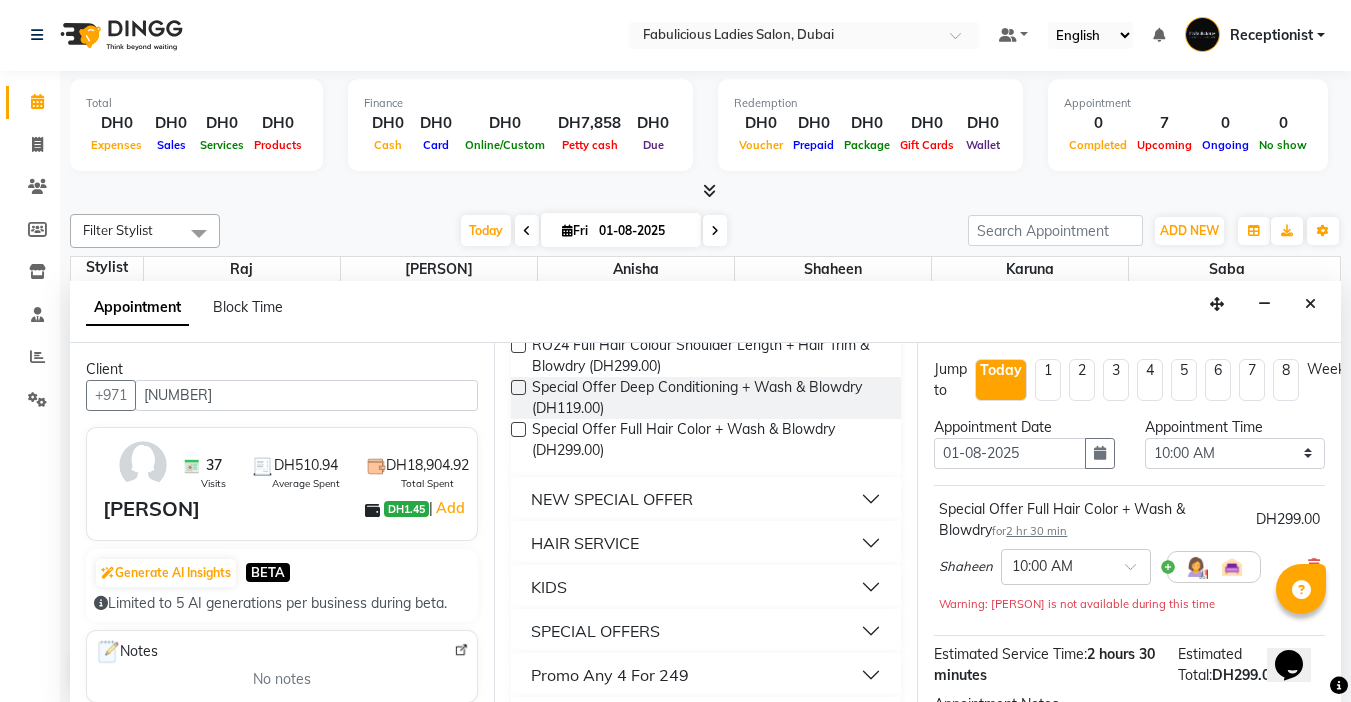 click on "KIDS" at bounding box center (706, 587) 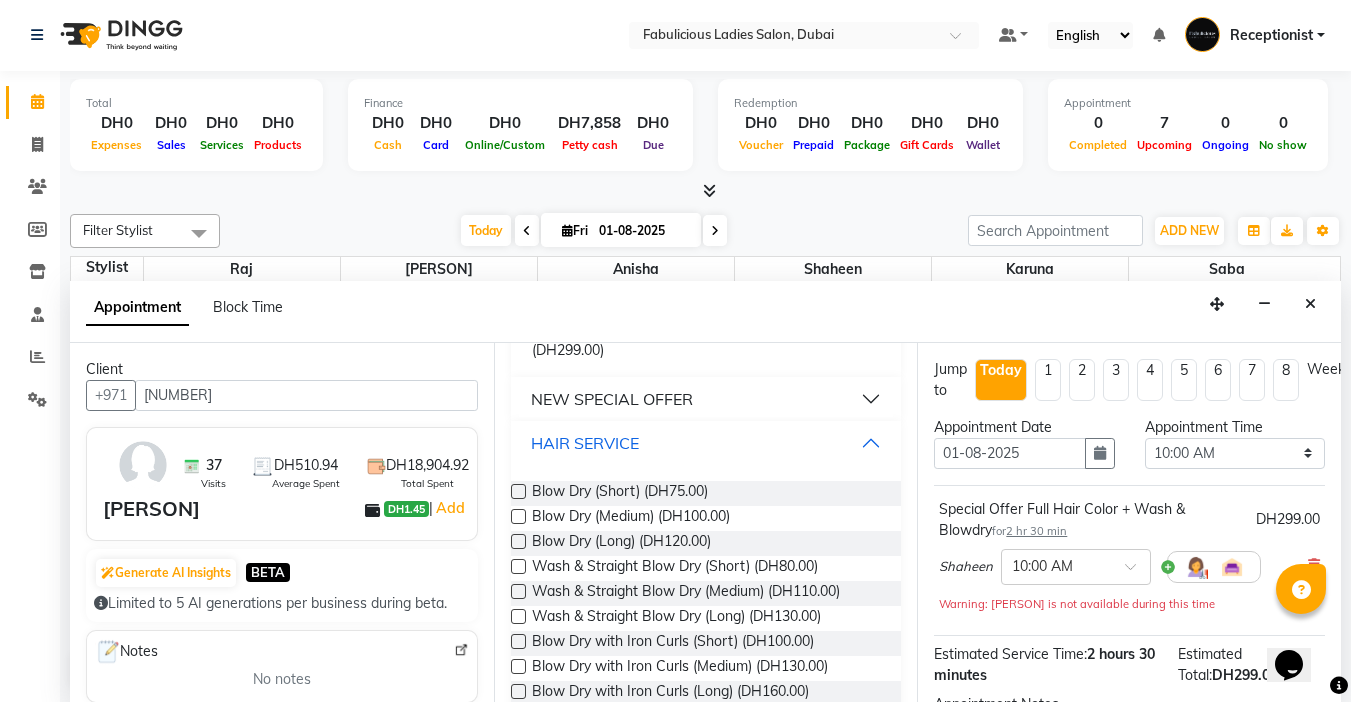 scroll, scrollTop: 500, scrollLeft: 0, axis: vertical 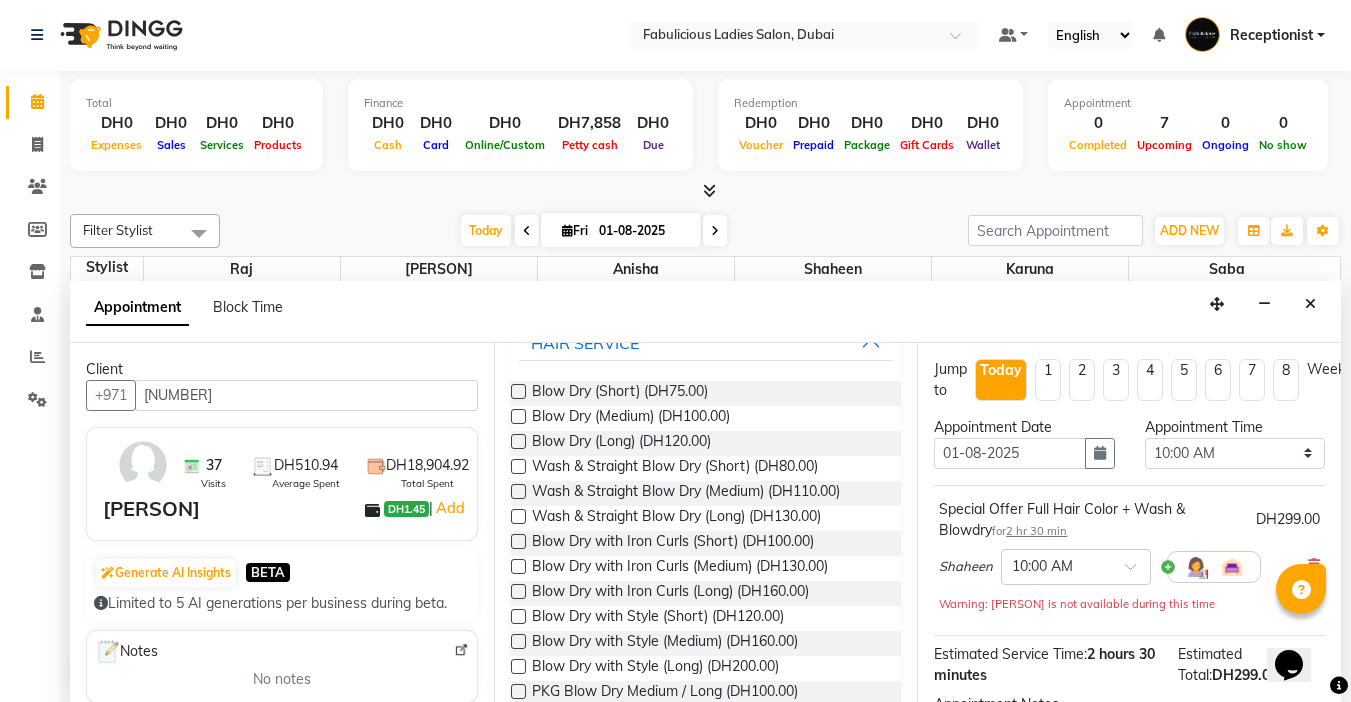 click at bounding box center [518, 491] 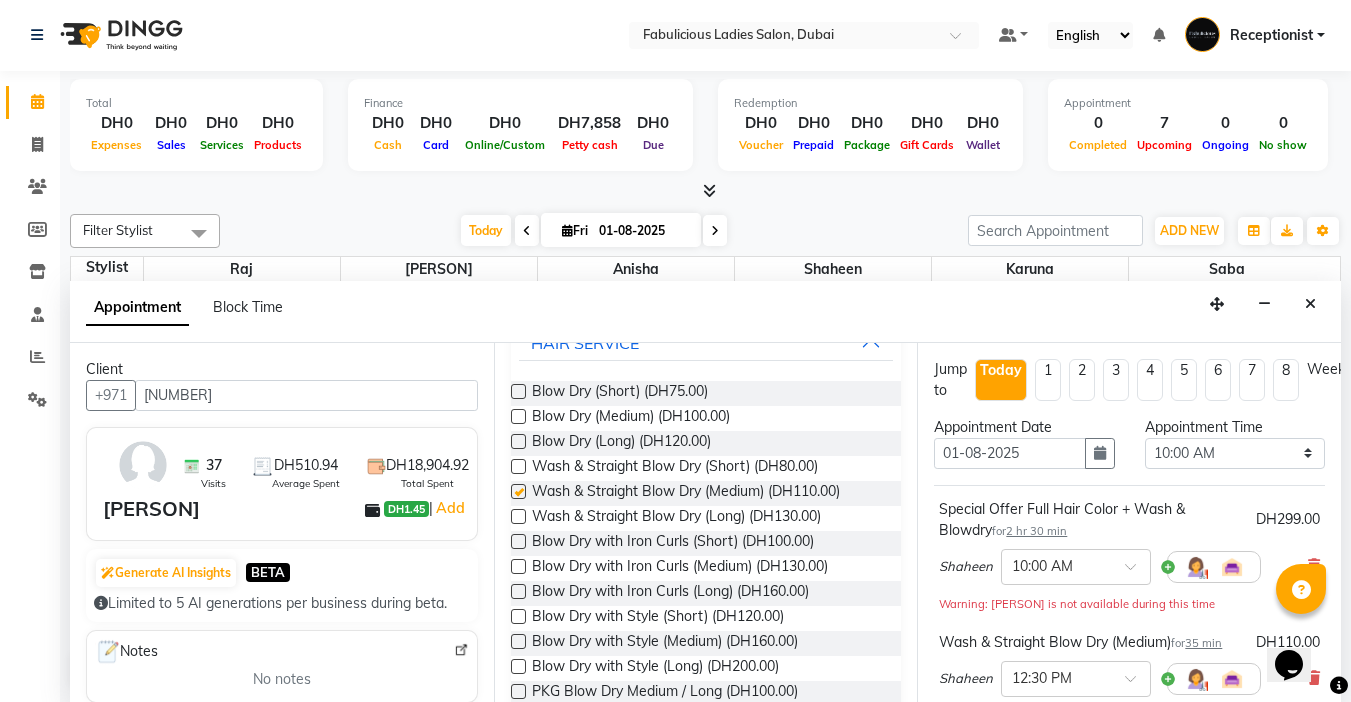checkbox on "false" 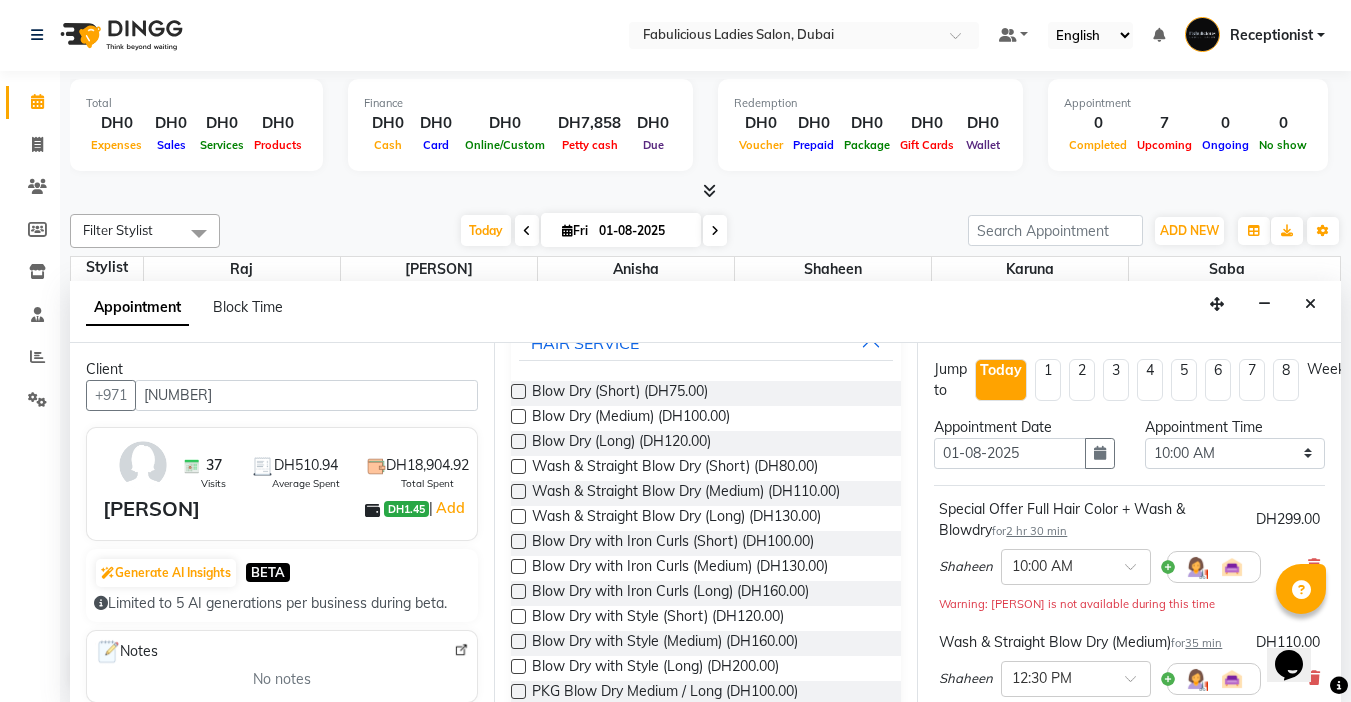 scroll, scrollTop: 0, scrollLeft: 0, axis: both 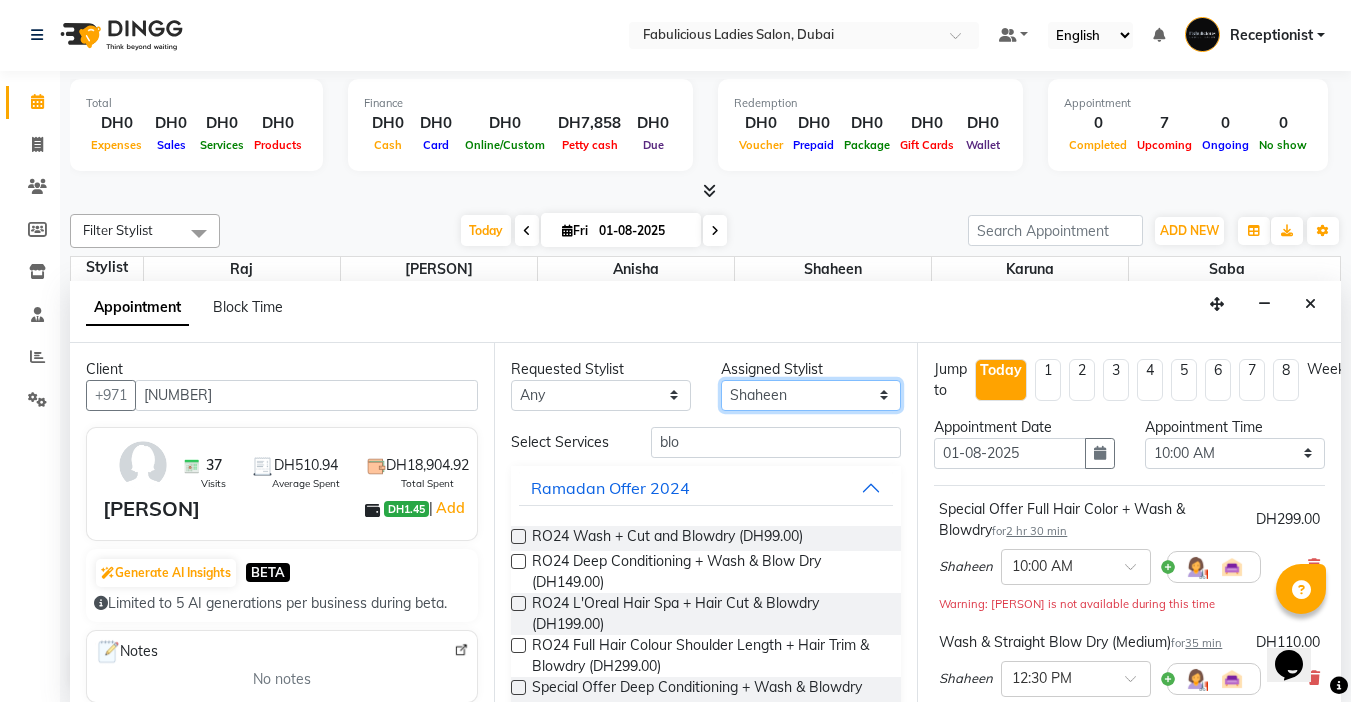 click on "Select [PERSON] [PERSON]  [PERSON] [PERSON] [PERSON] [PERSON]" at bounding box center (811, 395) 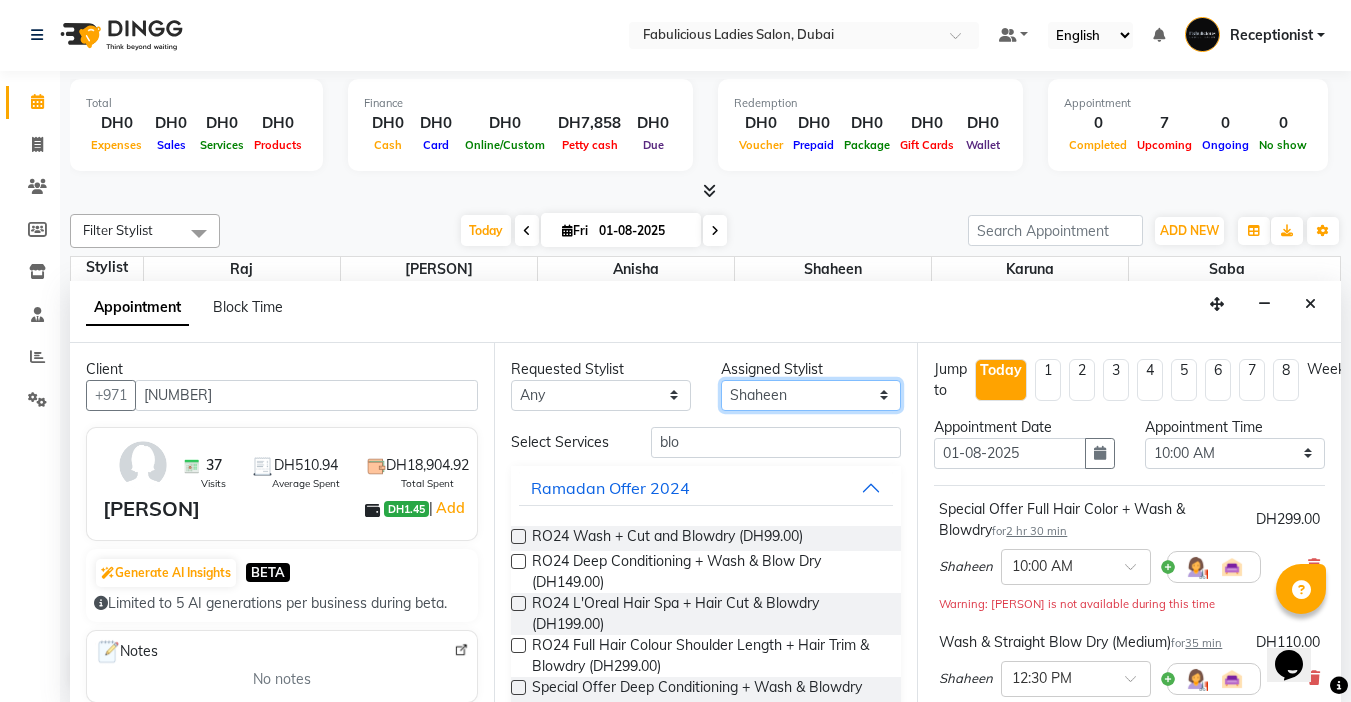 select on "11628" 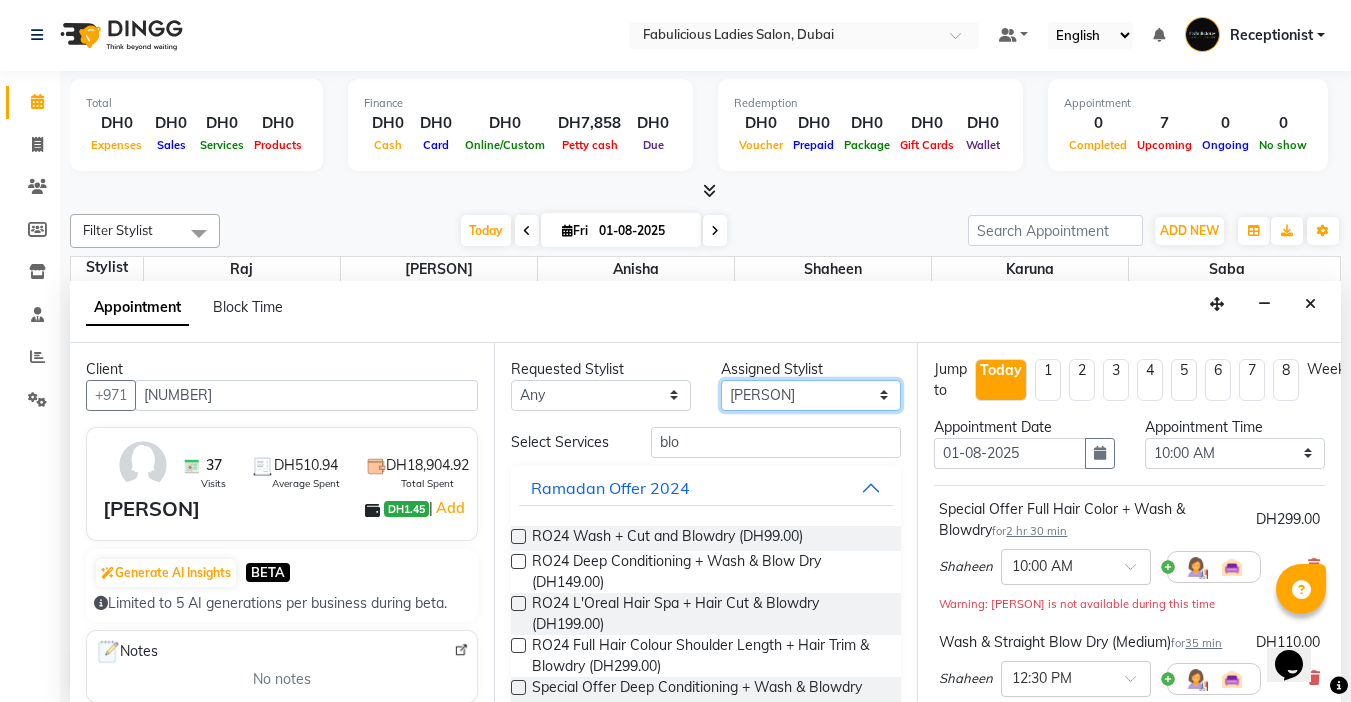 click on "Select [PERSON] [PERSON]  [PERSON] [PERSON] [PERSON] [PERSON]" at bounding box center (811, 395) 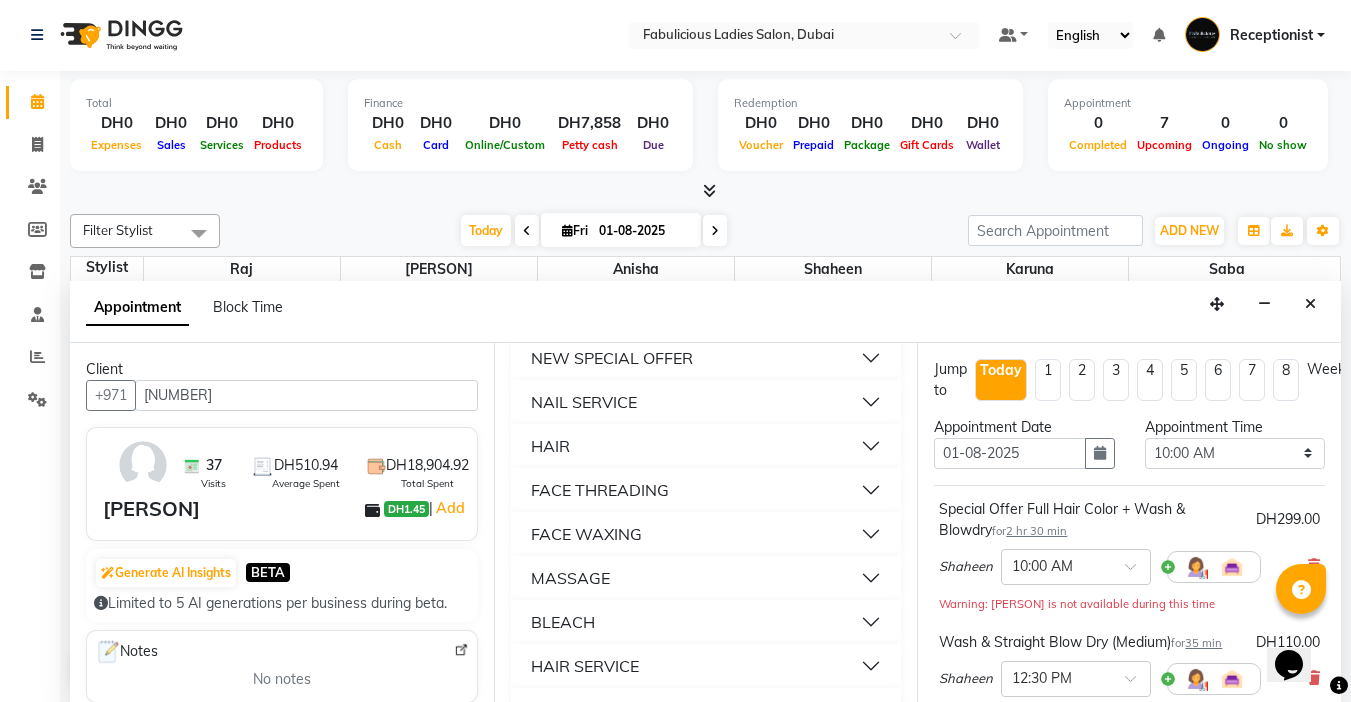 scroll, scrollTop: 1300, scrollLeft: 0, axis: vertical 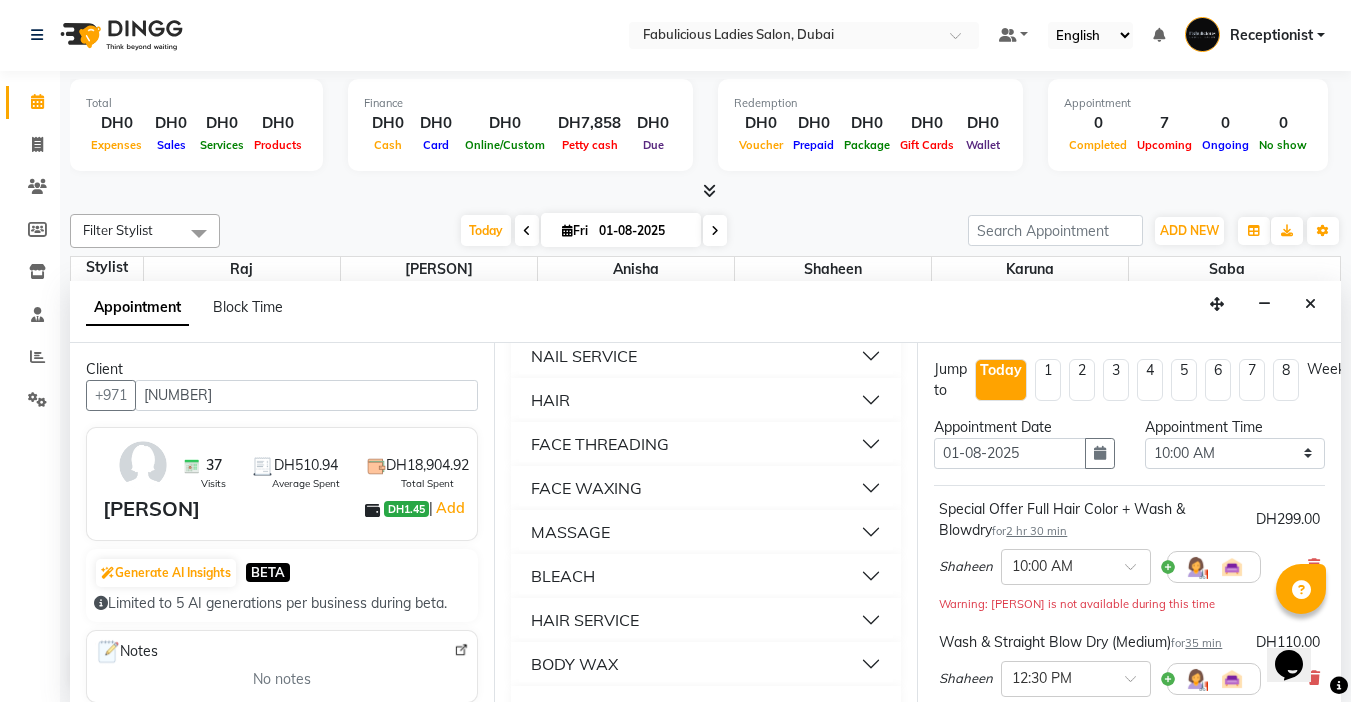 click on "NAIL SERVICE" at bounding box center [584, 356] 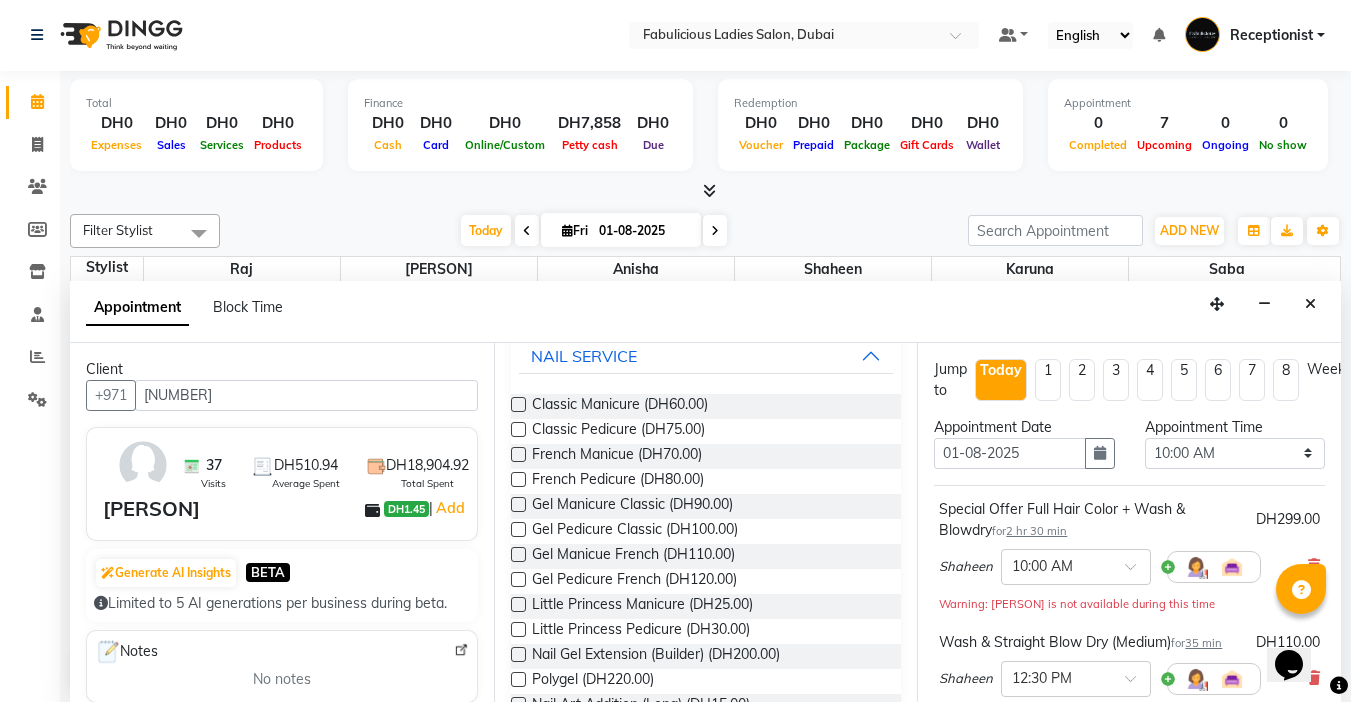 click at bounding box center (518, 404) 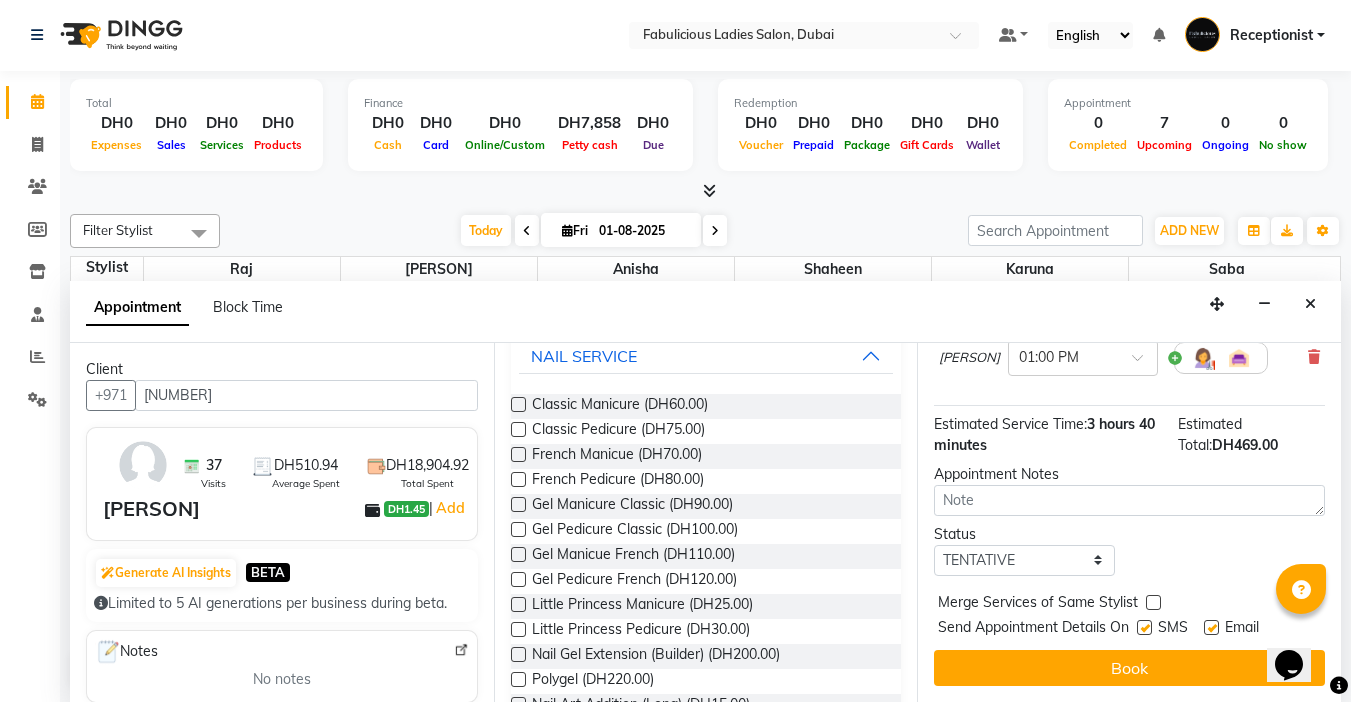 scroll, scrollTop: 327, scrollLeft: 0, axis: vertical 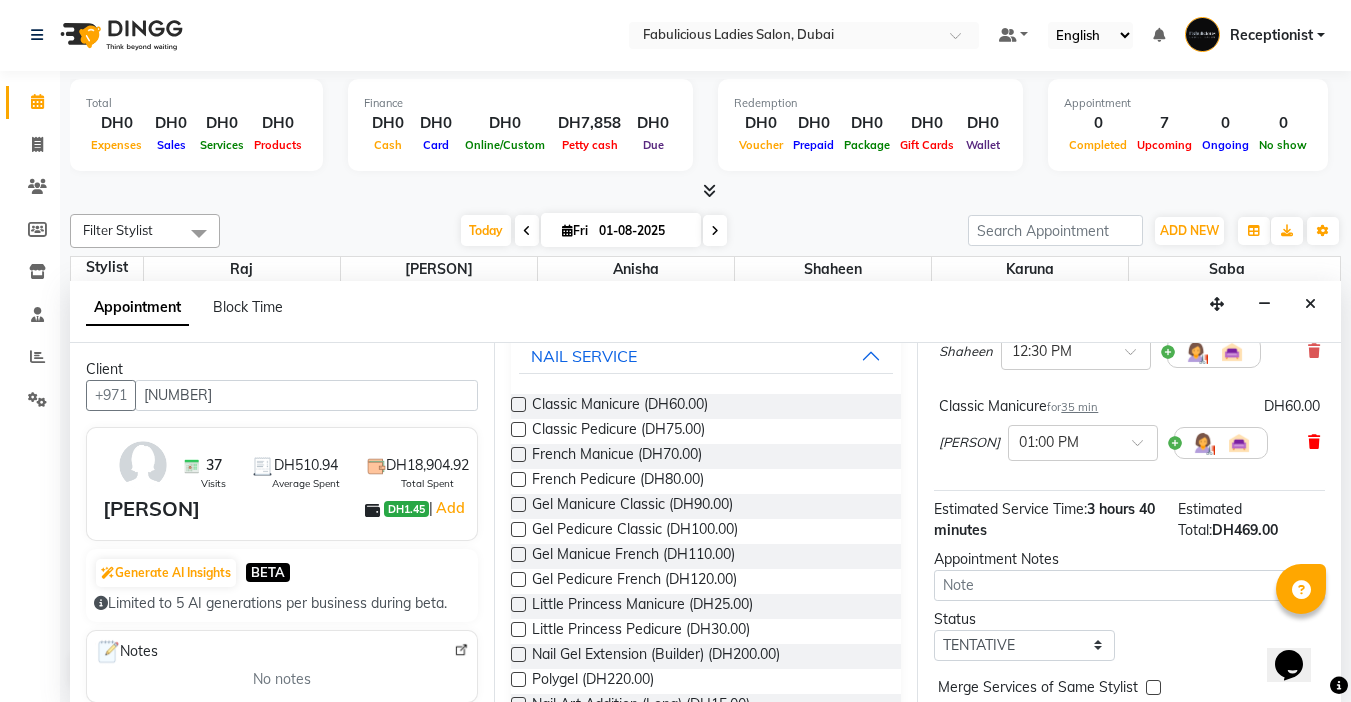 click at bounding box center [1314, 442] 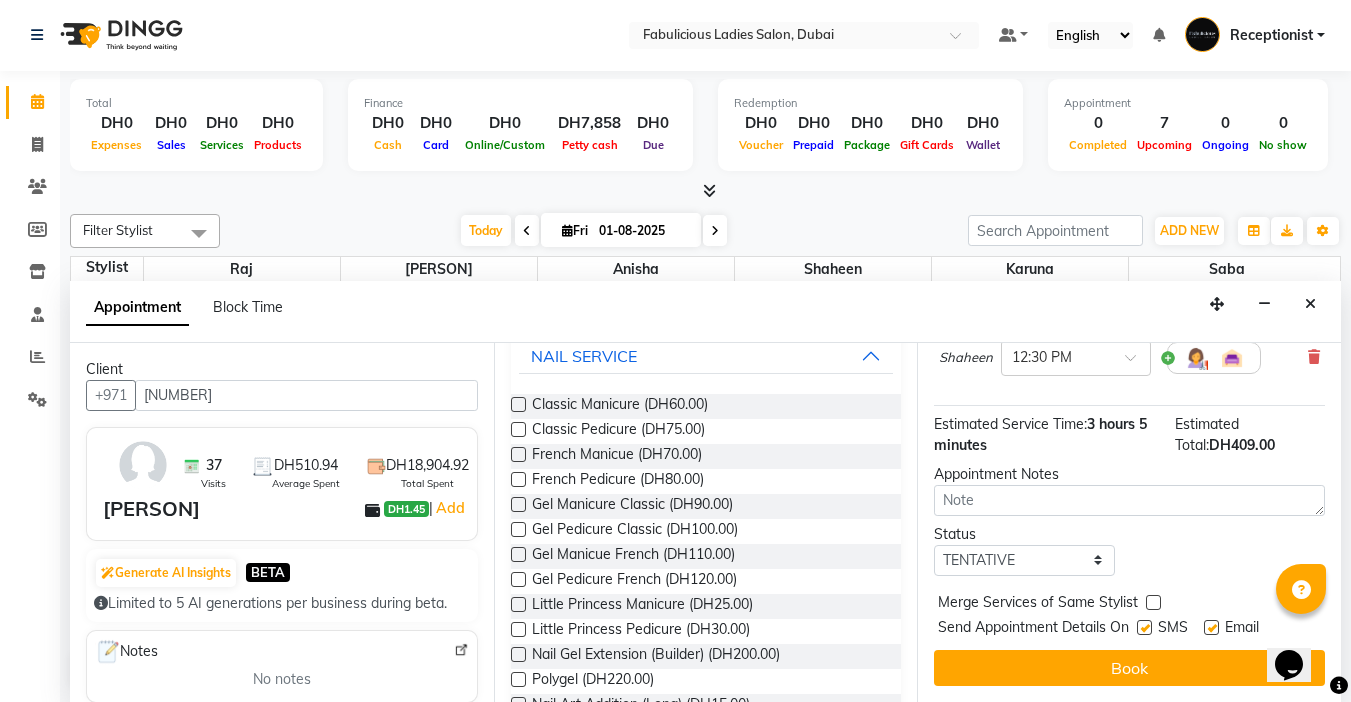 scroll, scrollTop: 1377, scrollLeft: 0, axis: vertical 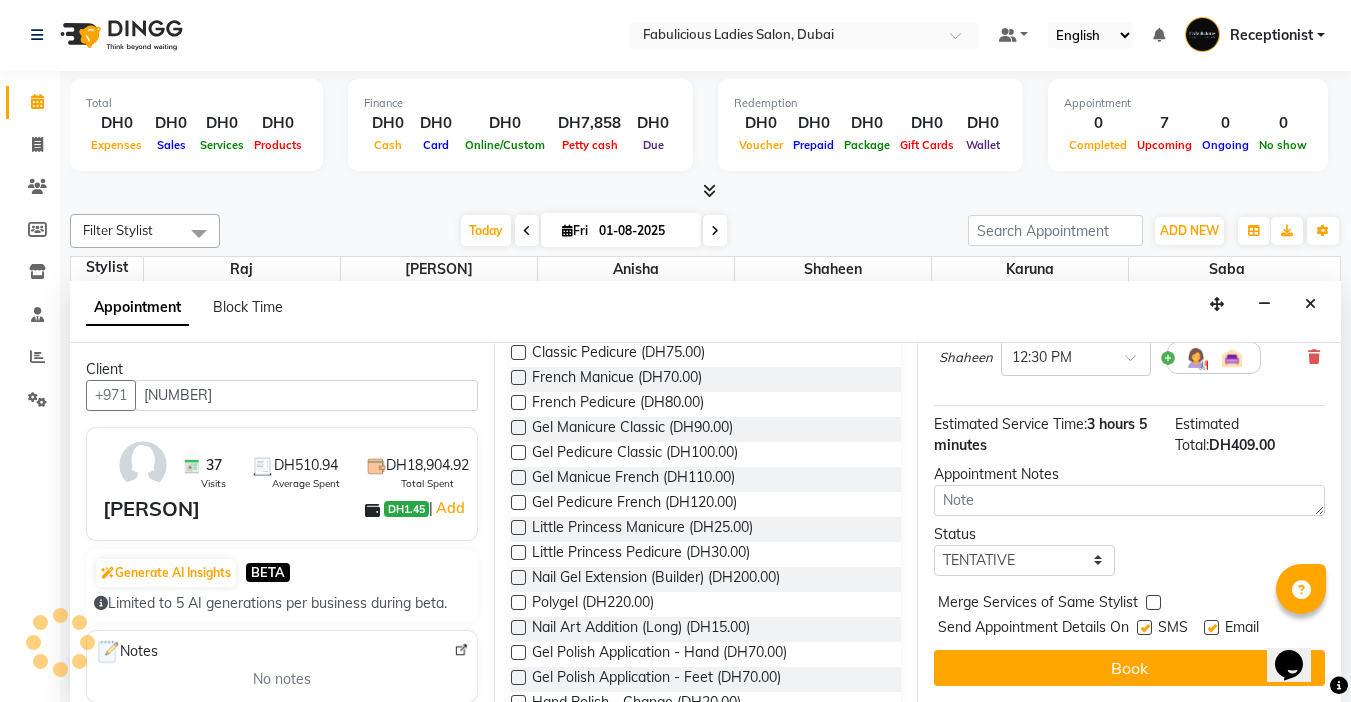 click at bounding box center [518, 327] 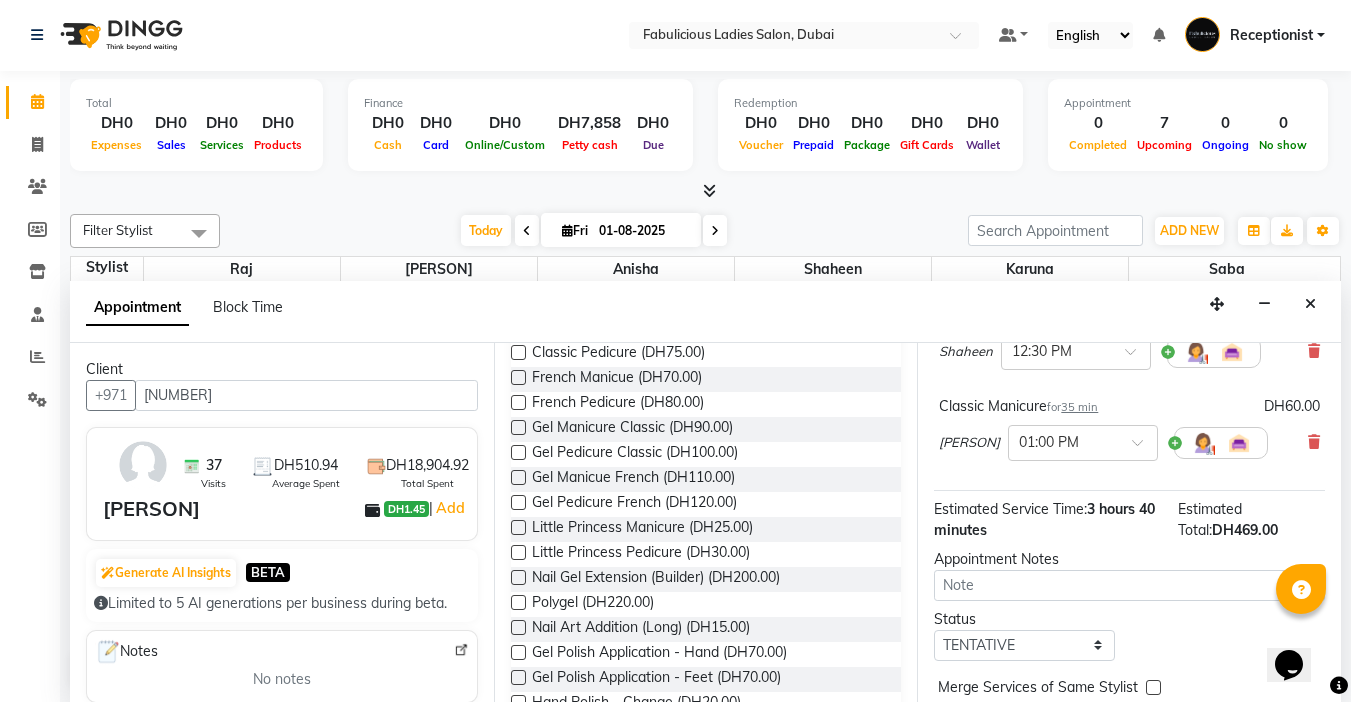 scroll, scrollTop: 0, scrollLeft: 0, axis: both 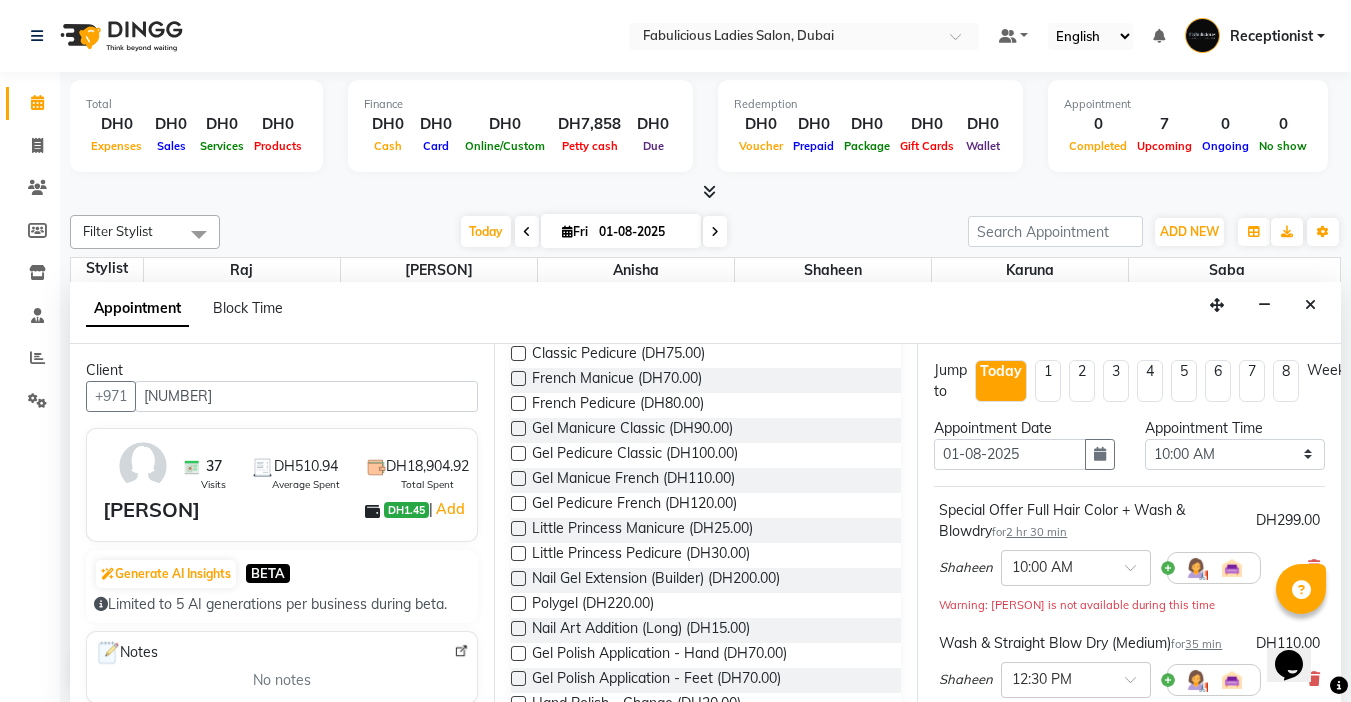 checkbox on "false" 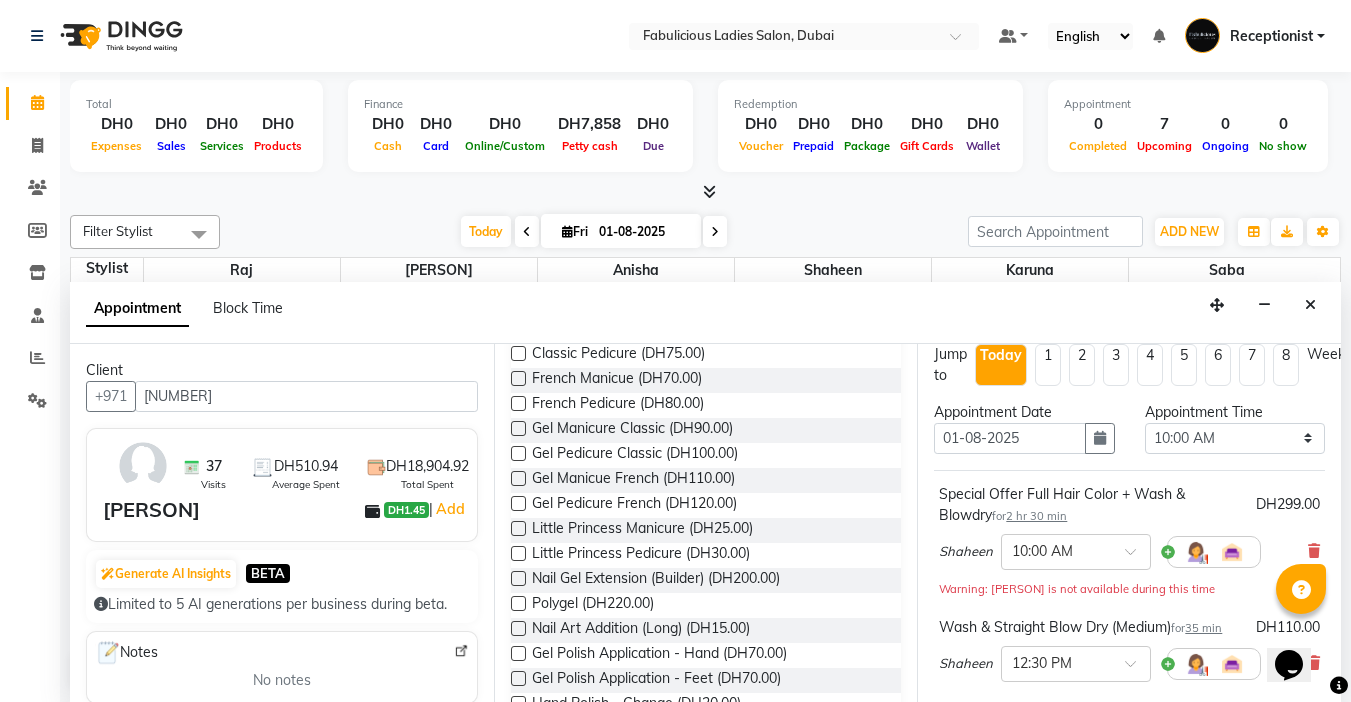 scroll, scrollTop: 0, scrollLeft: 0, axis: both 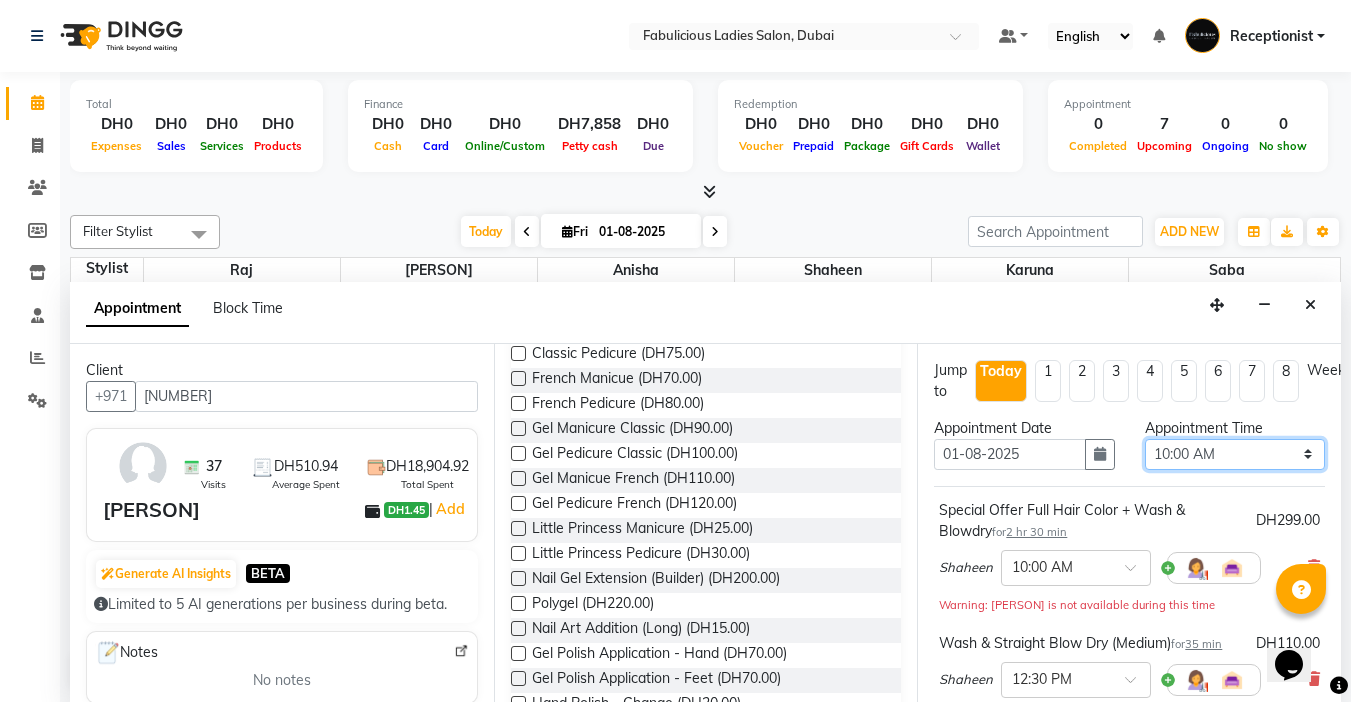 click on "Select 10:00 AM 10:15 AM 10:30 AM 10:45 AM 11:00 AM 11:15 AM 11:30 AM 11:45 AM 12:00 PM 12:15 PM 12:30 PM 12:45 PM 01:00 PM 01:15 PM 01:30 PM 01:45 PM 02:00 PM 02:15 PM 02:30 PM 02:45 PM 03:00 PM 03:15 PM 03:30 PM 03:45 PM 04:00 PM 04:15 PM 04:30 PM 04:45 PM 05:00 PM 05:15 PM 05:30 PM 05:45 PM 06:00 PM 06:15 PM 06:30 PM 06:45 PM 07:00 PM 07:15 PM 07:30 PM 07:45 PM 08:00 PM 08:15 PM 08:30 PM 08:45 PM 09:00 PM 09:15 PM 09:30 PM 09:45 PM 10:00 PM 10:15 PM 10:30 PM 10:45 PM 11:00 PM 11:15 PM 11:30 PM 11:45 PM" at bounding box center (1235, 454) 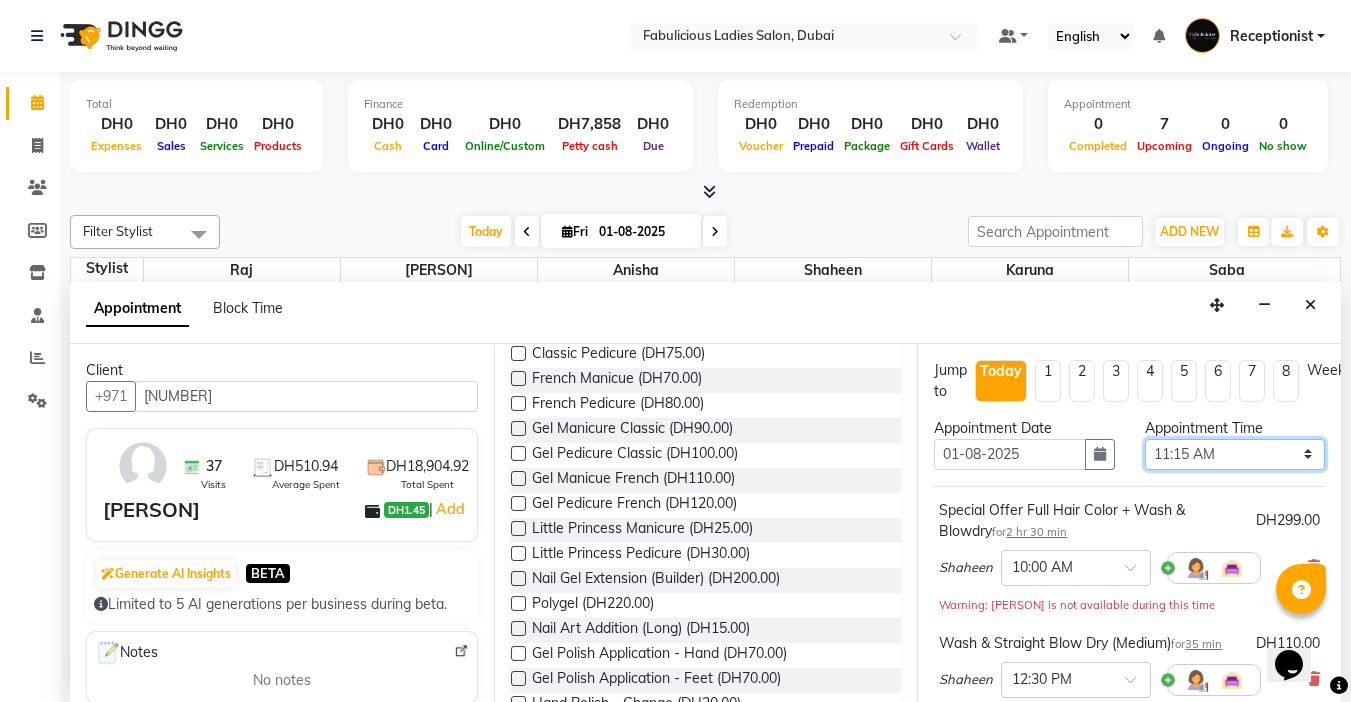 click on "Select 10:00 AM 10:15 AM 10:30 AM 10:45 AM 11:00 AM 11:15 AM 11:30 AM 11:45 AM 12:00 PM 12:15 PM 12:30 PM 12:45 PM 01:00 PM 01:15 PM 01:30 PM 01:45 PM 02:00 PM 02:15 PM 02:30 PM 02:45 PM 03:00 PM 03:15 PM 03:30 PM 03:45 PM 04:00 PM 04:15 PM 04:30 PM 04:45 PM 05:00 PM 05:15 PM 05:30 PM 05:45 PM 06:00 PM 06:15 PM 06:30 PM 06:45 PM 07:00 PM 07:15 PM 07:30 PM 07:45 PM 08:00 PM 08:15 PM 08:30 PM 08:45 PM 09:00 PM 09:15 PM 09:30 PM 09:45 PM 10:00 PM 10:15 PM 10:30 PM 10:45 PM 11:00 PM 11:15 PM 11:30 PM 11:45 PM" at bounding box center (1235, 454) 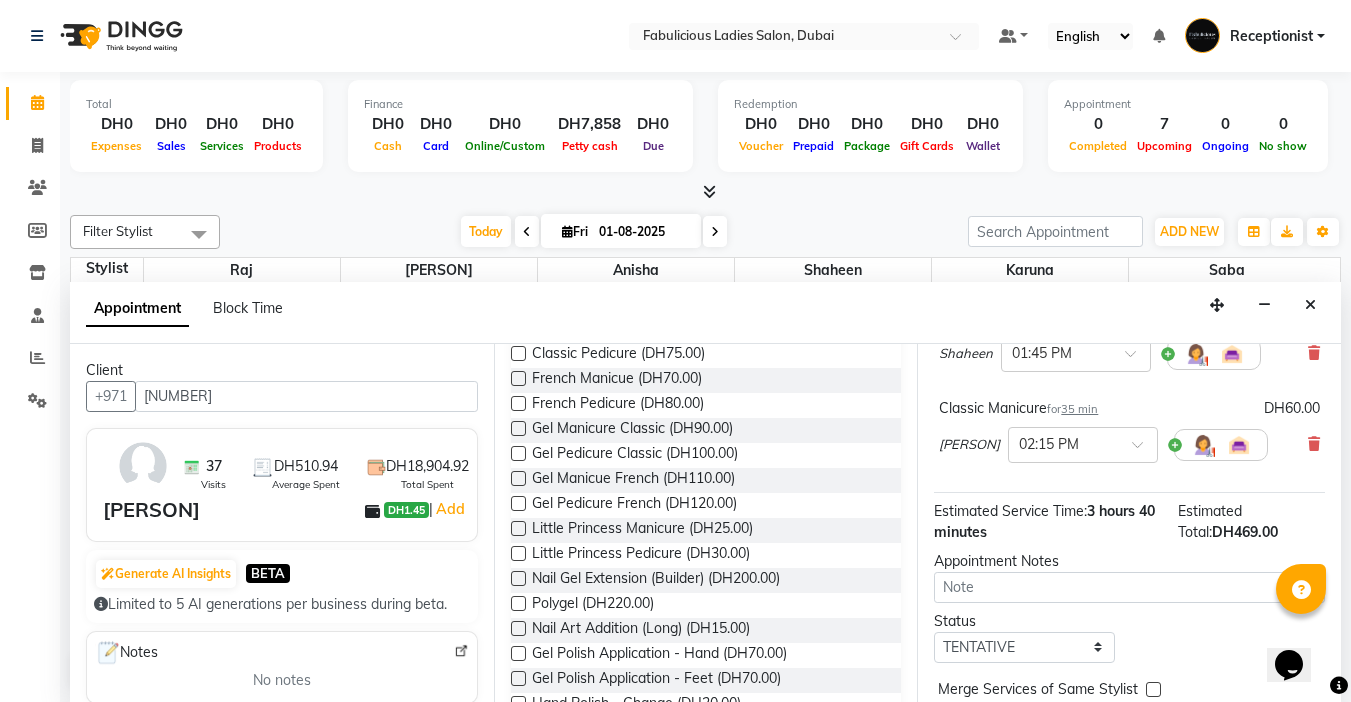 scroll, scrollTop: 406, scrollLeft: 0, axis: vertical 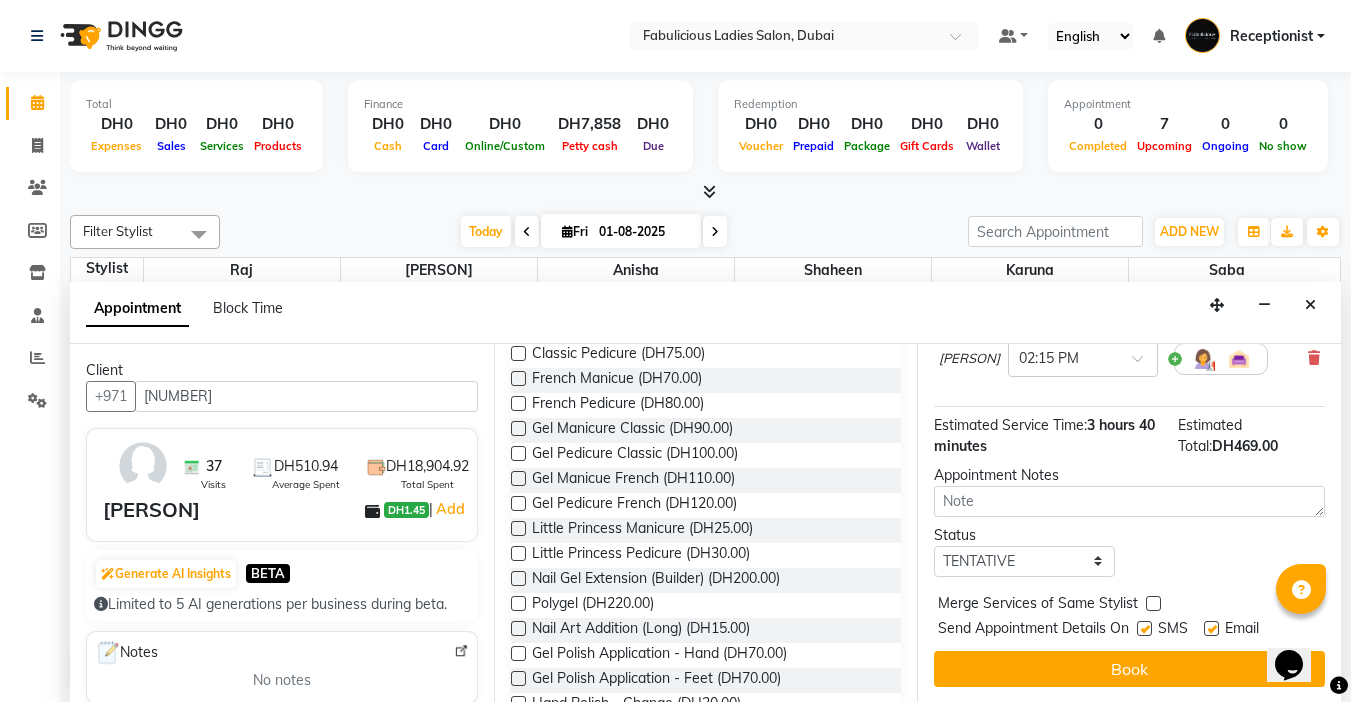 click at bounding box center [1153, 603] 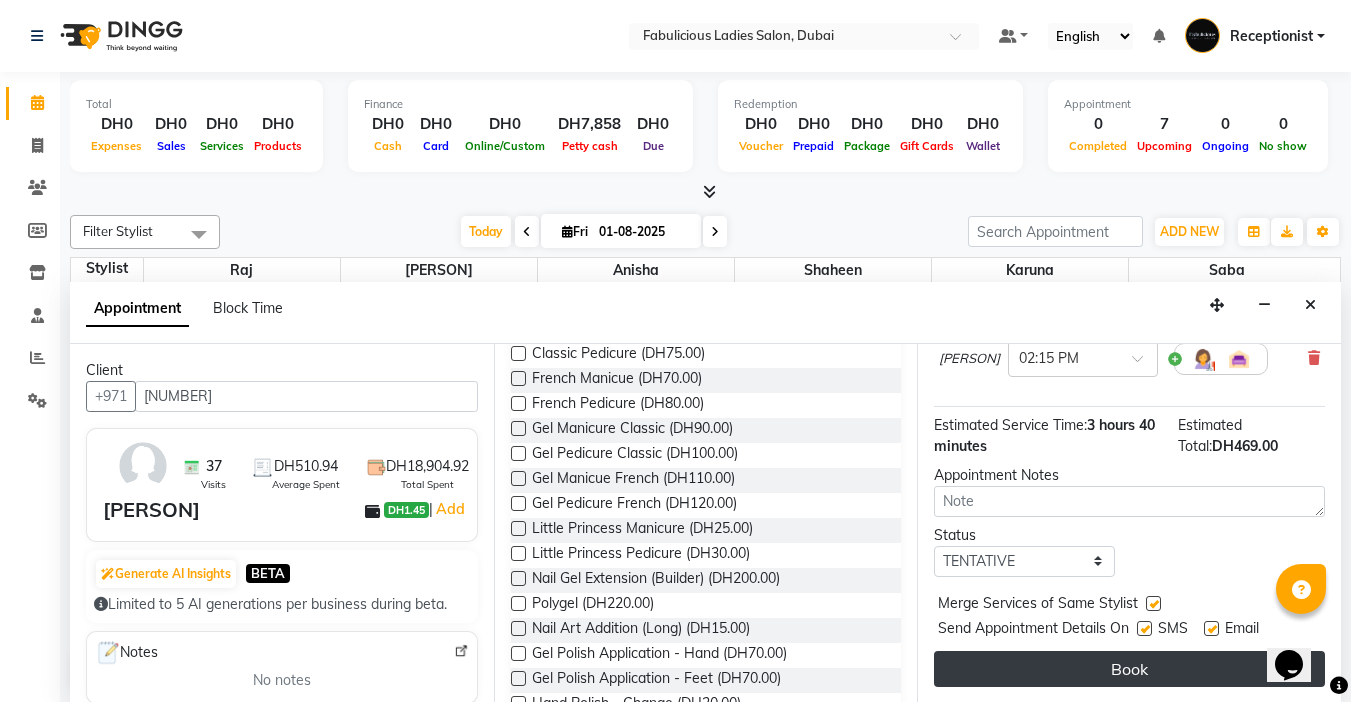 click on "Book" at bounding box center (1129, 669) 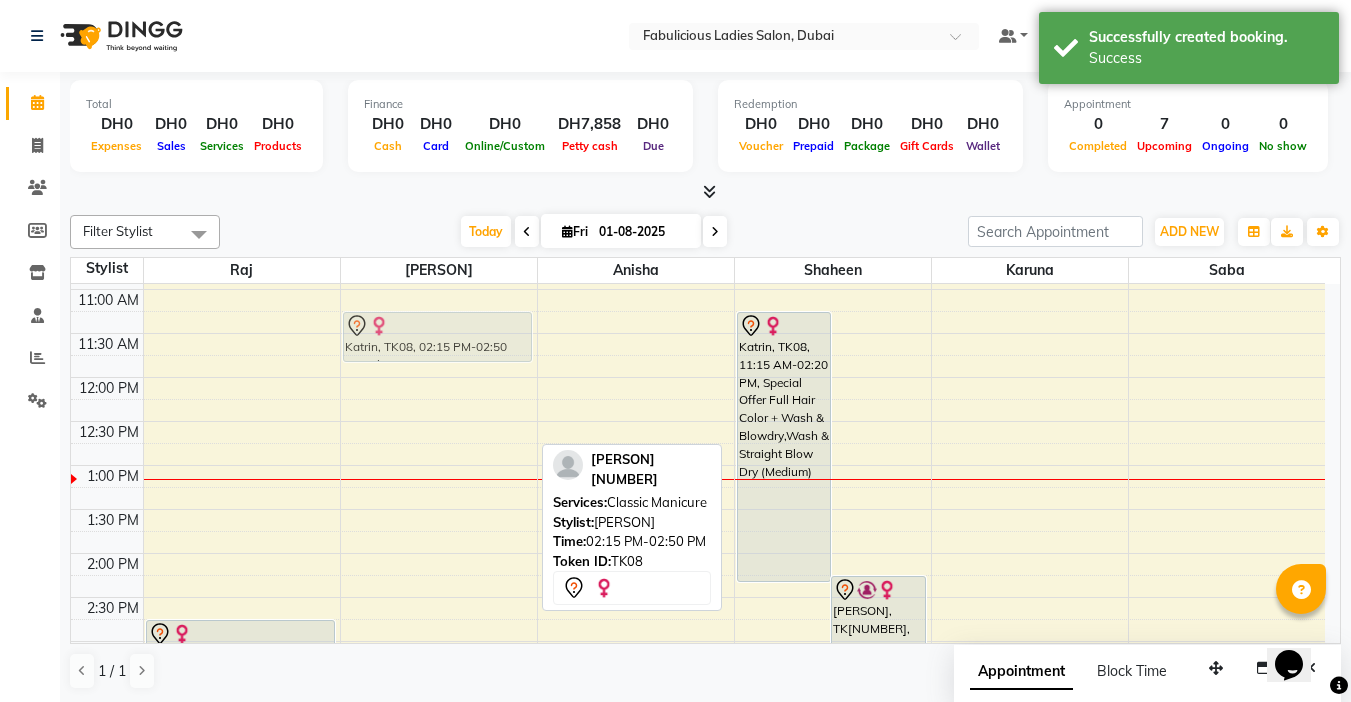 scroll, scrollTop: 169, scrollLeft: 0, axis: vertical 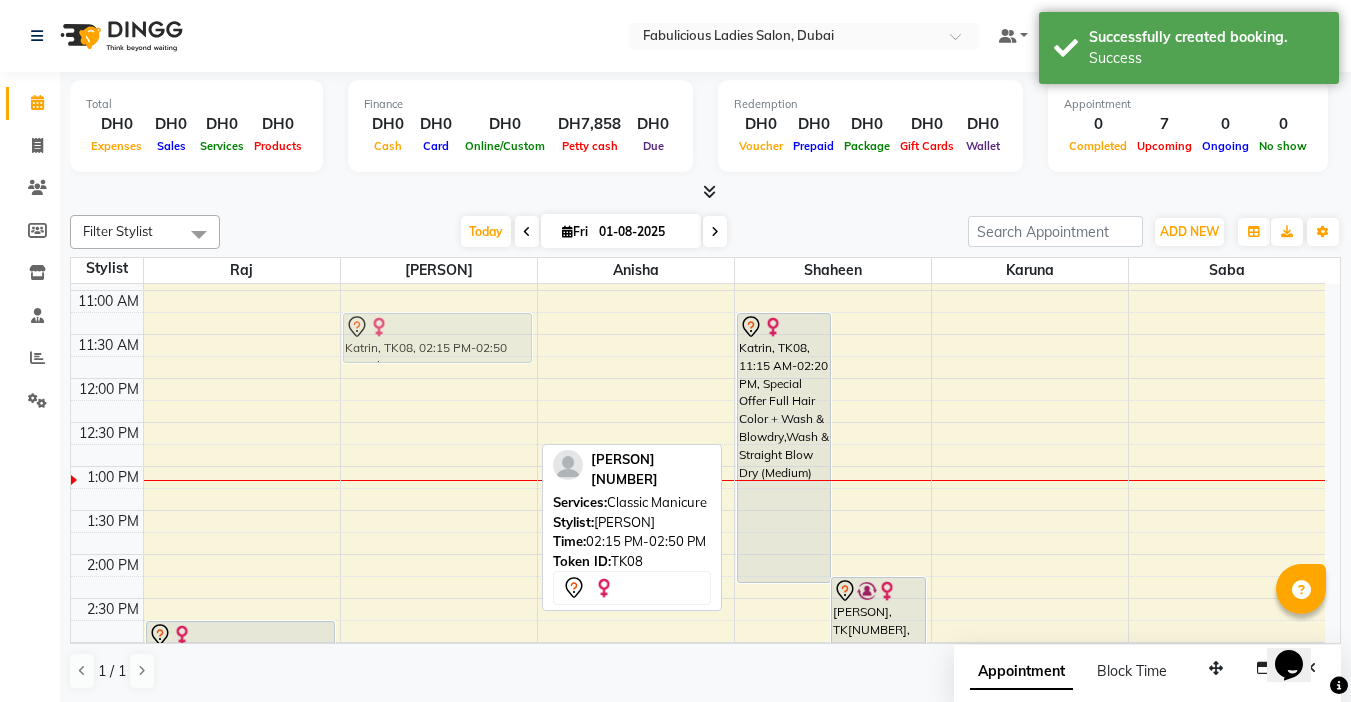 drag, startPoint x: 444, startPoint y: 502, endPoint x: 505, endPoint y: 331, distance: 181.5544 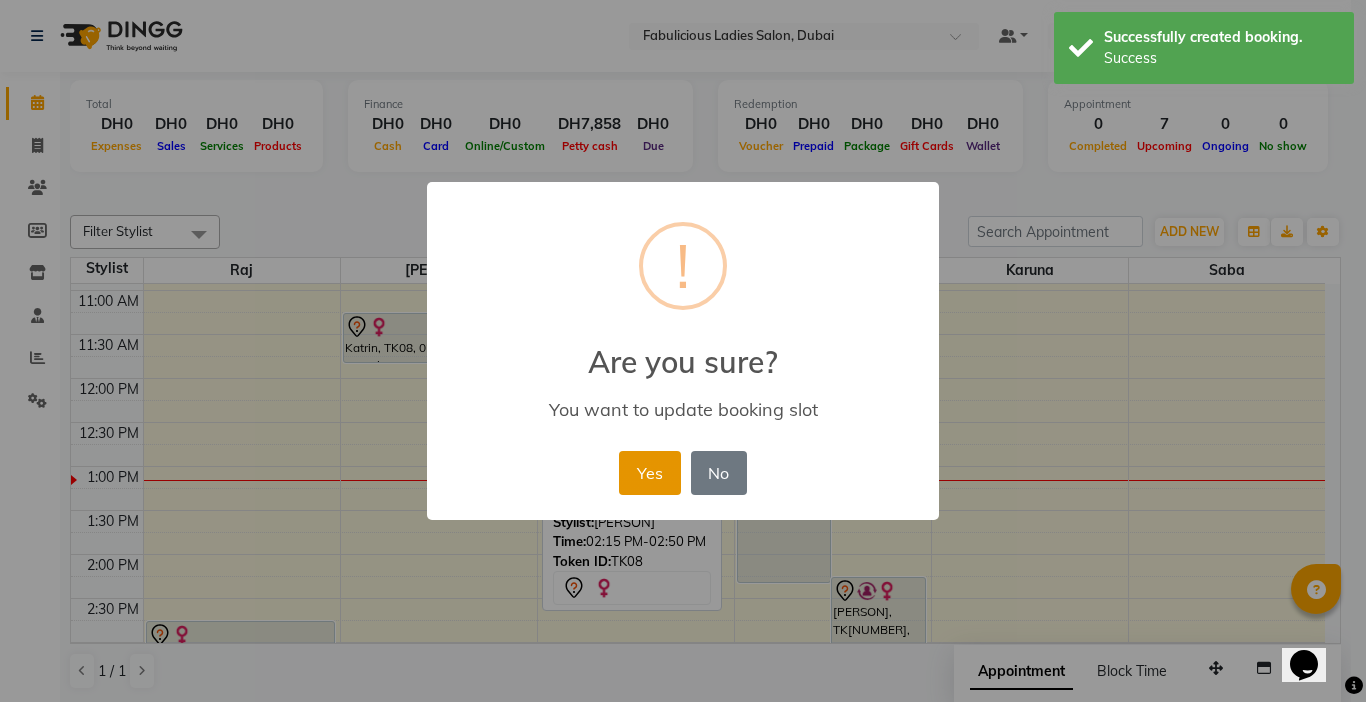click on "Yes" at bounding box center (649, 473) 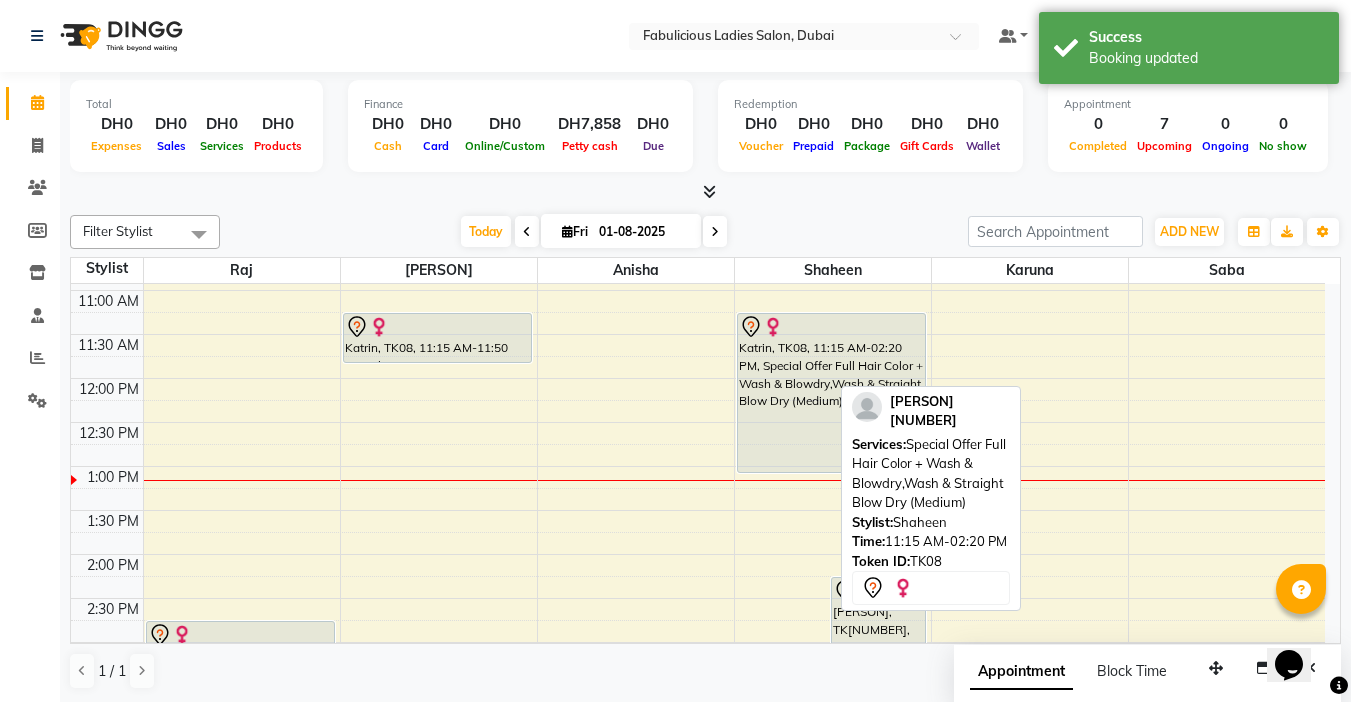 drag, startPoint x: 783, startPoint y: 581, endPoint x: 787, endPoint y: 484, distance: 97.082436 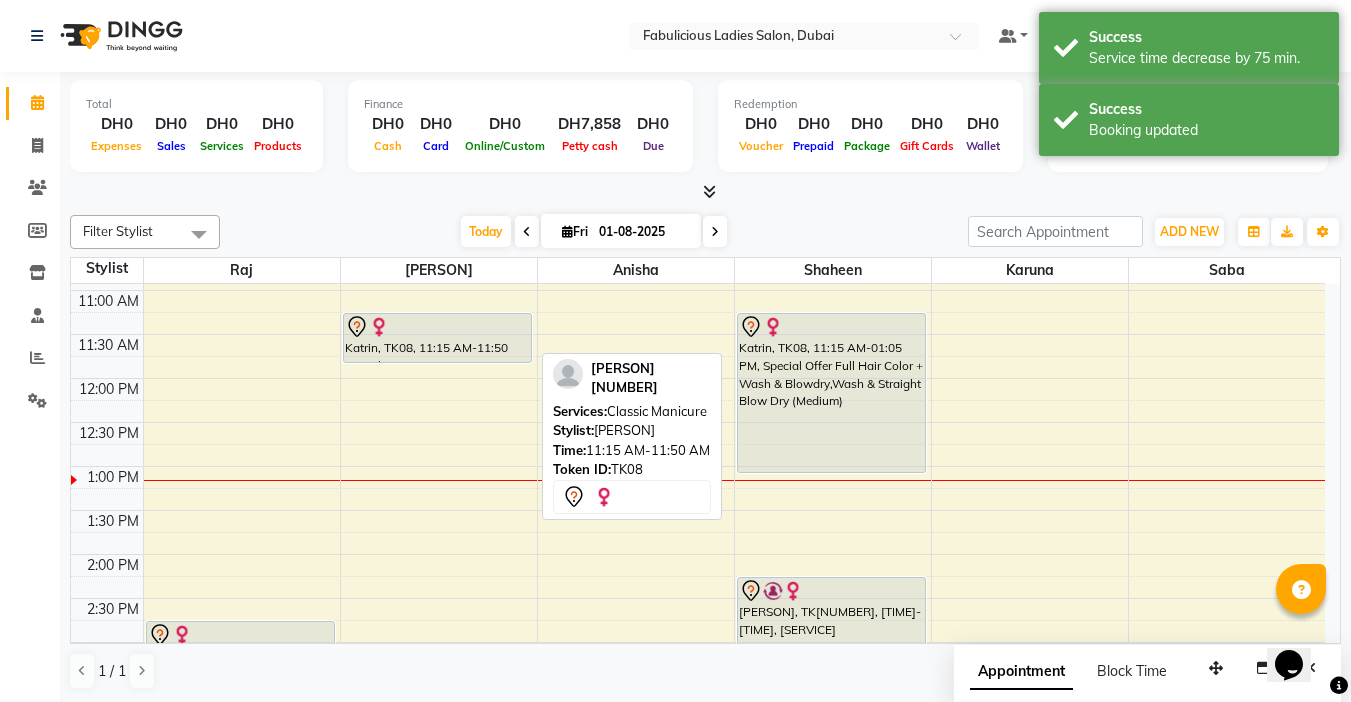 click on "Katrin, TK08, 11:15 AM-11:50 AM, Classic Manicure" at bounding box center [437, 338] 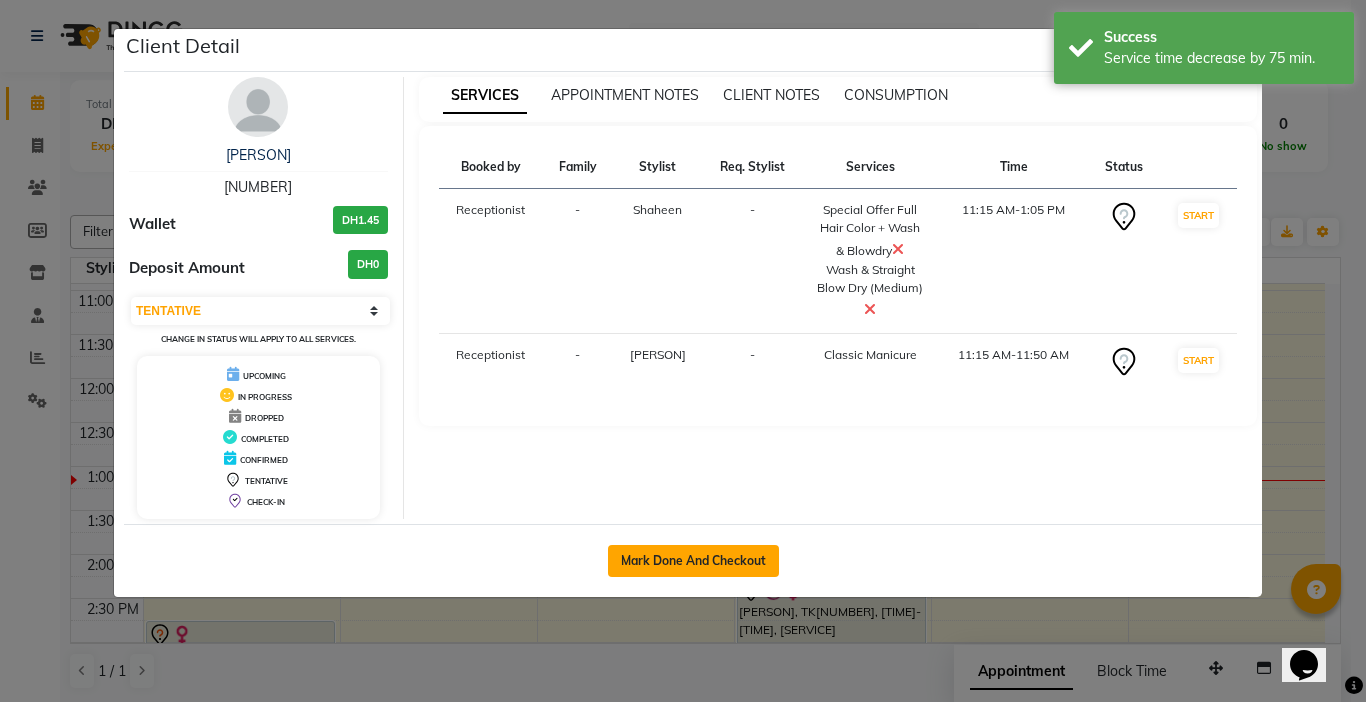 click on "Mark Done And Checkout" 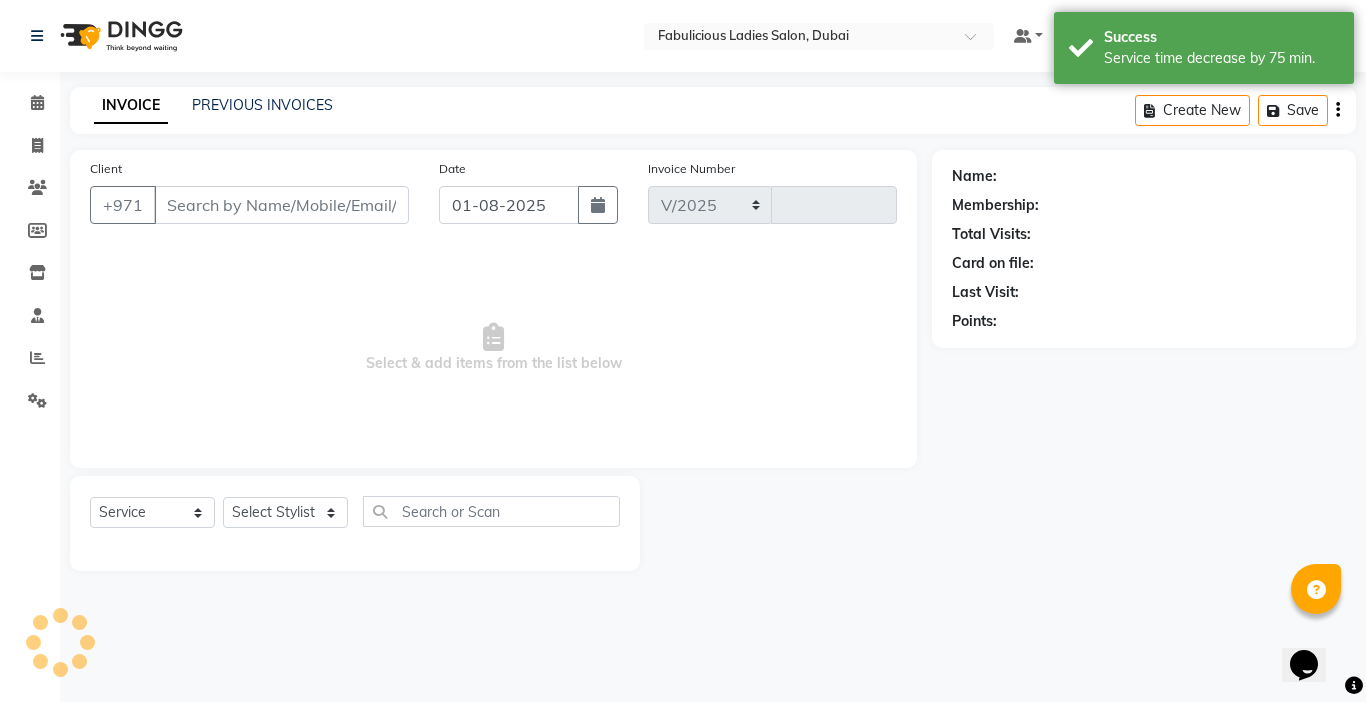 select on "738" 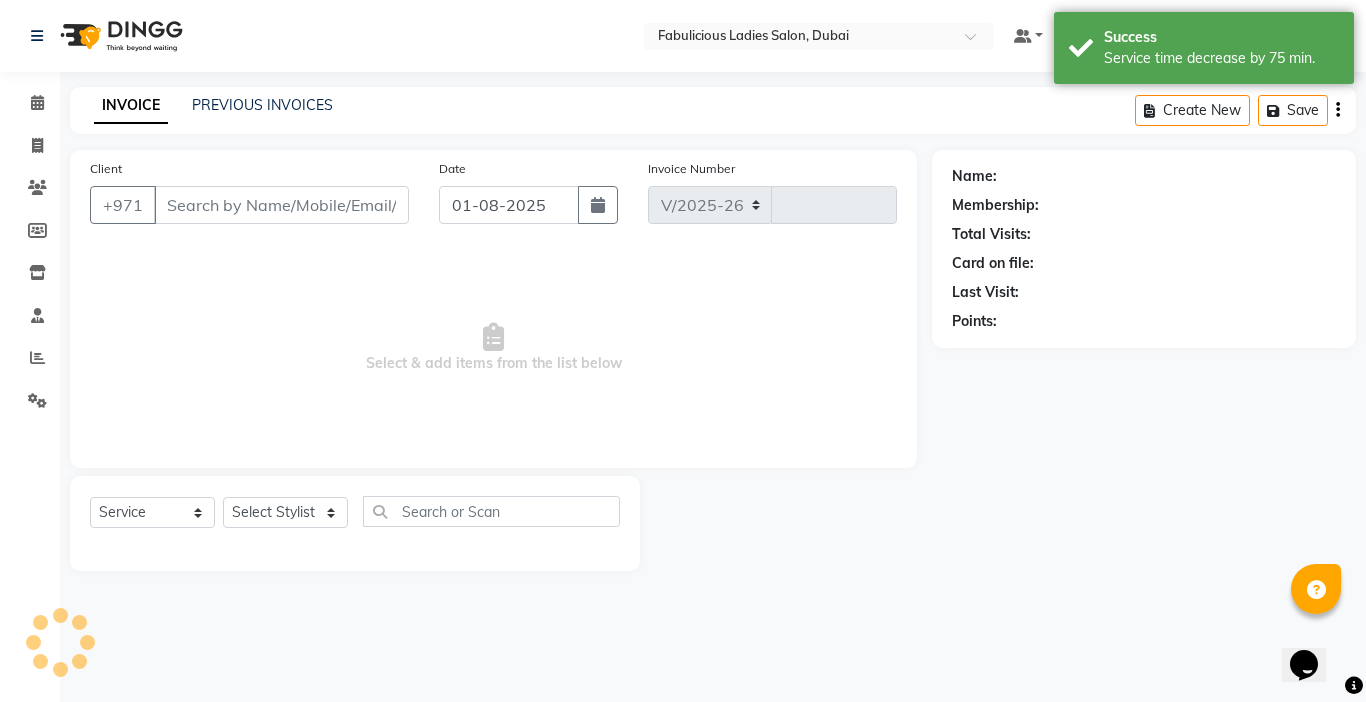 type on "1647" 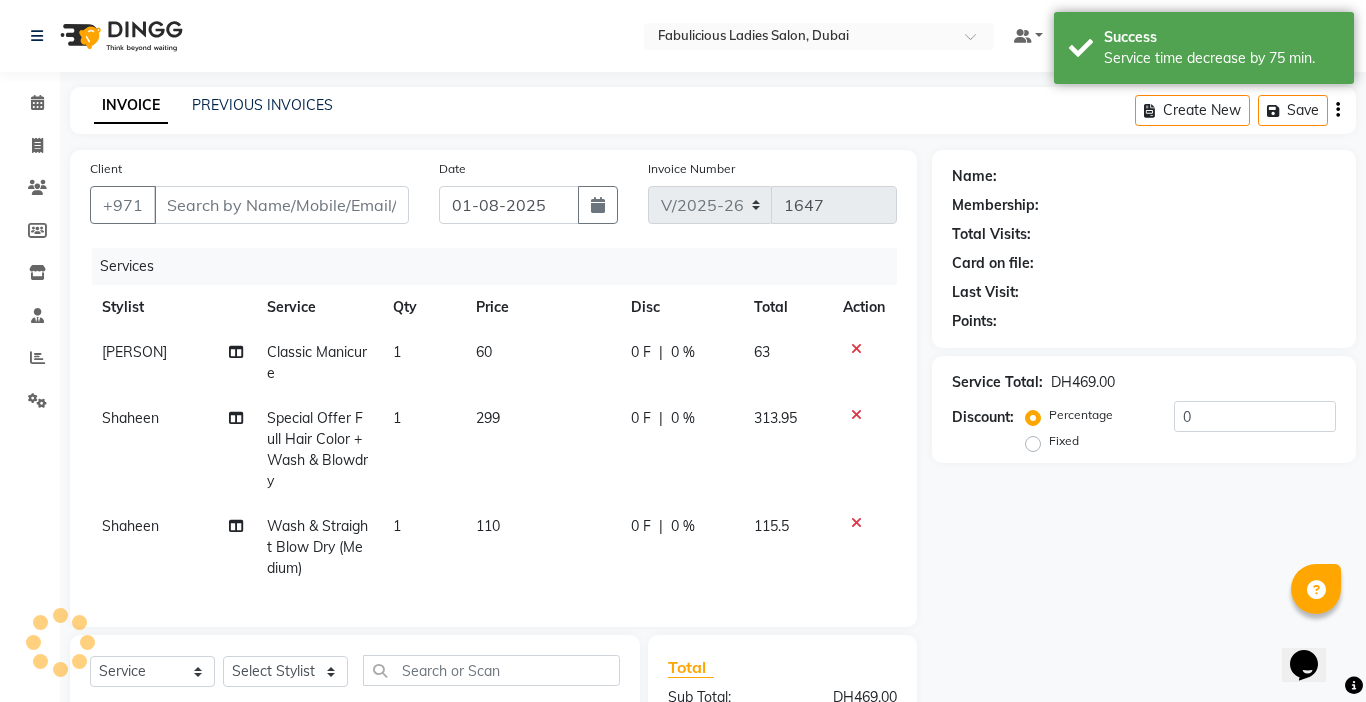 type on "[NUMBER]" 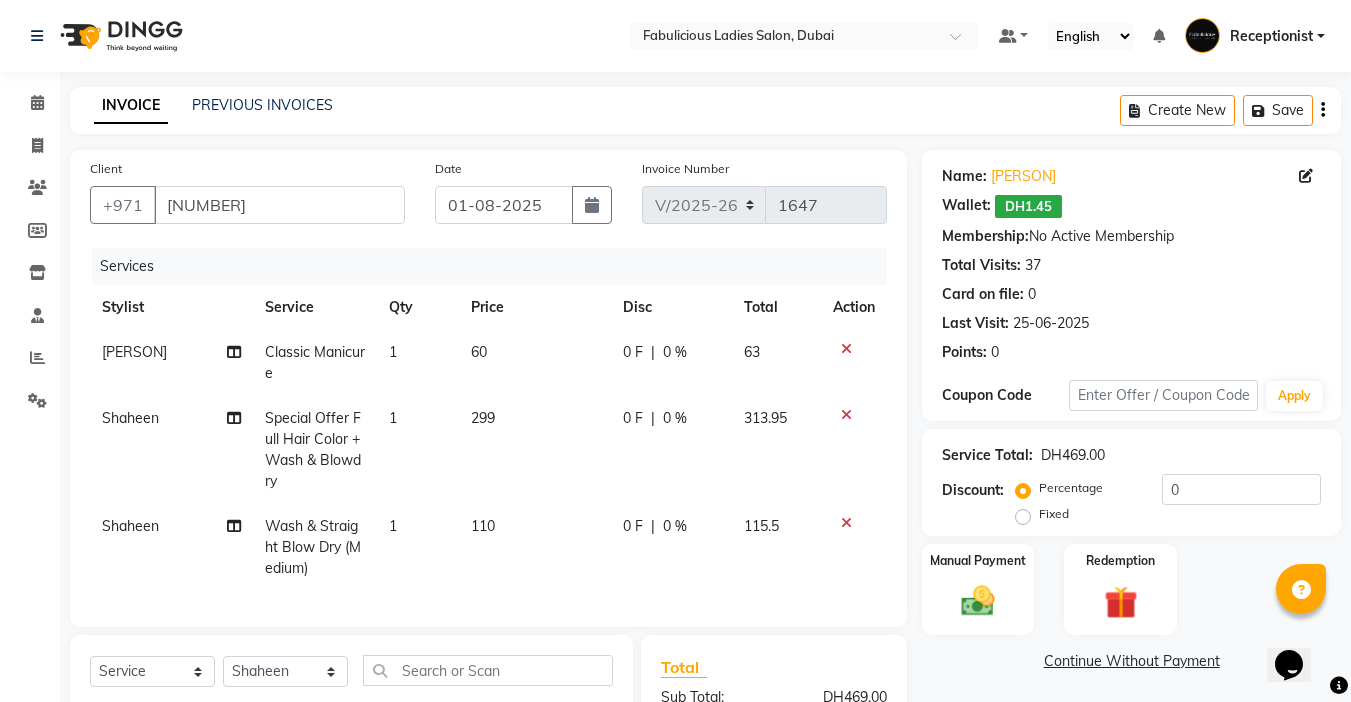 click on "299" 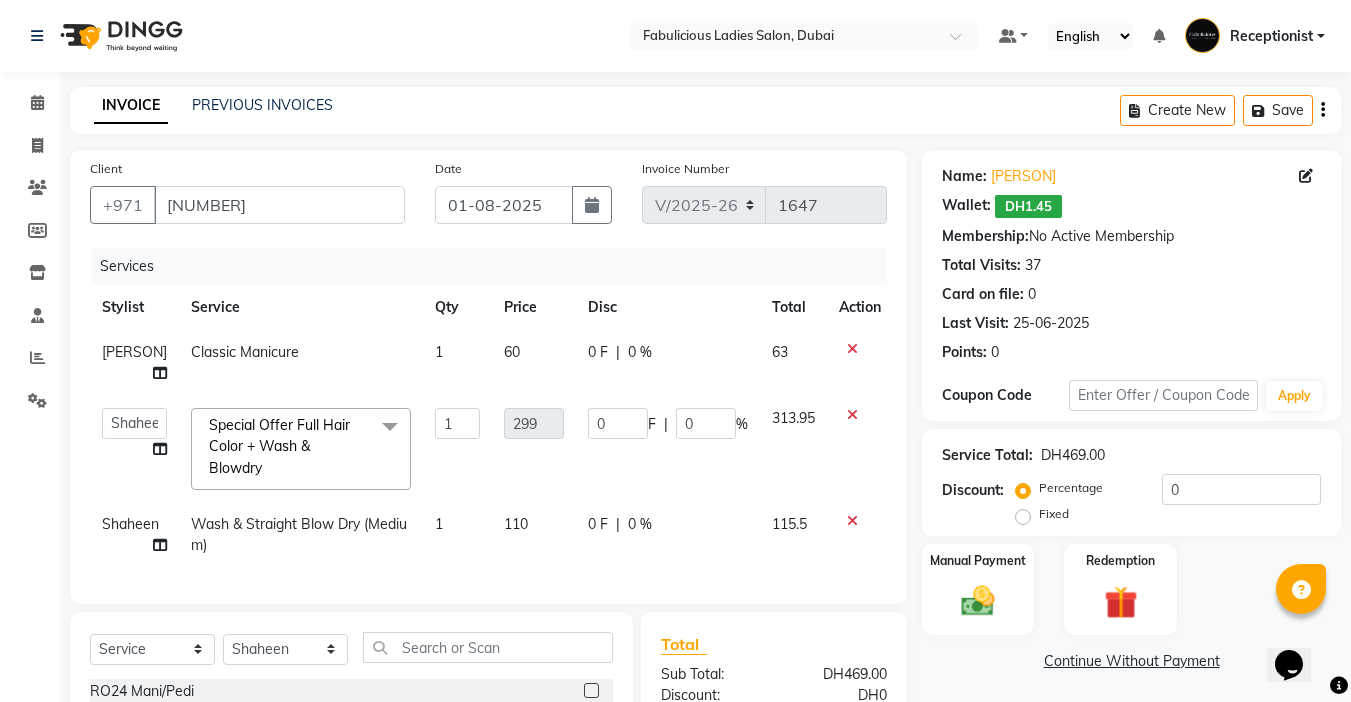 click on "Special Offer Full Hair Color + Wash & Blowdry  x" 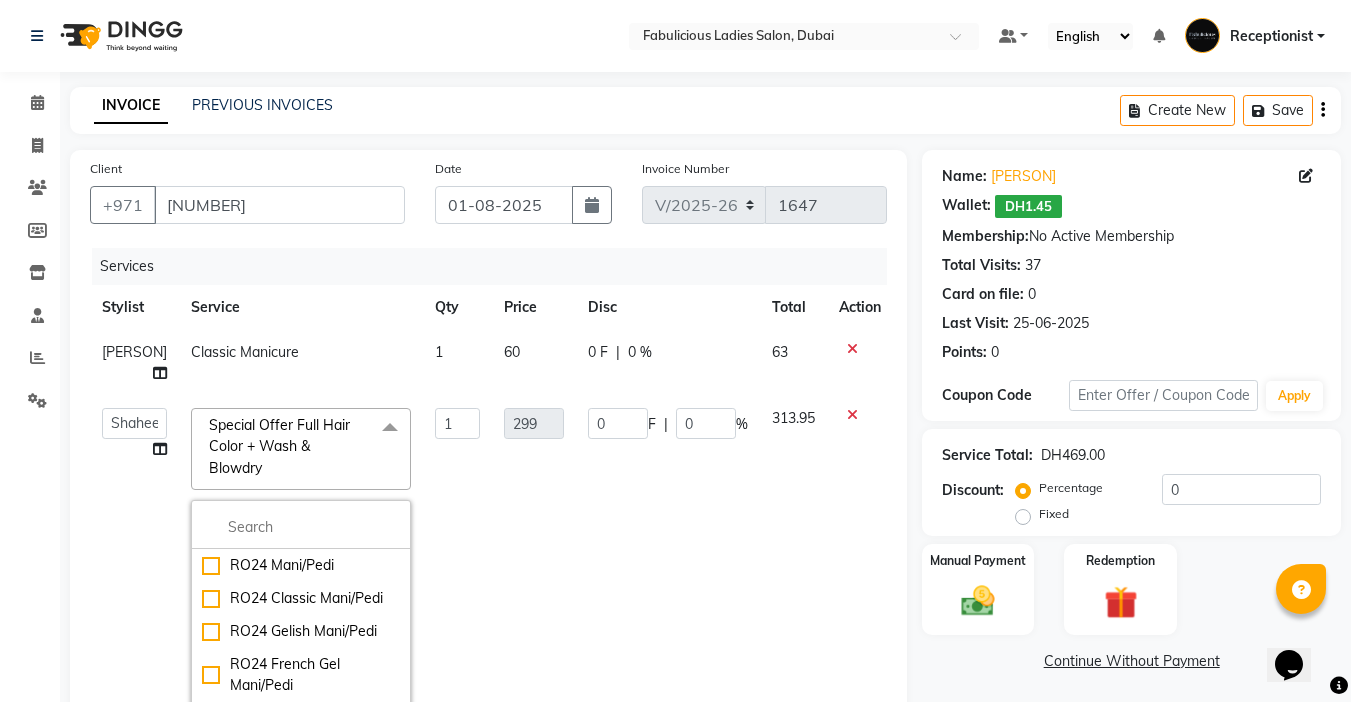 click on "Special Offer Full Hair Color + Wash & Blowdry  x" 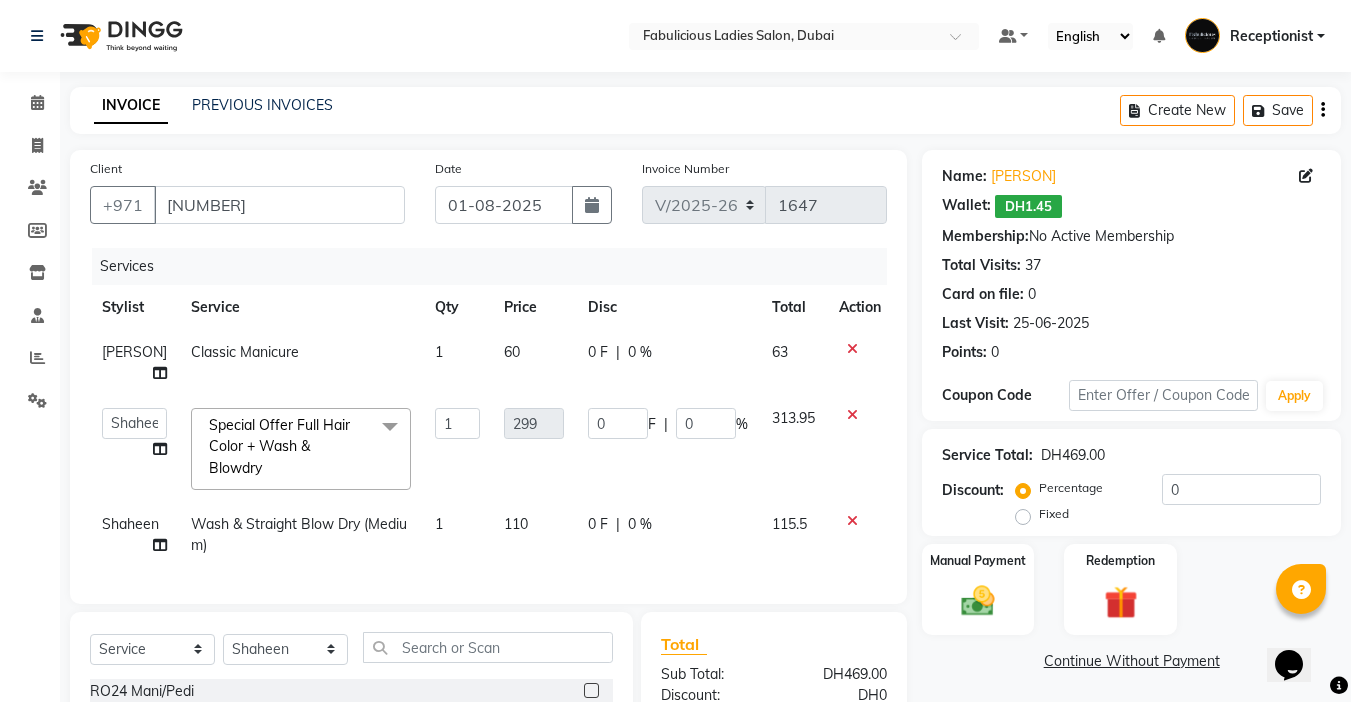 click on "Special Offer Full Hair Color + Wash & Blowdry  x" 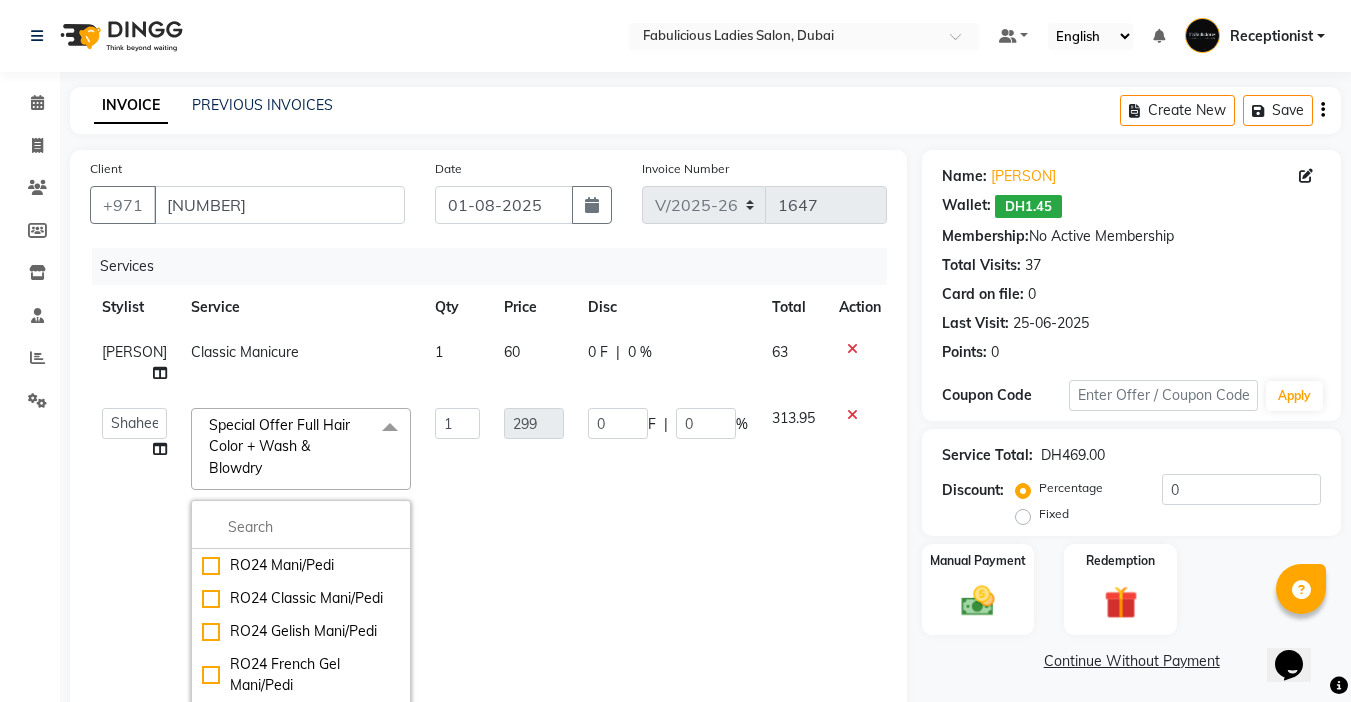 click on "299" 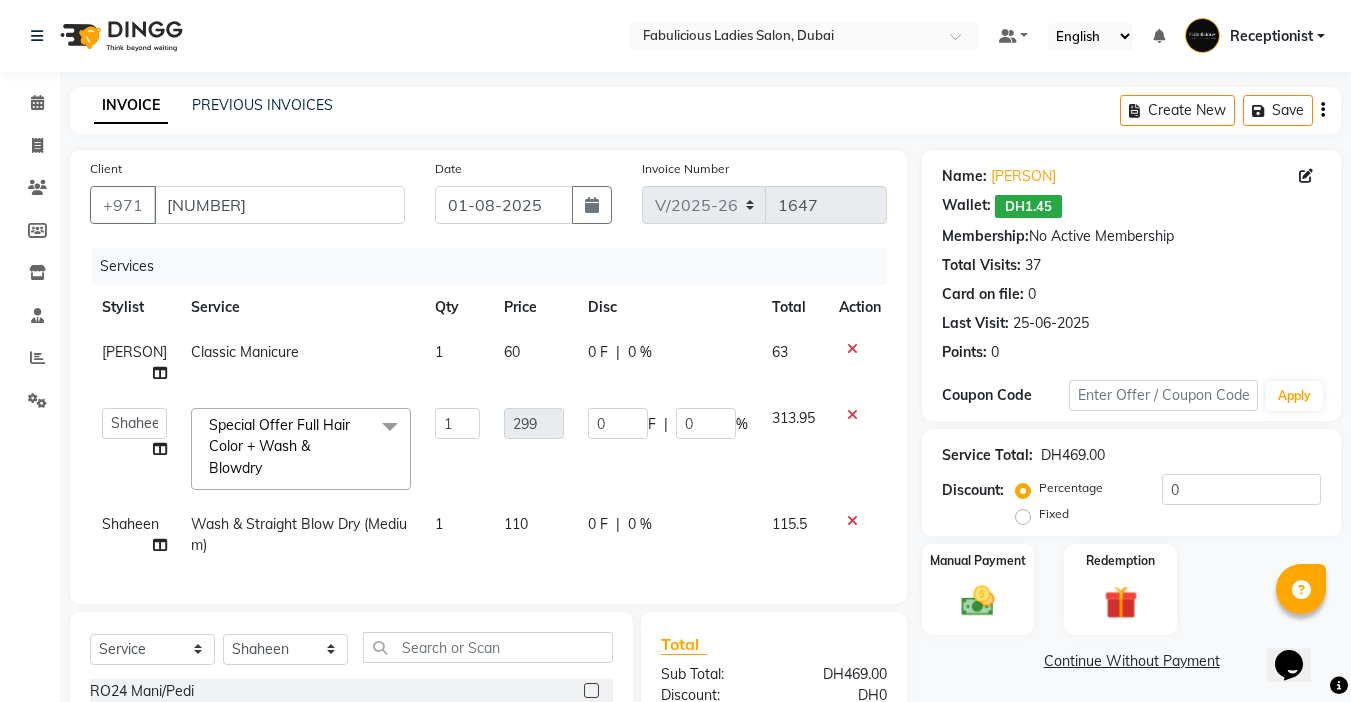 scroll, scrollTop: 229, scrollLeft: 0, axis: vertical 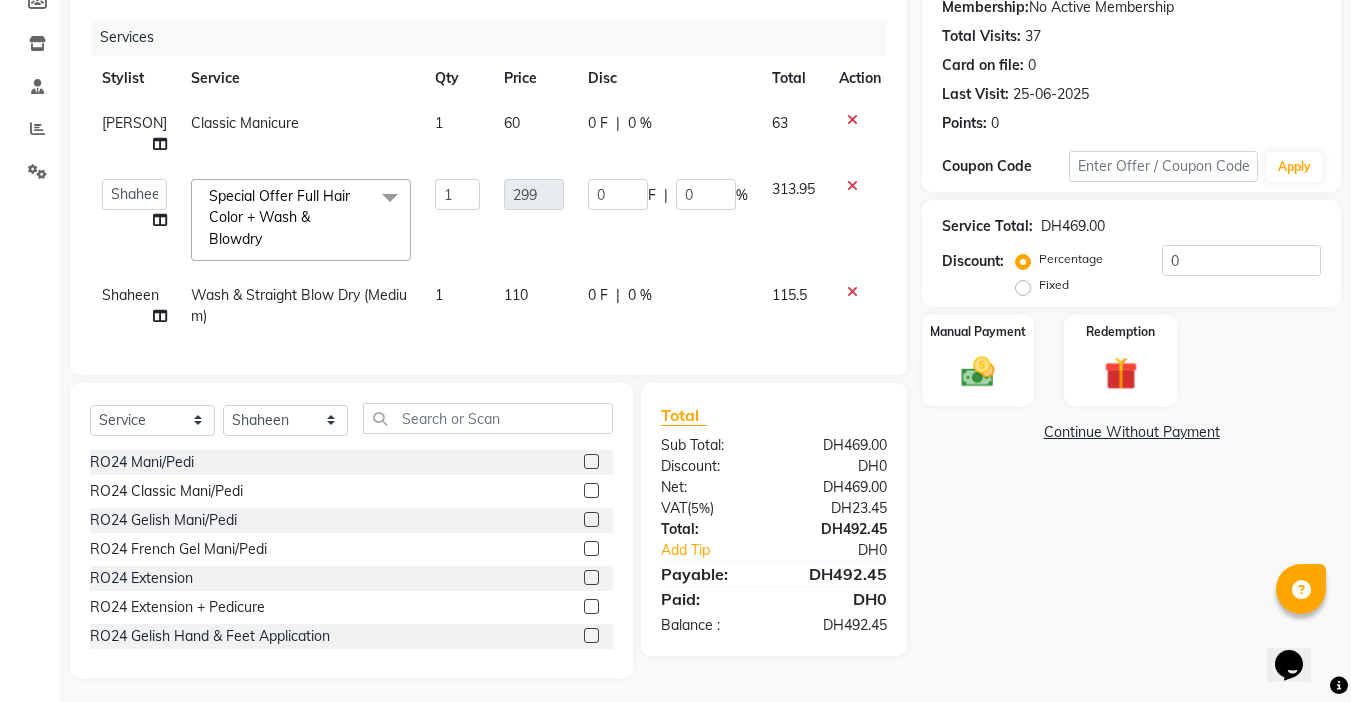 click on "110" 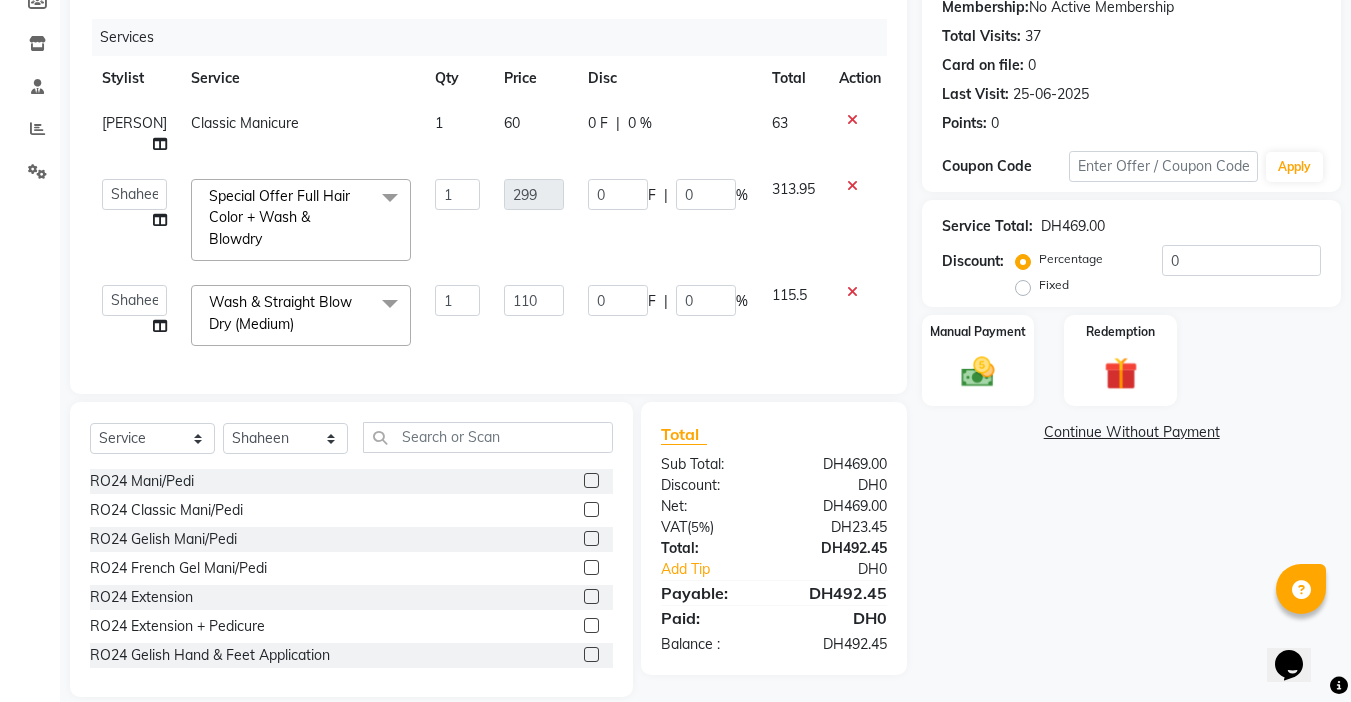 click on "110" 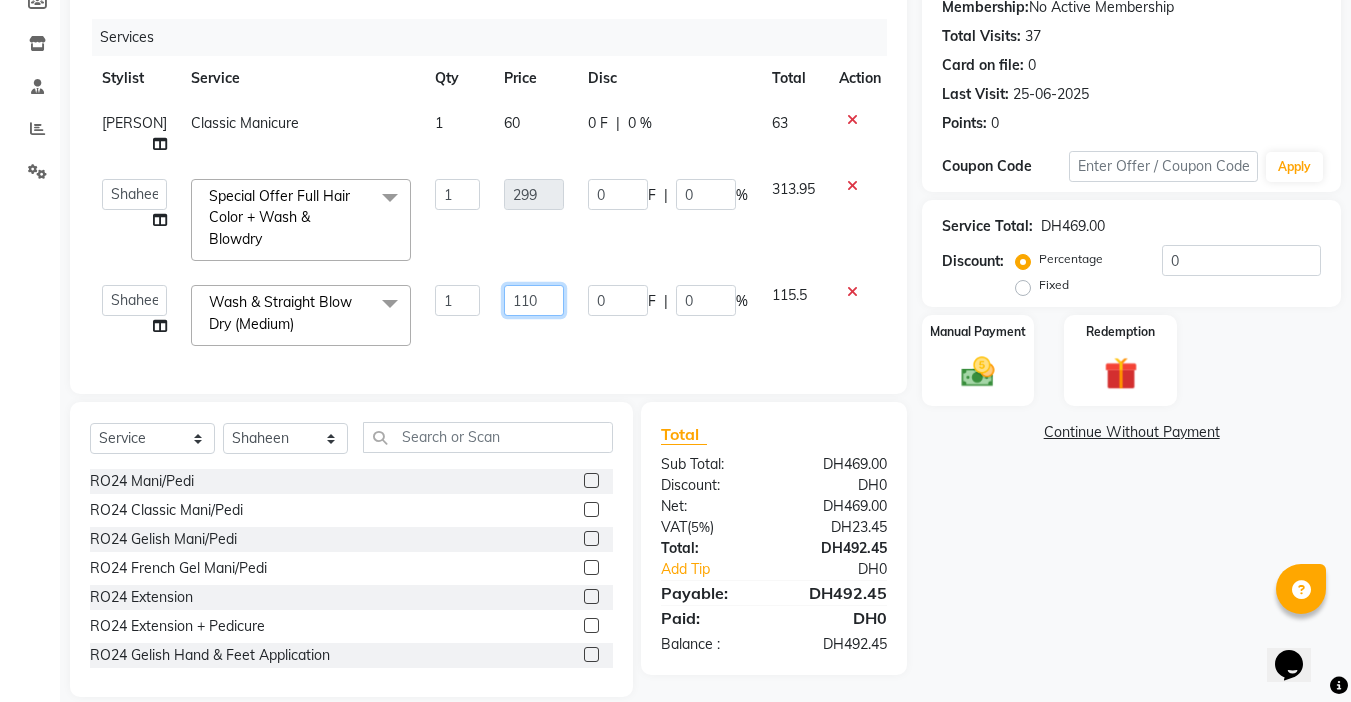 click on "110" 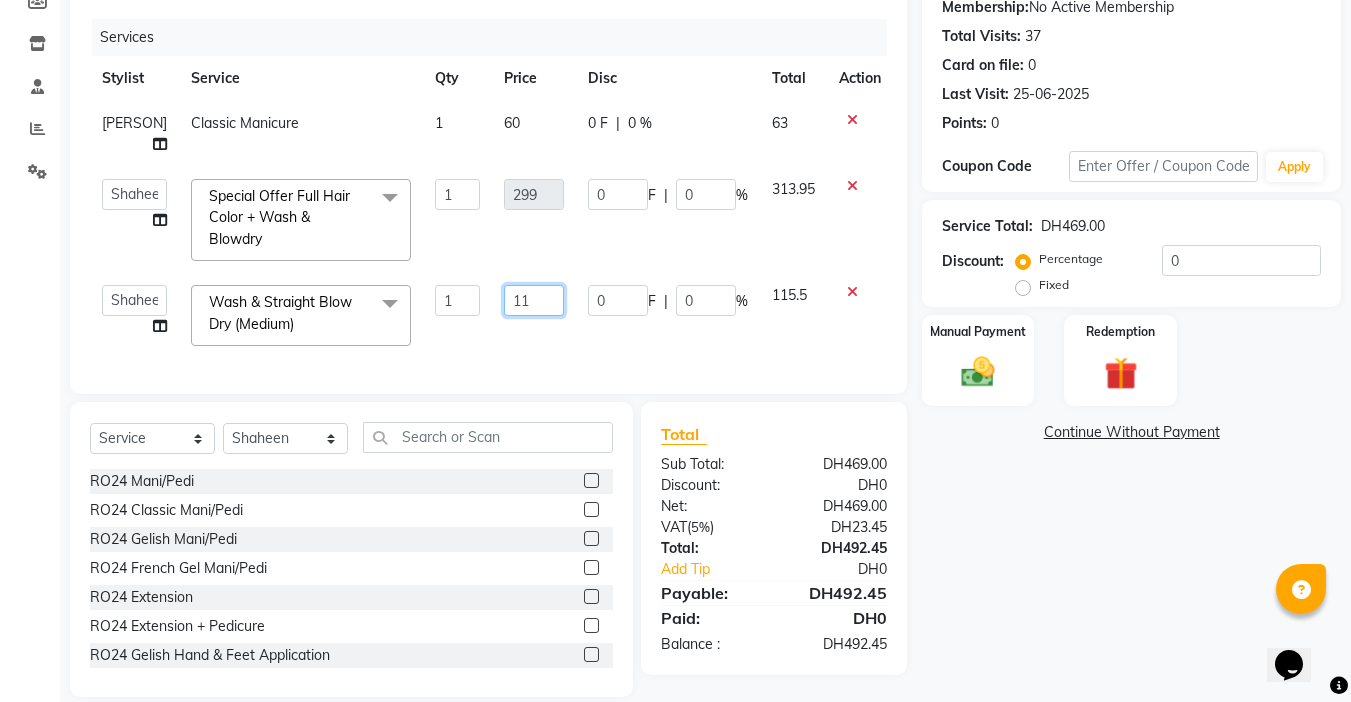 type on "1" 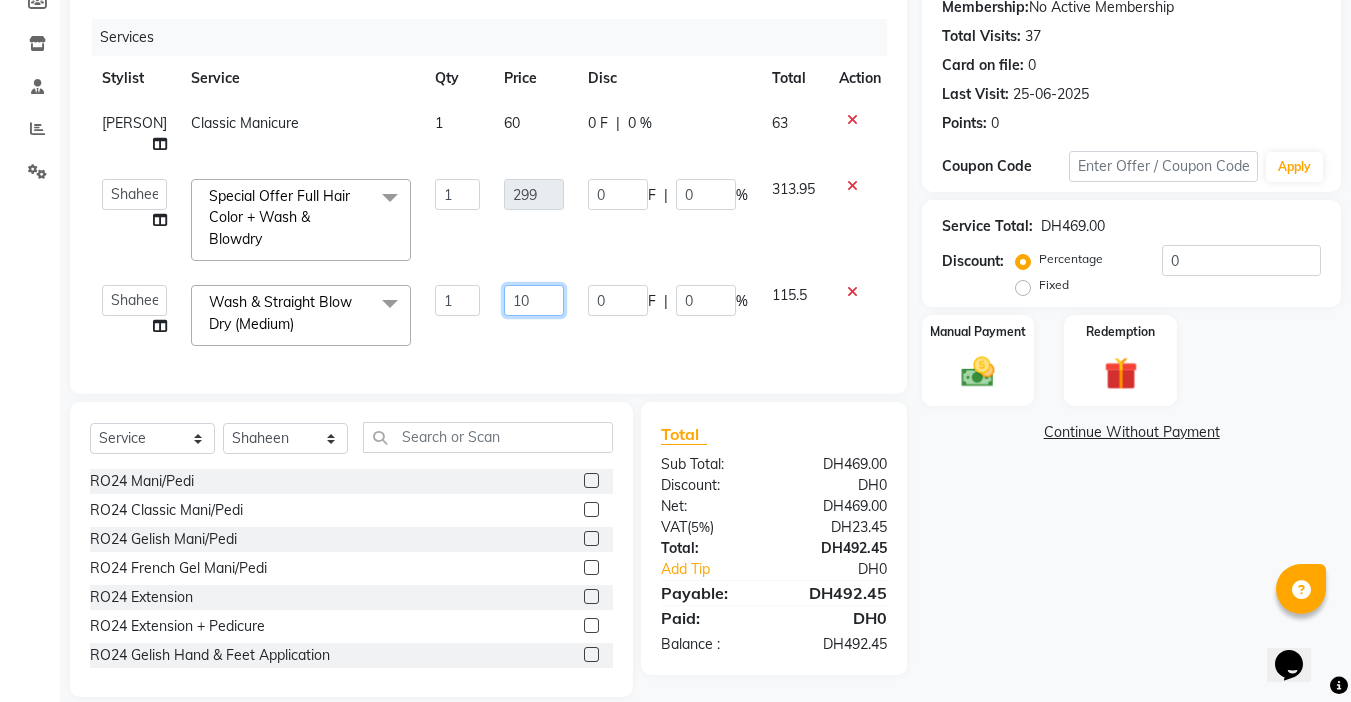 type on "100" 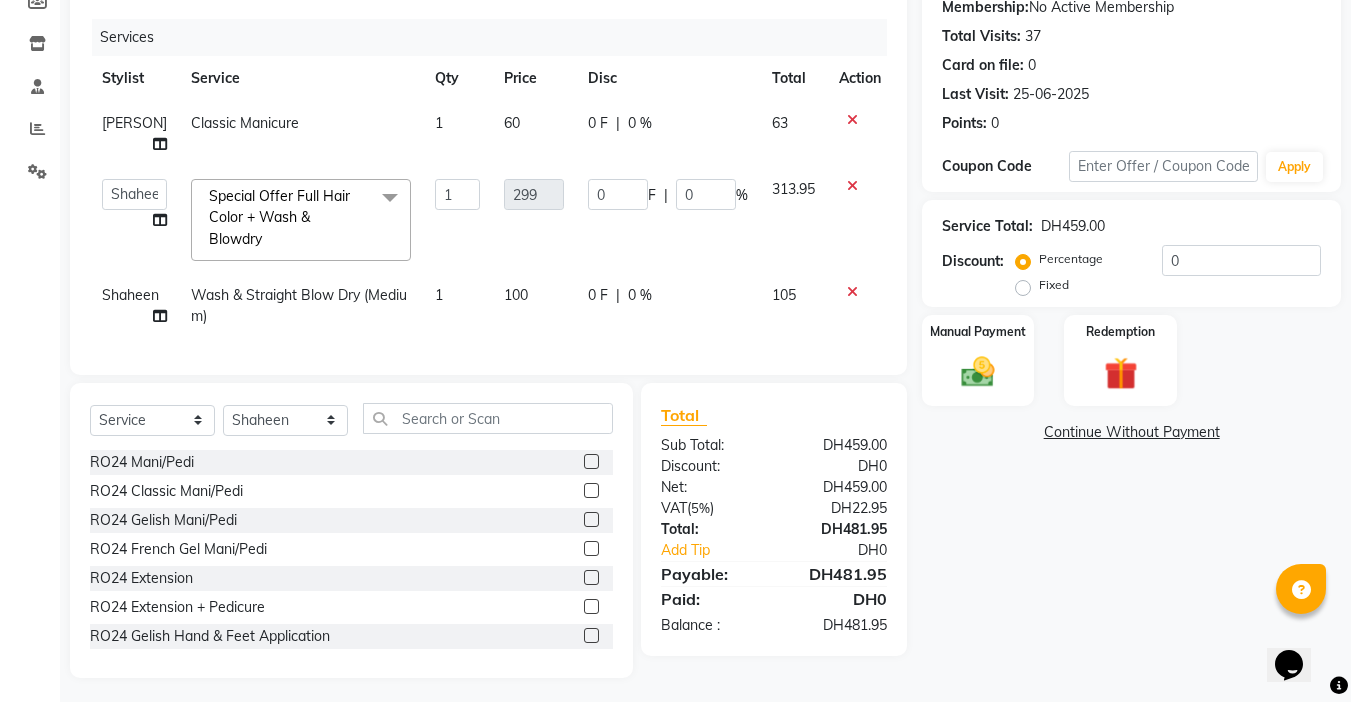 click on "Services Stylist Service Qty Price Disc Total Action [PERSON]  [PERSON]    [PERSON]   [PERSON]   [PERSON] [PERSON]   [PERSON]   Receptionist   [PERSON]   [PERSON]   [SERVICE]  x RO[NUMBER] [SERVICE] RO[NUMBER] [SERVICE] RO[NUMBER] [SERVICE] RO[NUMBER] [SERVICE] RO[NUMBER] [SERVICE] RO[NUMBER] [SERVICE] RO[NUMBER] [SERVICE] RO[NUMBER] [SERVICE] RO[NUMBER] [SERVICE] RO[NUMBER] [SERVICE] RO[NUMBER] [SERVICE] RO[NUMBER] [SERVICE] RO[NUMBER] [SERVICE] RO[NUMBER] [SERVICE] RO[NUMBER] [SERVICE] RO[NUMBER] [SERVICE] RO[NUMBER] [SERVICE] RO[NUMBER] [SERVICE] RO[NUMBER] [SERVICE] RO[NUMBER] [SERVICE] RO[NUMBER] [SERVICE] RO[NUMBER] [SERVICE] RO[NUMBER] [SERVICE] RO[NUMBER] [SERVICE] RO[NUMBER] [SERVICE] RO[NUMBER] [SERVICE] RO[NUMBER] [SERVICE] RO[NUMBER] [SERVICE] RO[NUMBER] [SERVICE] RO[NUMBER] [SERVICE] RO[NUMBER] [SERVICE] RO[NUMBER] [SERVICE] RO[NUMBER] [SERVICE]" 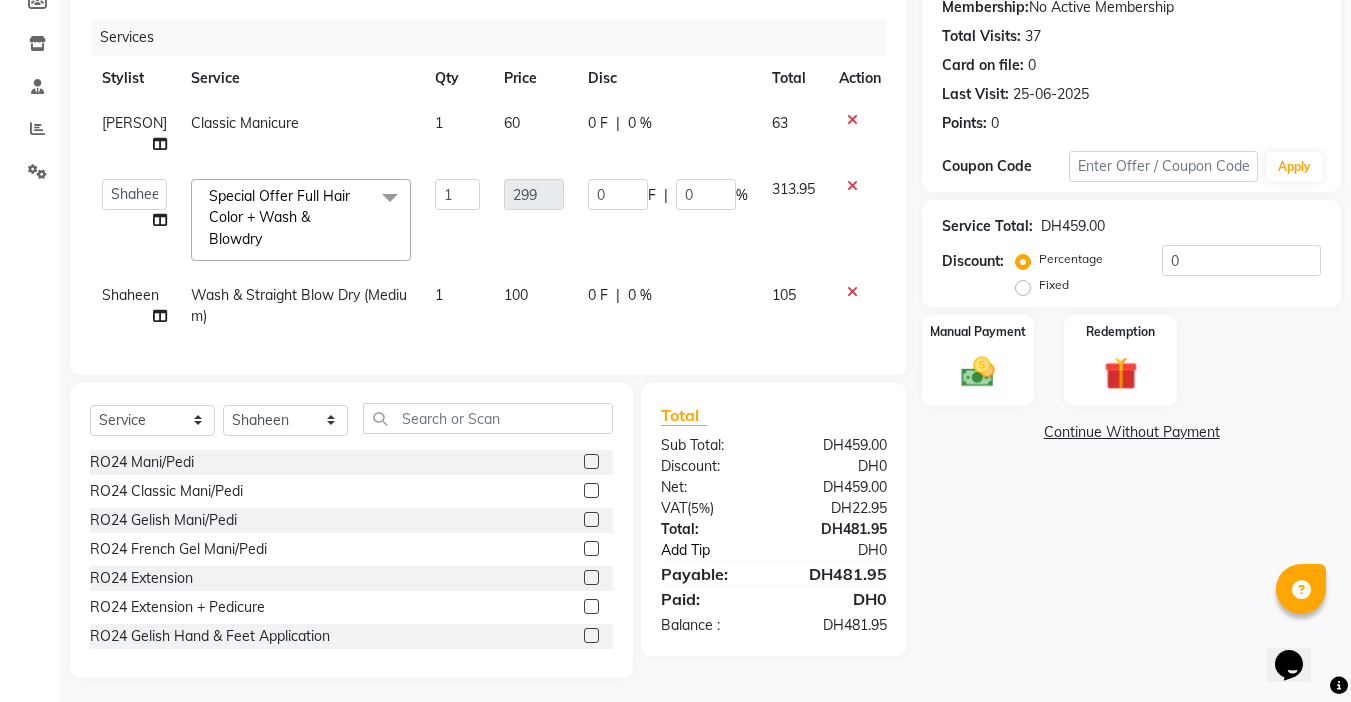 click on "Add Tip" 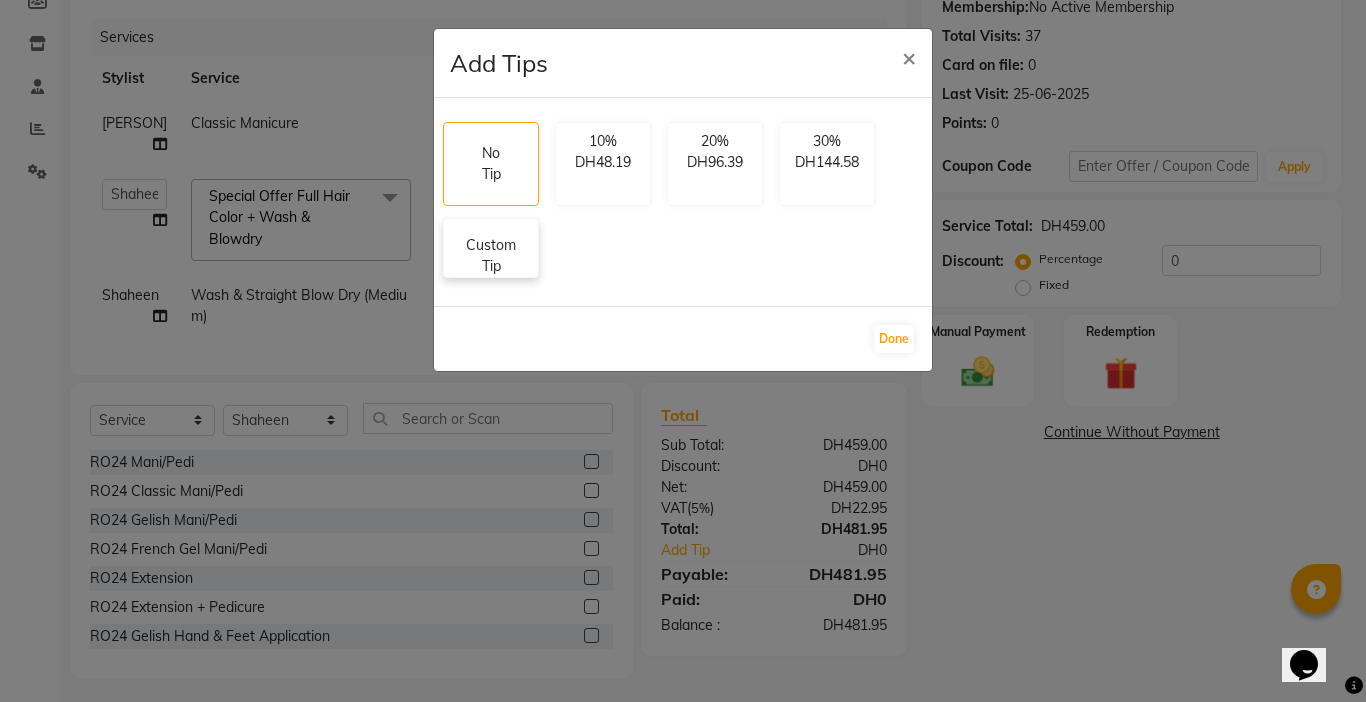 click on "Custom Tip" 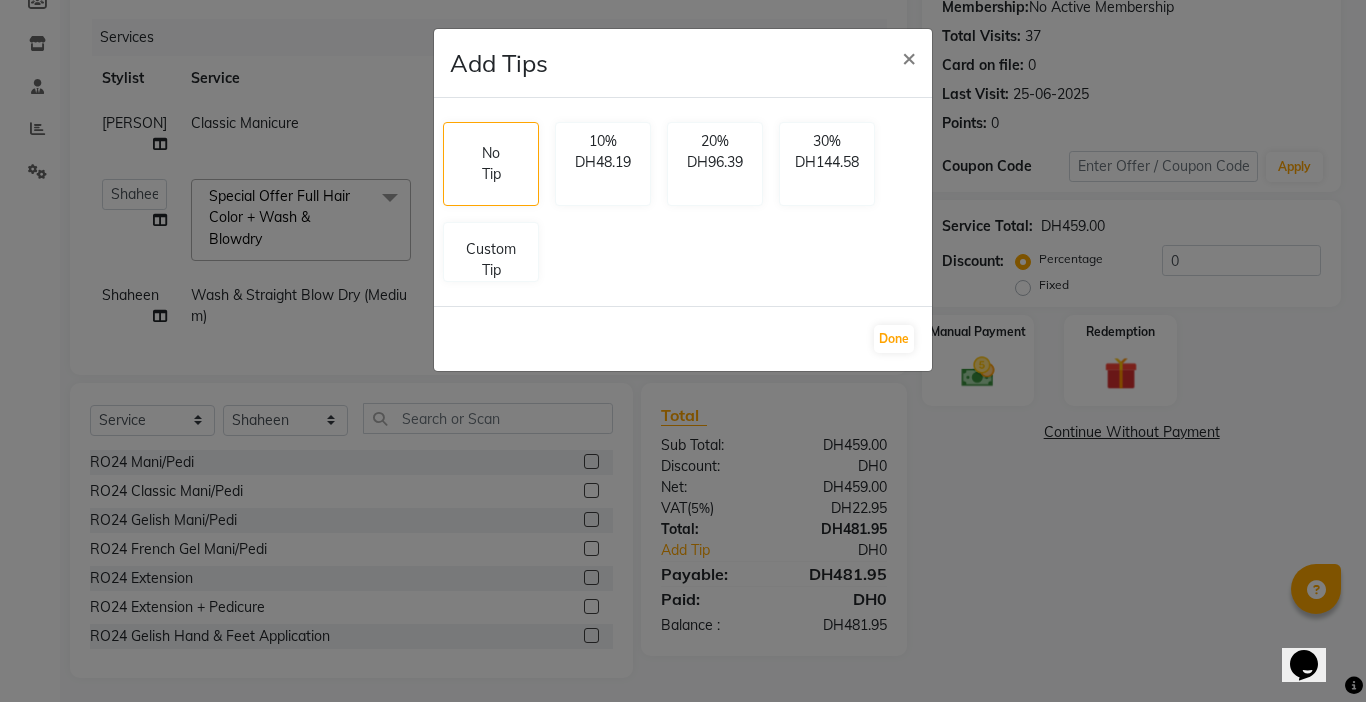 select on "11628" 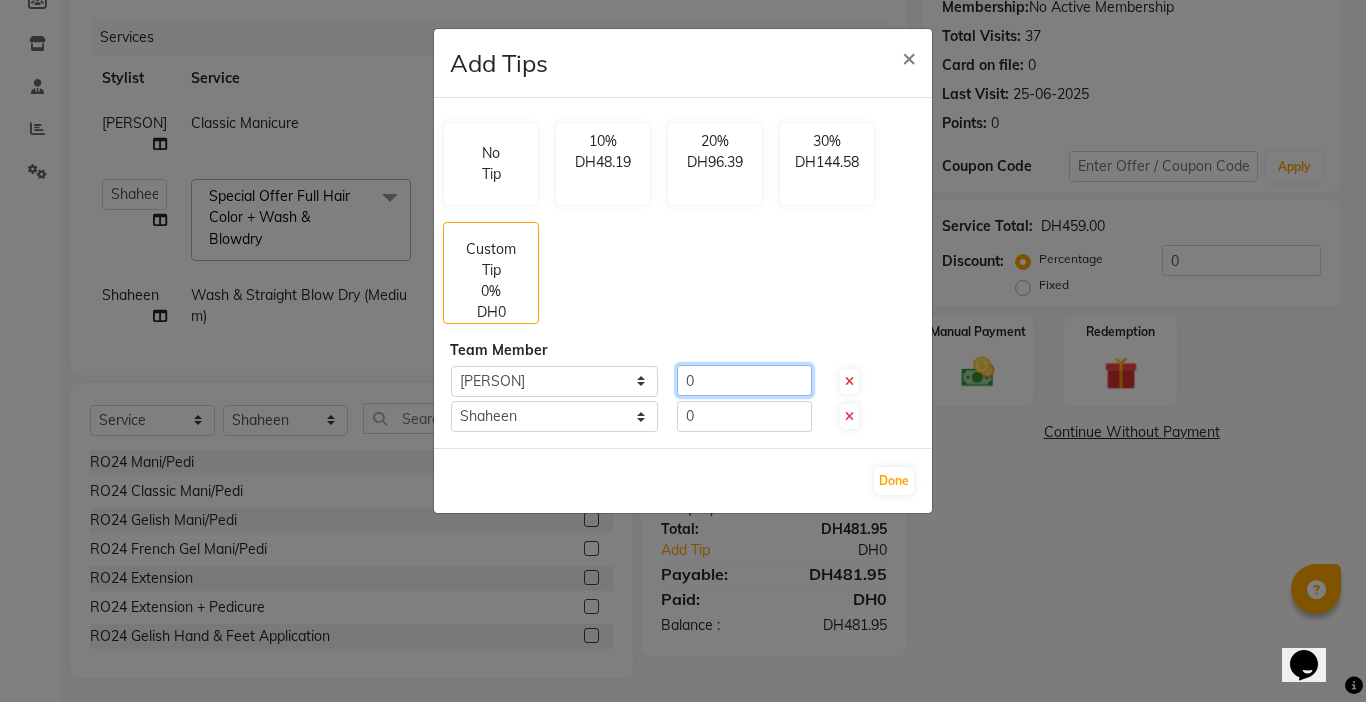 click on "0" 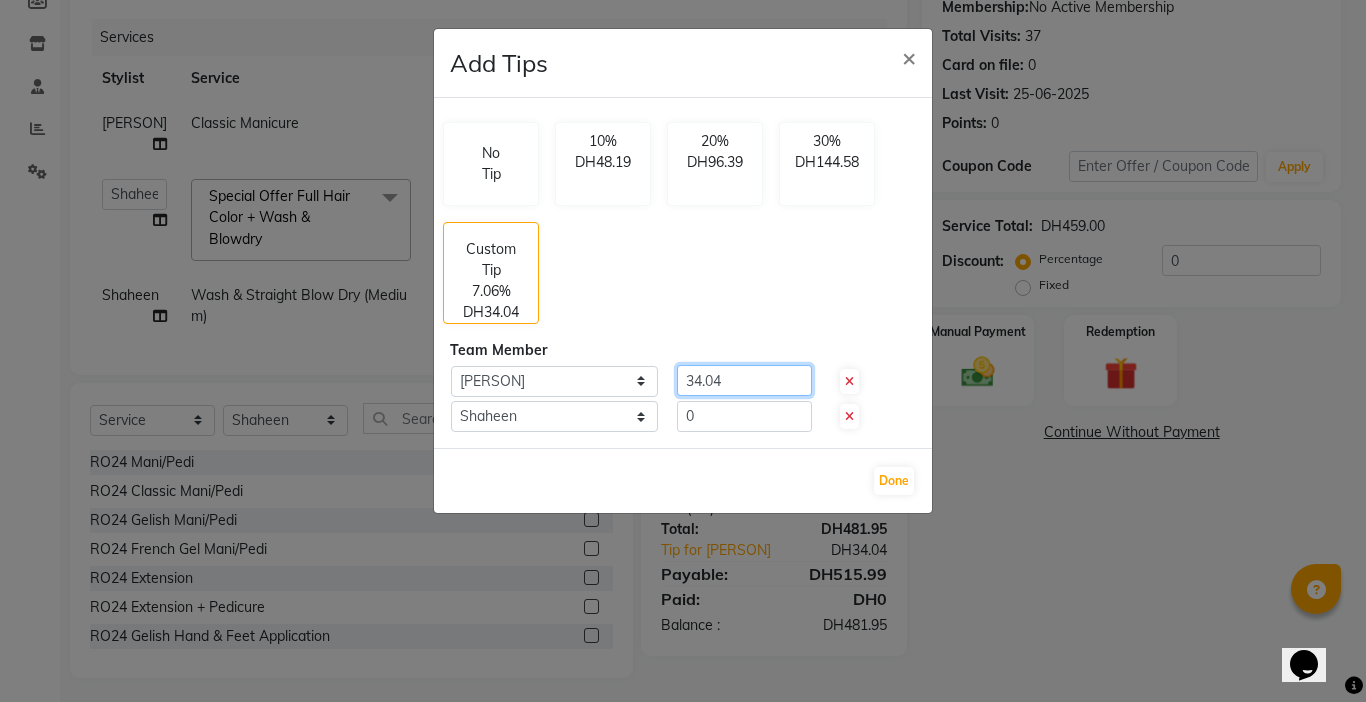 type on "34.04" 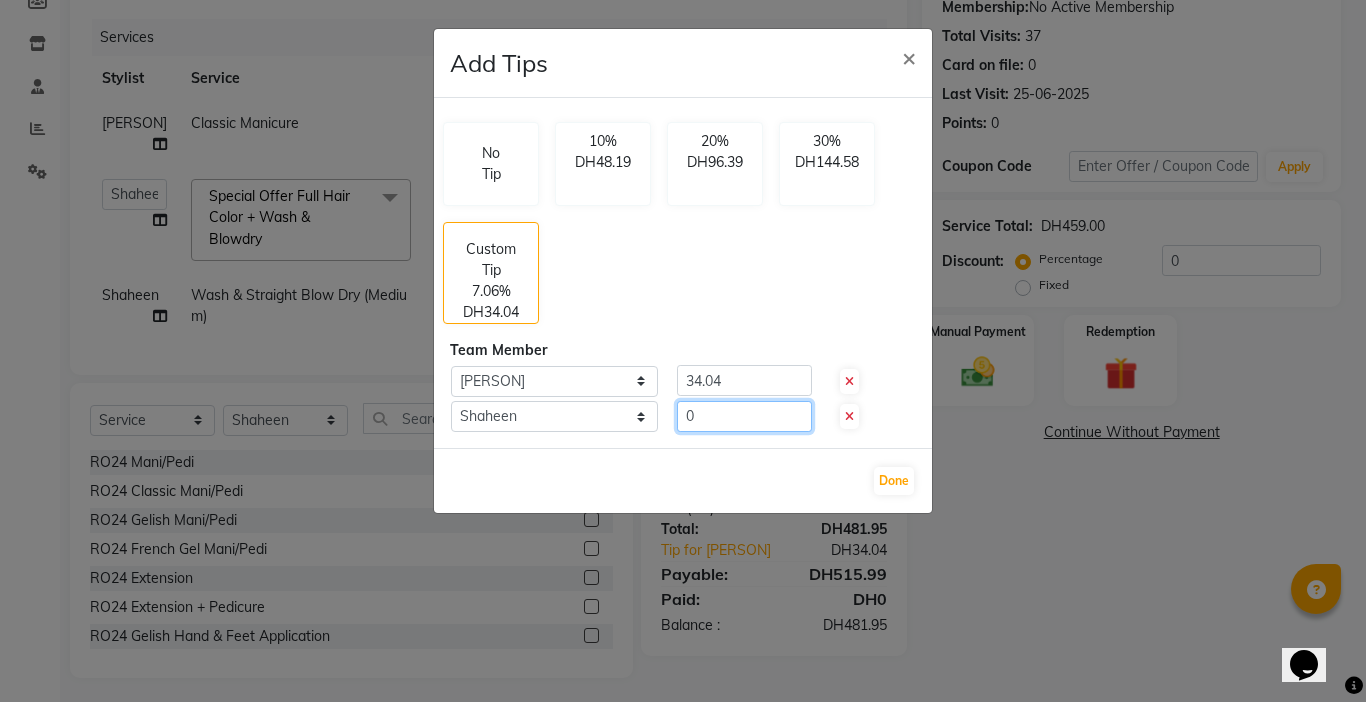 click on "0" 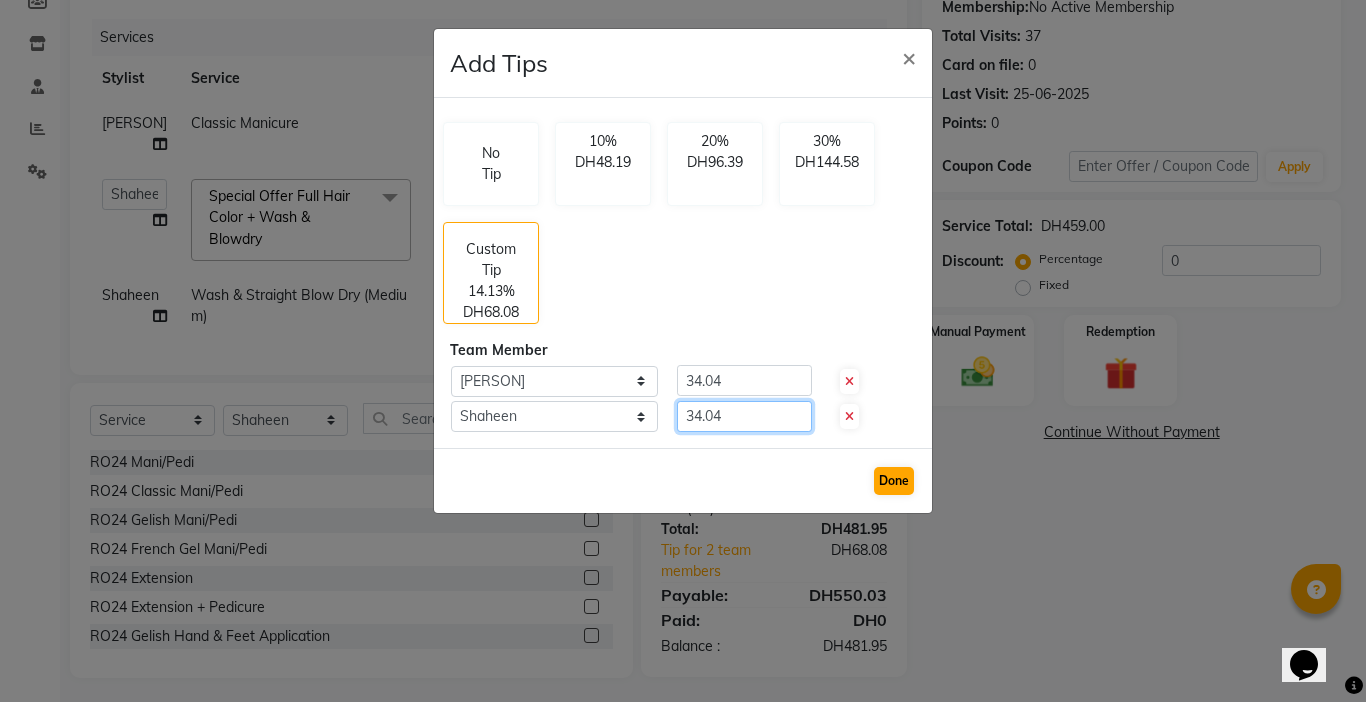type on "34.04" 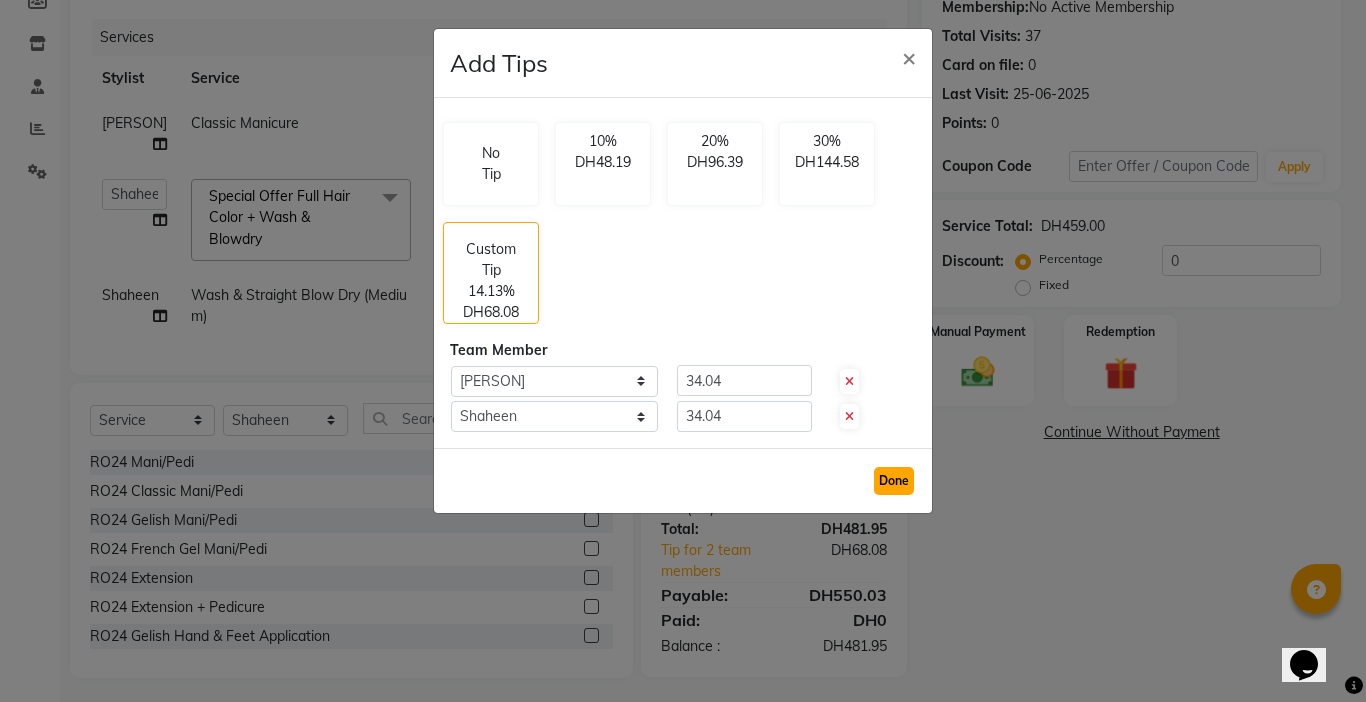 click on "Done" 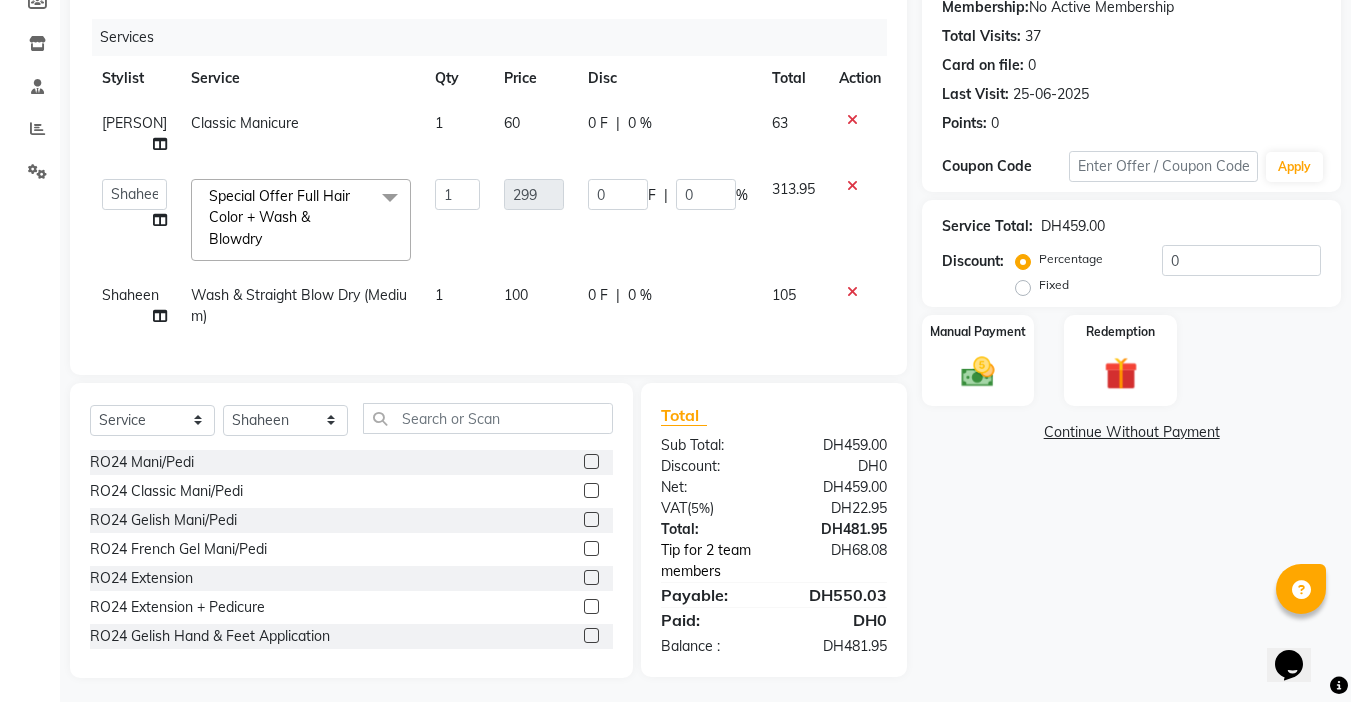 click on "Tip for 2 team members" 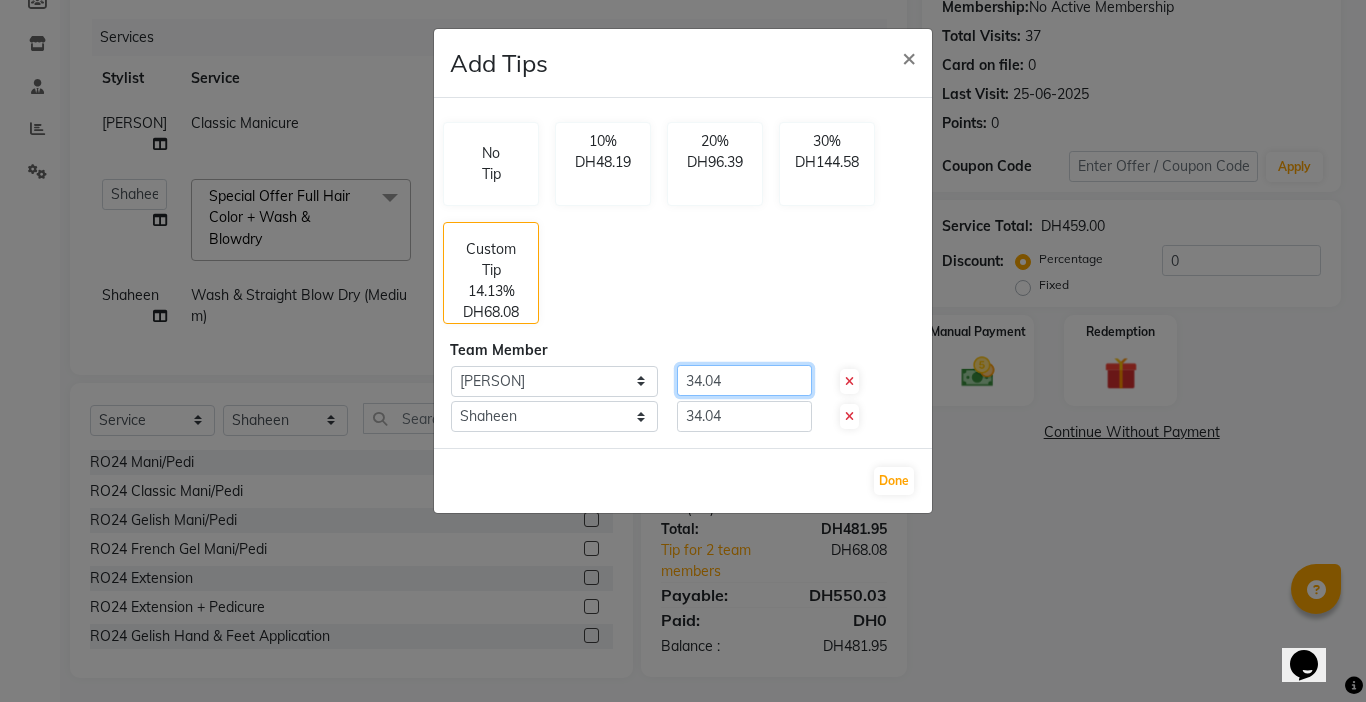 click on "34.04" 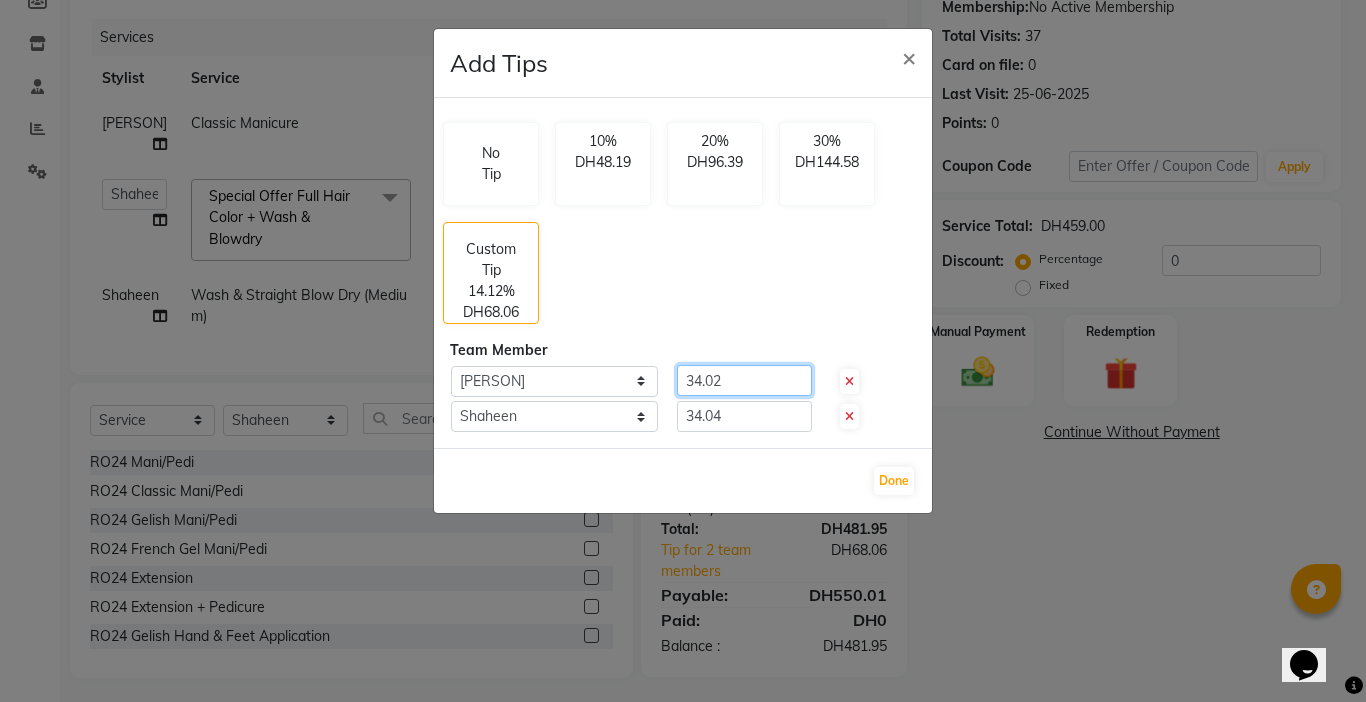 type on "34.02" 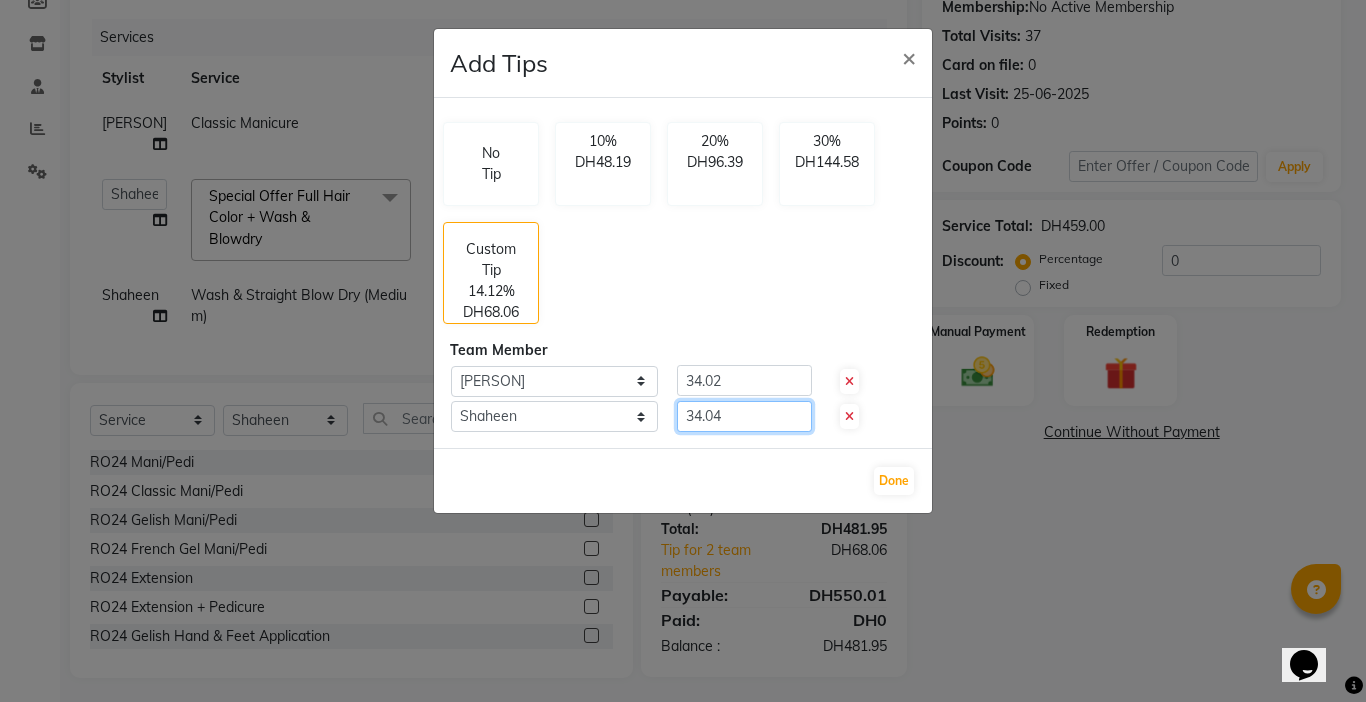 click on "34.04" 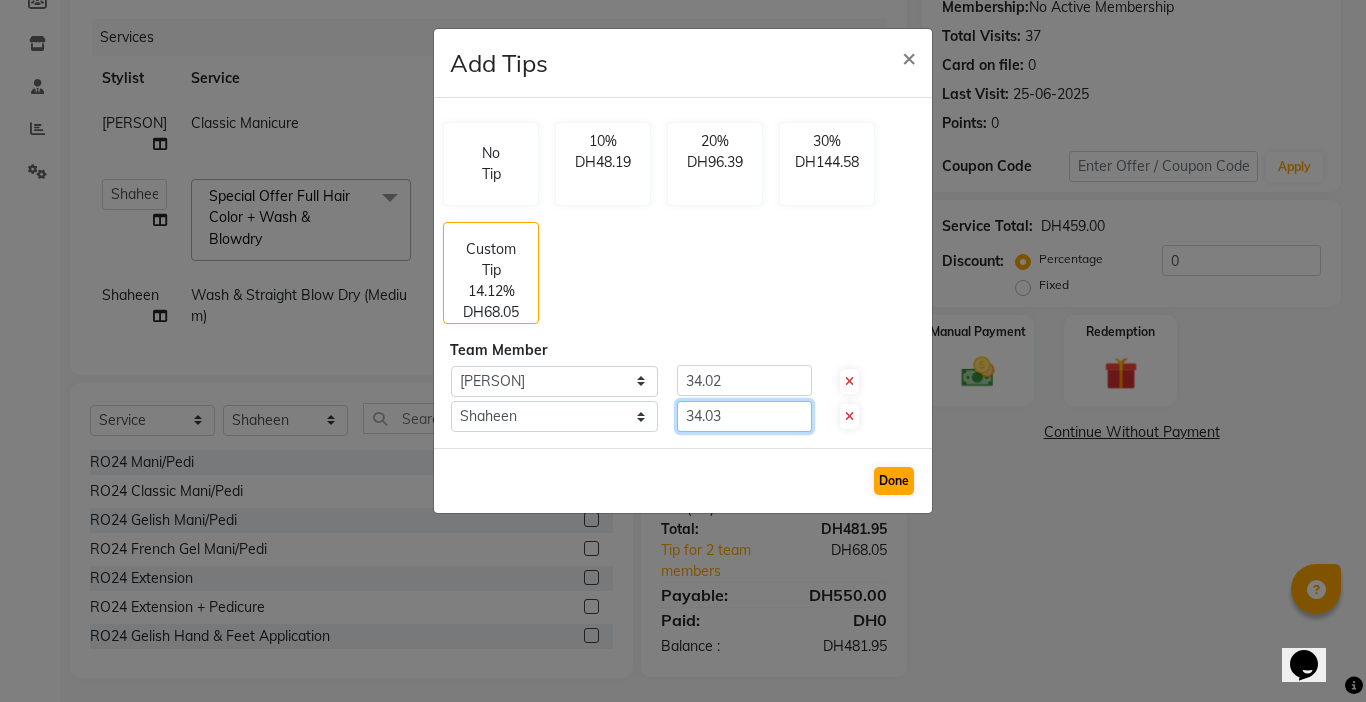 type on "34.03" 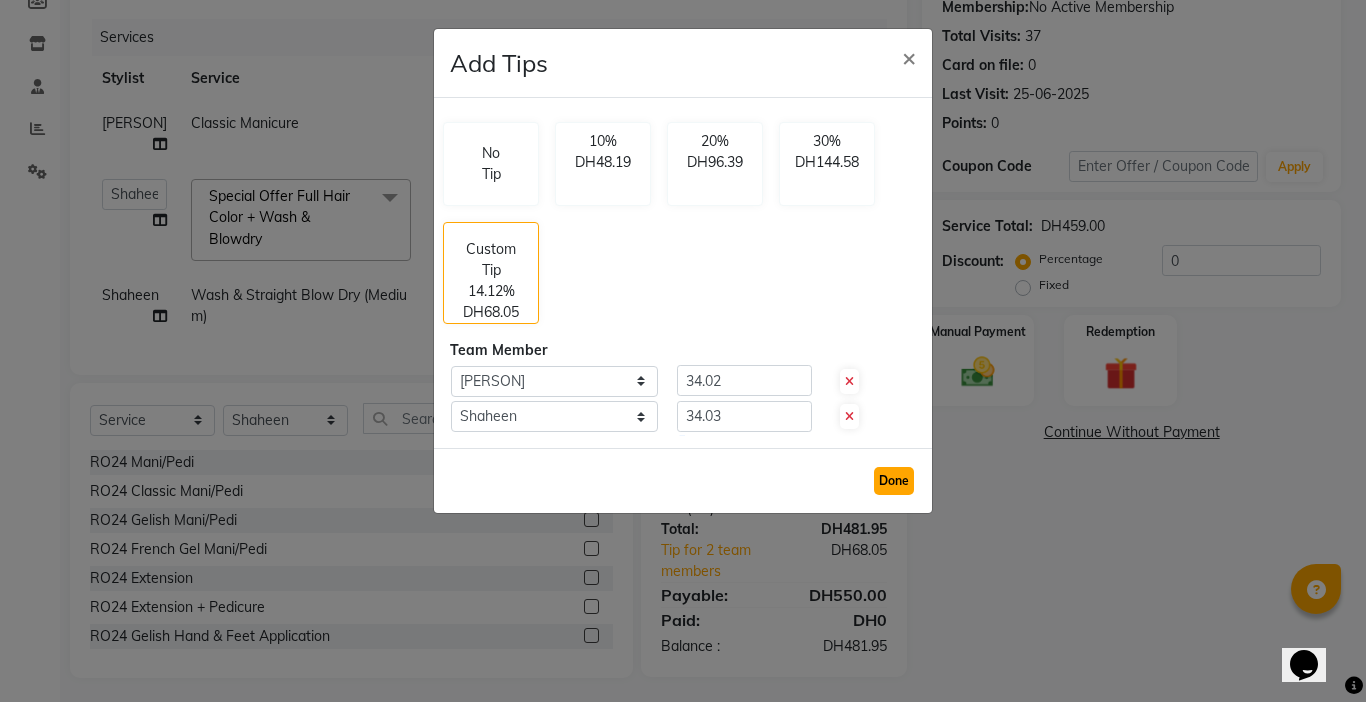 click on "Done" 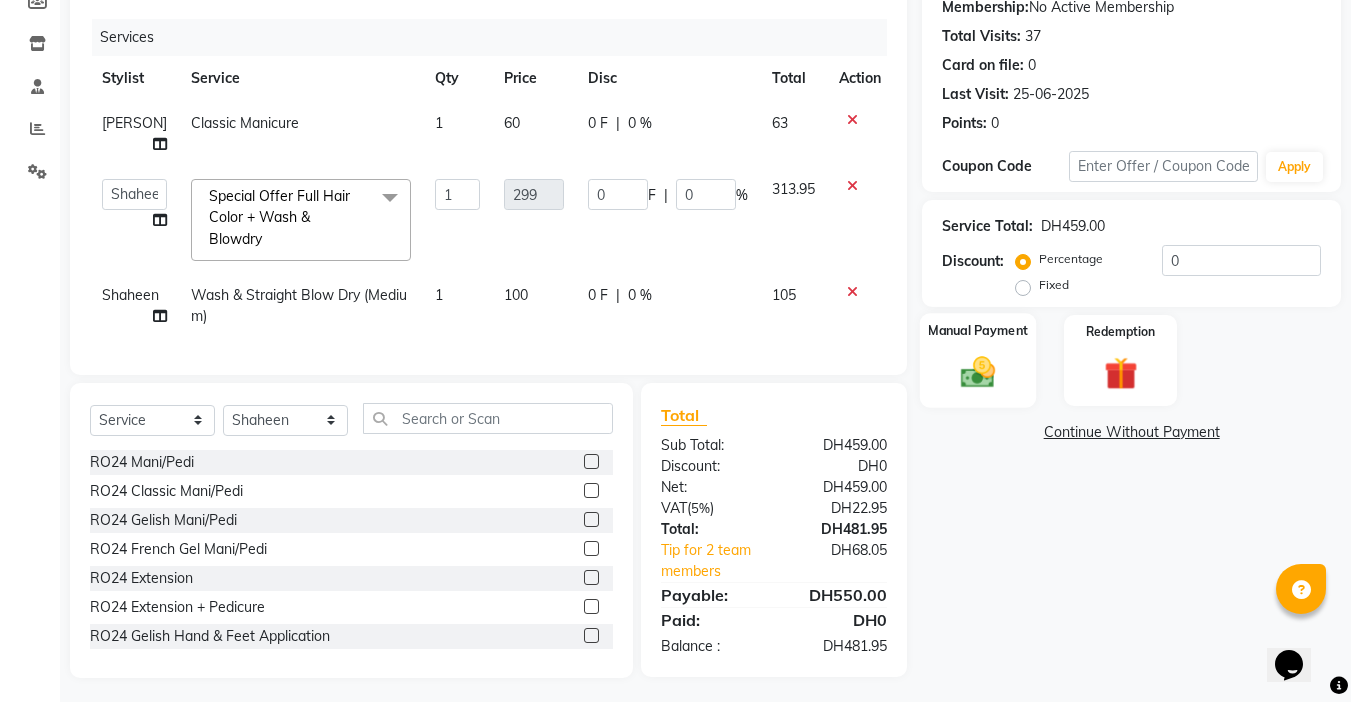 click 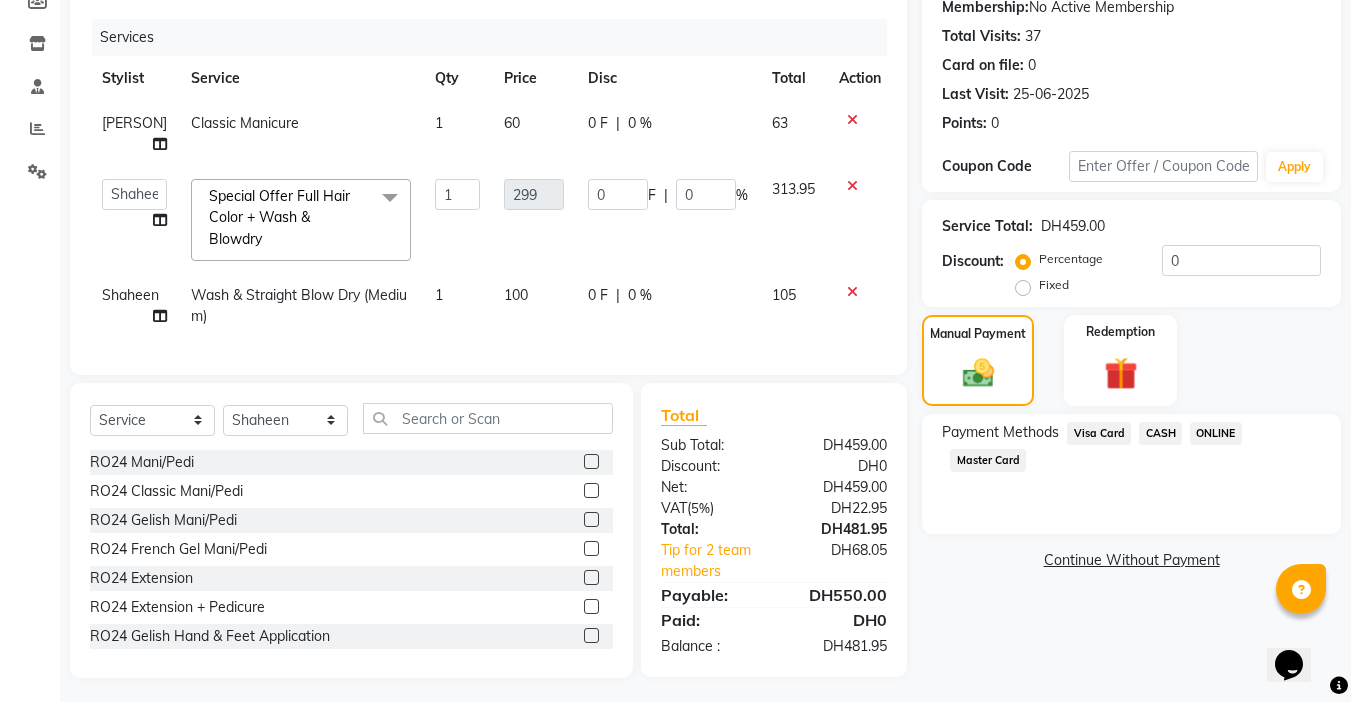 click on "Visa Card" 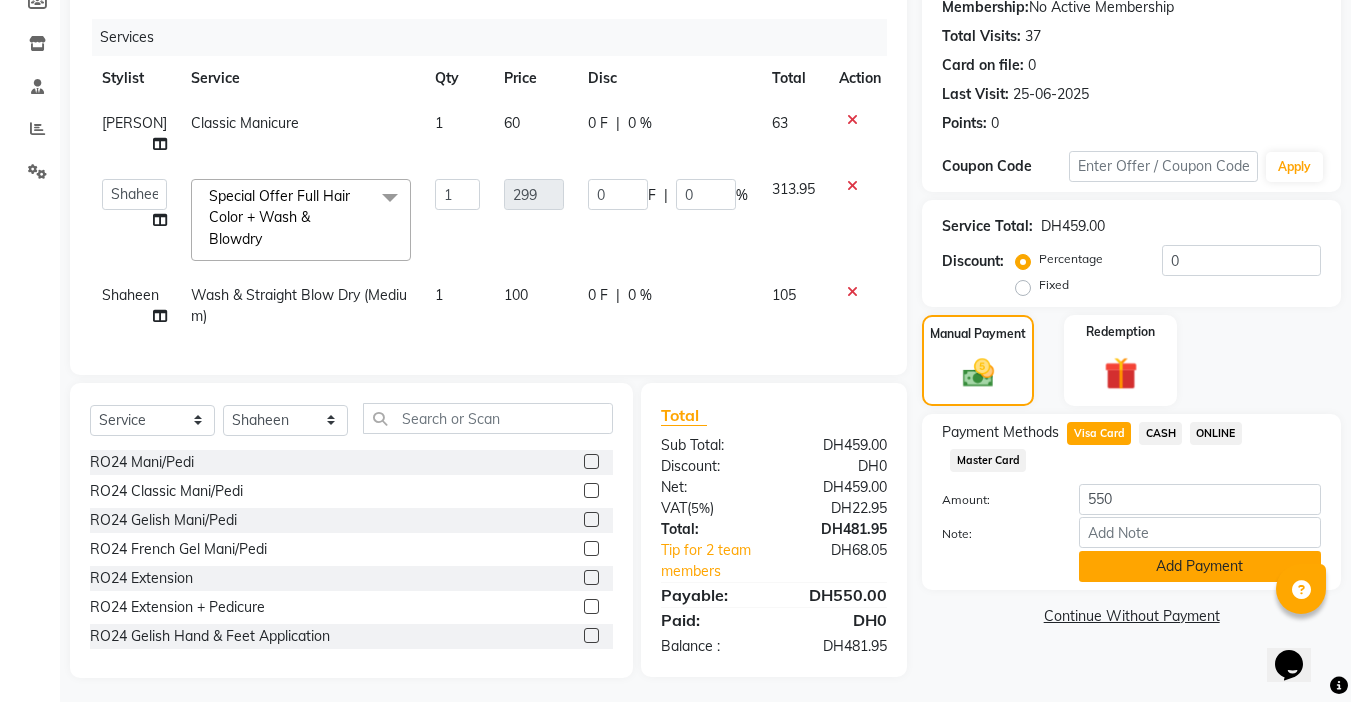 click on "Add Payment" 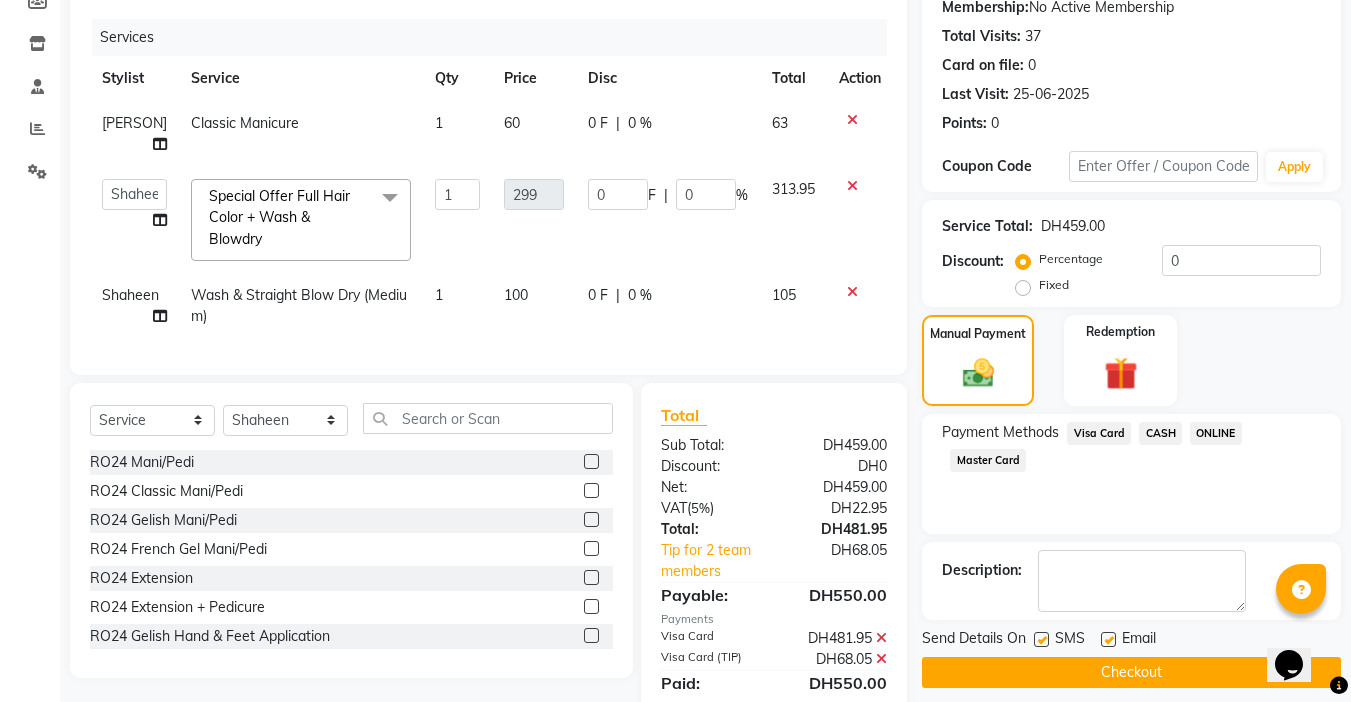 click on "Checkout" 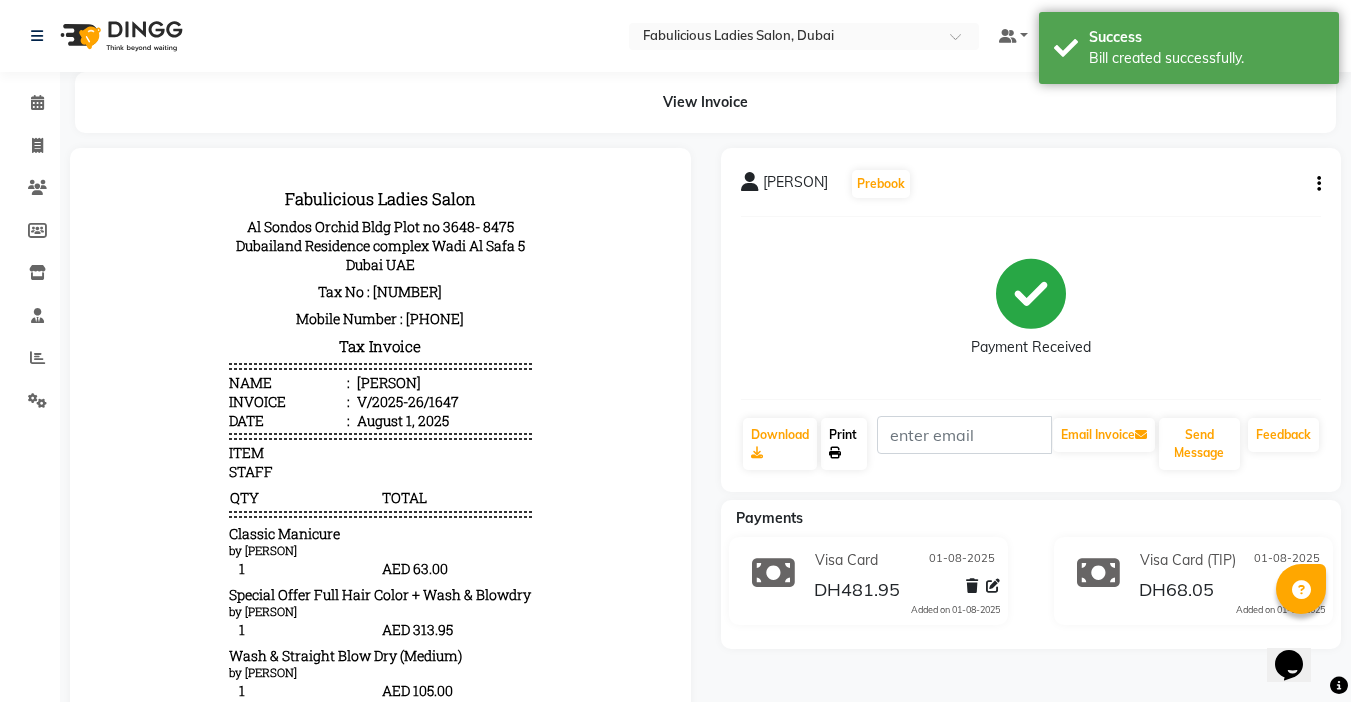 scroll, scrollTop: 0, scrollLeft: 0, axis: both 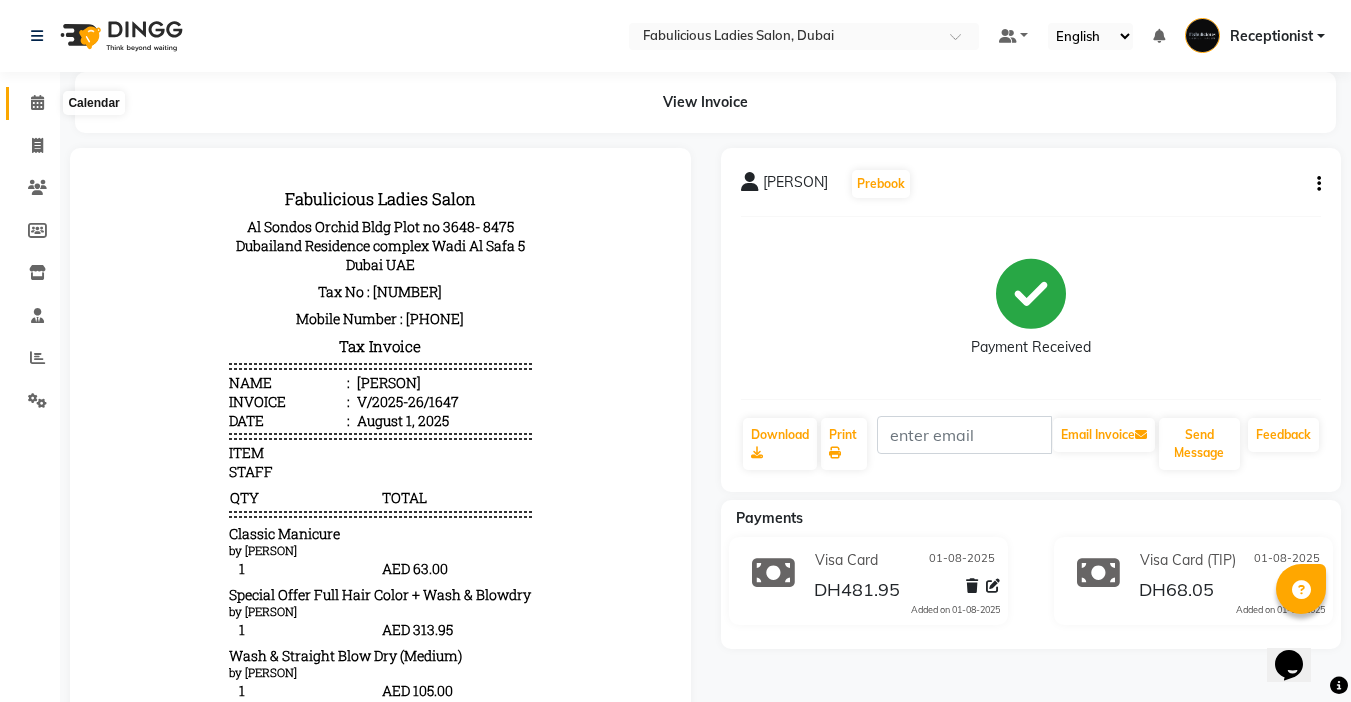click 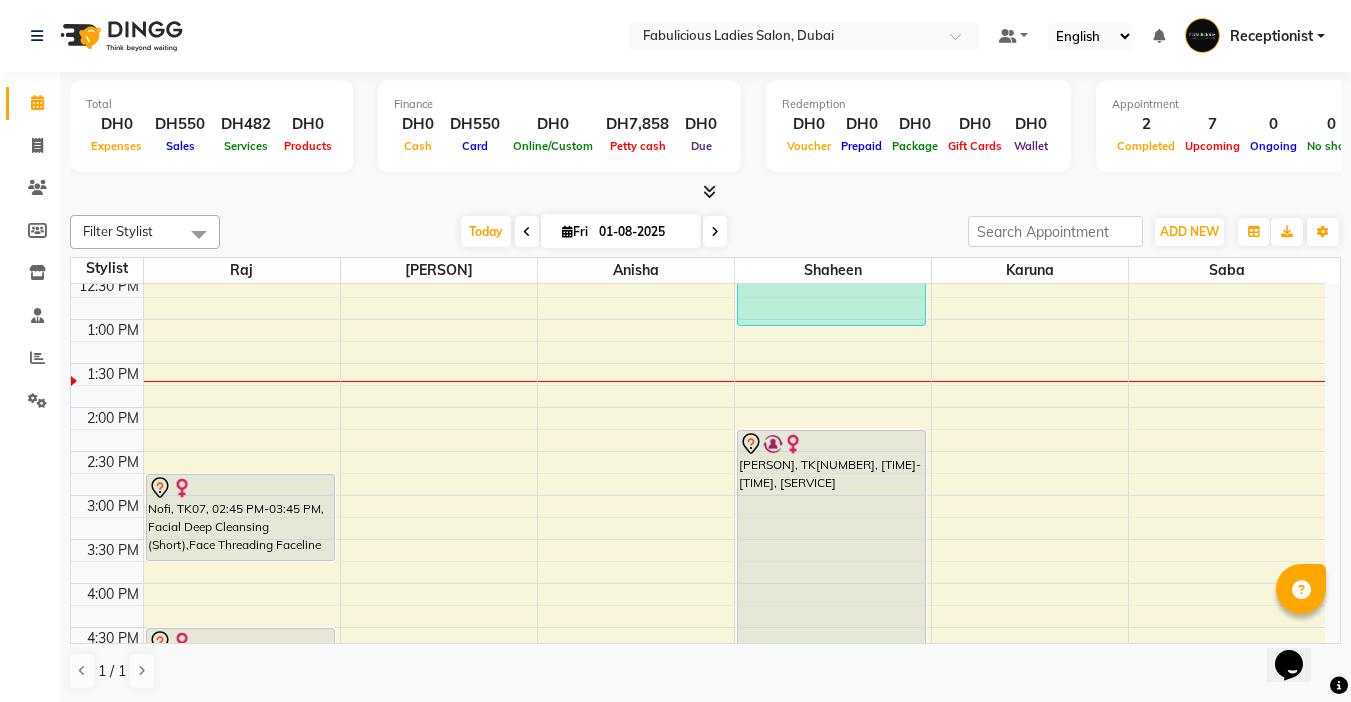 scroll, scrollTop: 300, scrollLeft: 0, axis: vertical 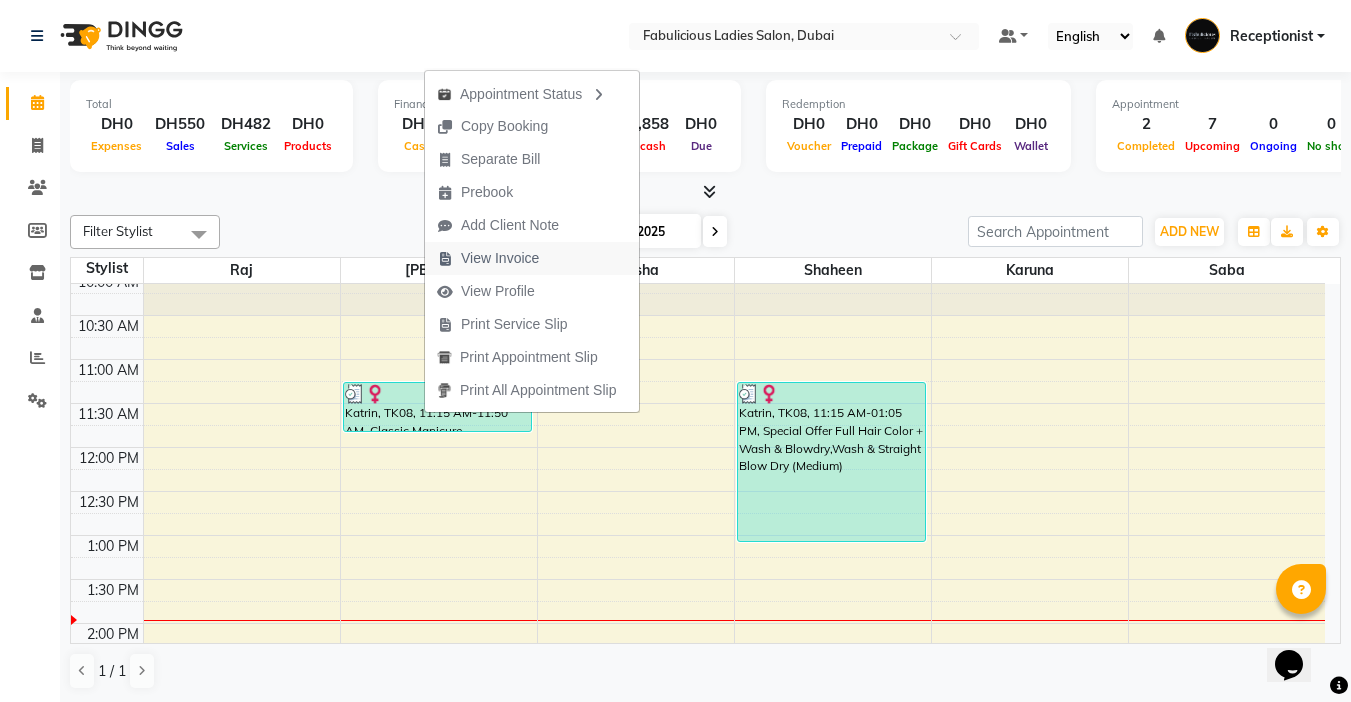 click on "View Invoice" at bounding box center [500, 258] 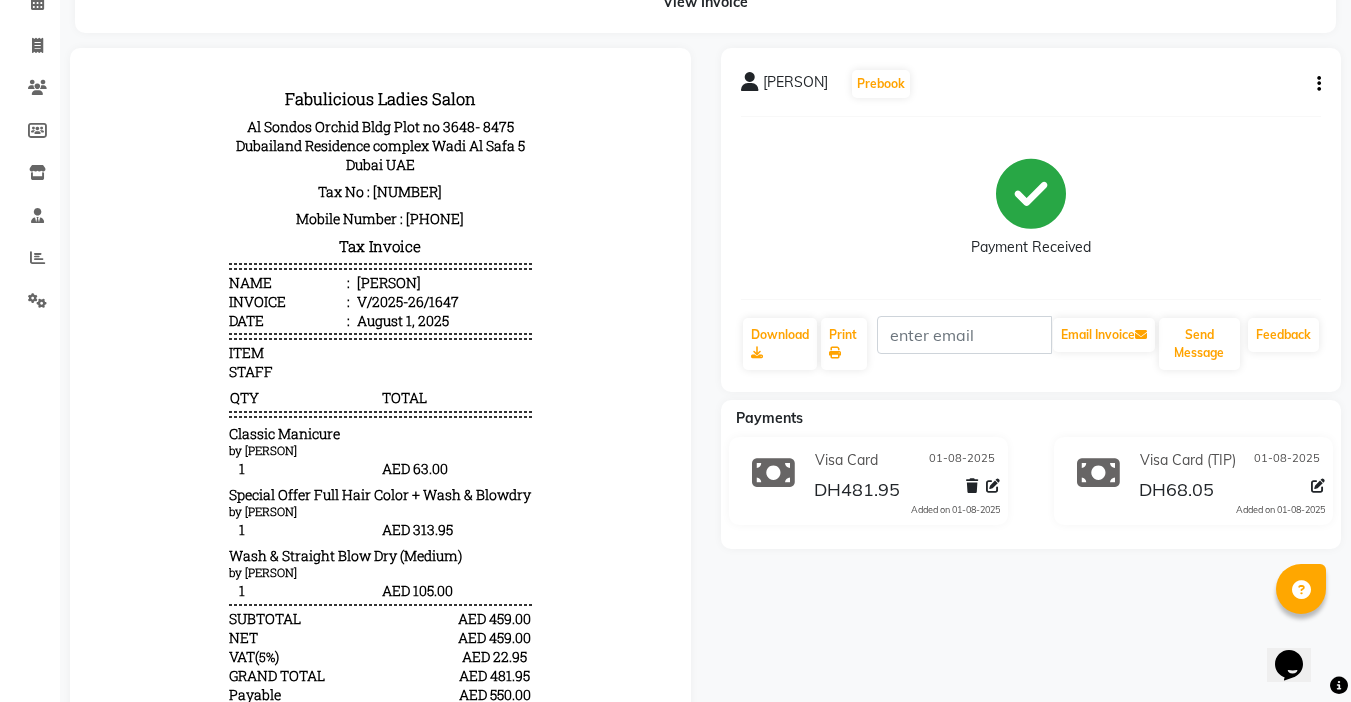 scroll, scrollTop: 0, scrollLeft: 0, axis: both 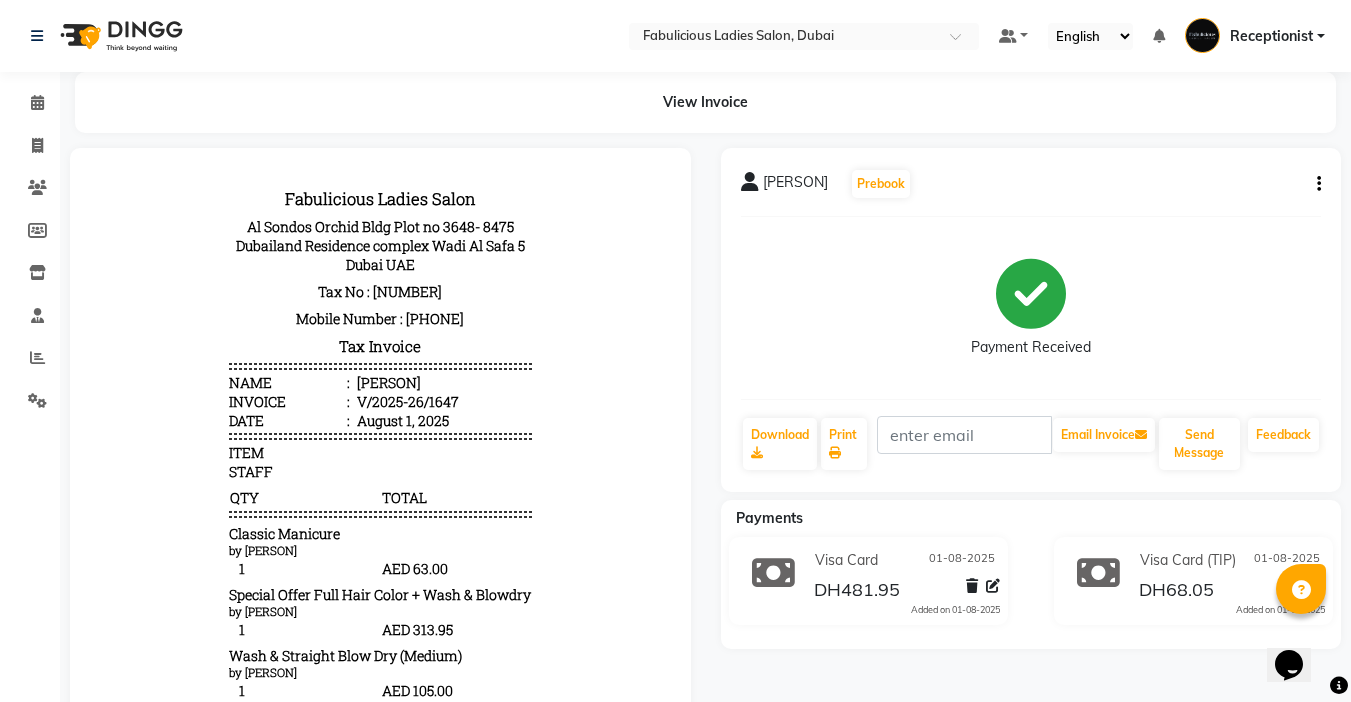 click 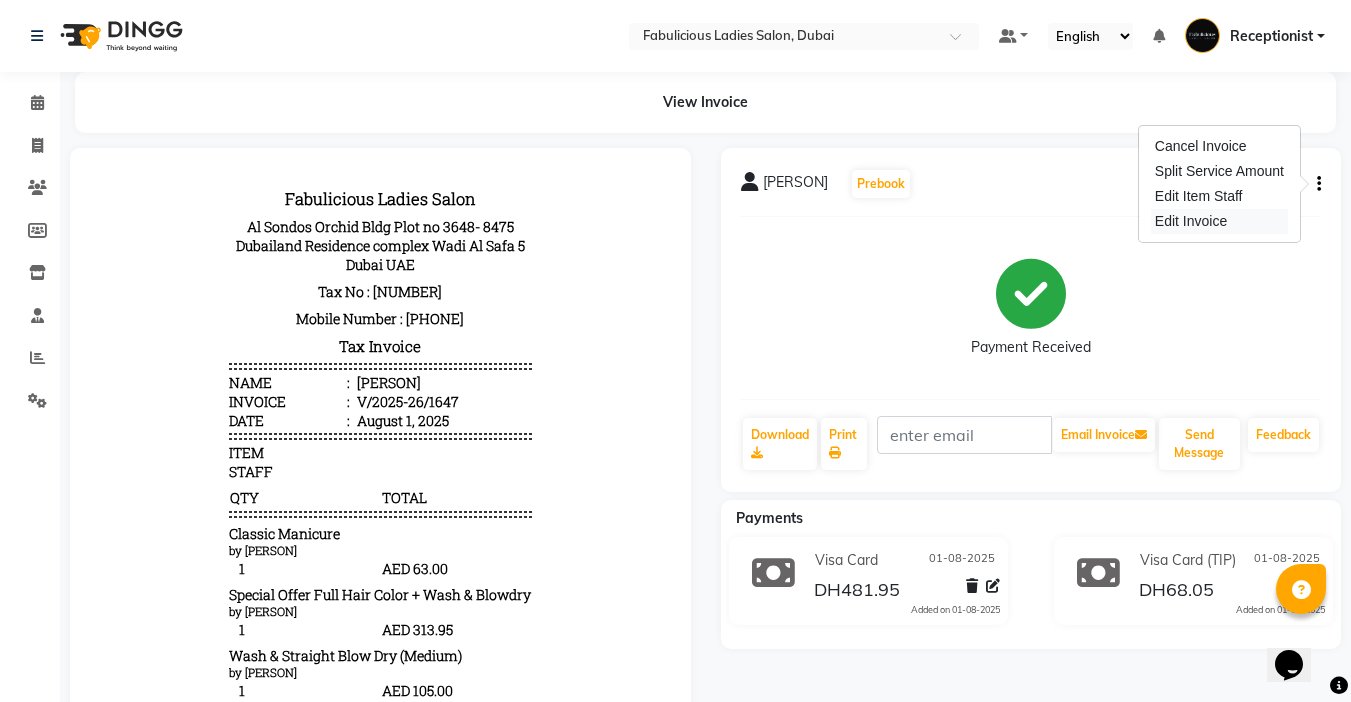 click on "Edit Invoice" at bounding box center [1219, 221] 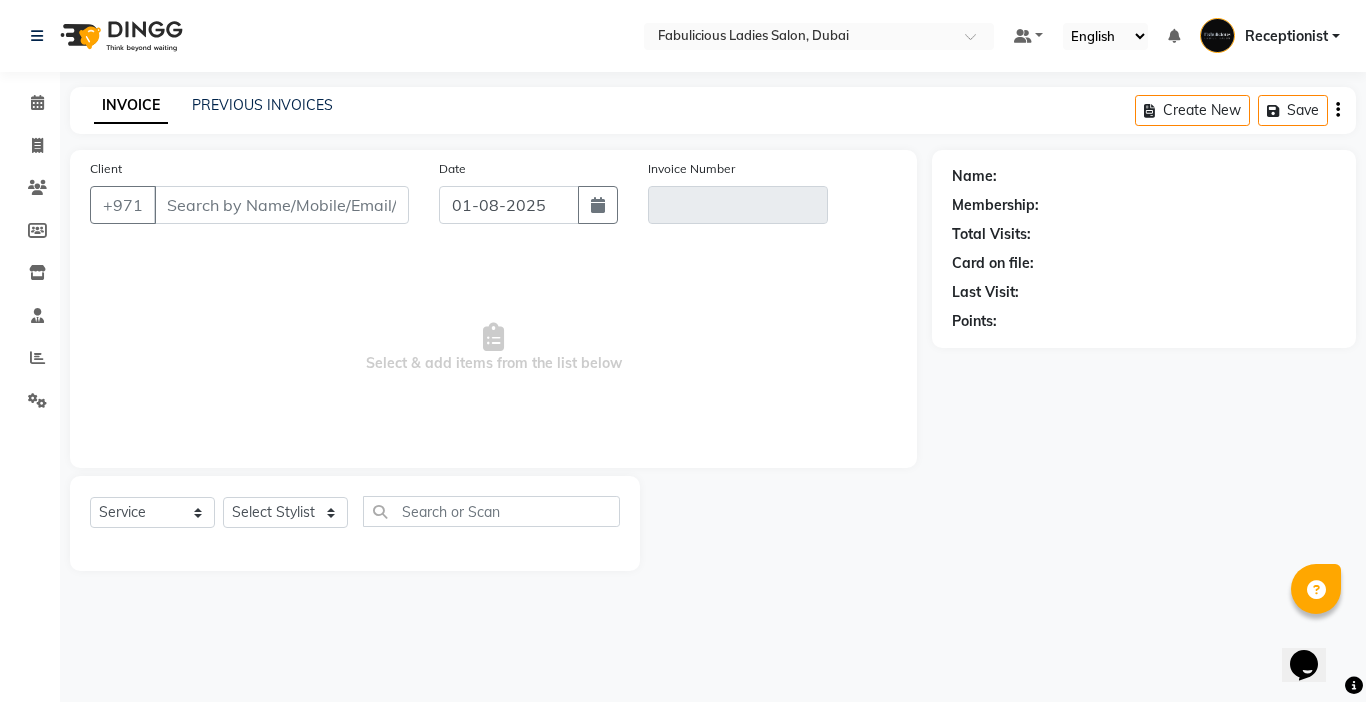 type on "[NUMBER]" 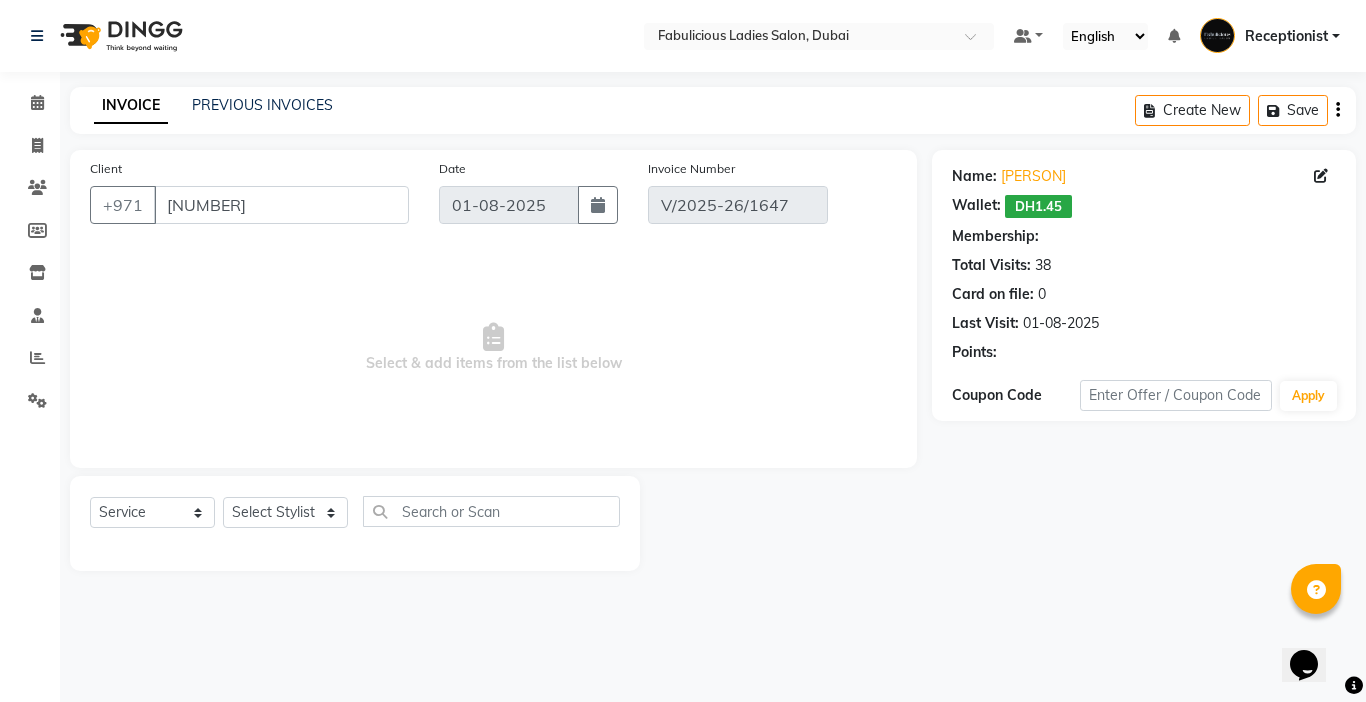 select on "select" 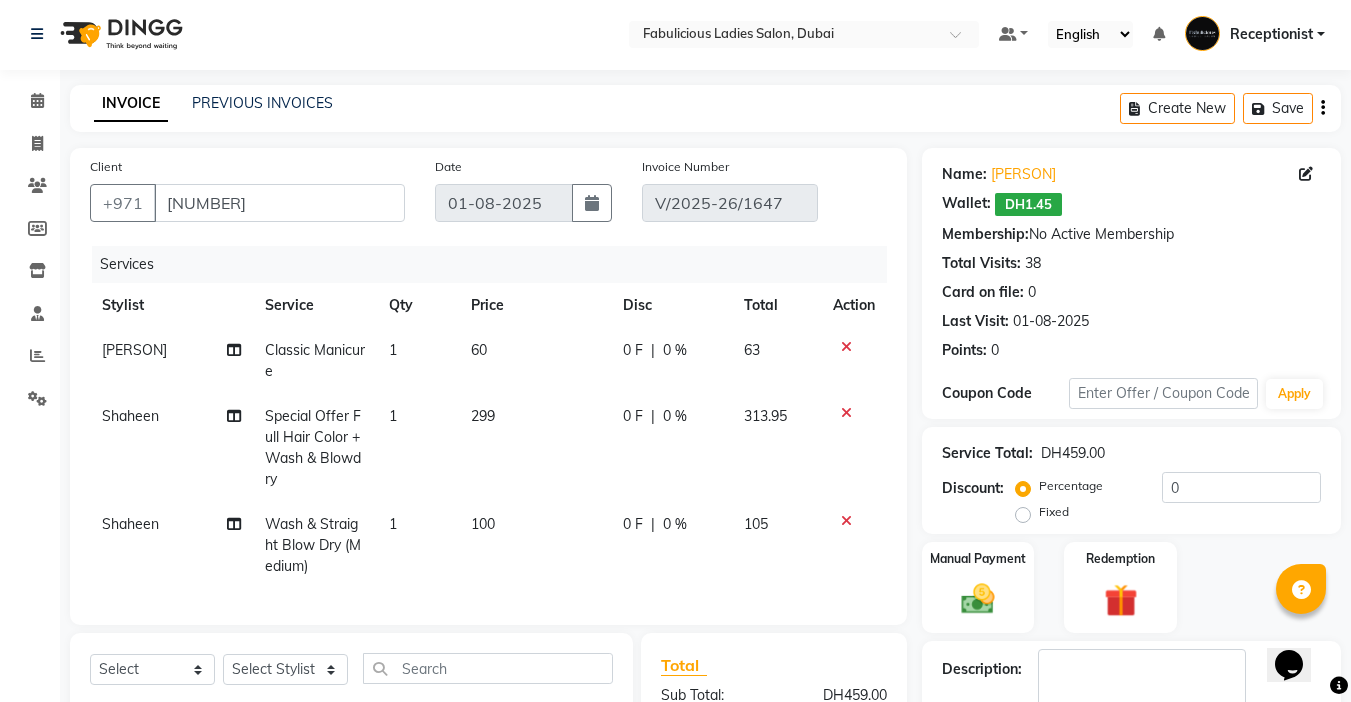 scroll, scrollTop: 335, scrollLeft: 0, axis: vertical 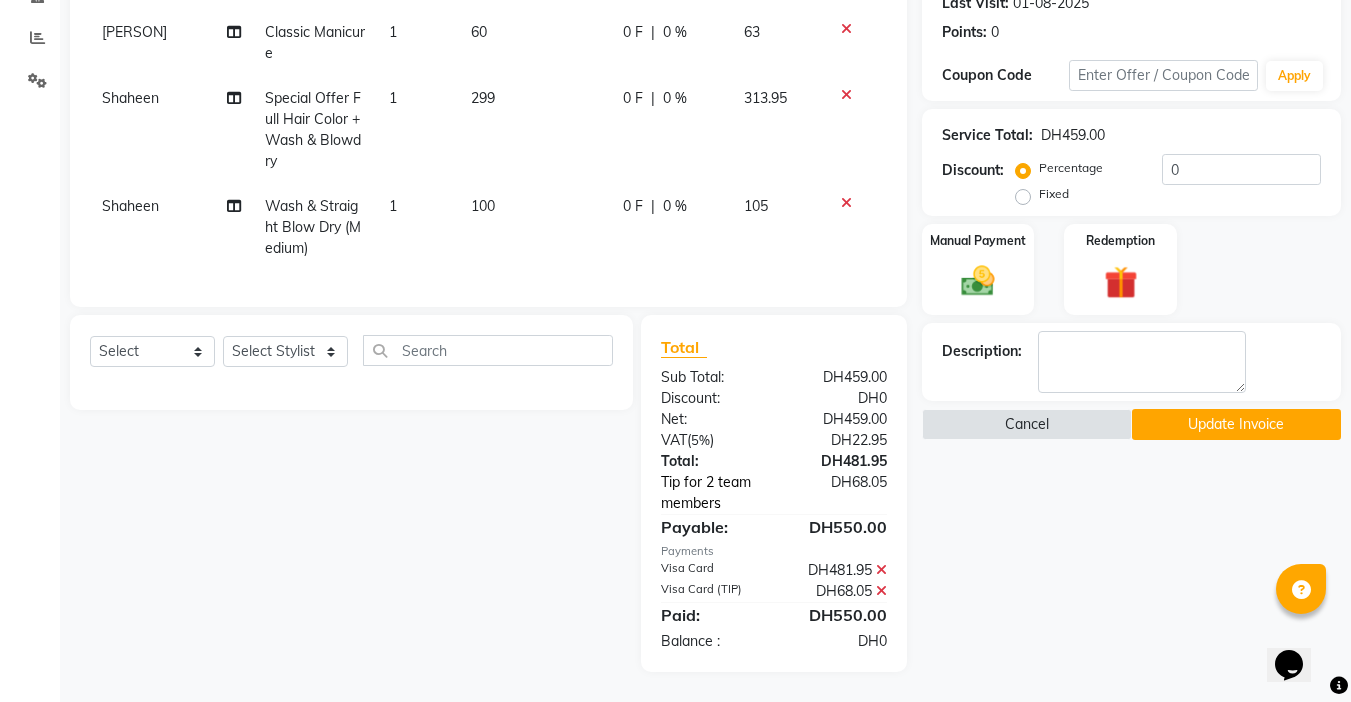 click on "Tip for 2 team members" 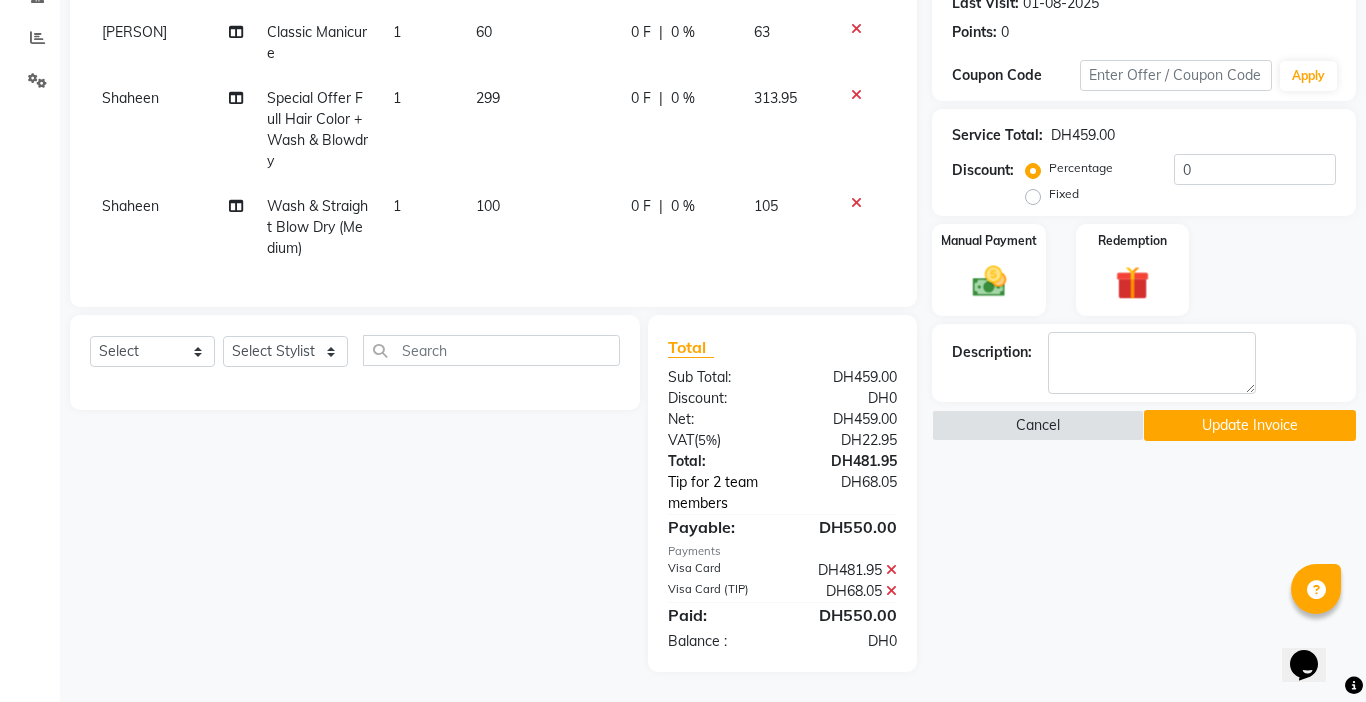 select on "11628" 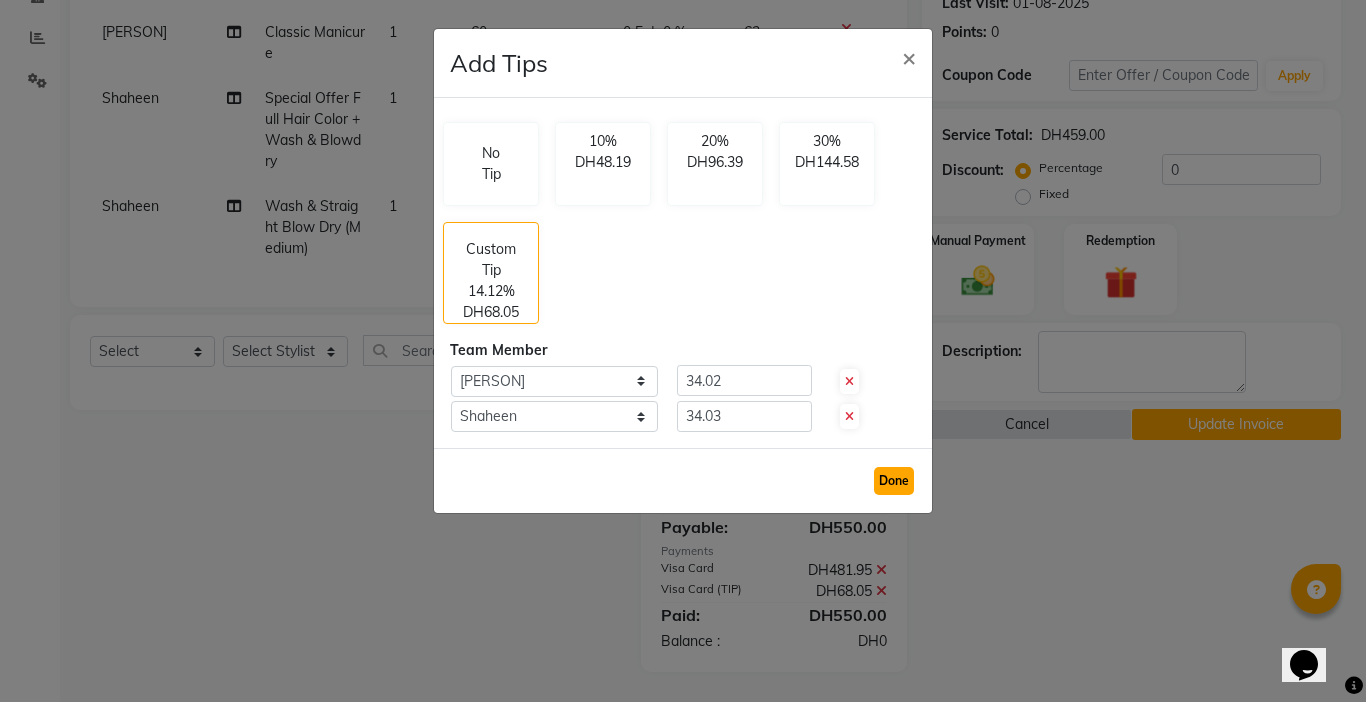 click on "Done" 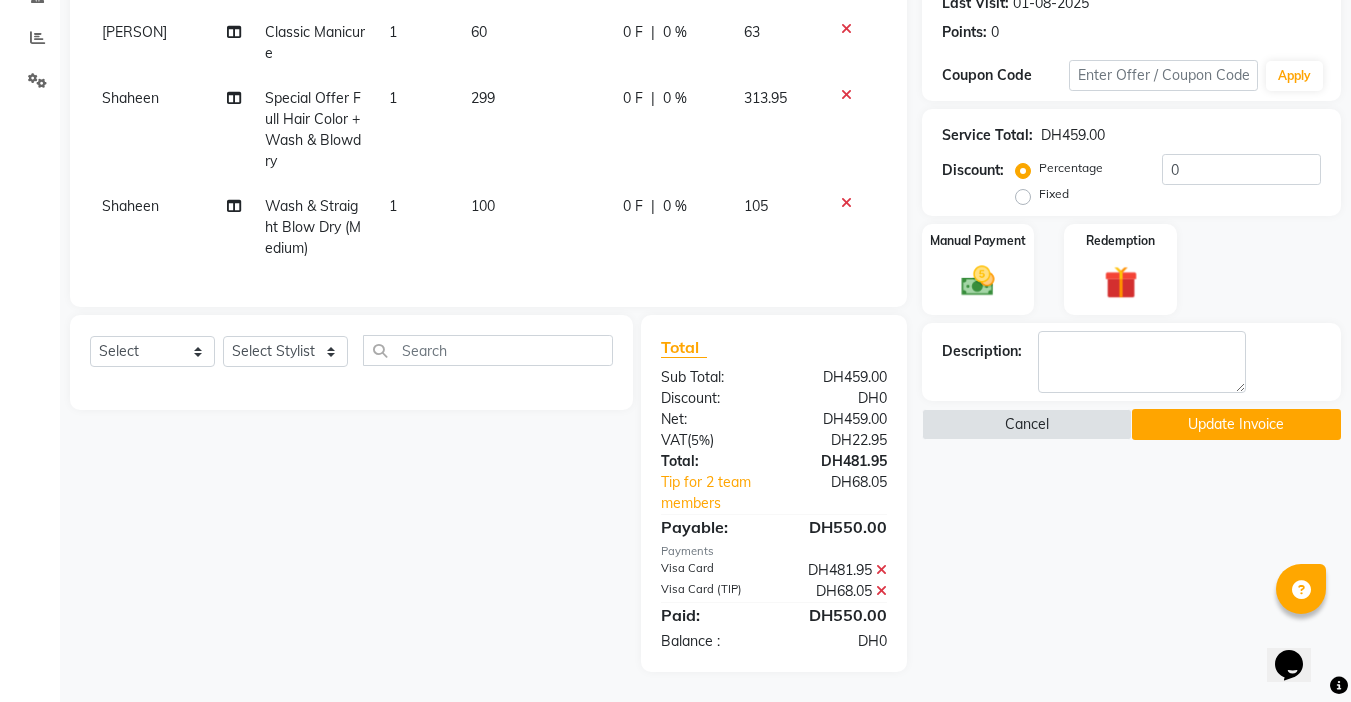 scroll, scrollTop: 0, scrollLeft: 0, axis: both 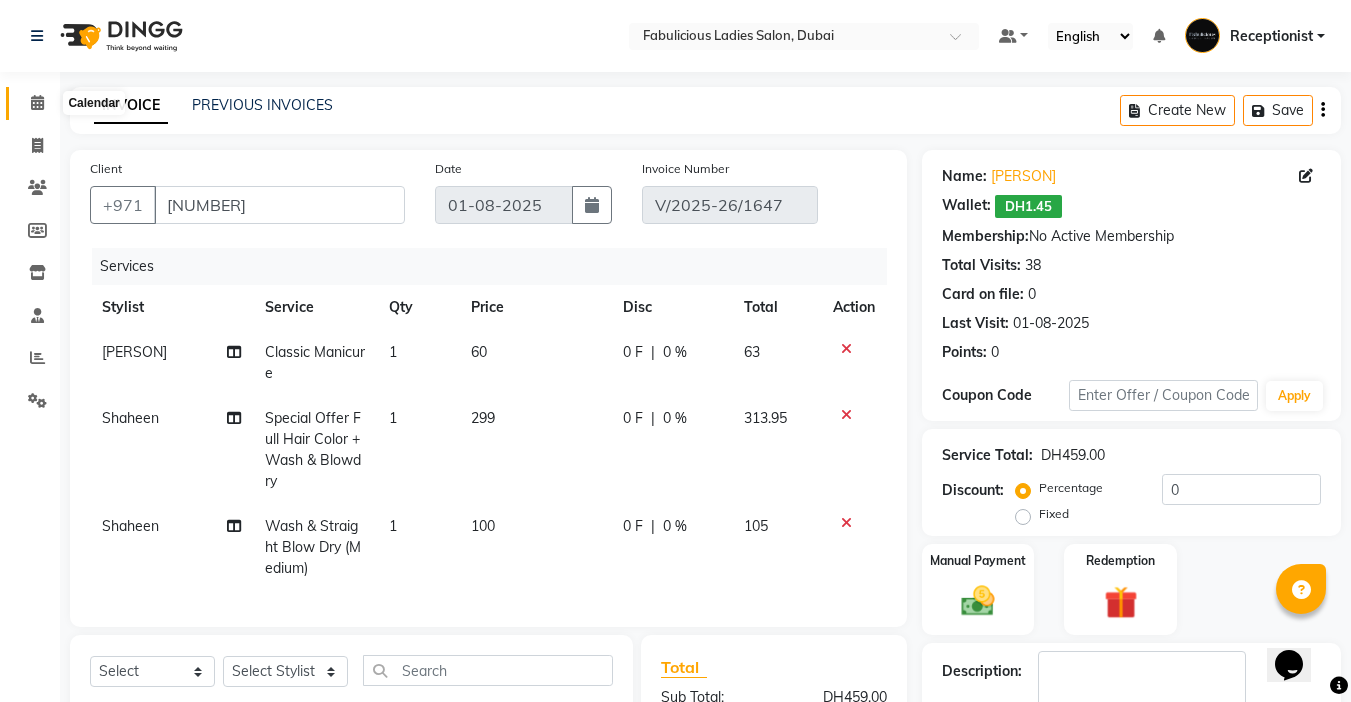 click 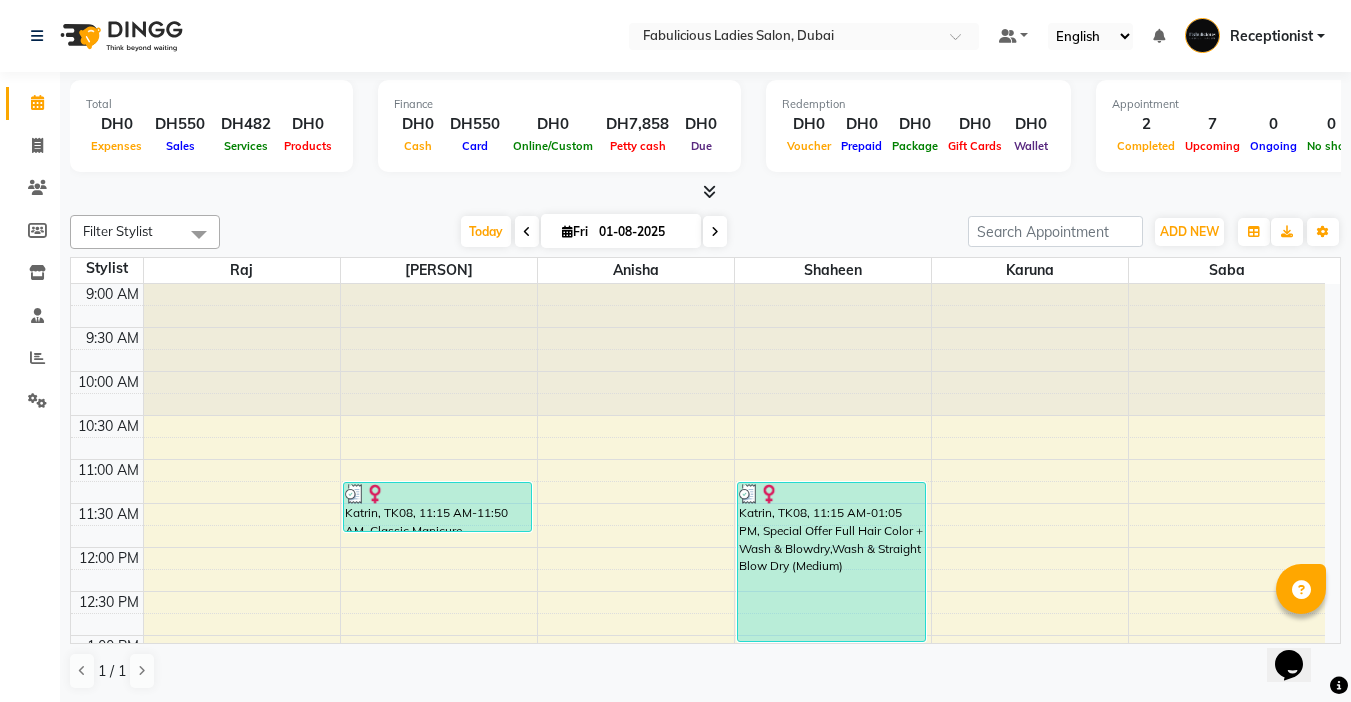 drag, startPoint x: 521, startPoint y: 223, endPoint x: 541, endPoint y: 191, distance: 37.735924 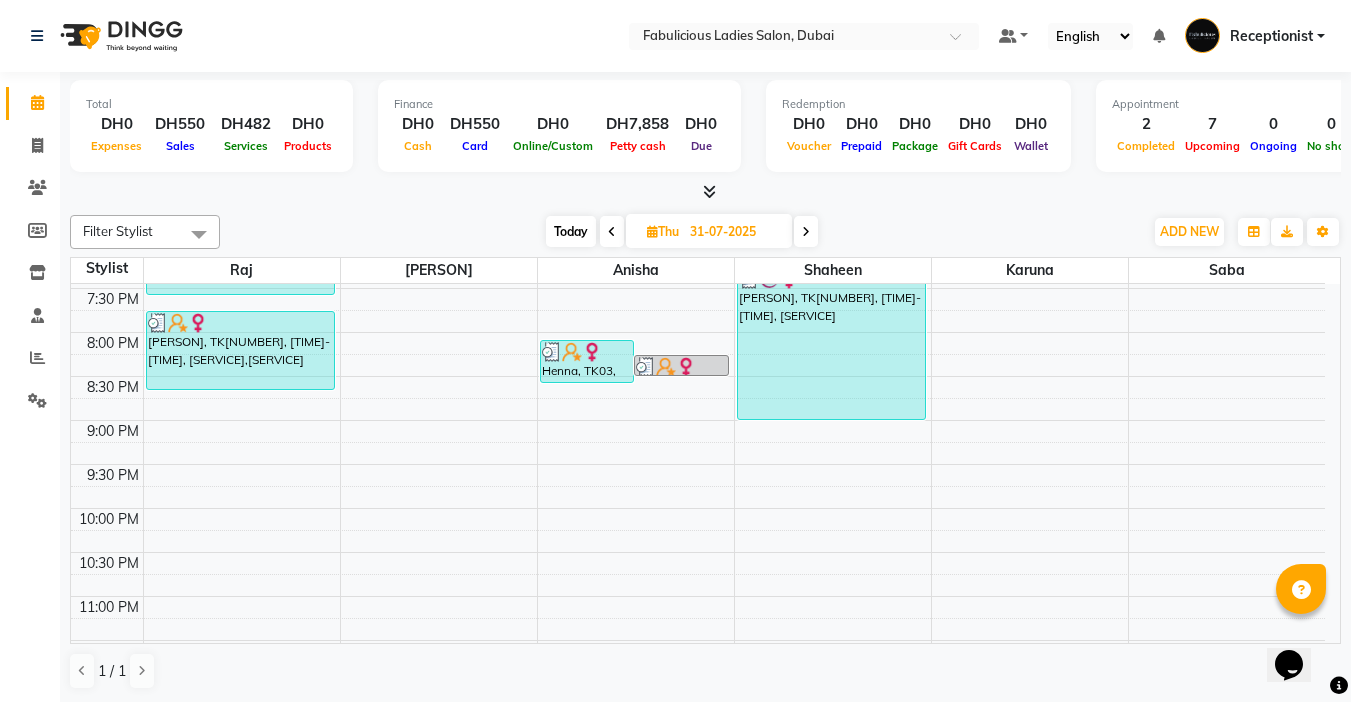 scroll, scrollTop: 960, scrollLeft: 0, axis: vertical 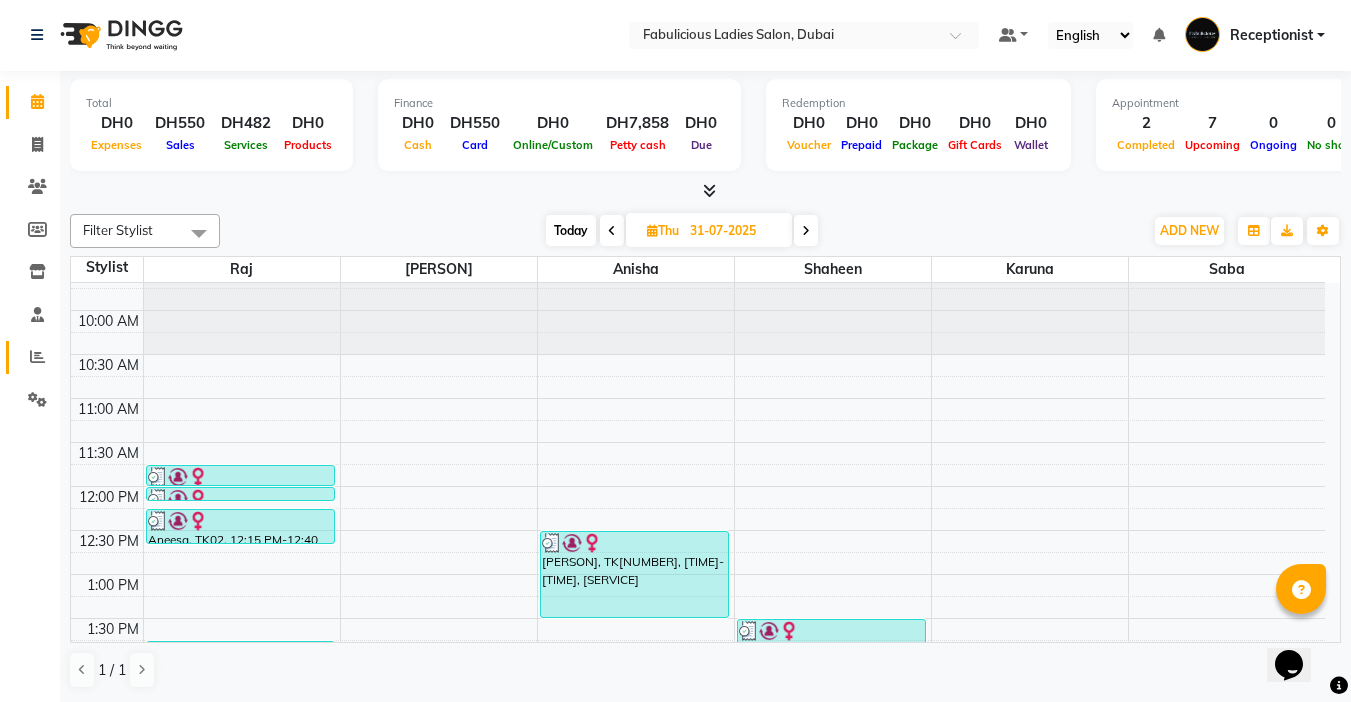 click 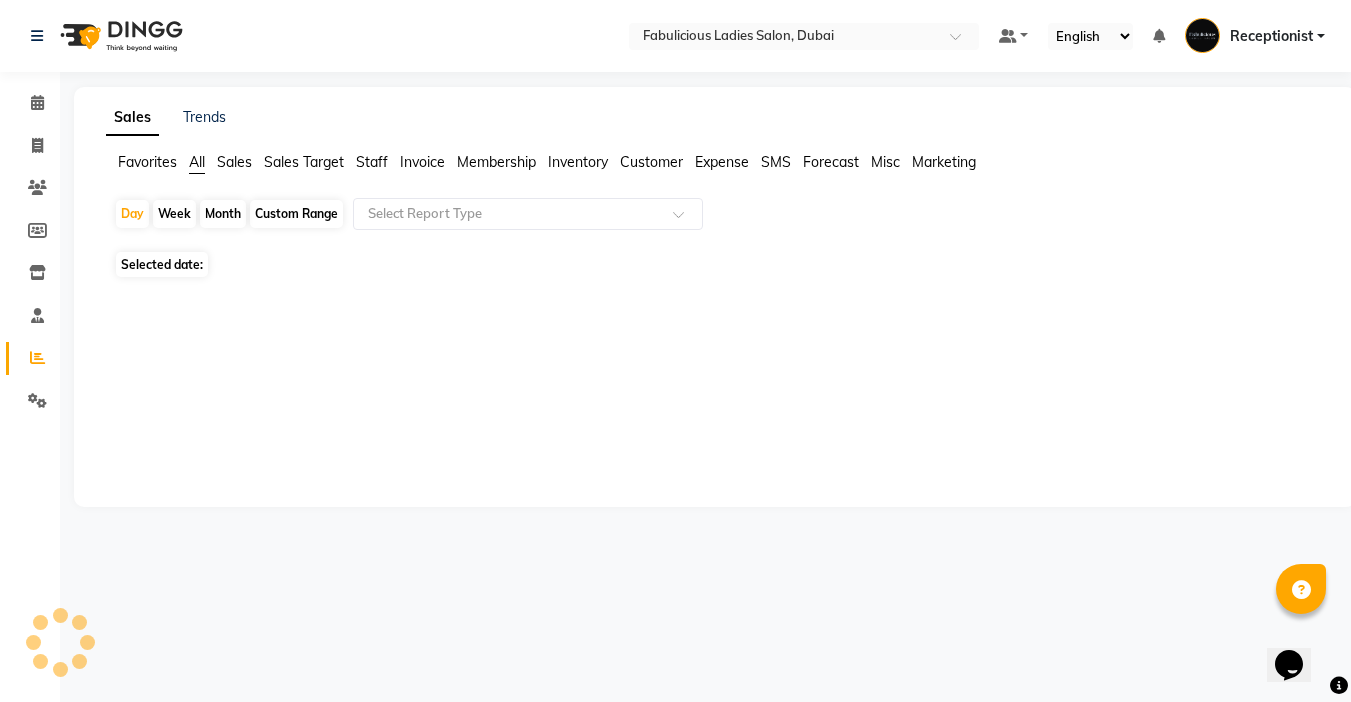 scroll, scrollTop: 0, scrollLeft: 0, axis: both 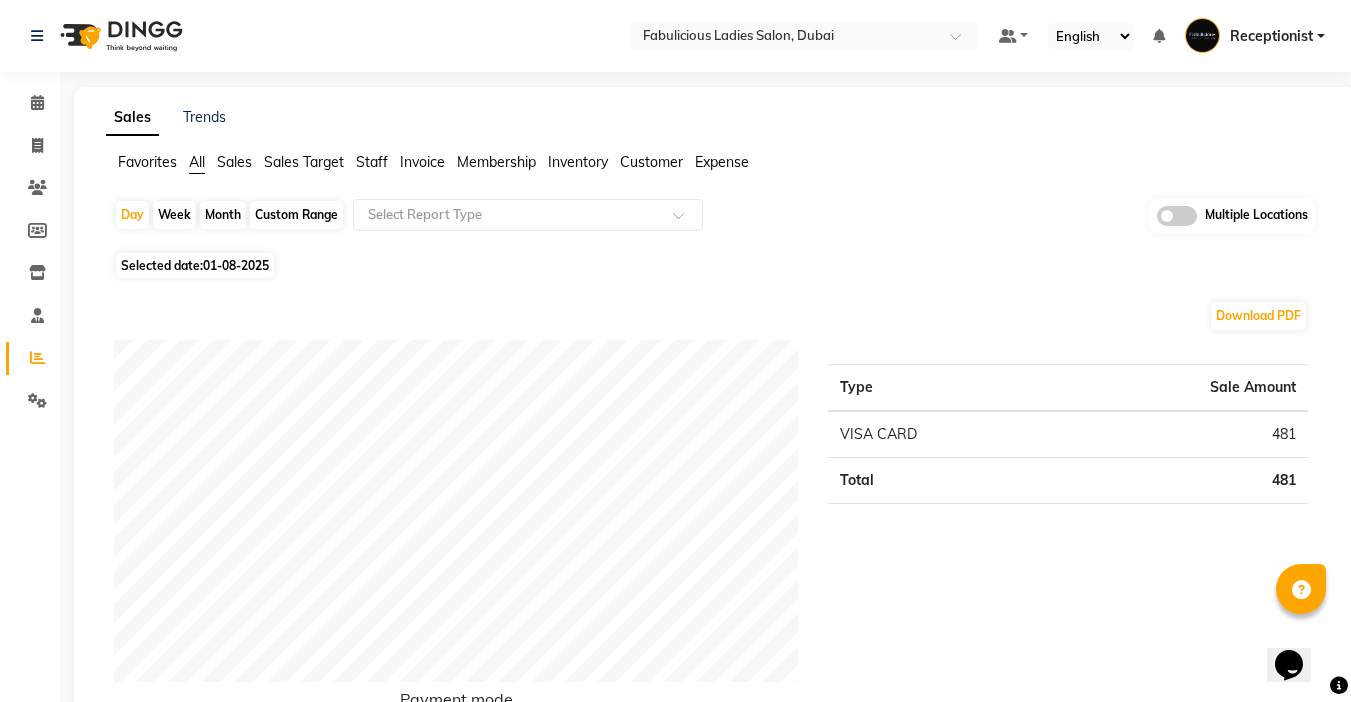 click on "Month" 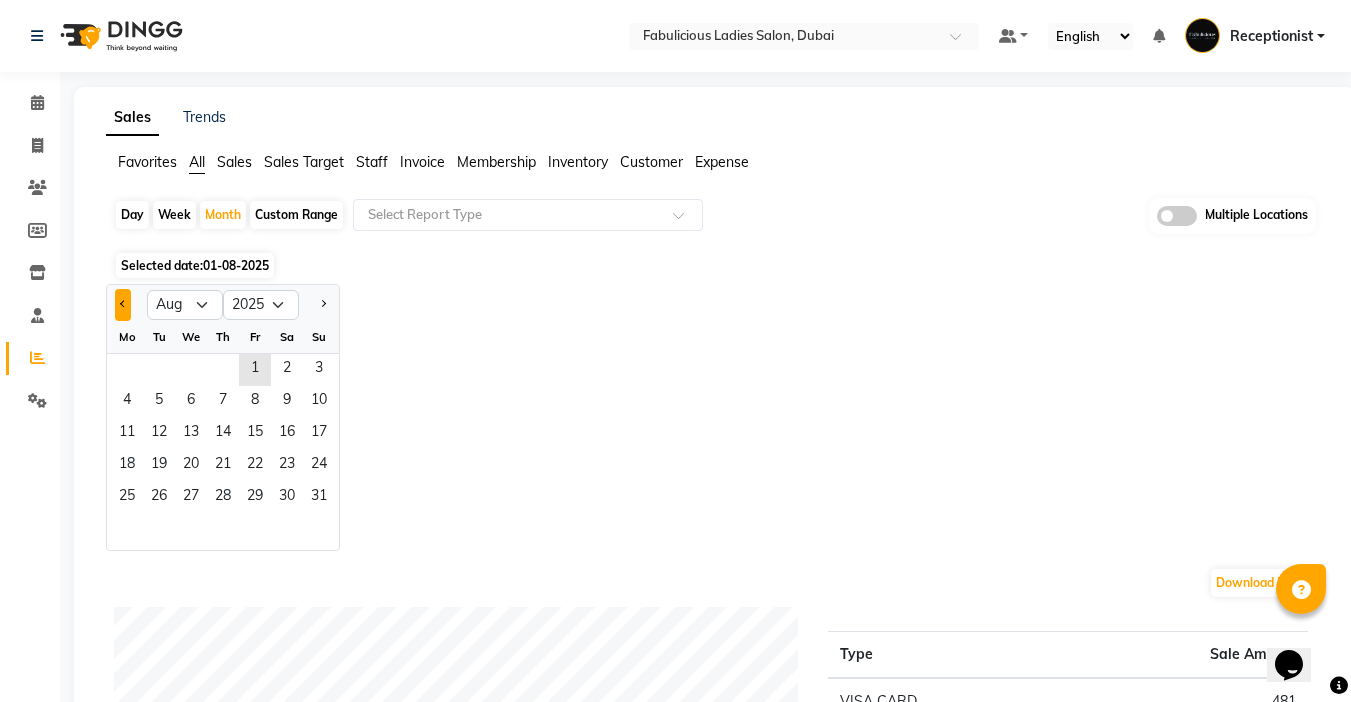 click 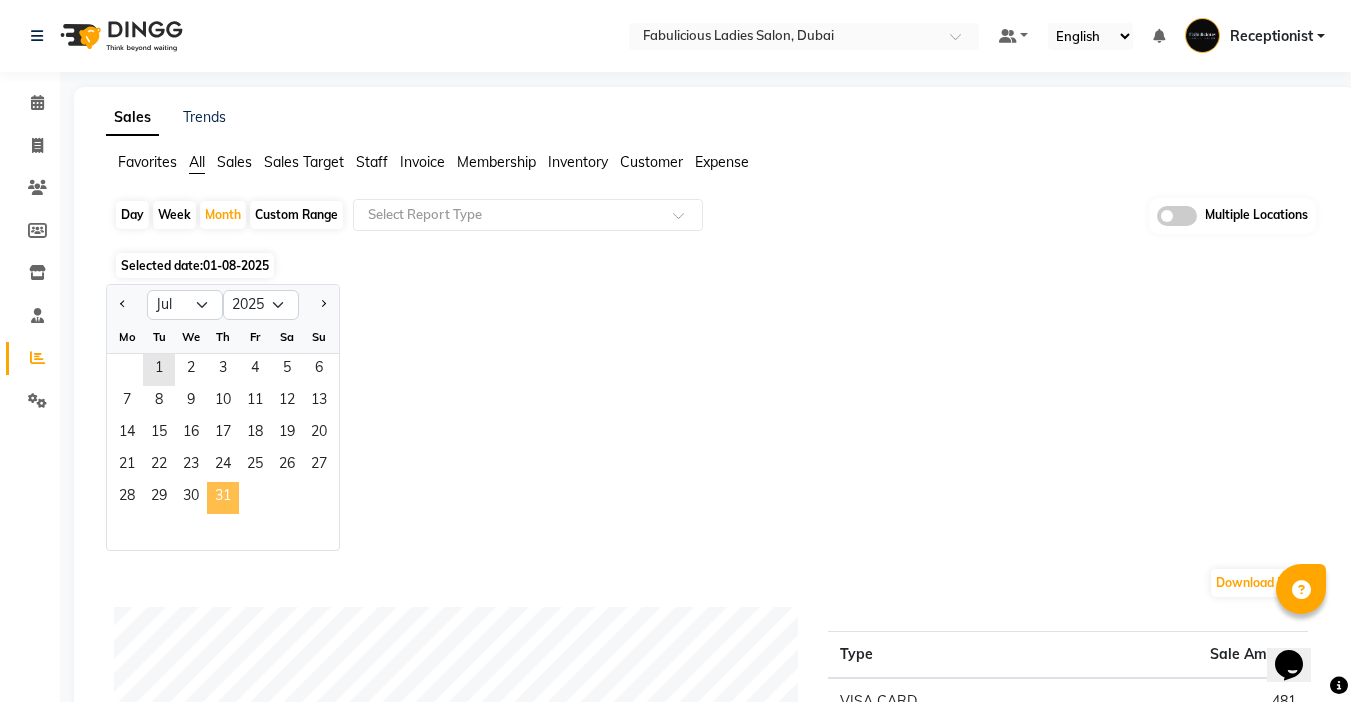 drag, startPoint x: 165, startPoint y: 361, endPoint x: 227, endPoint y: 498, distance: 150.37619 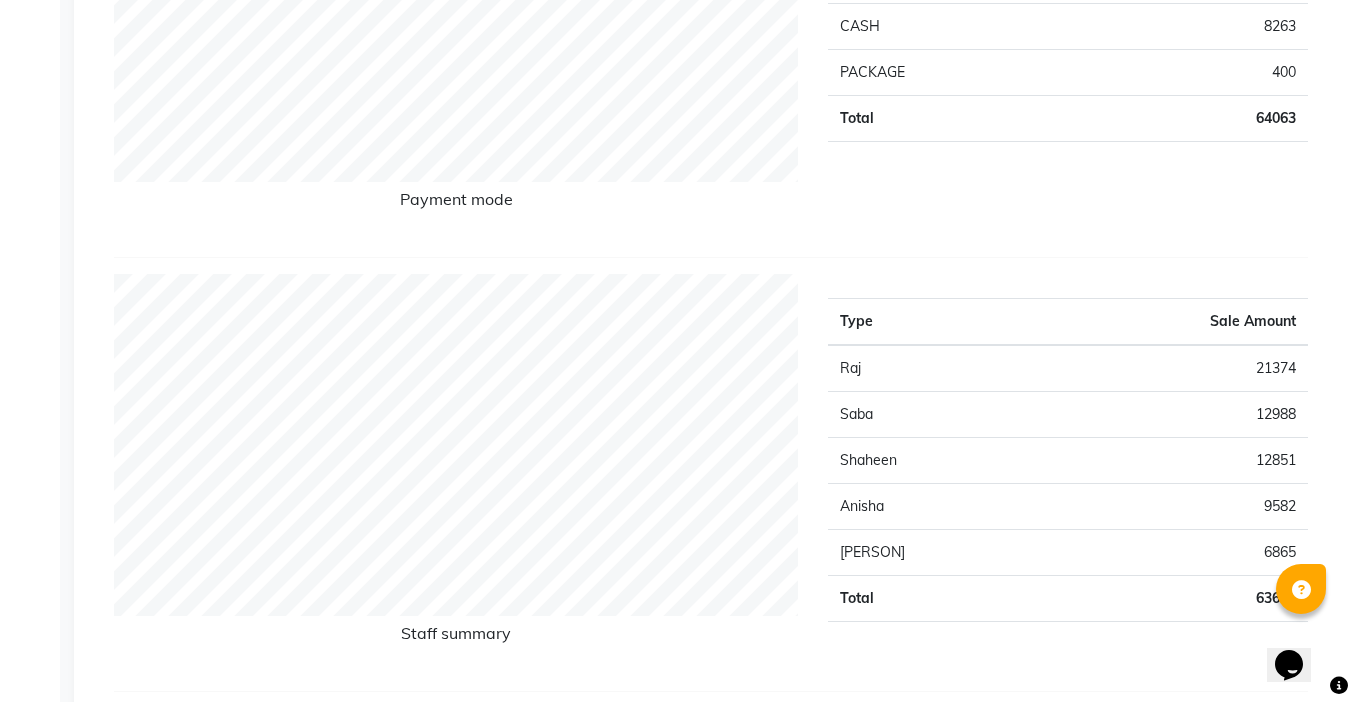 scroll, scrollTop: 0, scrollLeft: 0, axis: both 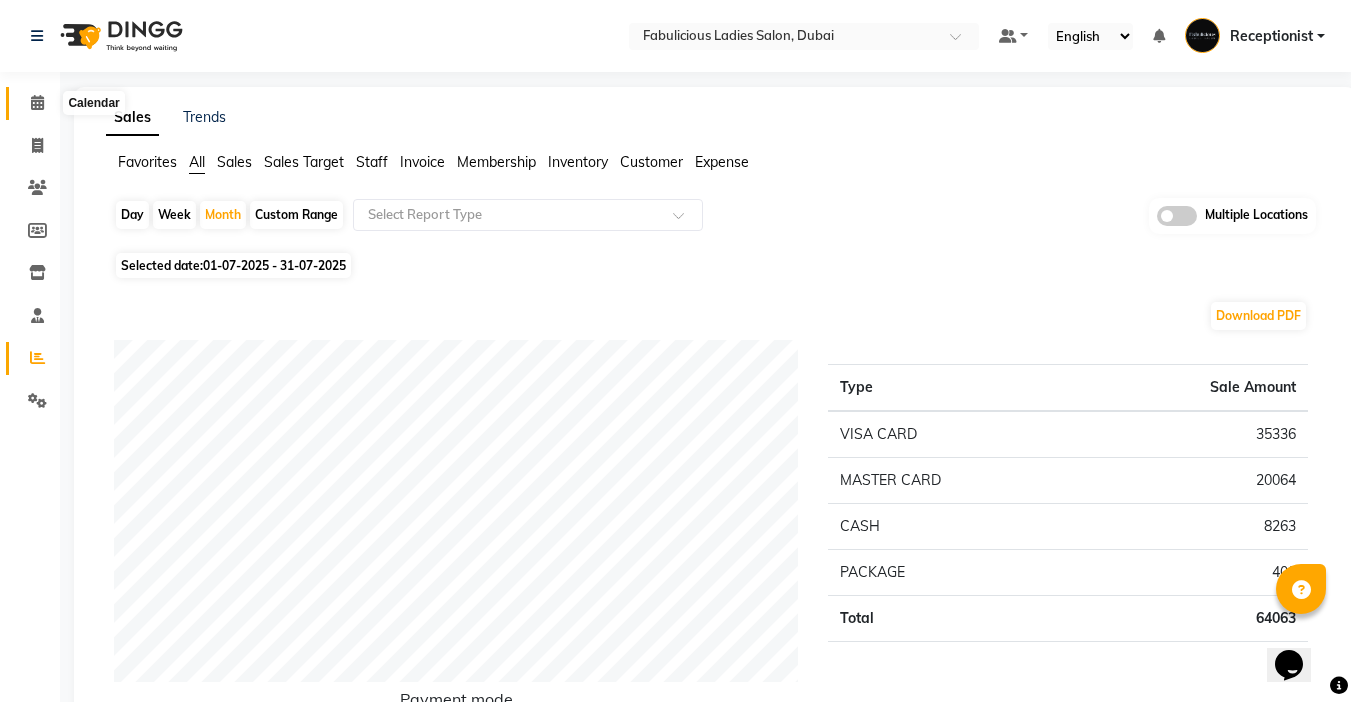 click 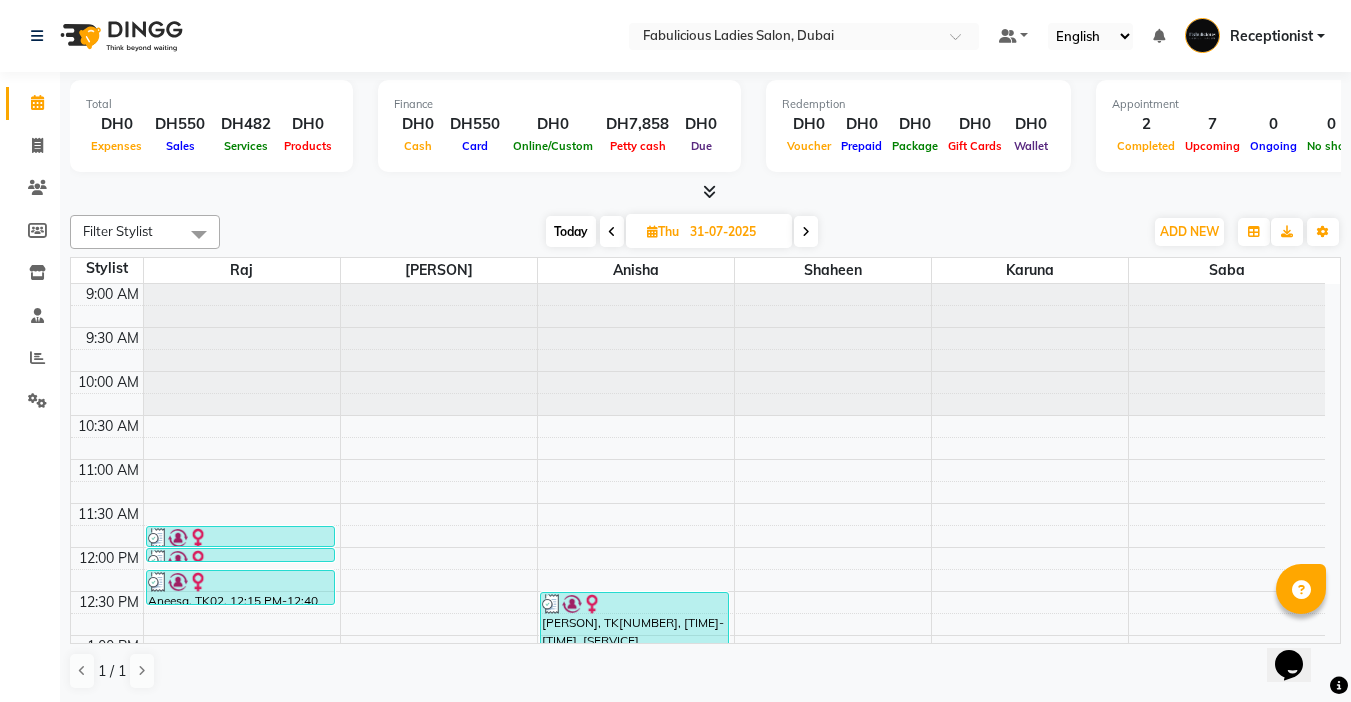 click at bounding box center (806, 232) 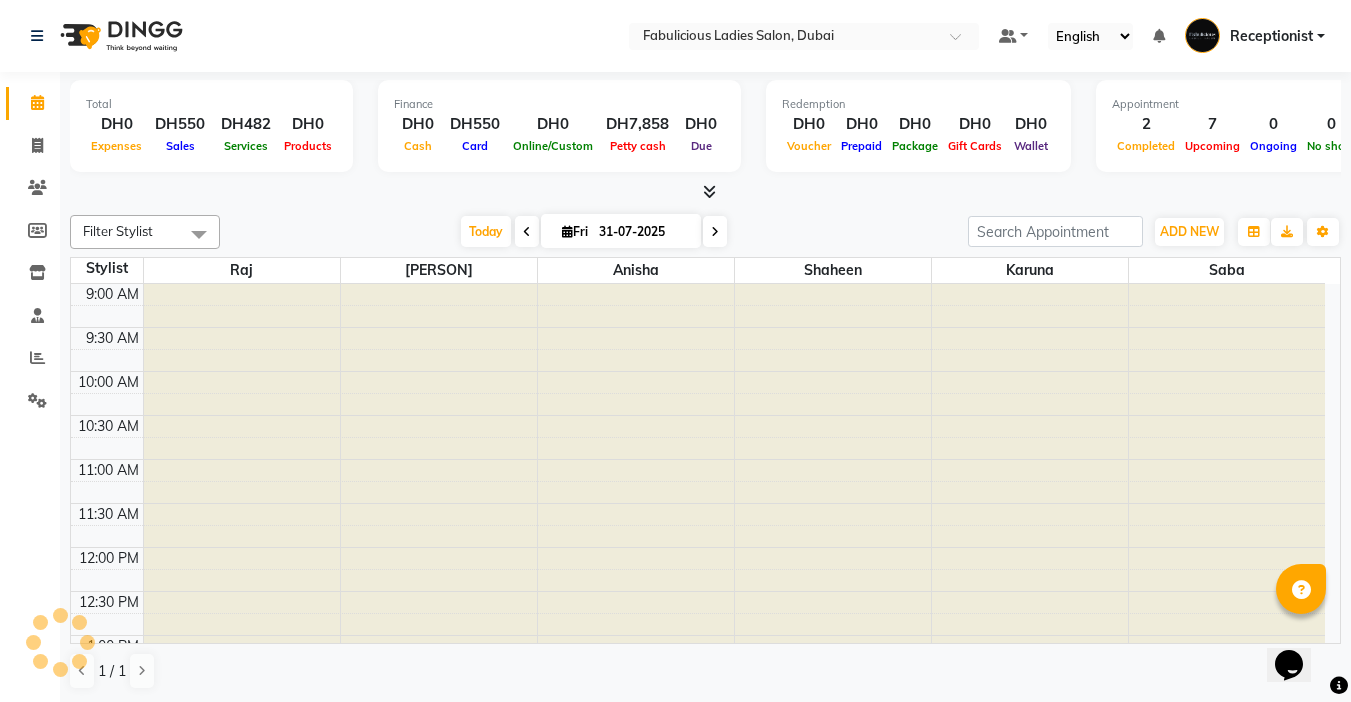 type on "01-08-2025" 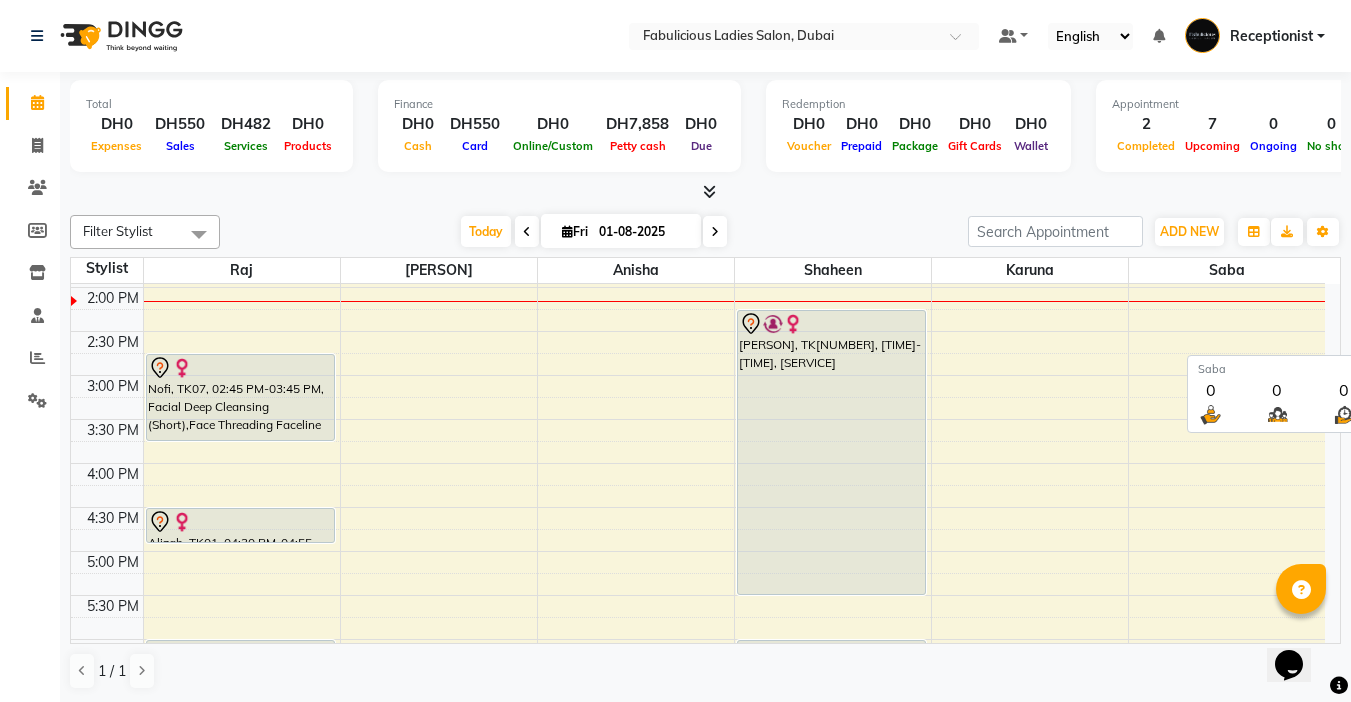 scroll, scrollTop: 441, scrollLeft: 0, axis: vertical 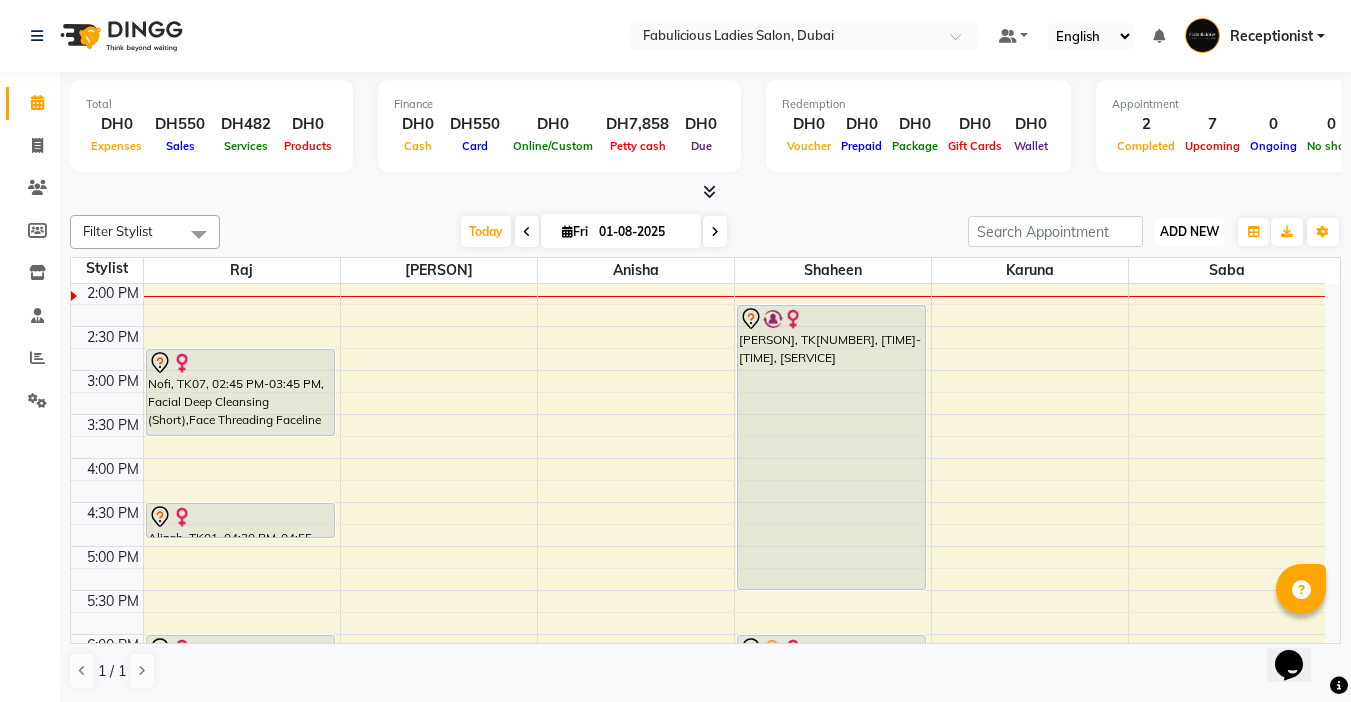 click on "ADD NEW" at bounding box center [1189, 231] 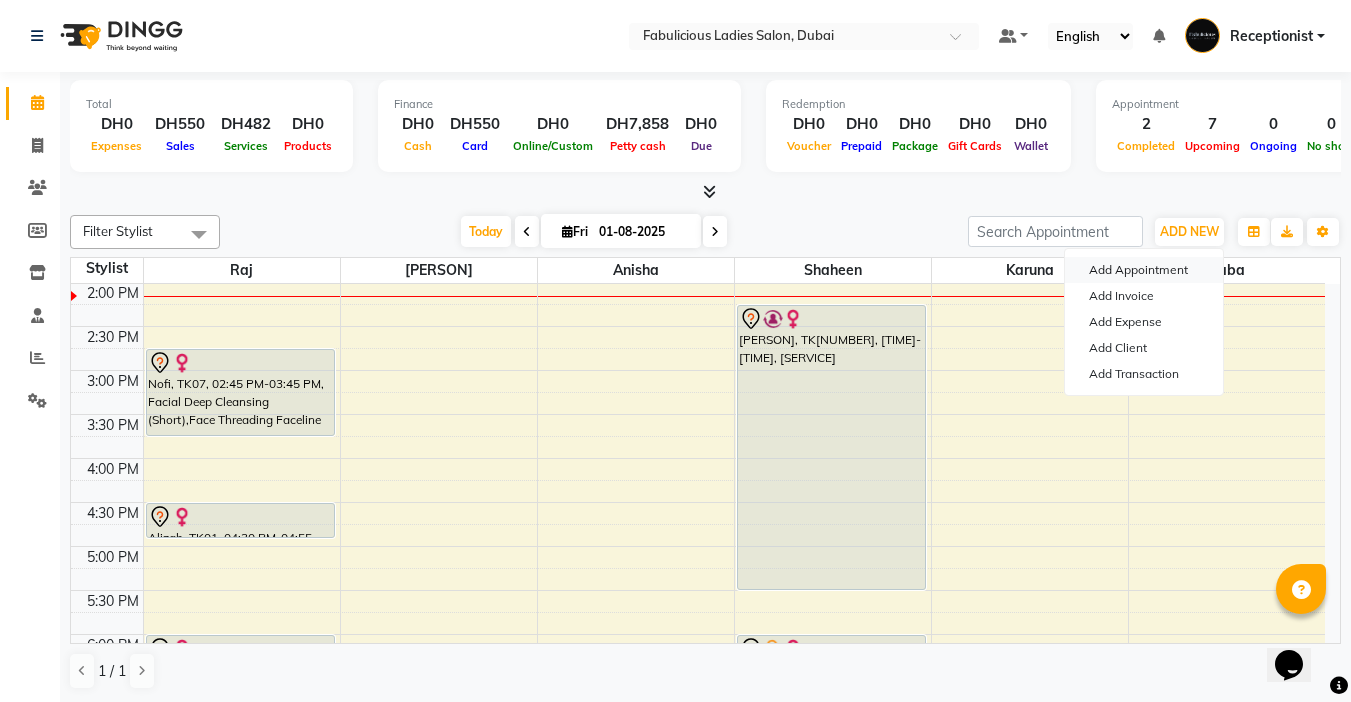 click on "Add Appointment" at bounding box center [1144, 270] 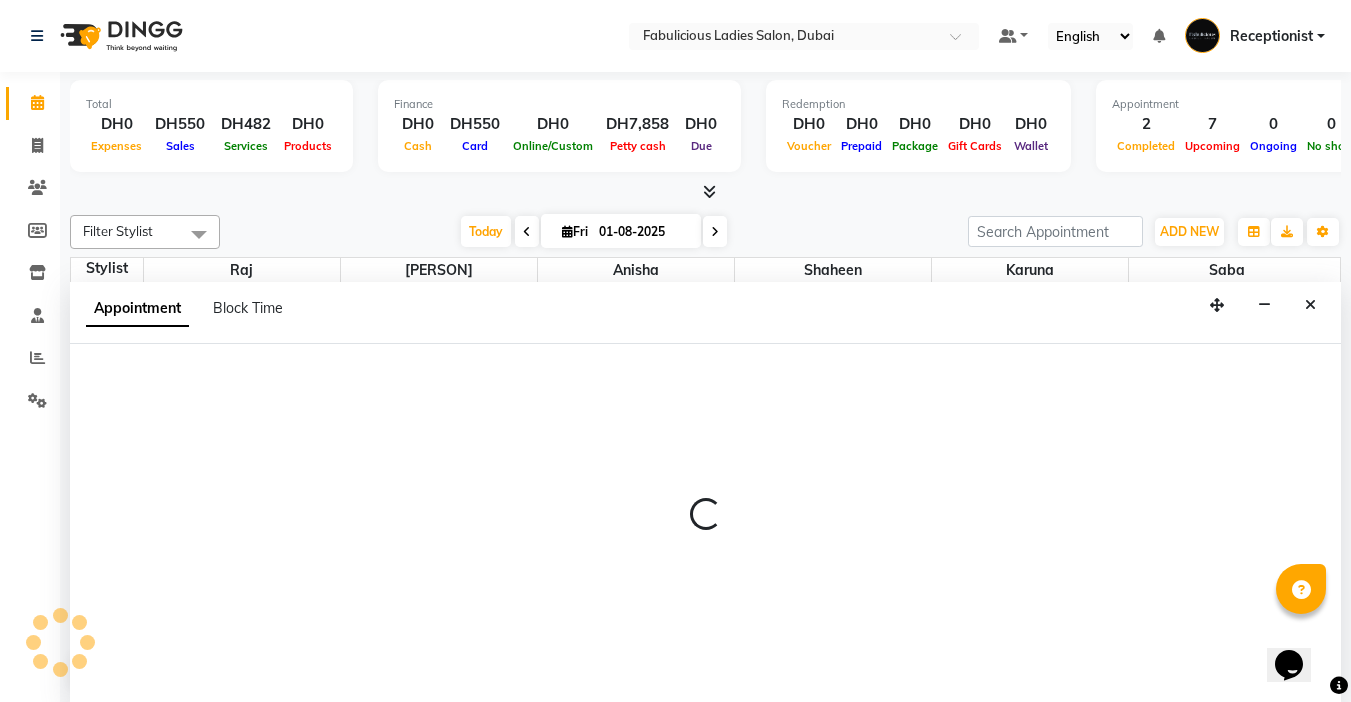 scroll, scrollTop: 1, scrollLeft: 0, axis: vertical 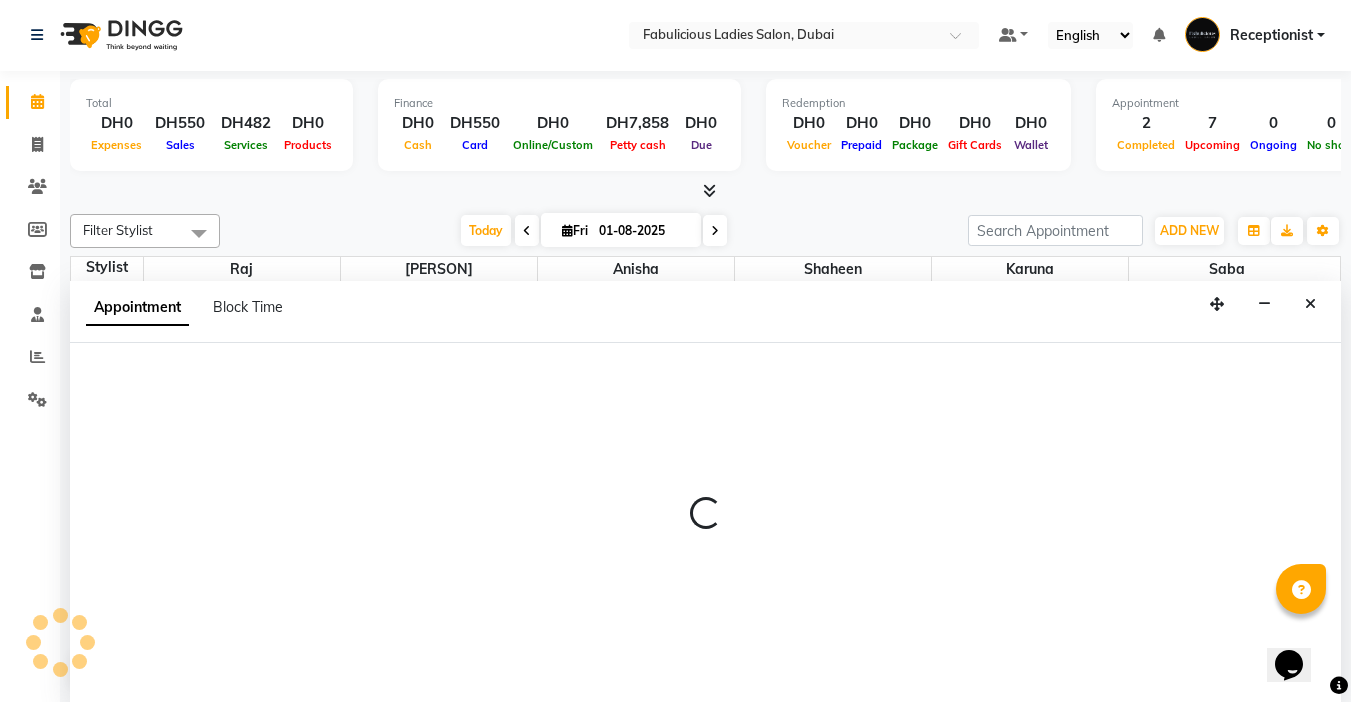 select on "600" 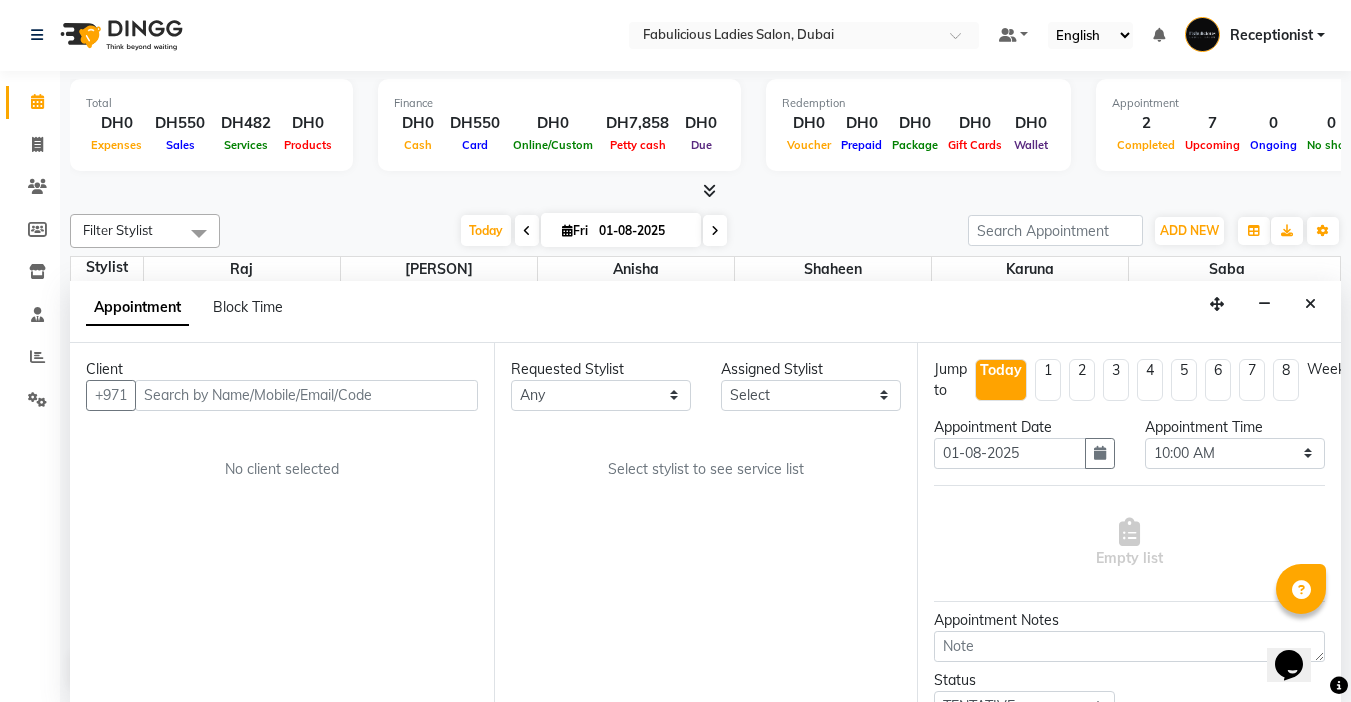 drag, startPoint x: 166, startPoint y: 462, endPoint x: 226, endPoint y: 384, distance: 98.40732 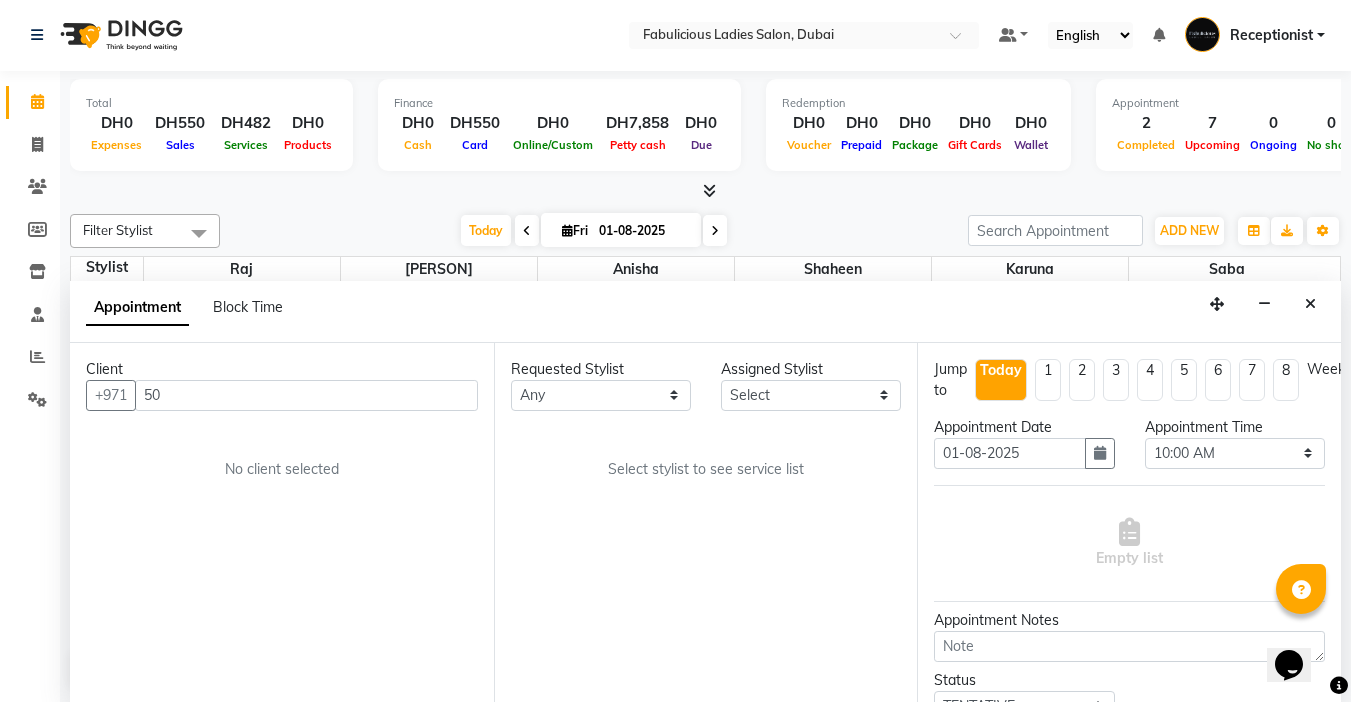 type on "5" 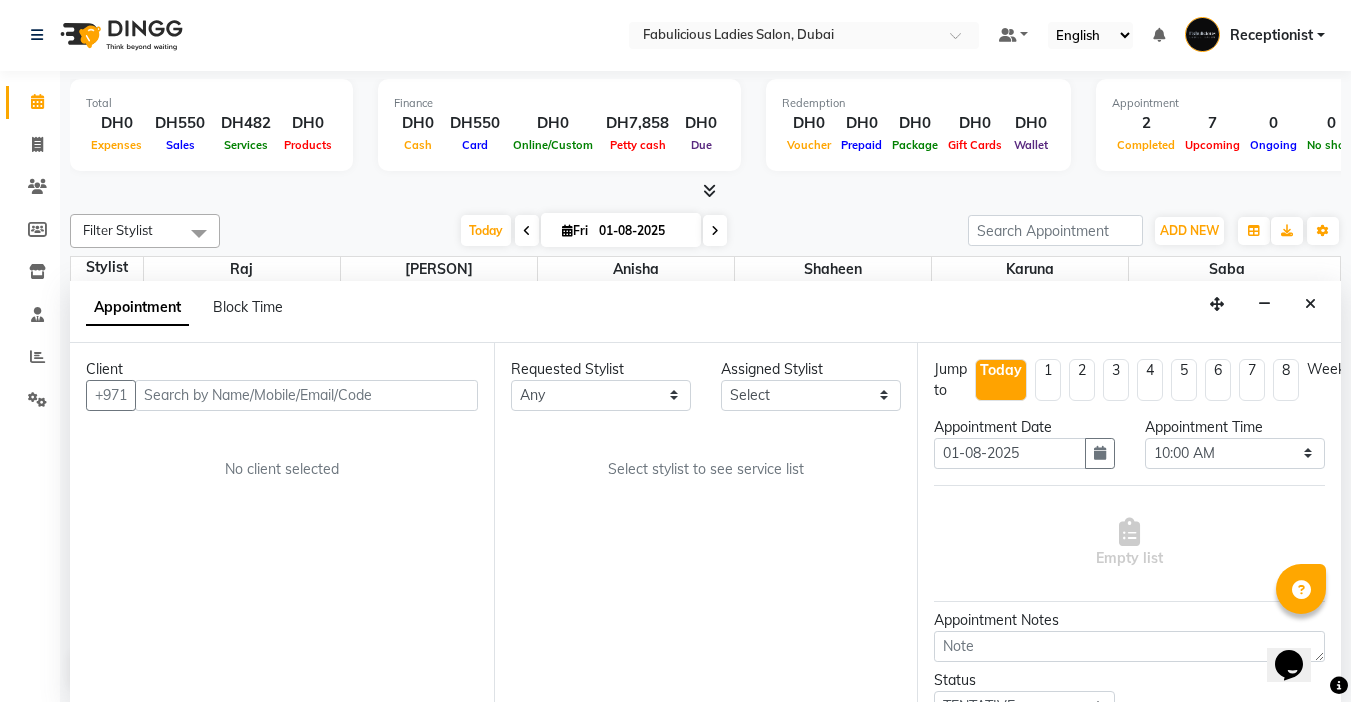 type on "2" 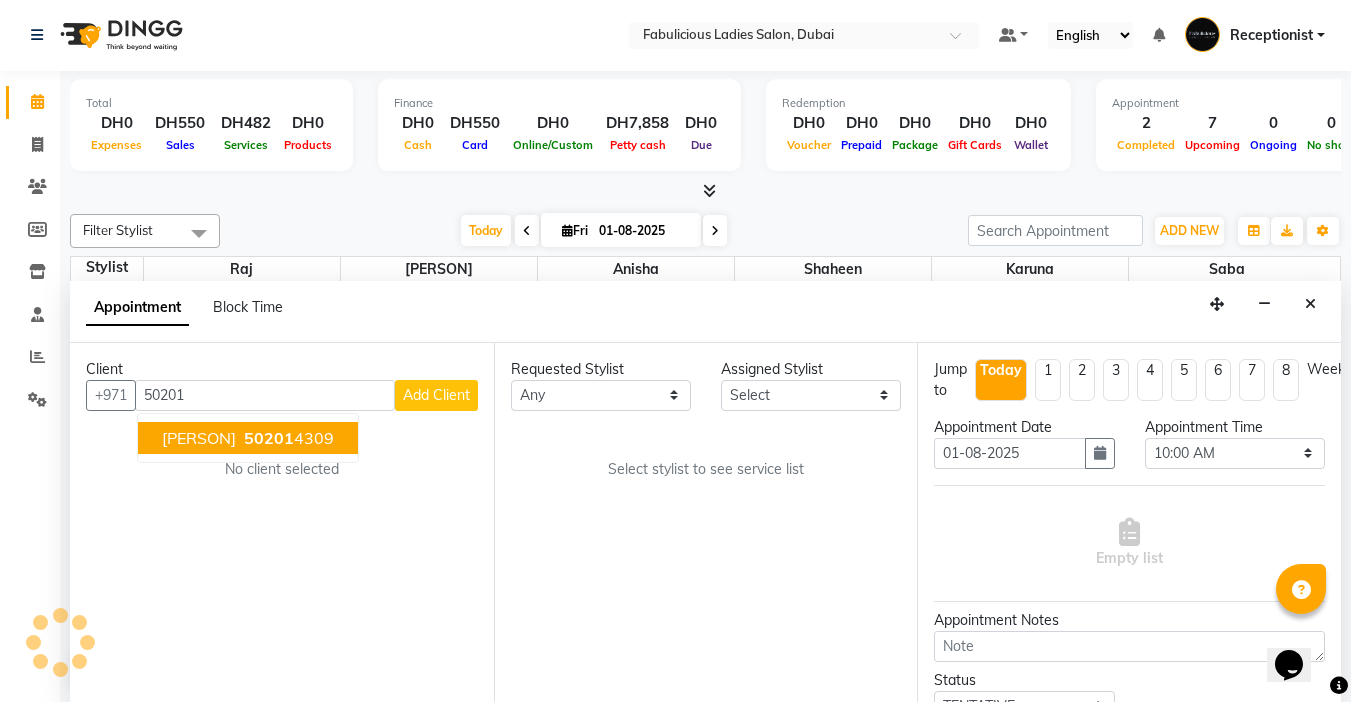 click on "[PERSON]  [NUMBER]" at bounding box center [248, 438] 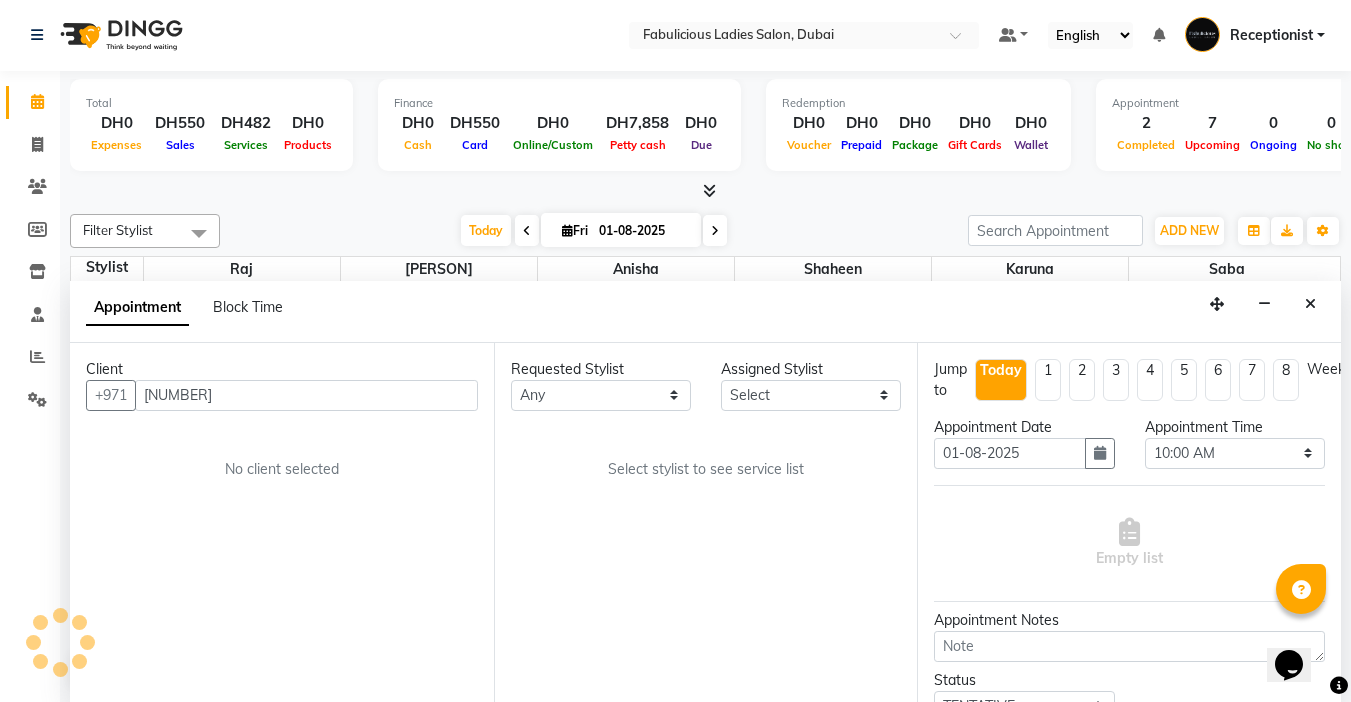 type on "[NUMBER]" 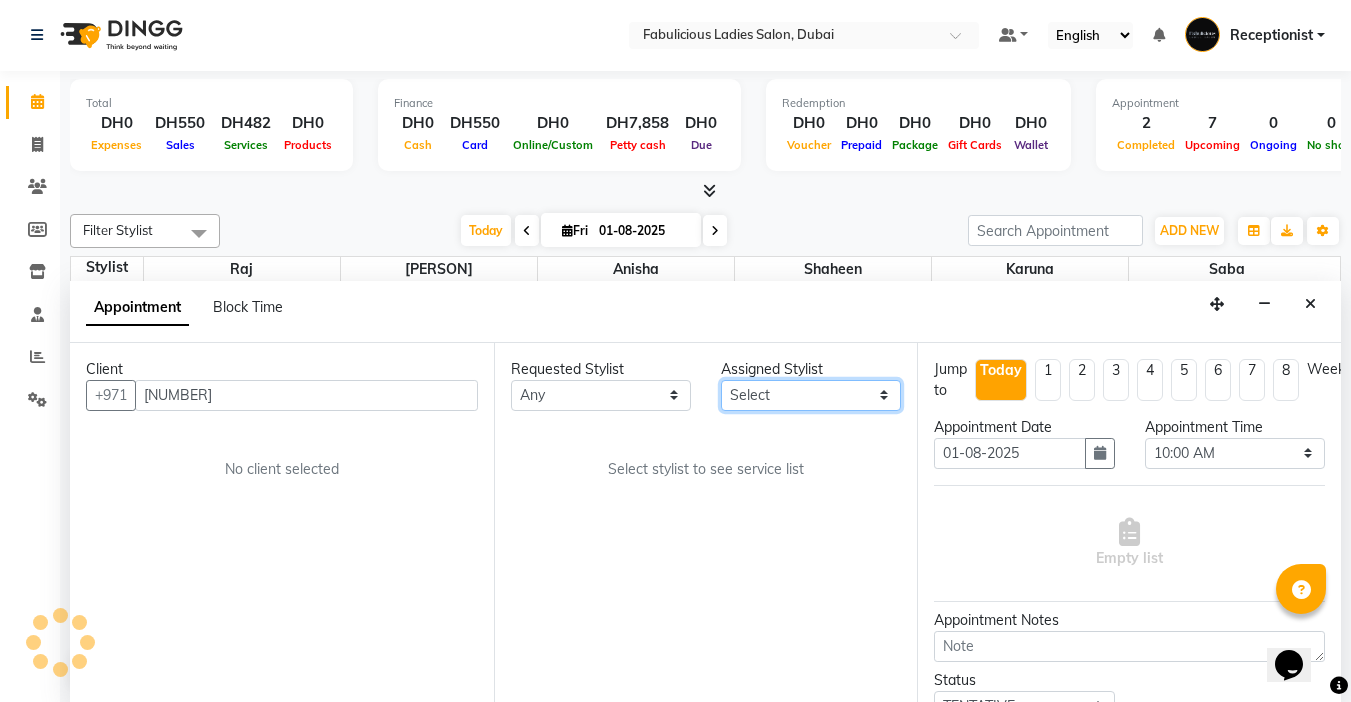 click on "Select [PERSON] [PERSON]  [PERSON] [PERSON] [PERSON] [PERSON]" at bounding box center (811, 395) 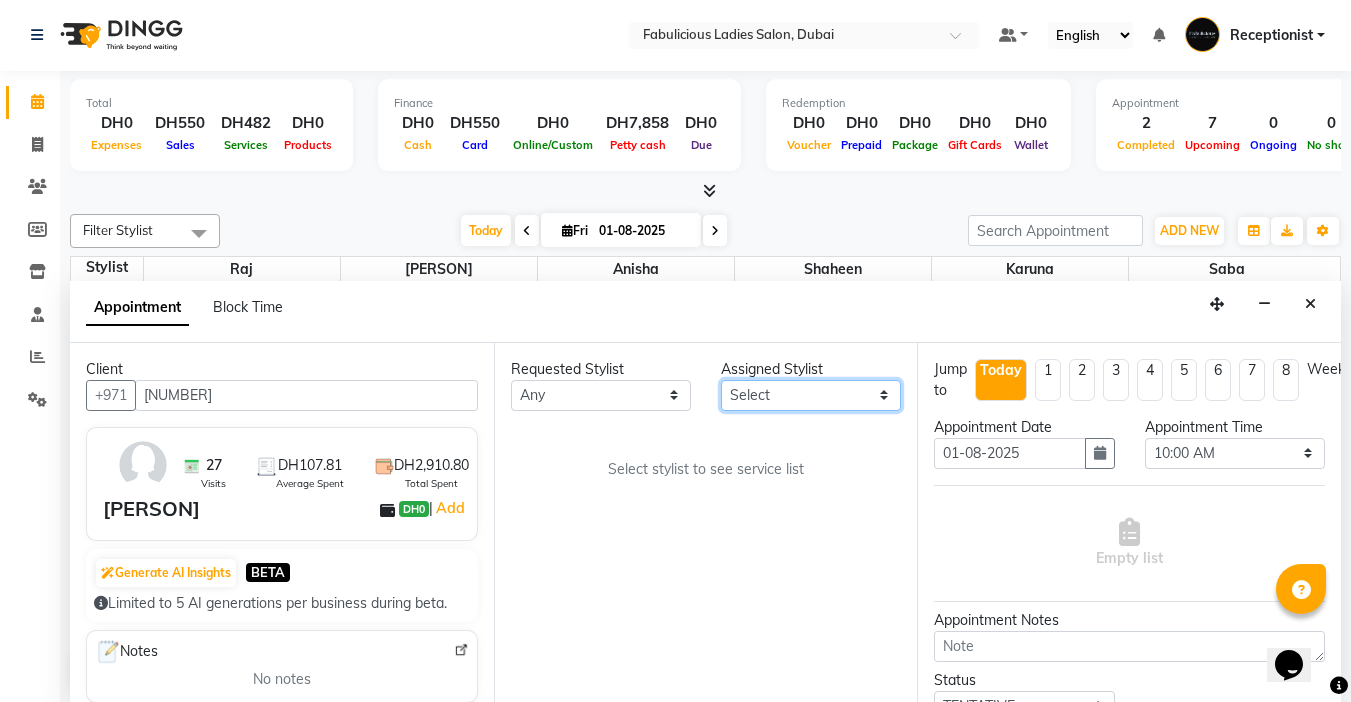 select on "[NUMBER]" 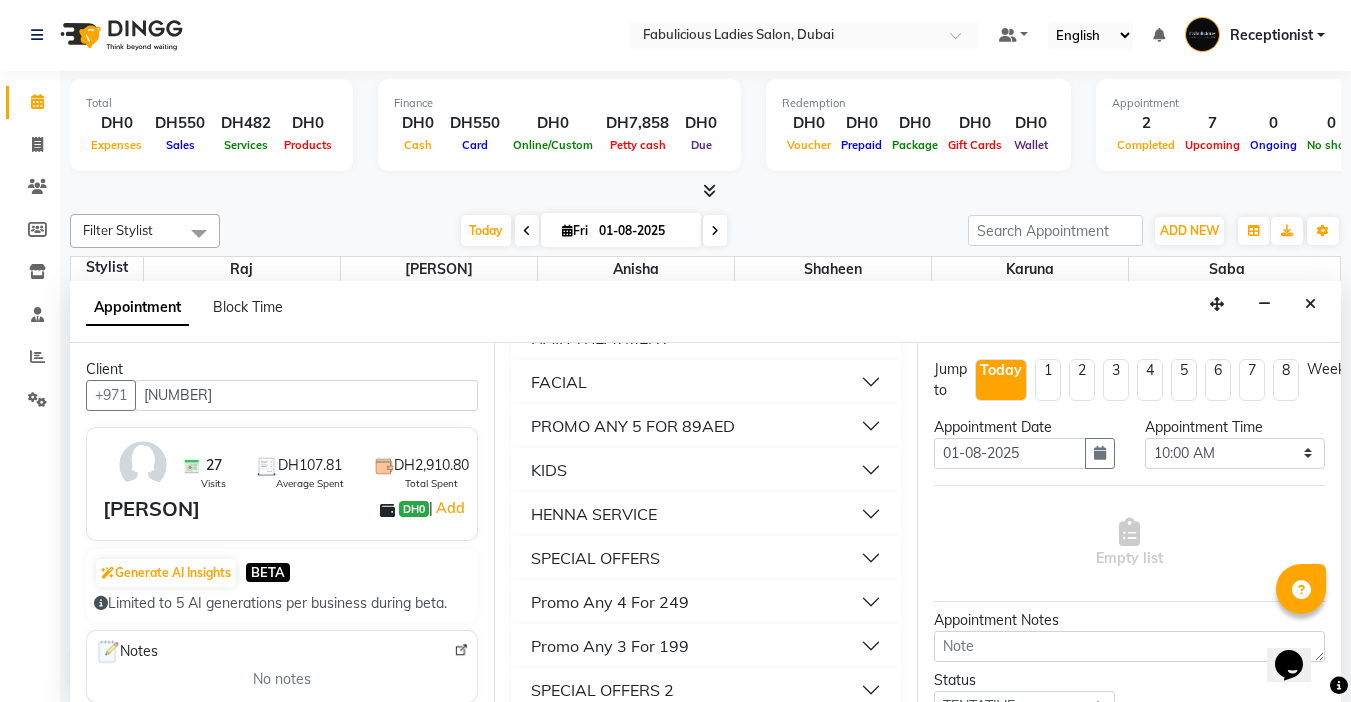 scroll, scrollTop: 1700, scrollLeft: 0, axis: vertical 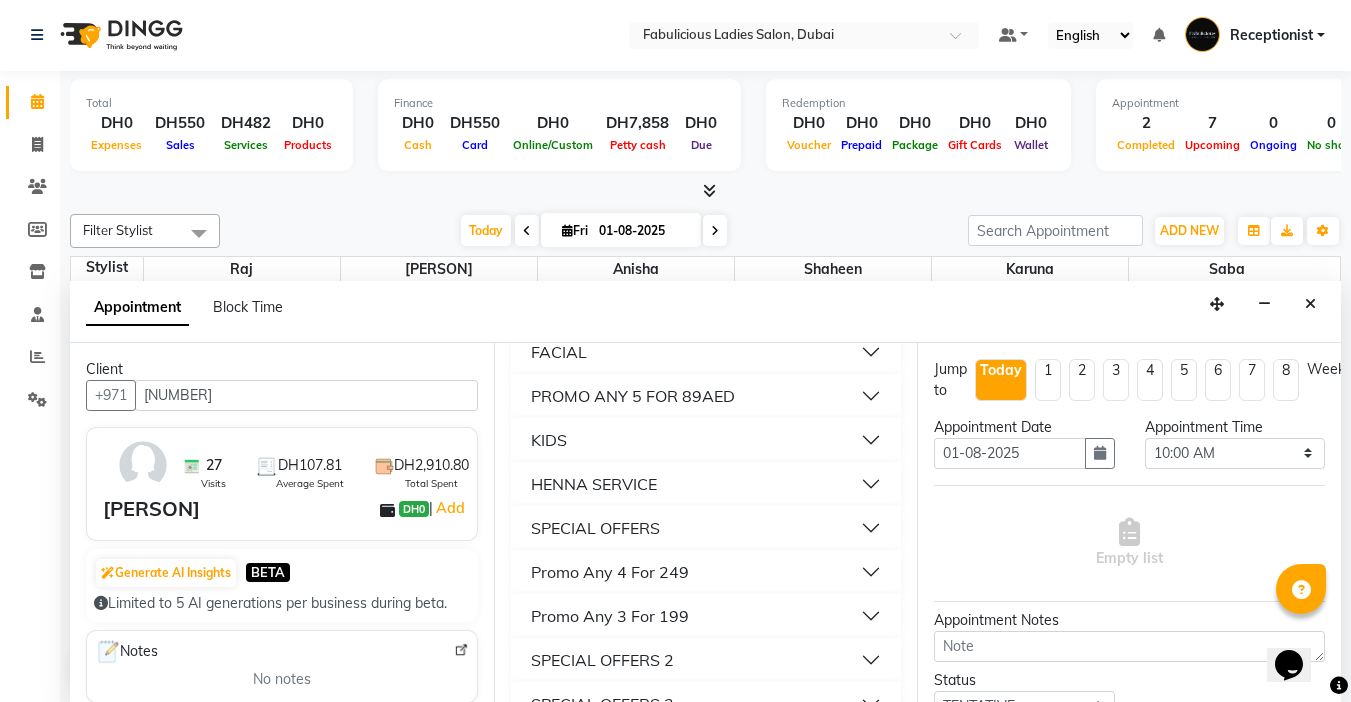 click on "SPECIAL OFFERS" at bounding box center (595, 528) 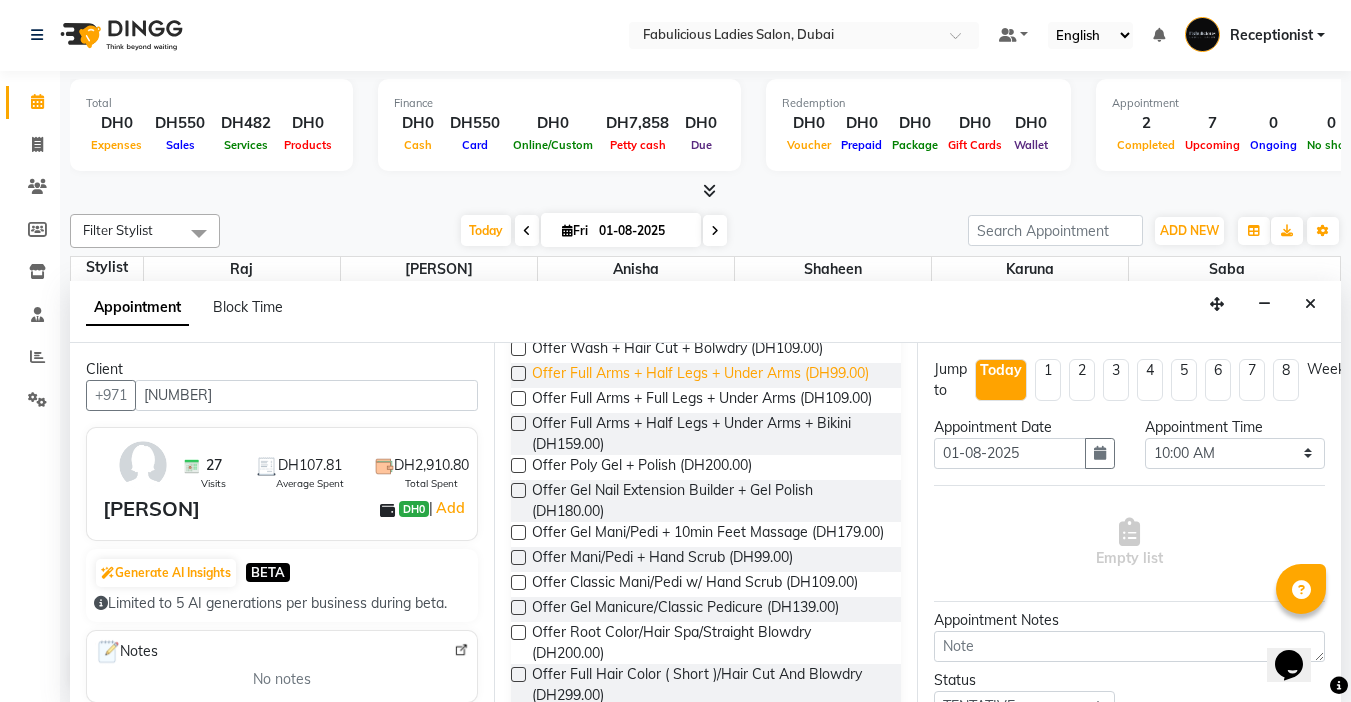 scroll, scrollTop: 2200, scrollLeft: 0, axis: vertical 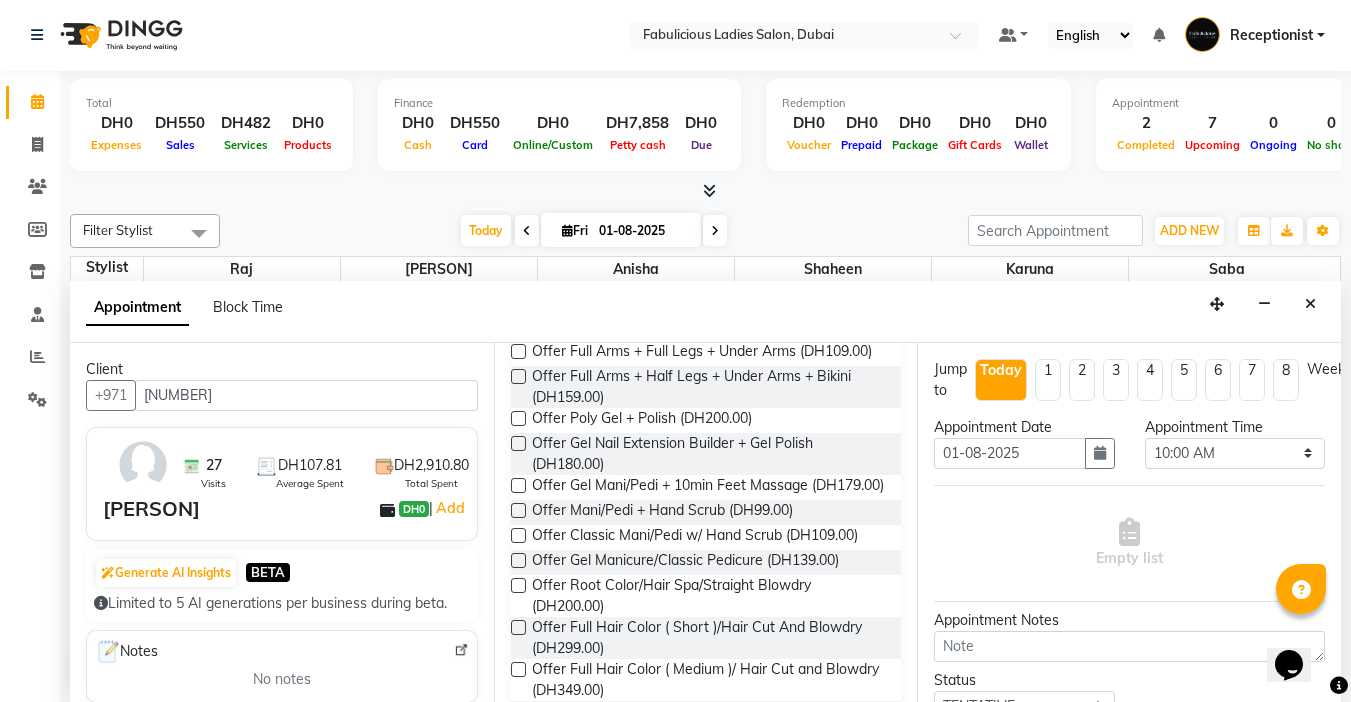 click at bounding box center [518, 326] 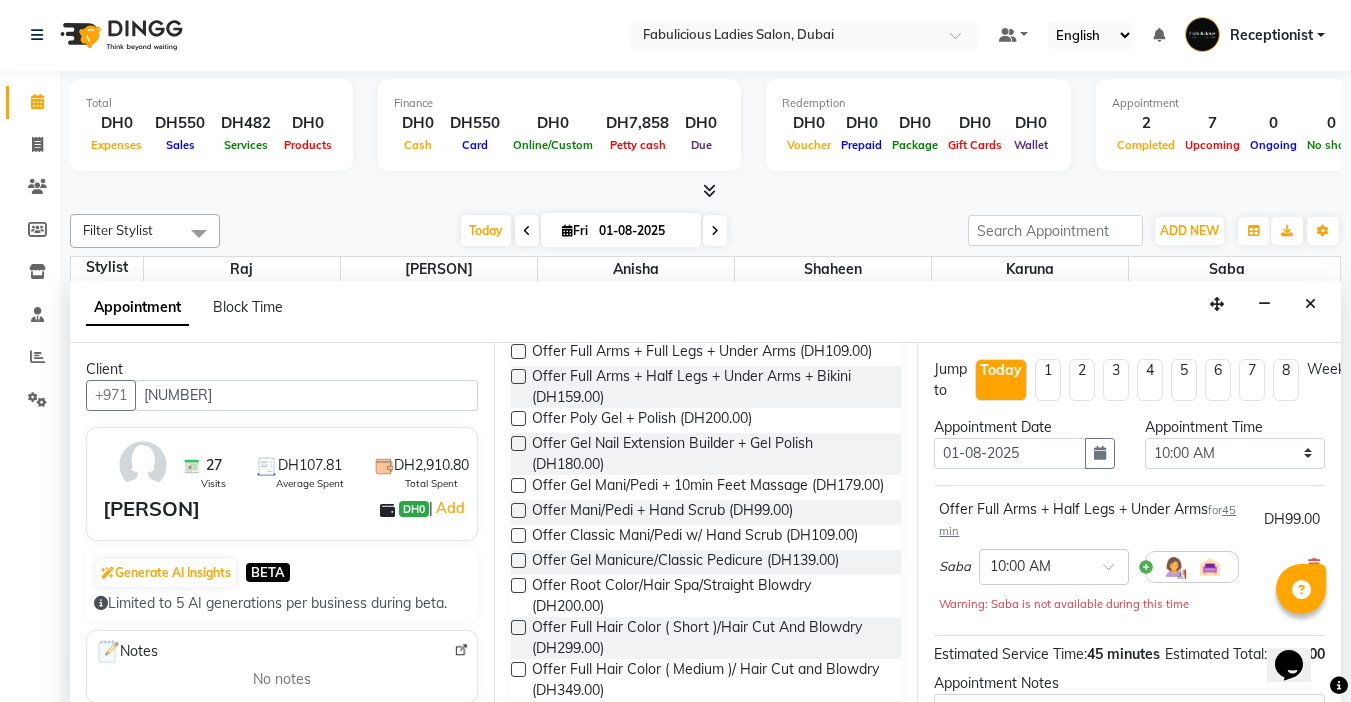 checkbox on "false" 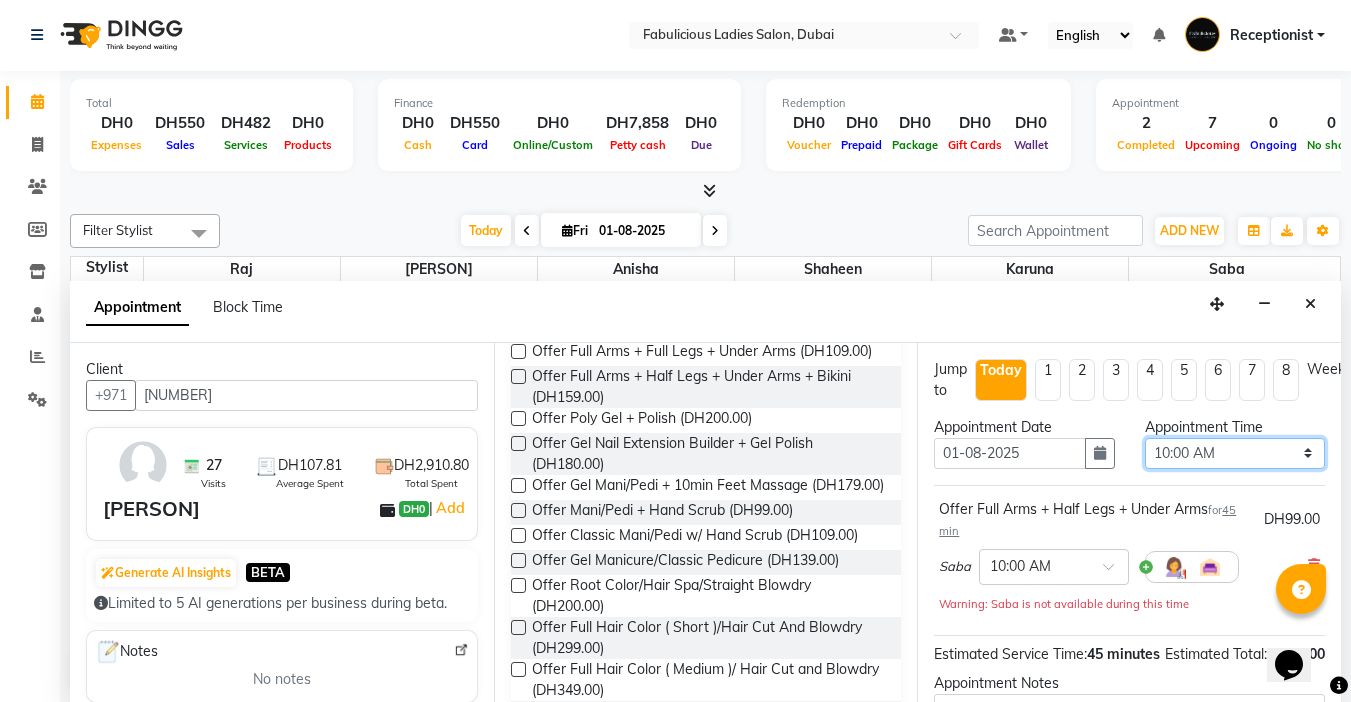click on "Select 10:00 AM 10:15 AM 10:30 AM 10:45 AM 11:00 AM 11:15 AM 11:30 AM 11:45 AM 12:00 PM 12:15 PM 12:30 PM 12:45 PM 01:00 PM 01:15 PM 01:30 PM 01:45 PM 02:00 PM 02:15 PM 02:30 PM 02:45 PM 03:00 PM 03:15 PM 03:30 PM 03:45 PM 04:00 PM 04:15 PM 04:30 PM 04:45 PM 05:00 PM 05:15 PM 05:30 PM 05:45 PM 06:00 PM 06:15 PM 06:30 PM 06:45 PM 07:00 PM 07:15 PM 07:30 PM 07:45 PM 08:00 PM 08:15 PM 08:30 PM 08:45 PM 09:00 PM 09:15 PM 09:30 PM 09:45 PM 10:00 PM 10:15 PM 10:30 PM 10:45 PM 11:00 PM 11:15 PM 11:30 PM 11:45 PM" at bounding box center [1235, 453] 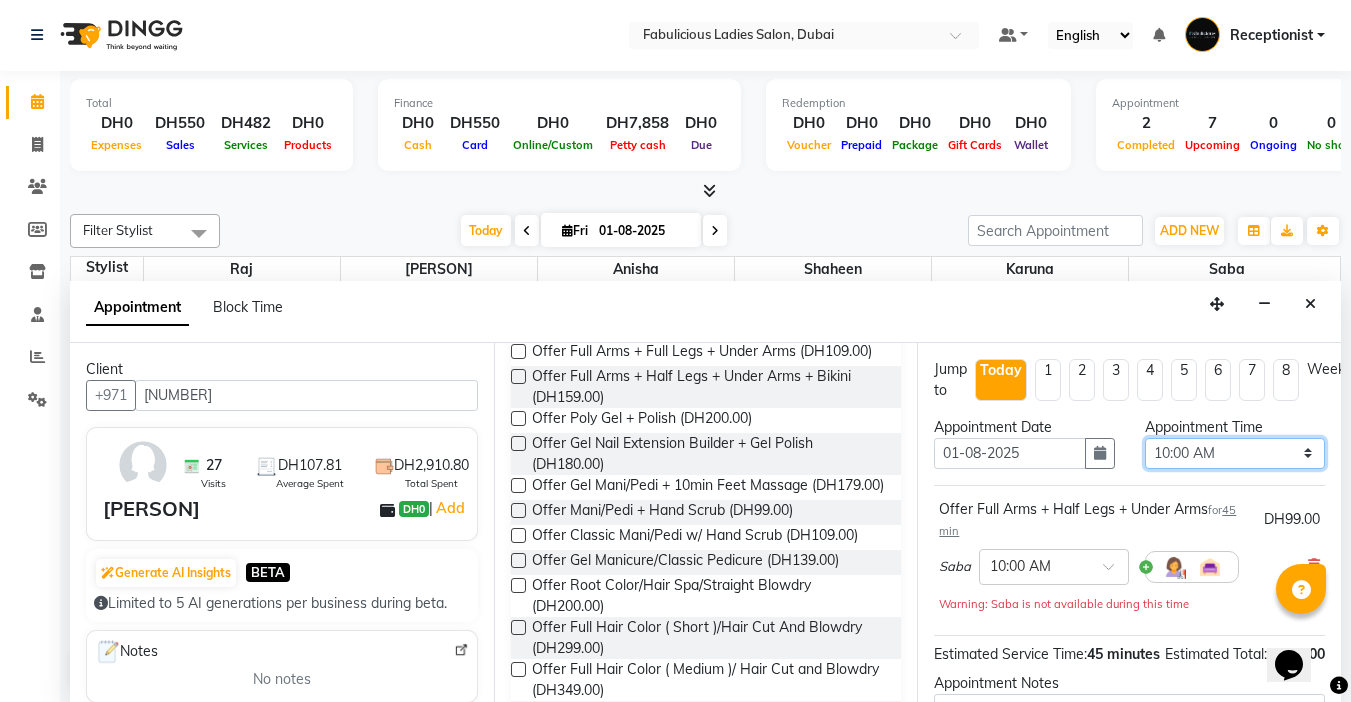 select on "825" 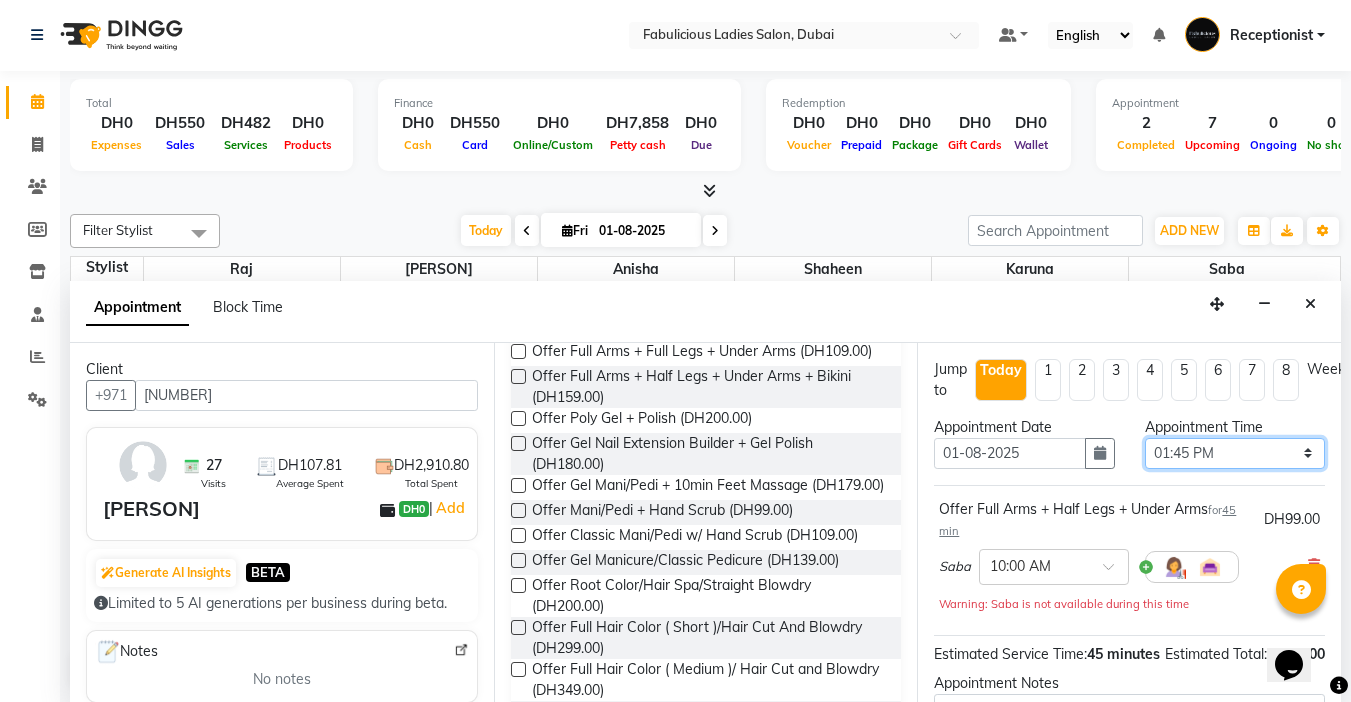 click on "Select 10:00 AM 10:15 AM 10:30 AM 10:45 AM 11:00 AM 11:15 AM 11:30 AM 11:45 AM 12:00 PM 12:15 PM 12:30 PM 12:45 PM 01:00 PM 01:15 PM 01:30 PM 01:45 PM 02:00 PM 02:15 PM 02:30 PM 02:45 PM 03:00 PM 03:15 PM 03:30 PM 03:45 PM 04:00 PM 04:15 PM 04:30 PM 04:45 PM 05:00 PM 05:15 PM 05:30 PM 05:45 PM 06:00 PM 06:15 PM 06:30 PM 06:45 PM 07:00 PM 07:15 PM 07:30 PM 07:45 PM 08:00 PM 08:15 PM 08:30 PM 08:45 PM 09:00 PM 09:15 PM 09:30 PM 09:45 PM 10:00 PM 10:15 PM 10:30 PM 10:45 PM 11:00 PM 11:15 PM 11:30 PM 11:45 PM" at bounding box center (1235, 453) 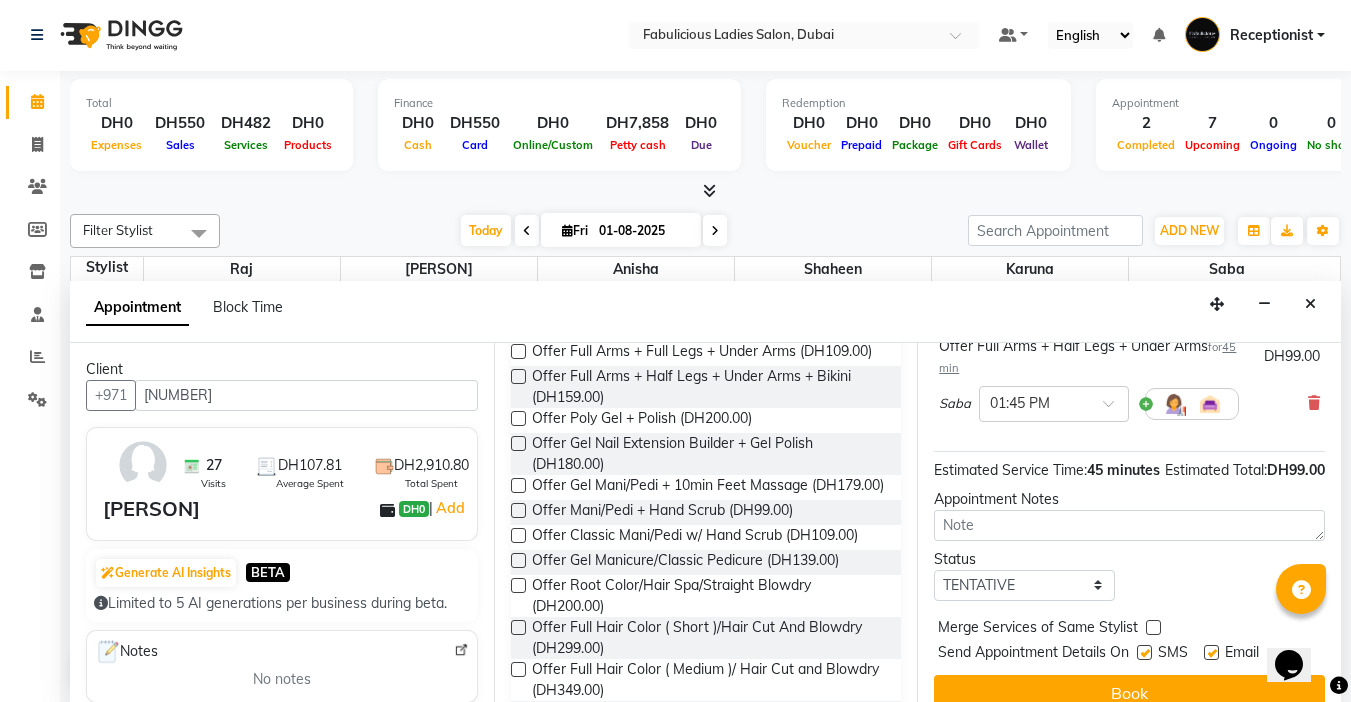 scroll, scrollTop: 224, scrollLeft: 0, axis: vertical 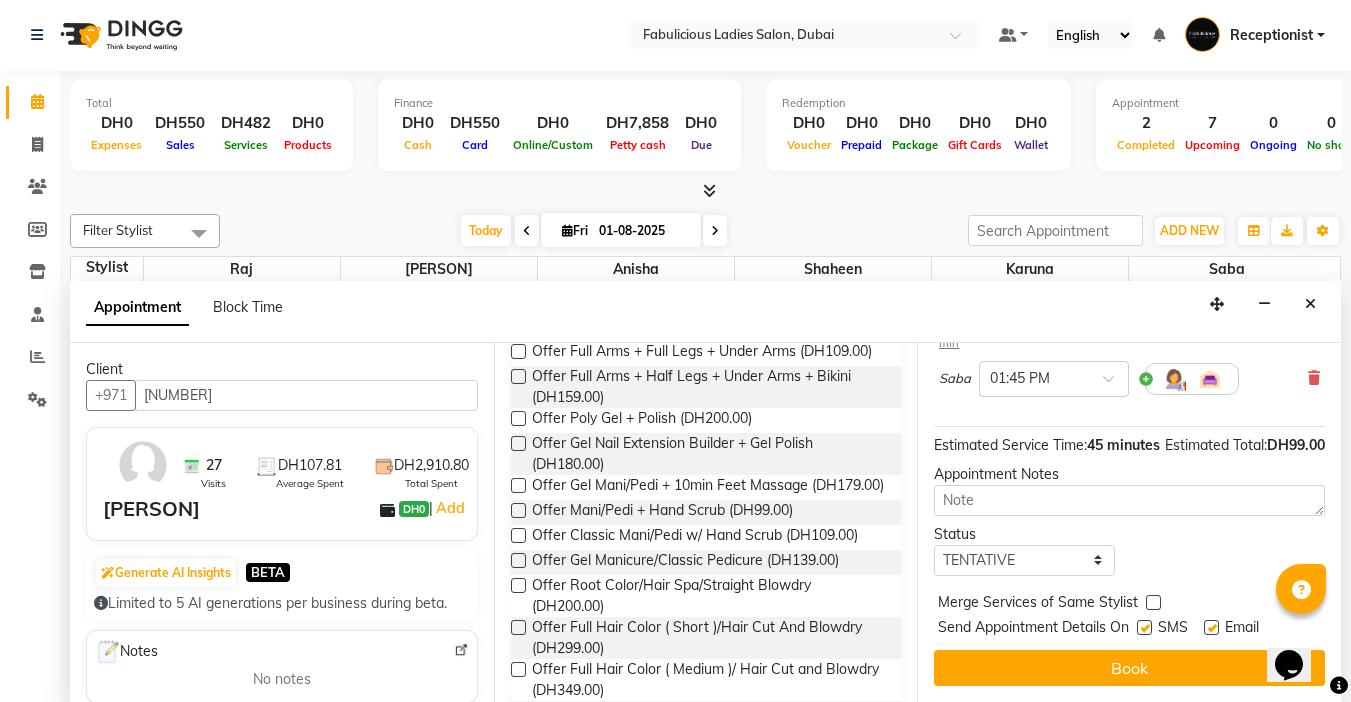click at bounding box center [1153, 602] 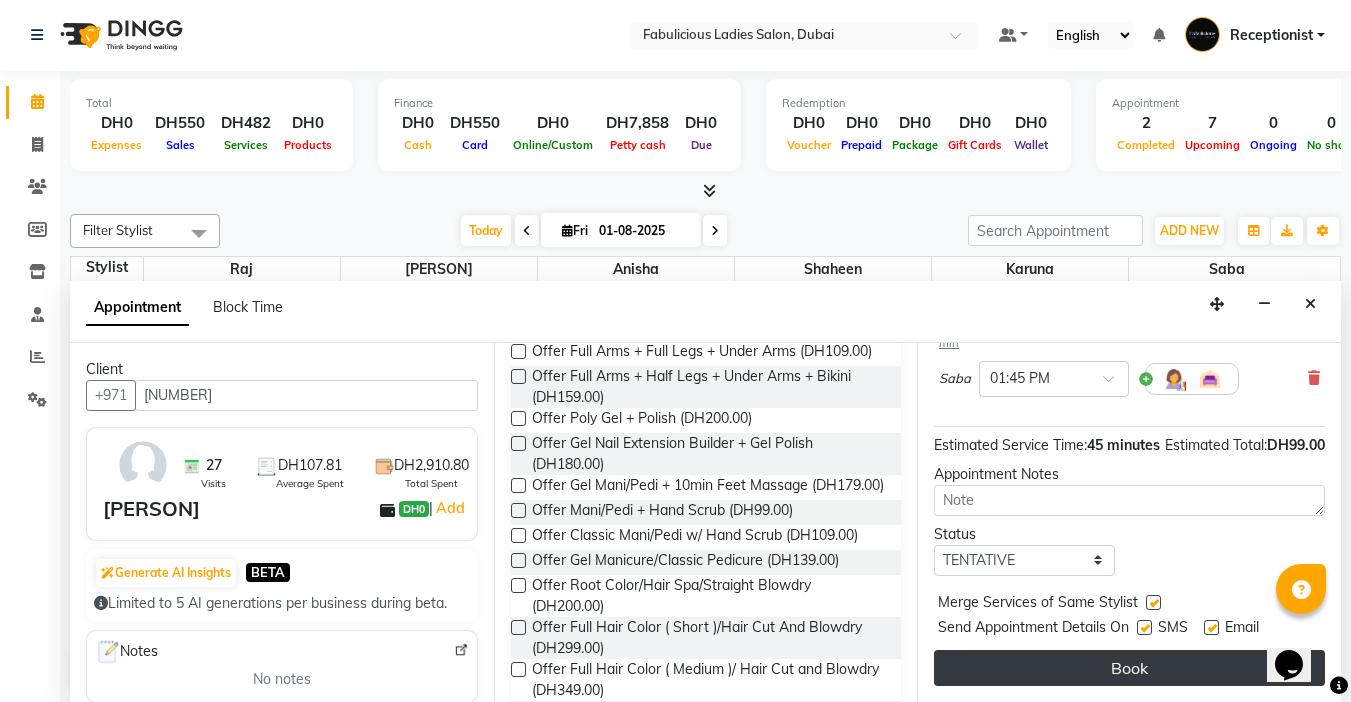 click on "Book" at bounding box center [1129, 668] 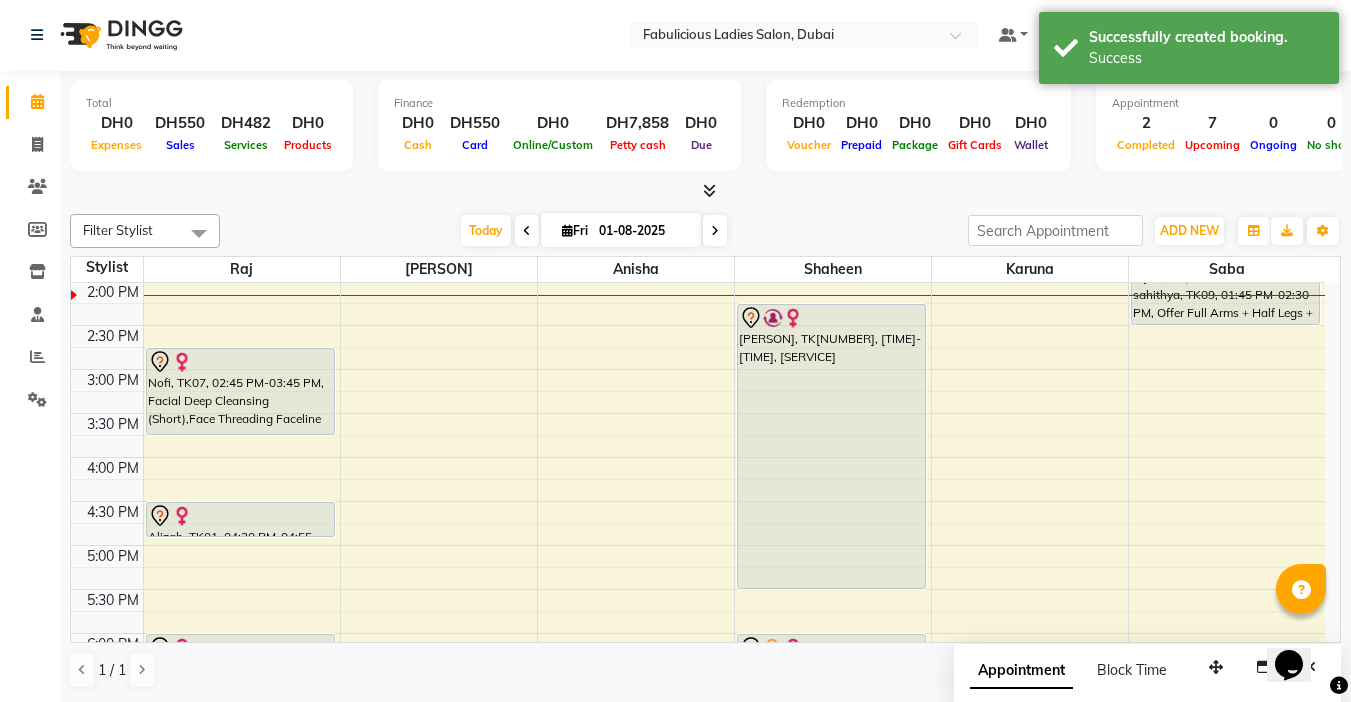 scroll, scrollTop: 0, scrollLeft: 0, axis: both 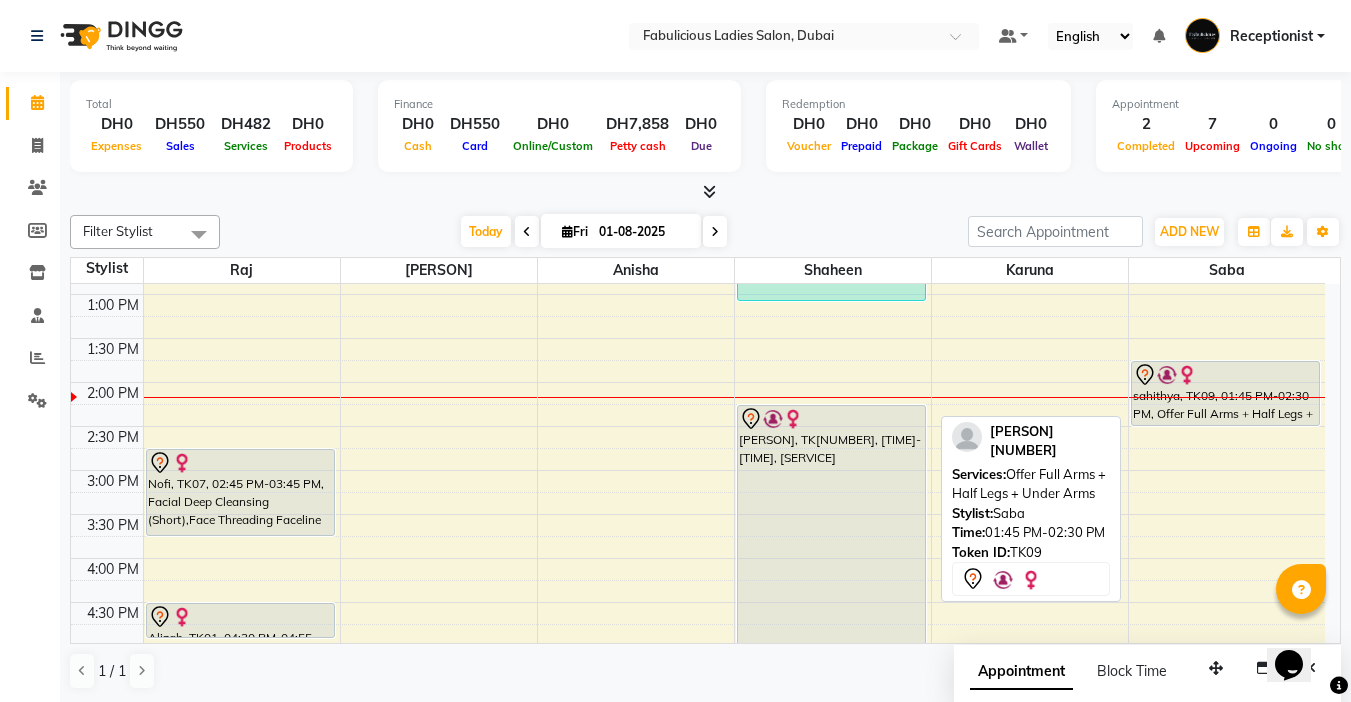 click on "[PERSON], TK[NUMBER], [TIME]-[TIME], [SERVICE],[SERVICE]             [PERSON], TK[NUMBER], [TIME]-[TIME], [SERVICE]             [PERSON], TK[NUMBER], [TIME]-[TIME], [SERVICE],[SERVICE]             [PERSON], TK[NUMBER], [TIME]-[TIME], [SERVICE],[SERVICE],[SERVICE]     [PERSON], TK[NUMBER], [TIME]-[TIME], [SERVICE]     [PERSON], TK[NUMBER], [TIME]-[TIME], [SERVICE],[SERVICE]             [PERSON], TK[NUMBER], [TIME]-[TIME], [SERVICE]             [PERSON], TK[NUMBER], [TIME]-[TIME], [SERVICE]             [PERSON], TK[NUMBER], [TIME]-[TIME], [SERVICE]             [PERSON], TK[NUMBER], [TIME]-[TIME], [SERVICE]" at bounding box center [698, 602] 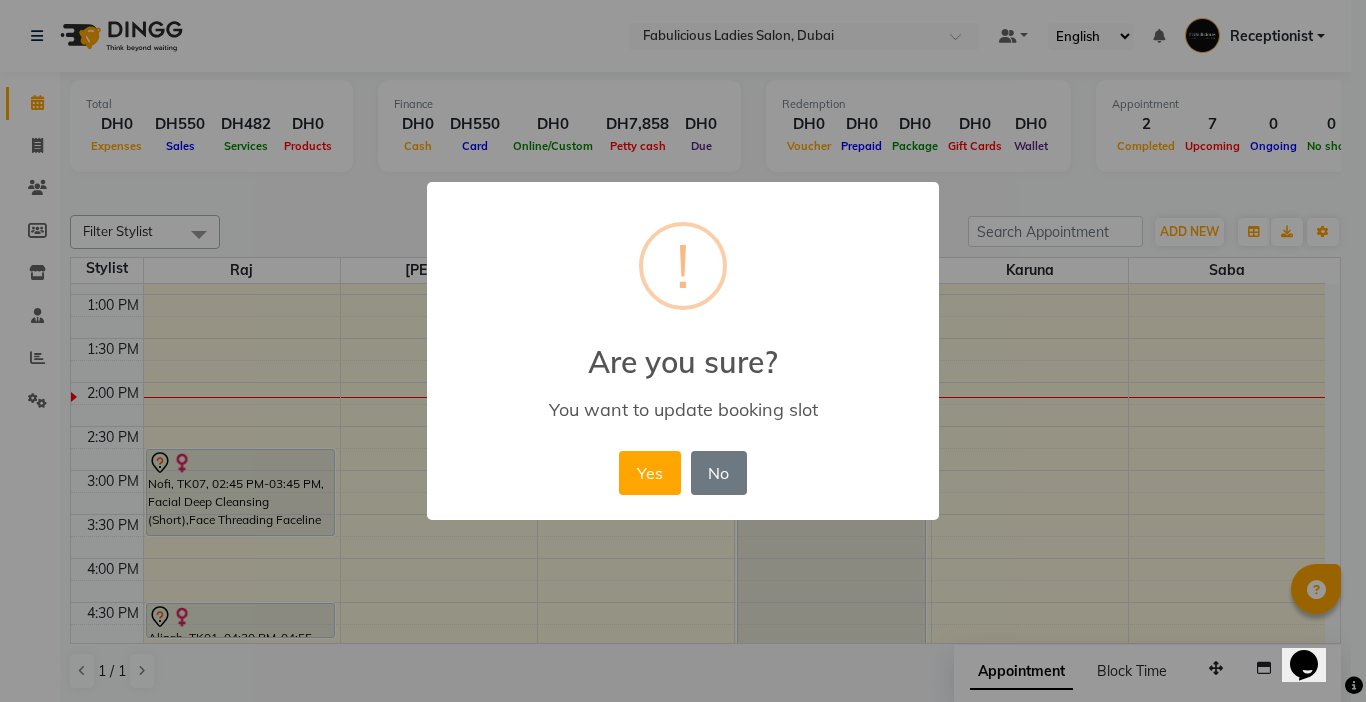 click on "× ! Are you sure? You want to update booking slot Yes No No" at bounding box center [683, 351] 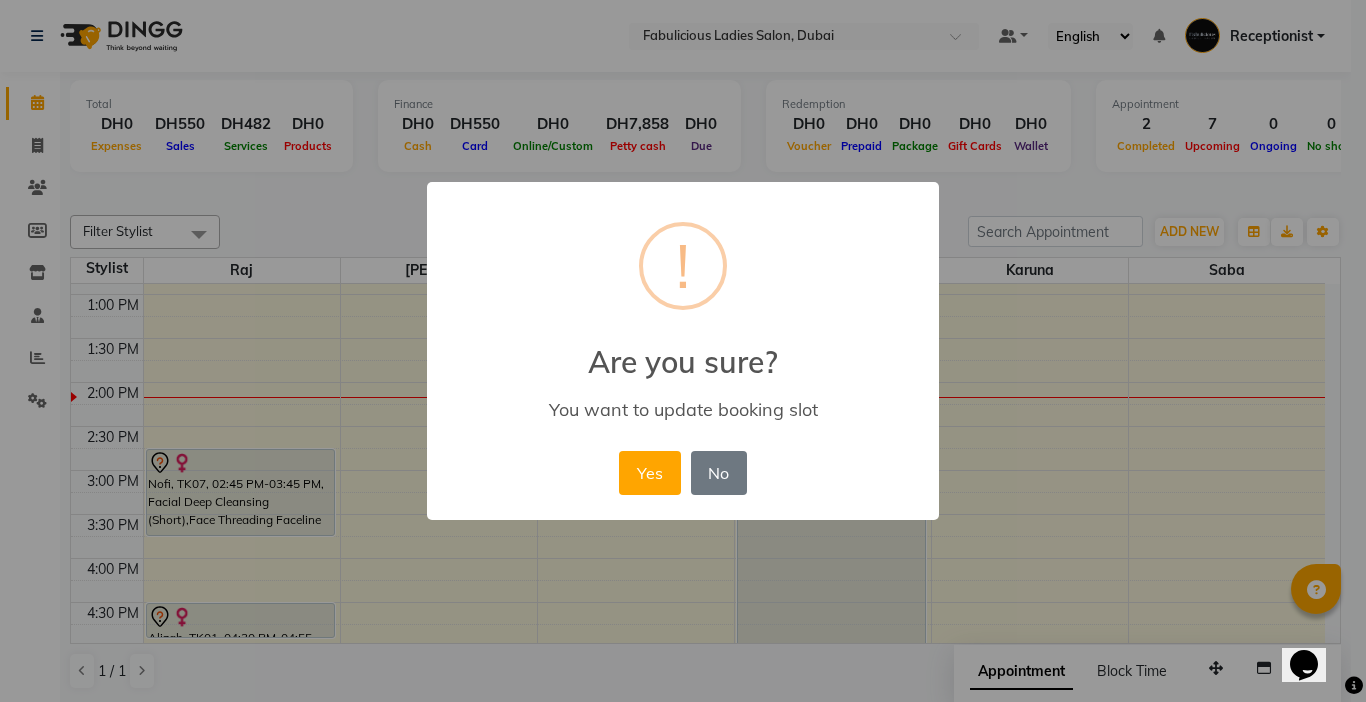 click on "× ! Are you sure? You want to update booking slot Yes No No" at bounding box center (683, 351) 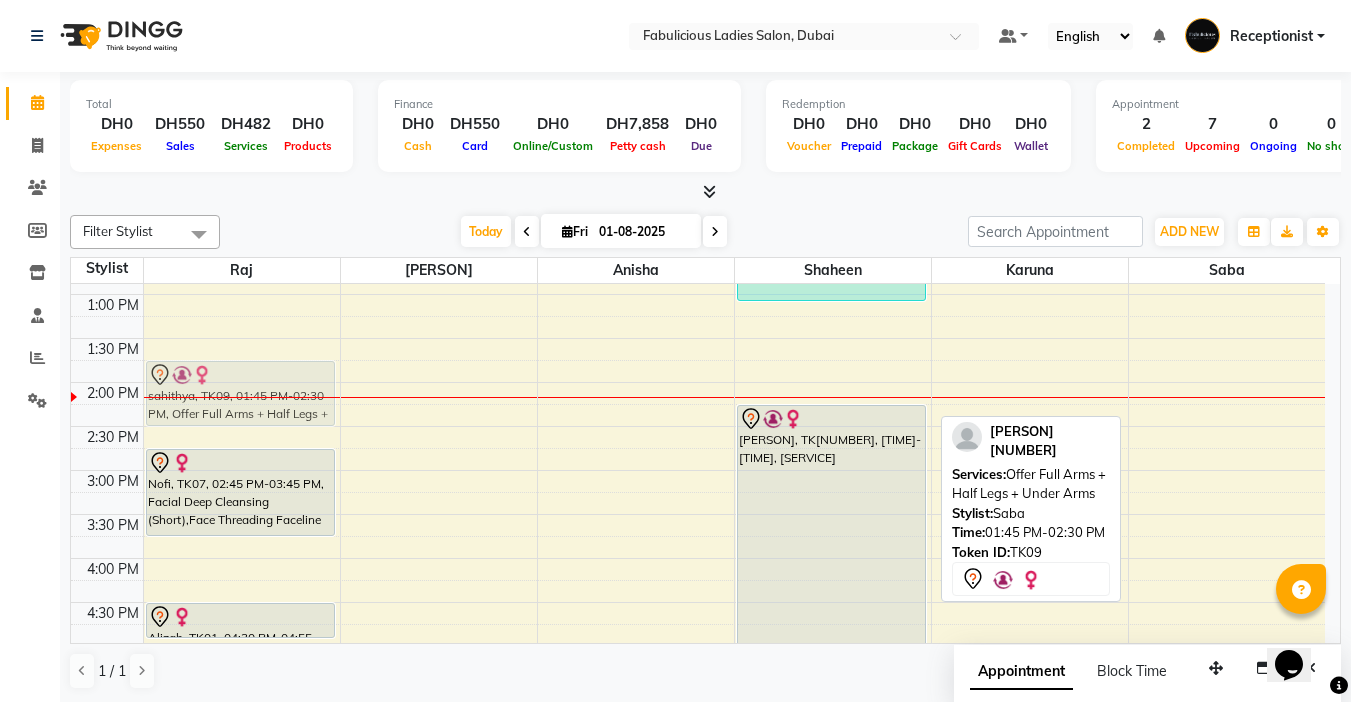 drag, startPoint x: 1200, startPoint y: 364, endPoint x: 154, endPoint y: 365, distance: 1046.0005 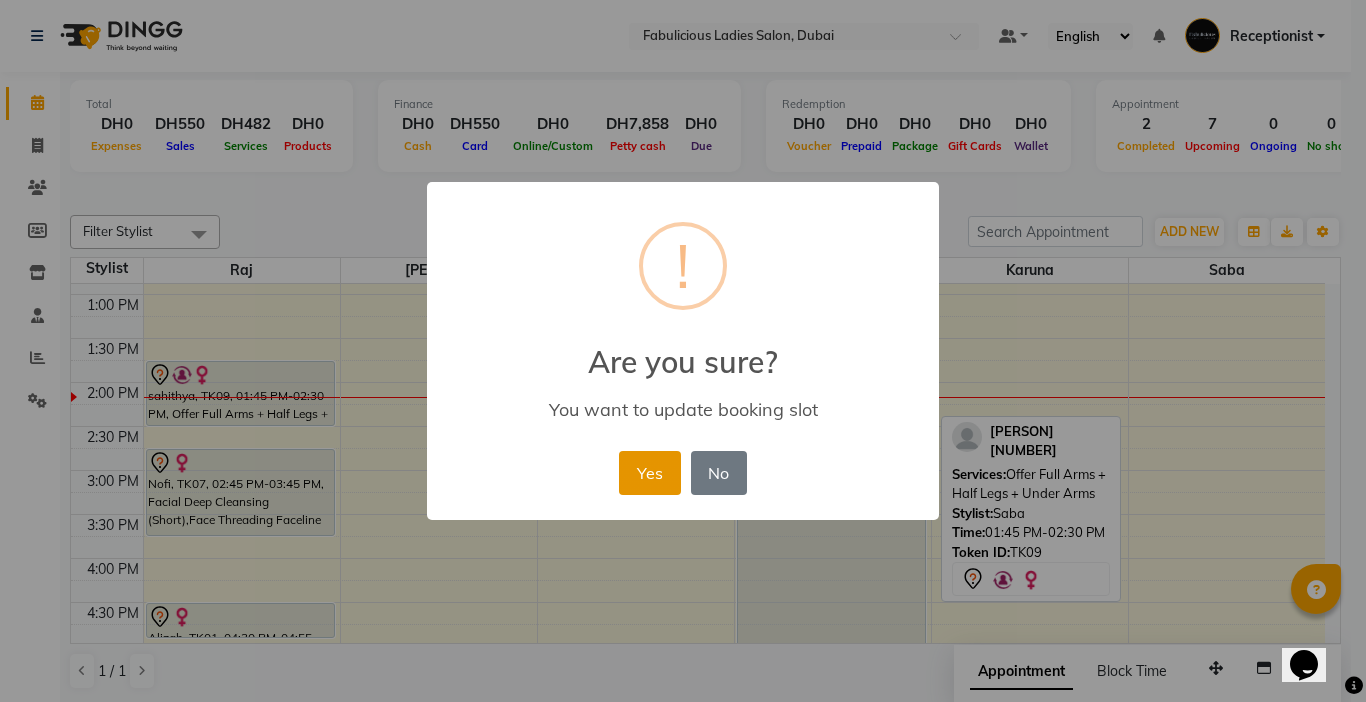 click on "Yes" at bounding box center [649, 473] 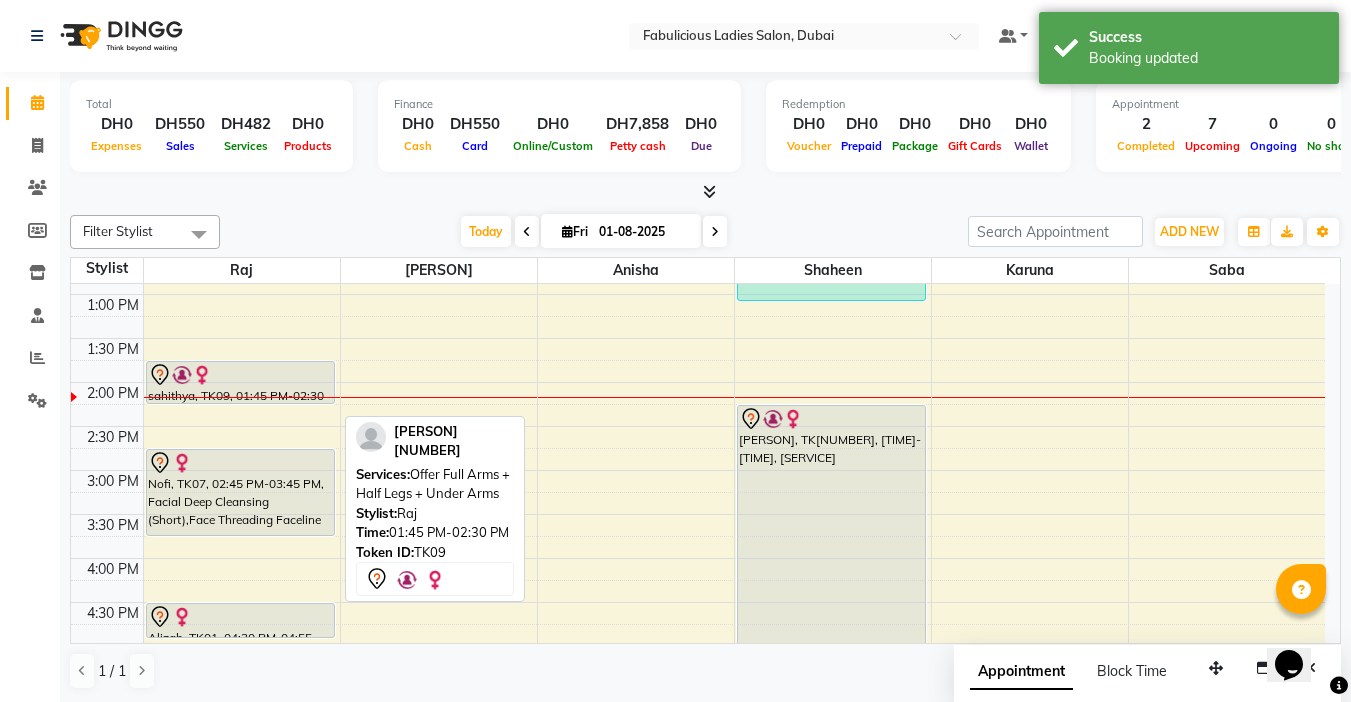 drag, startPoint x: 176, startPoint y: 423, endPoint x: 189, endPoint y: 396, distance: 29.966648 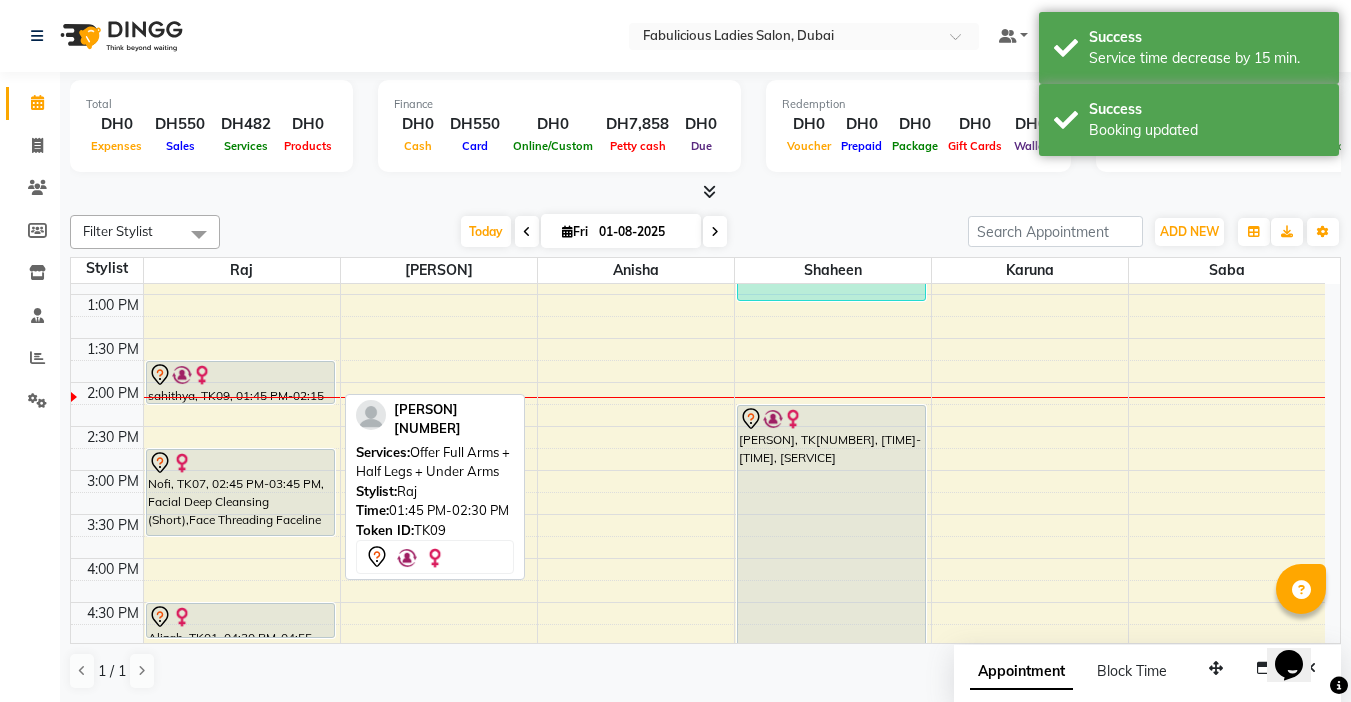 click at bounding box center (240, 375) 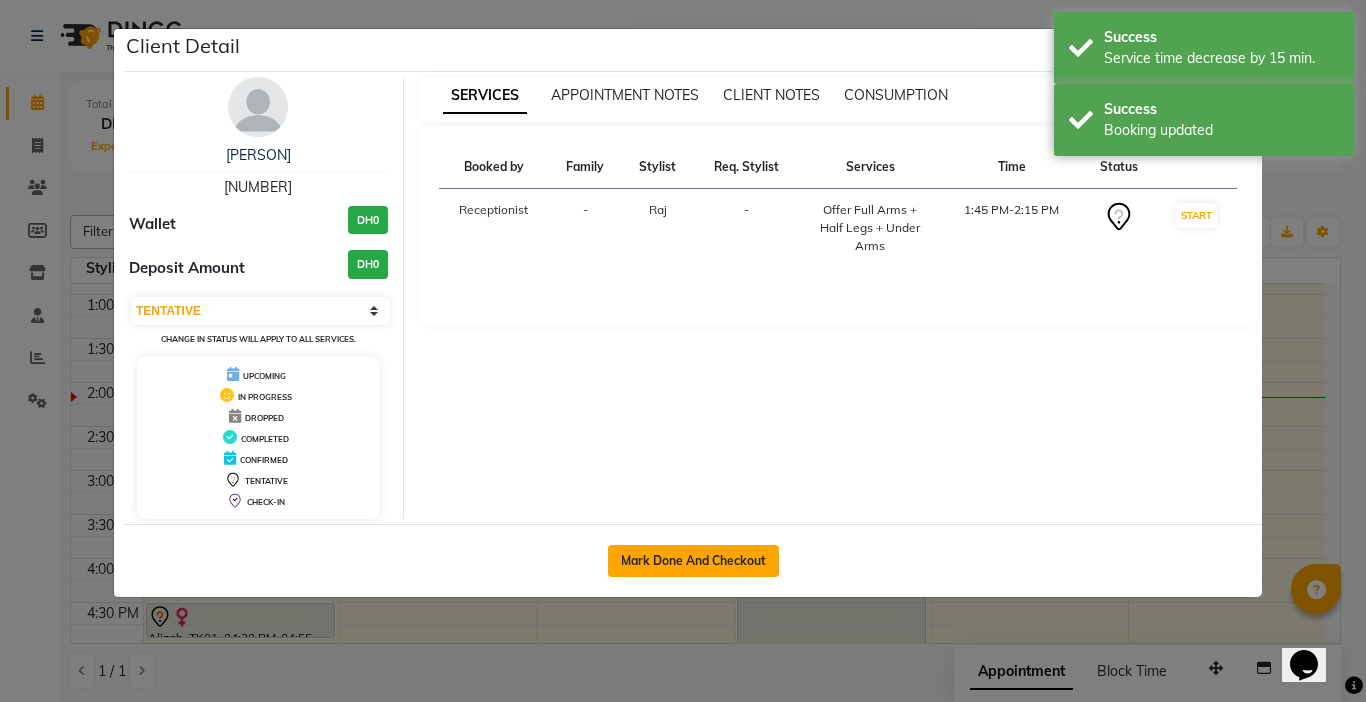 click on "Mark Done And Checkout" 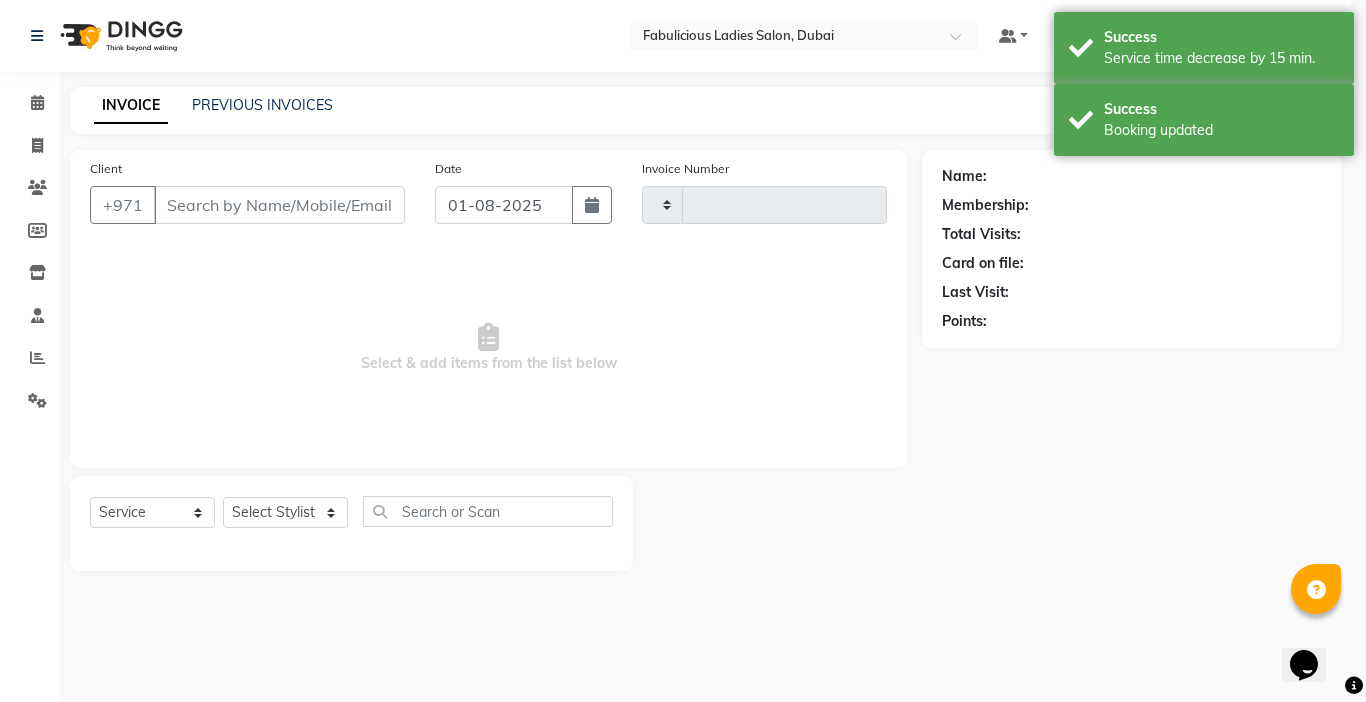 type on "1648" 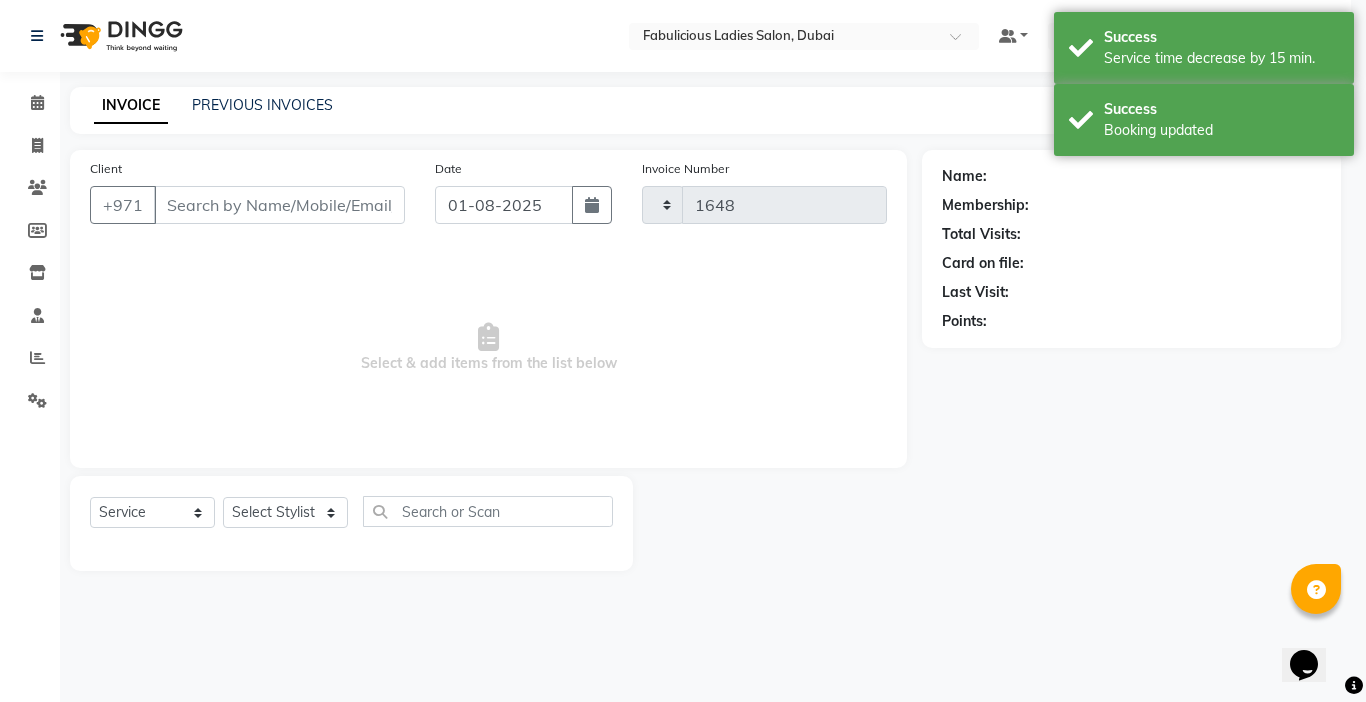 select on "738" 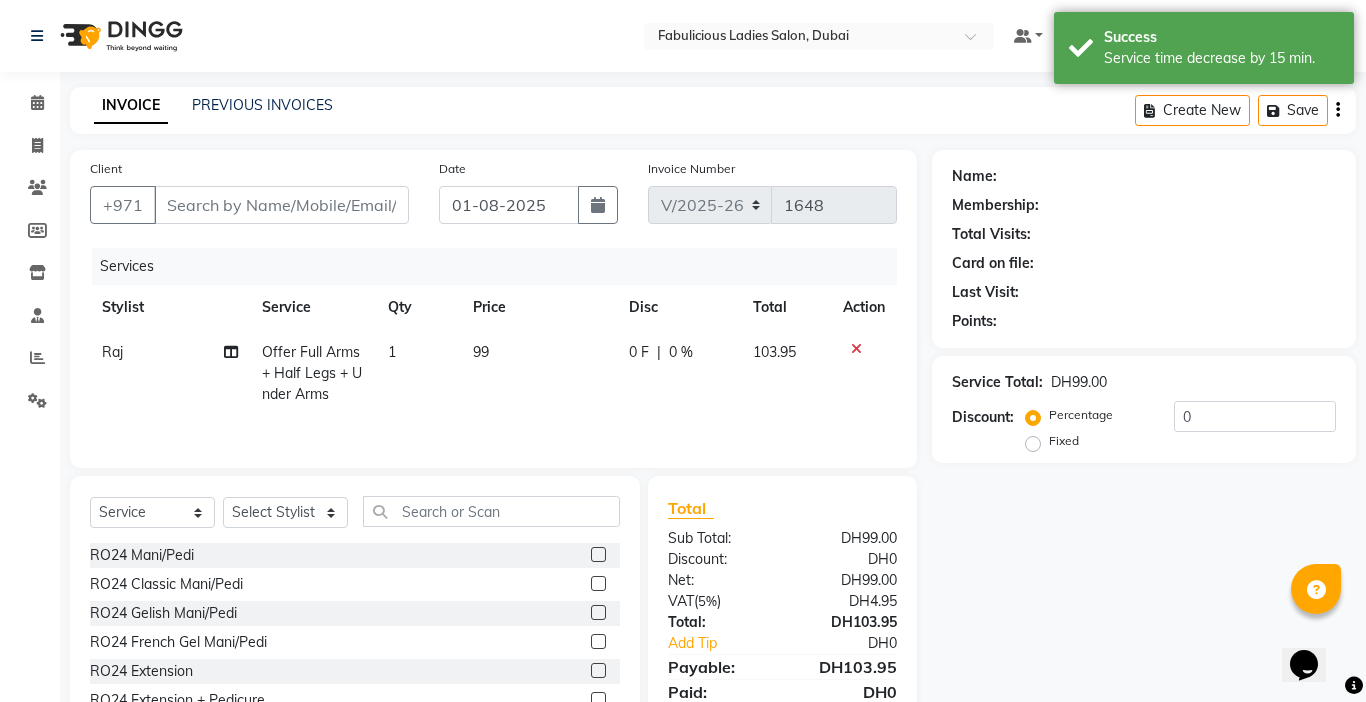 type on "[NUMBER]" 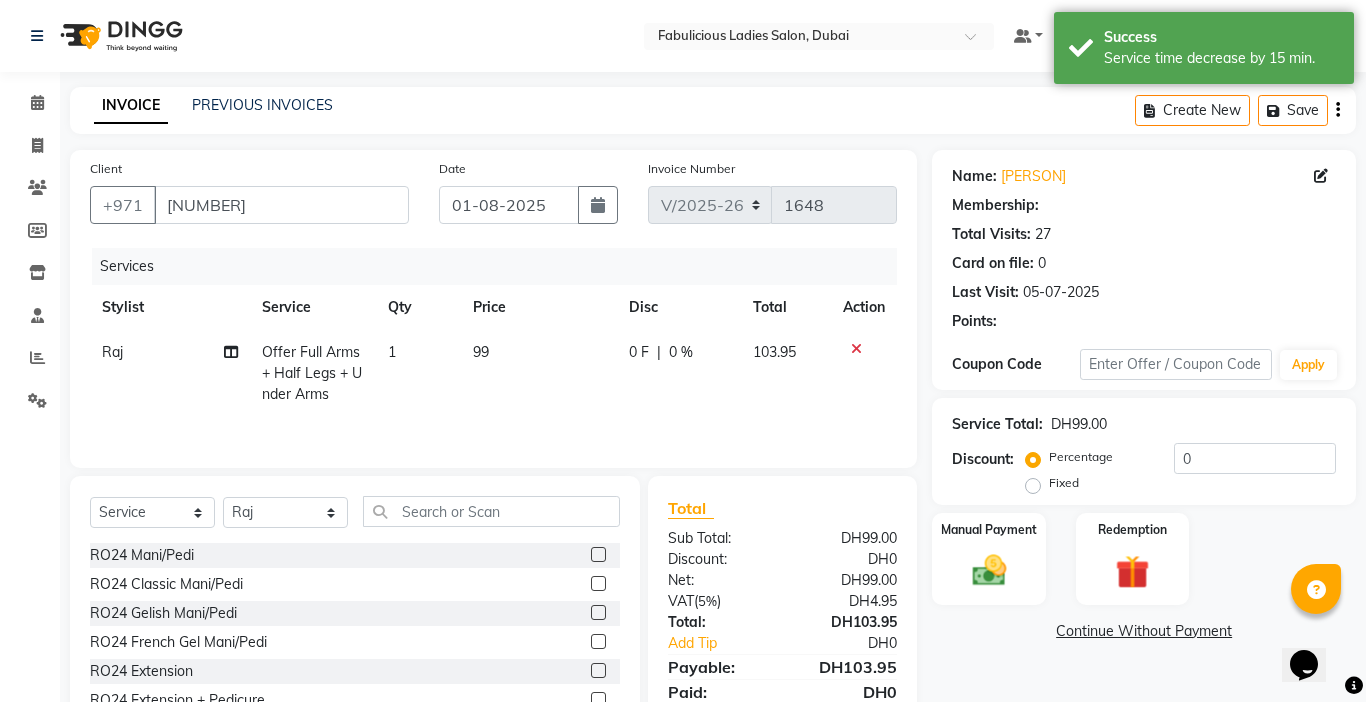 click on "99" 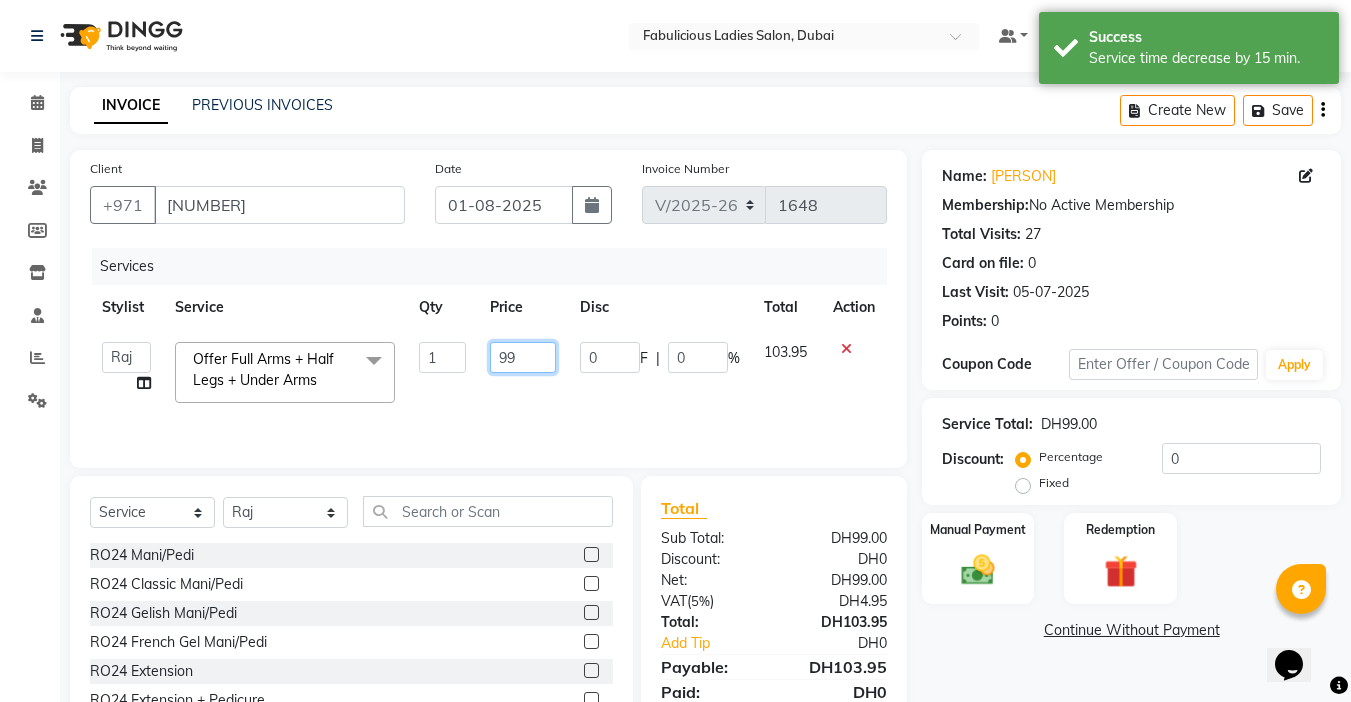click on "99" 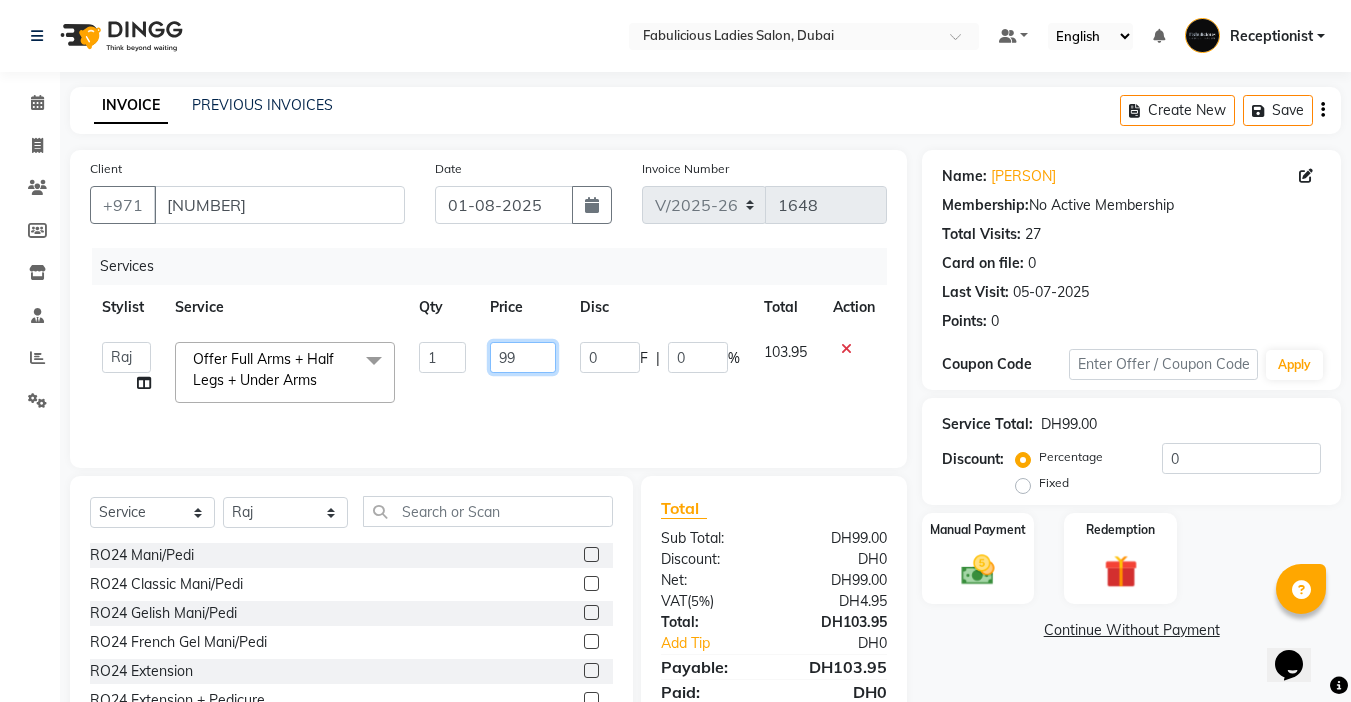 type on "9" 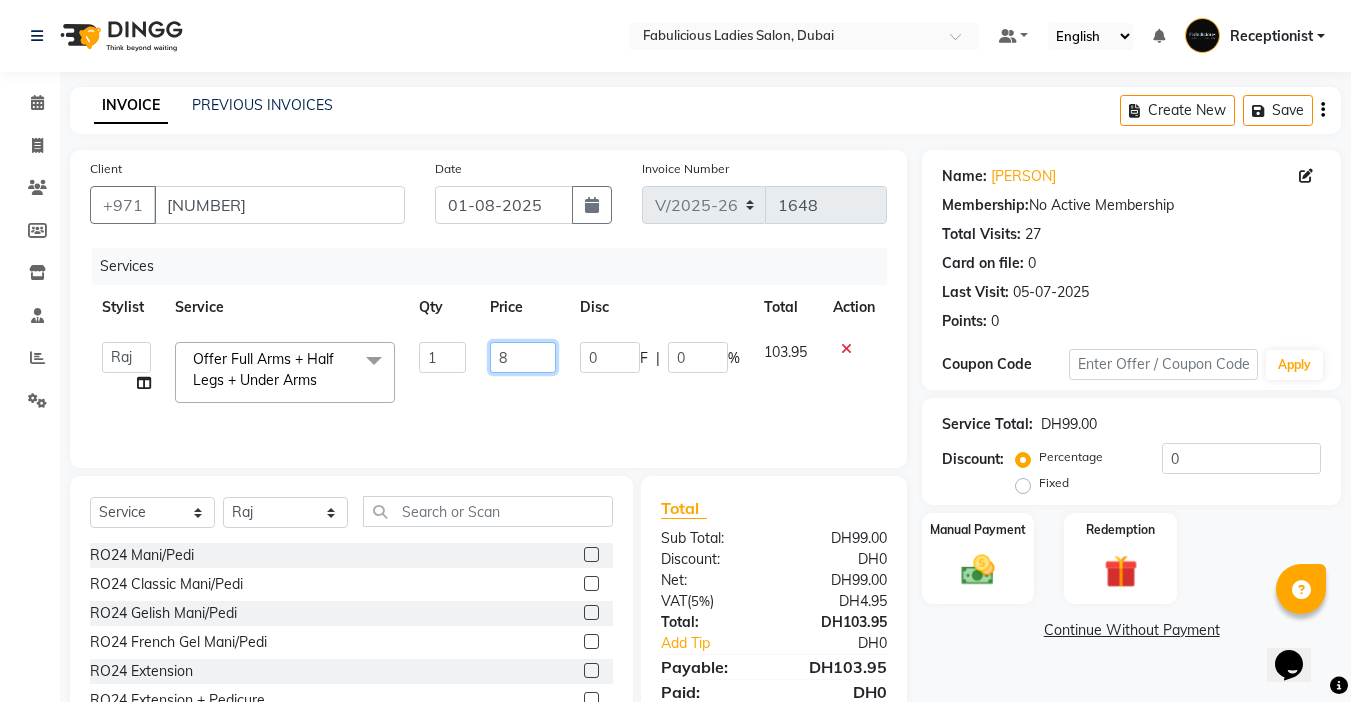 type on "89" 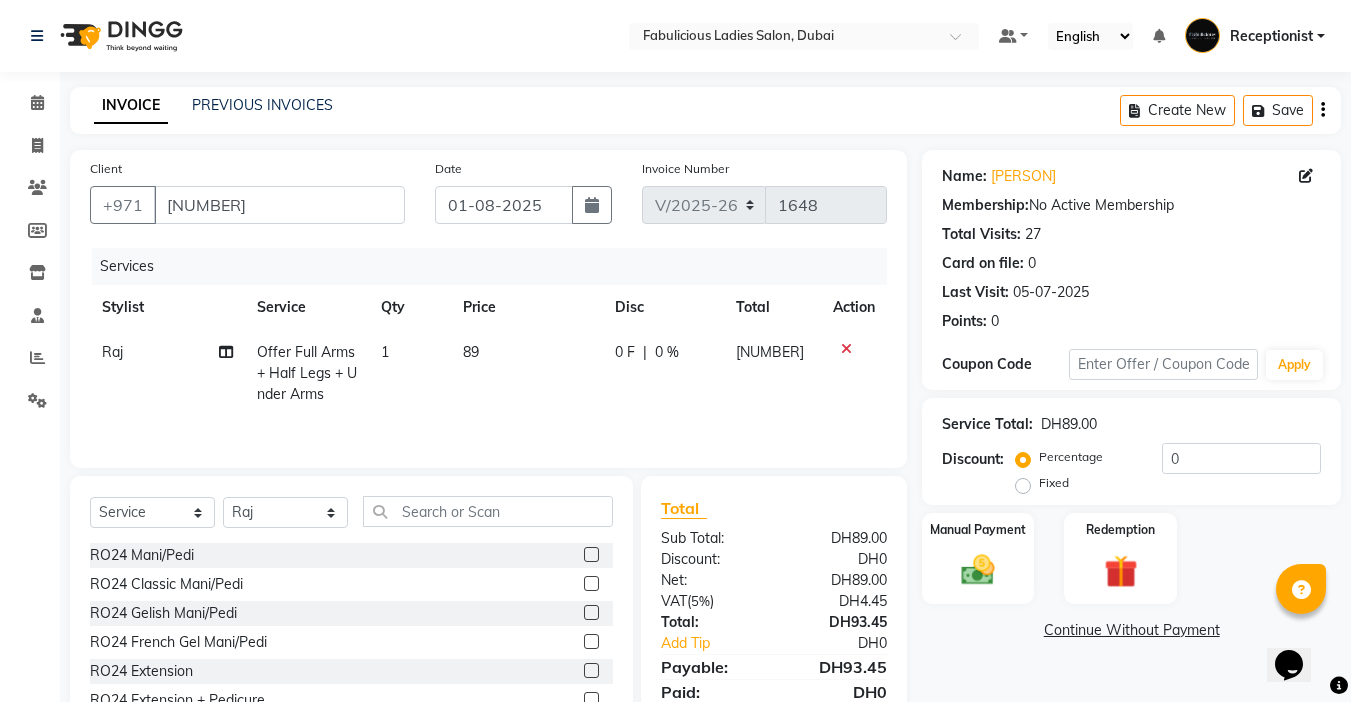 click on "89" 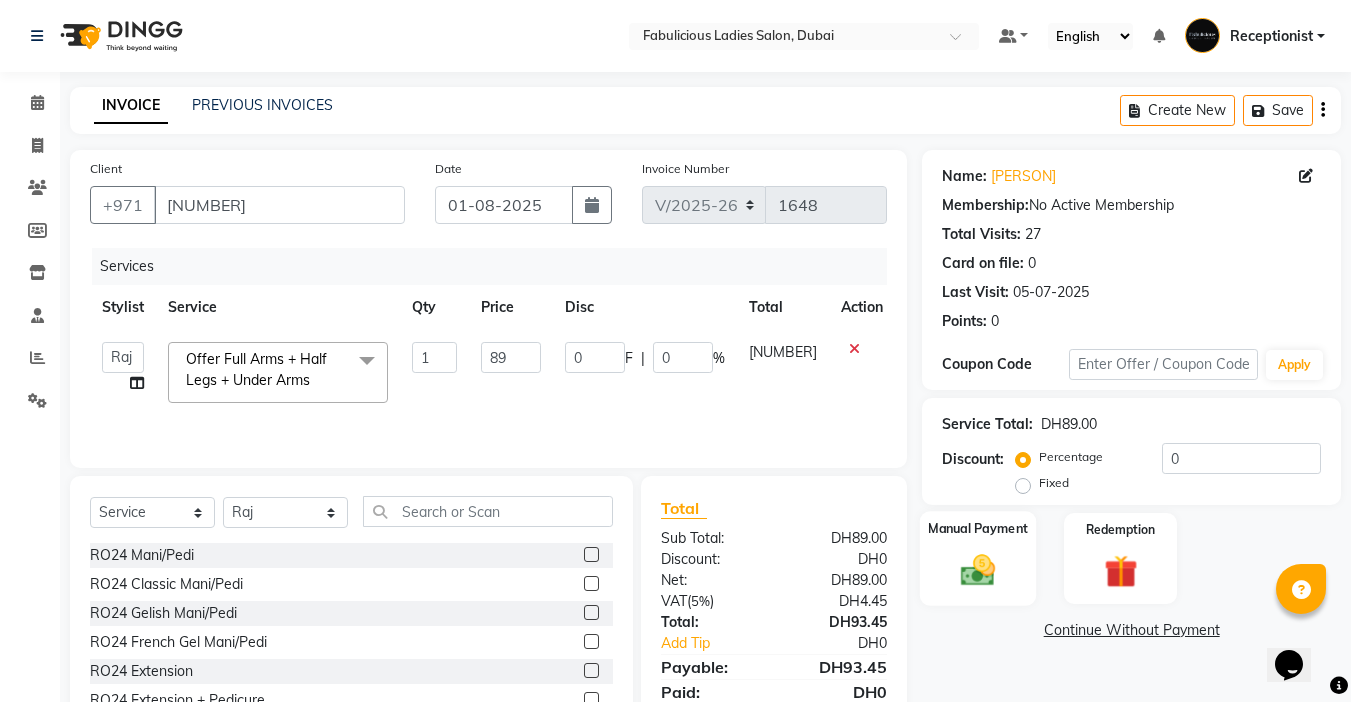 scroll, scrollTop: 99, scrollLeft: 0, axis: vertical 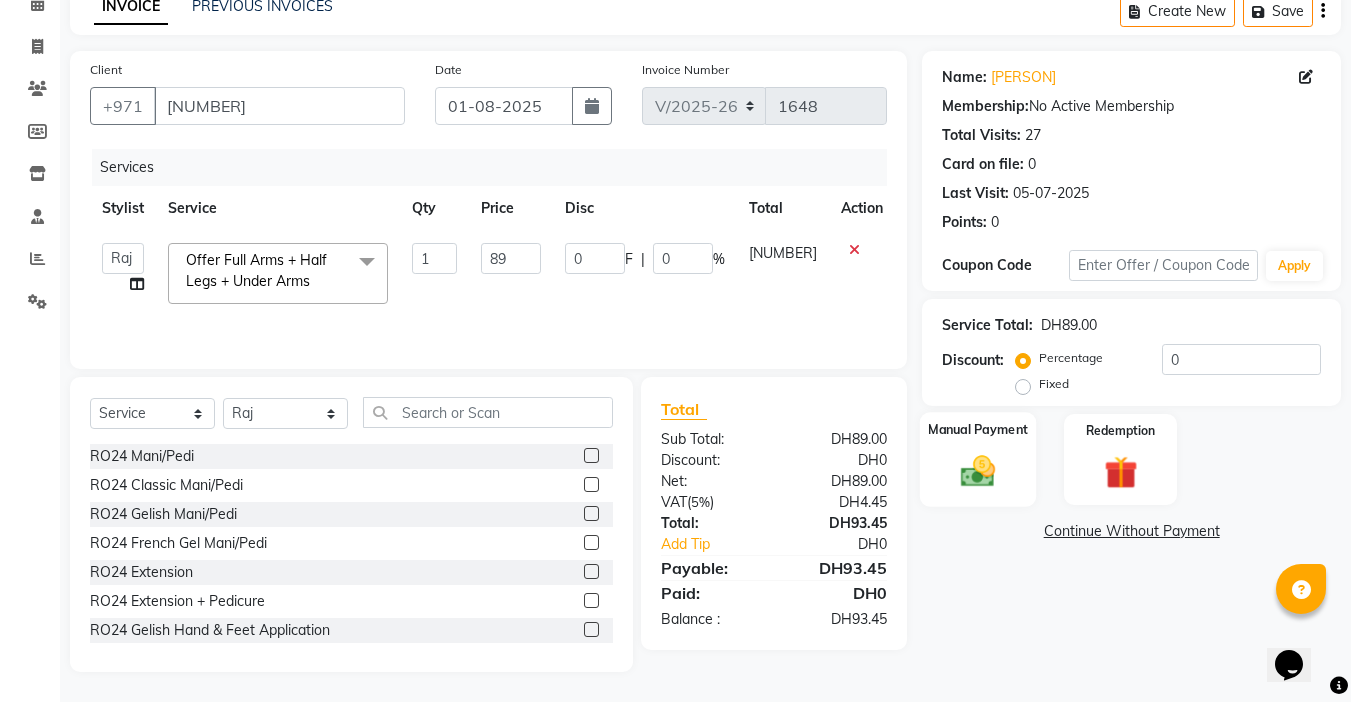 click 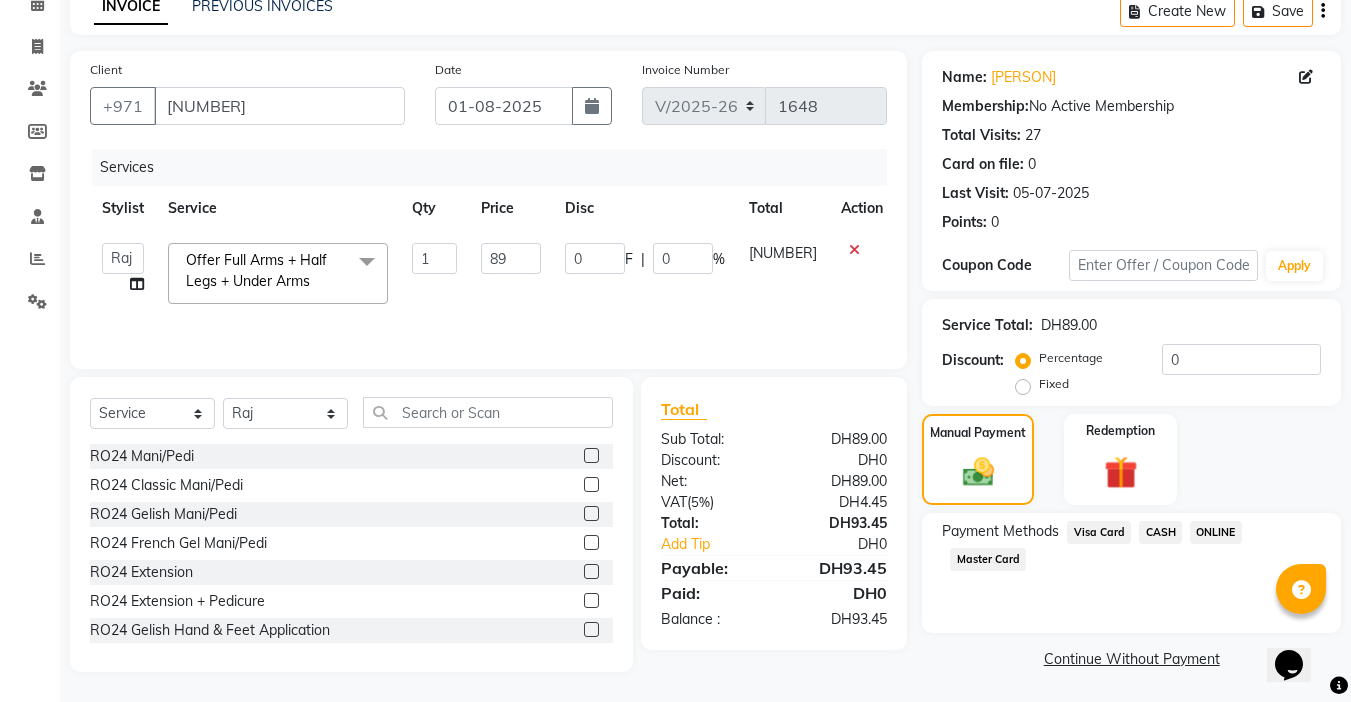click on "Visa Card" 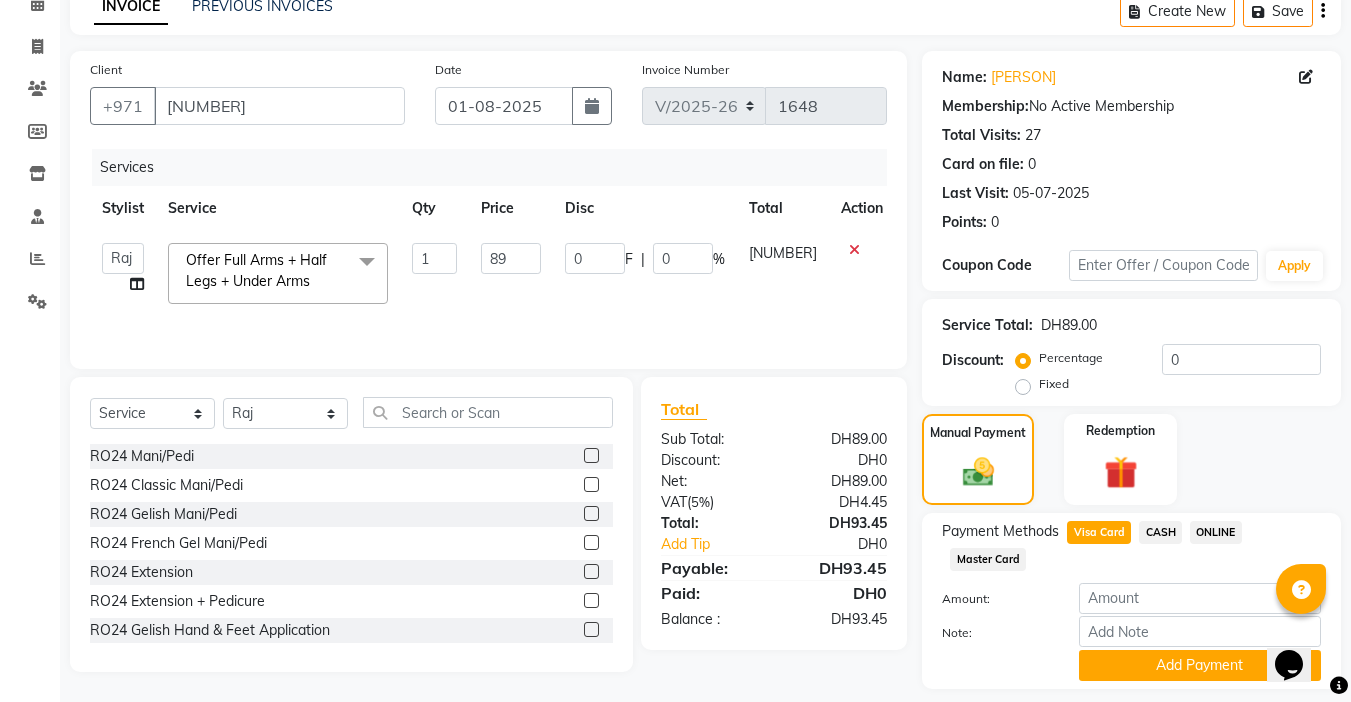 click on "Payment Methods  Visa Card   CASH   ONLINE   Master Card  Amount: 93.45 Note: Add Payment" 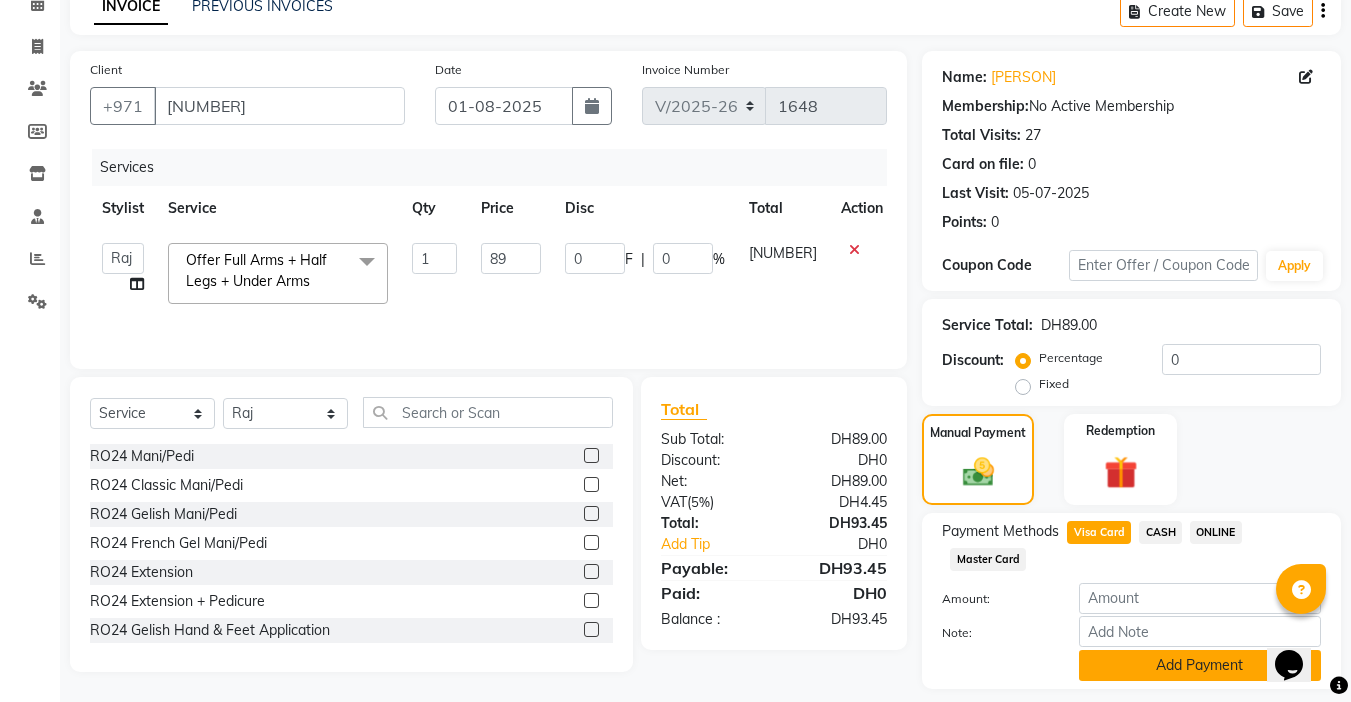 click on "Add Payment" 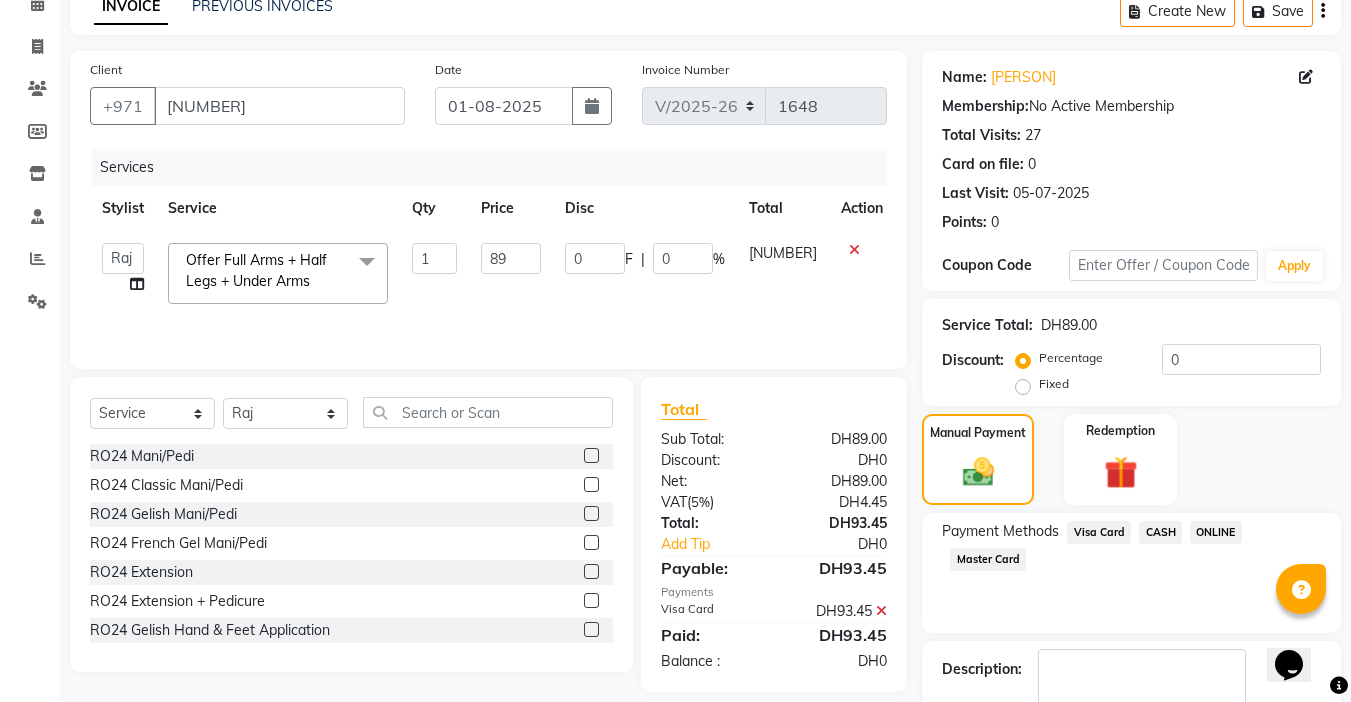 scroll, scrollTop: 214, scrollLeft: 0, axis: vertical 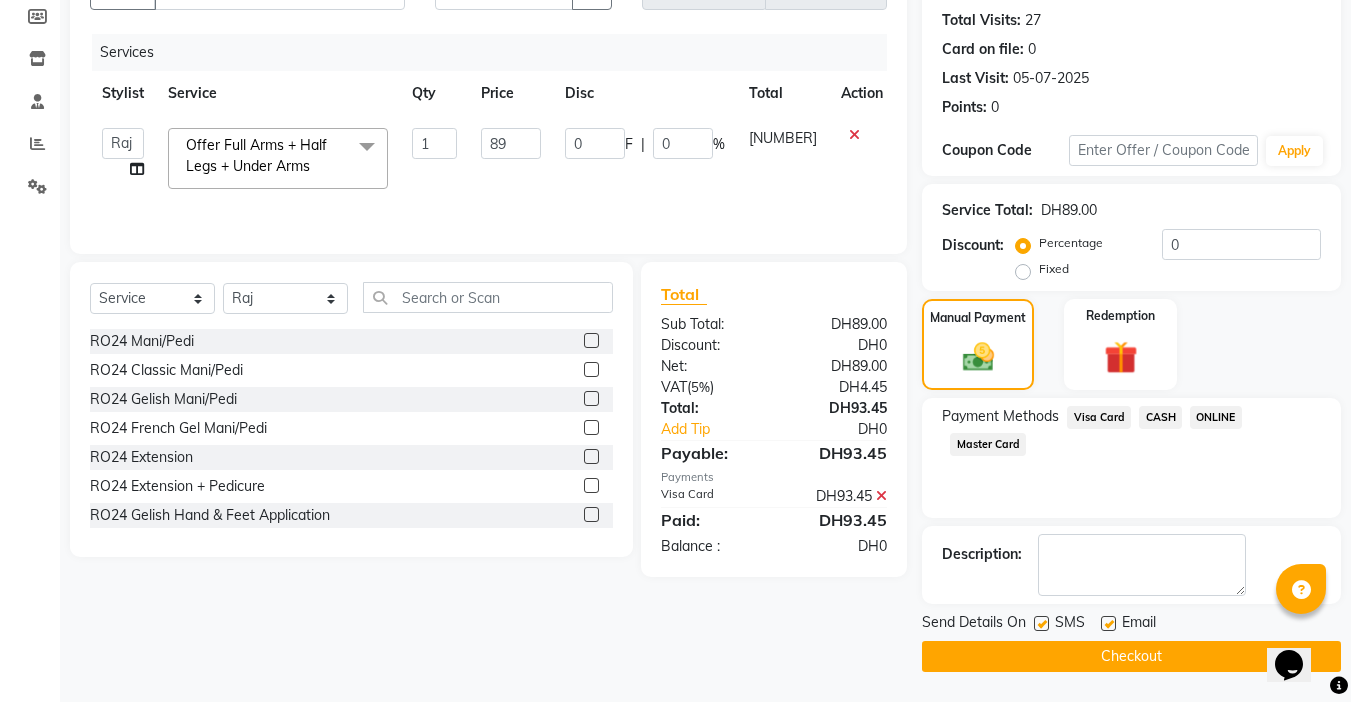 click on "Checkout" 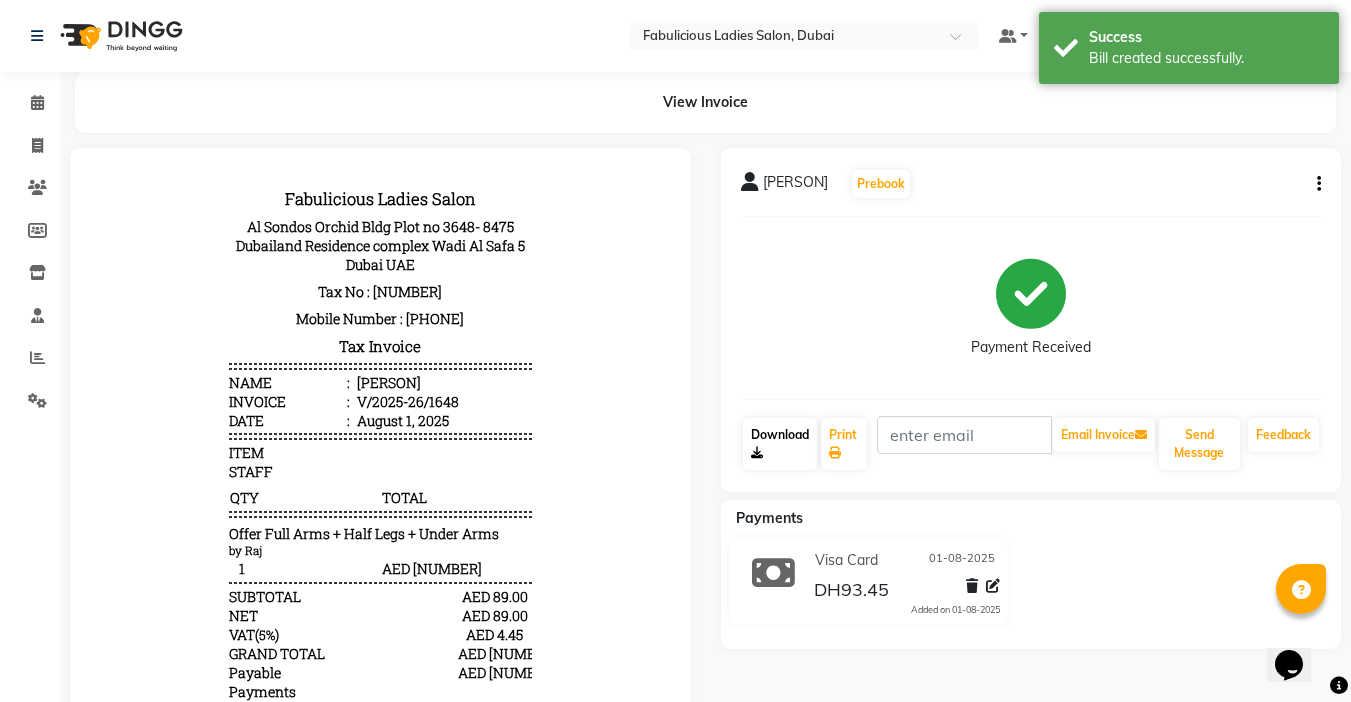 scroll, scrollTop: 0, scrollLeft: 0, axis: both 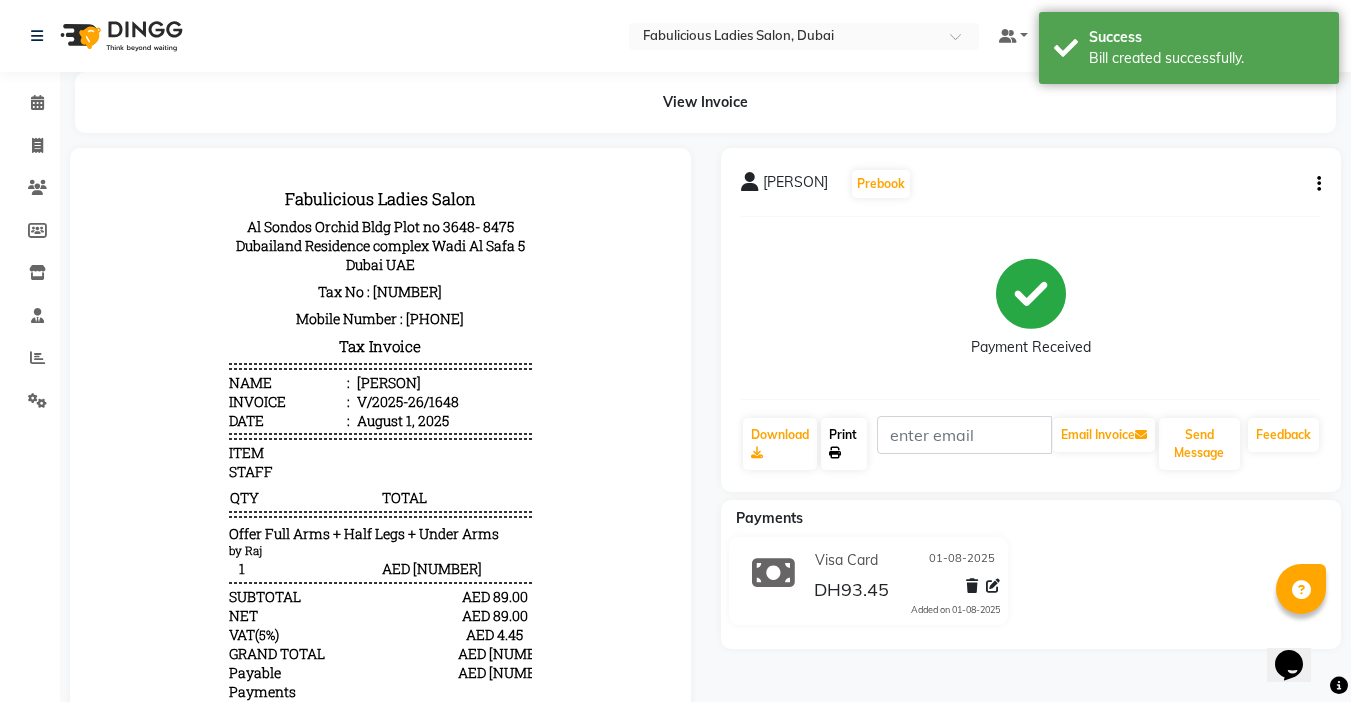 click on "Print" 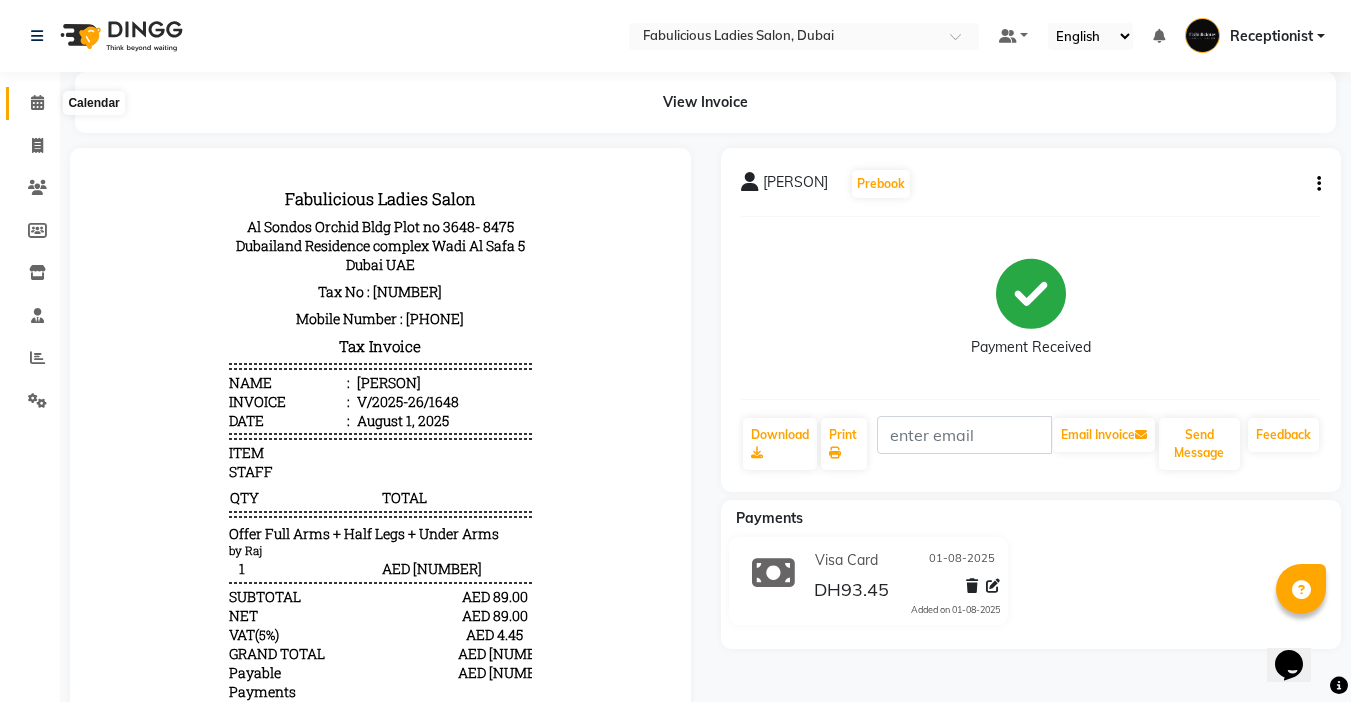 click 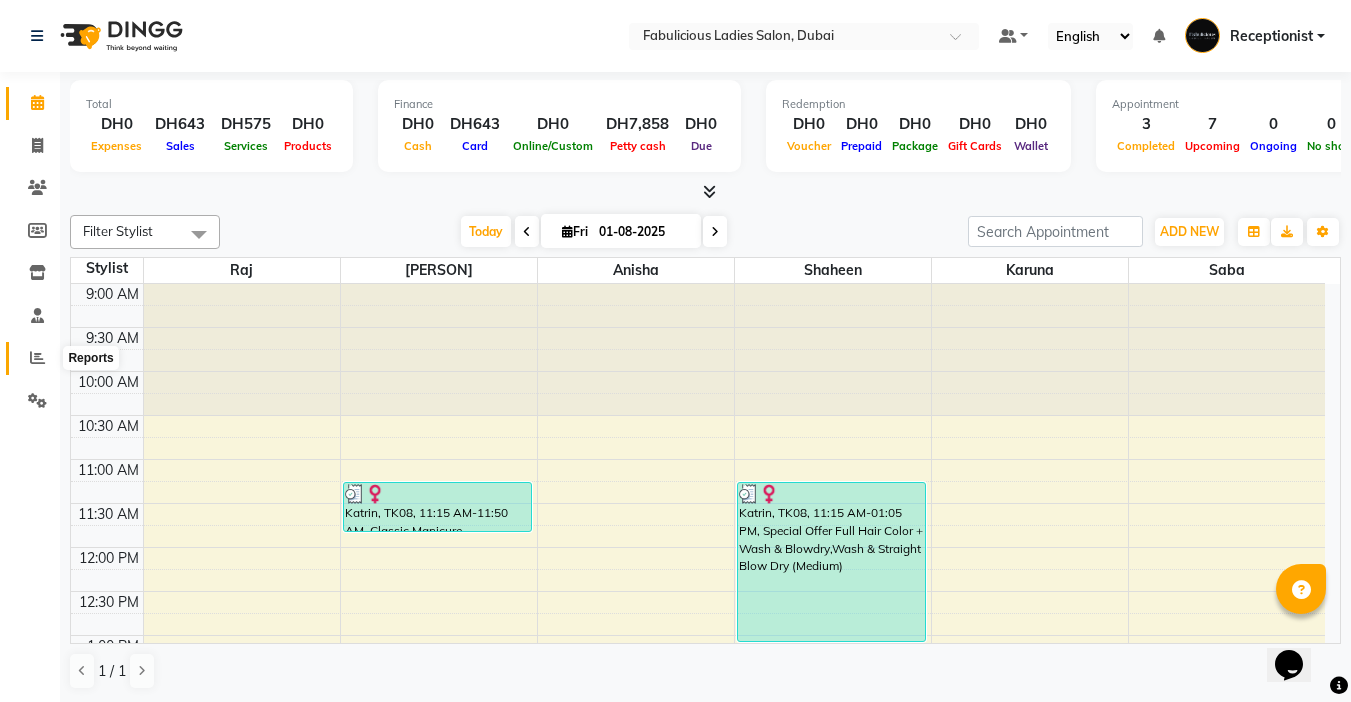 scroll, scrollTop: 441, scrollLeft: 0, axis: vertical 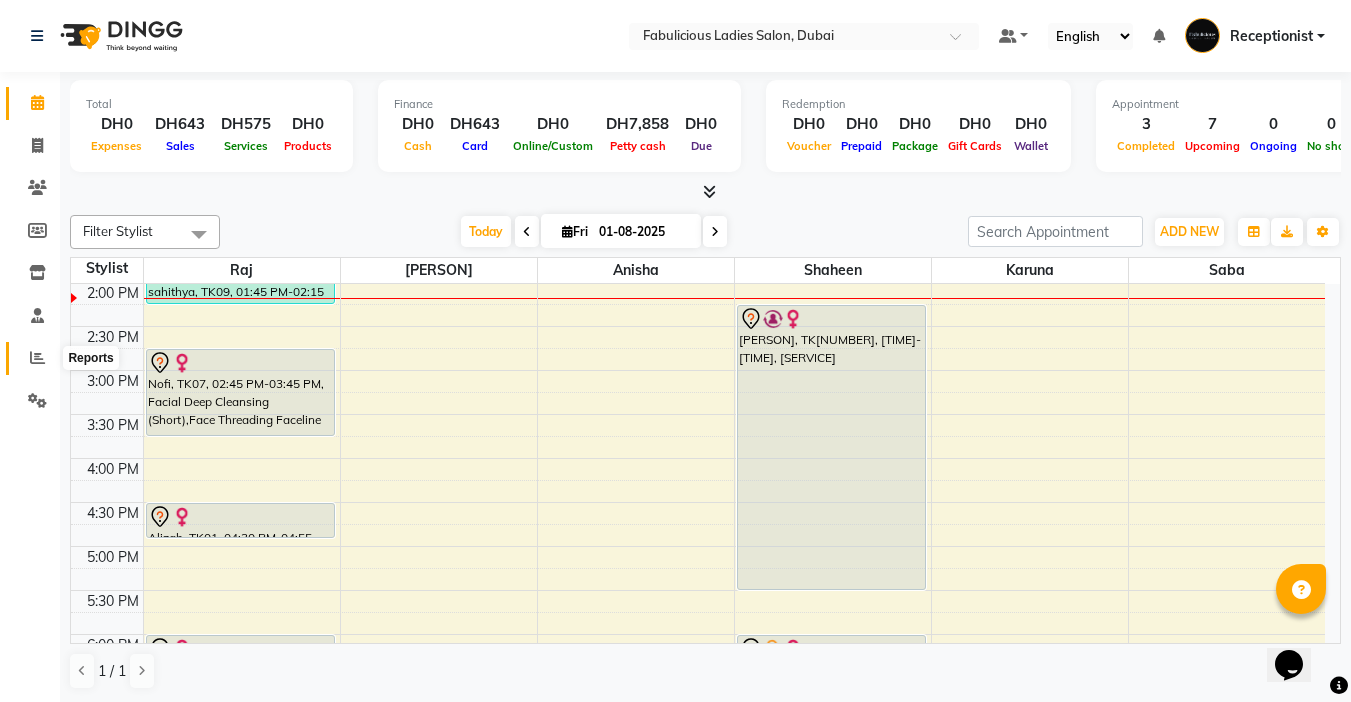 click 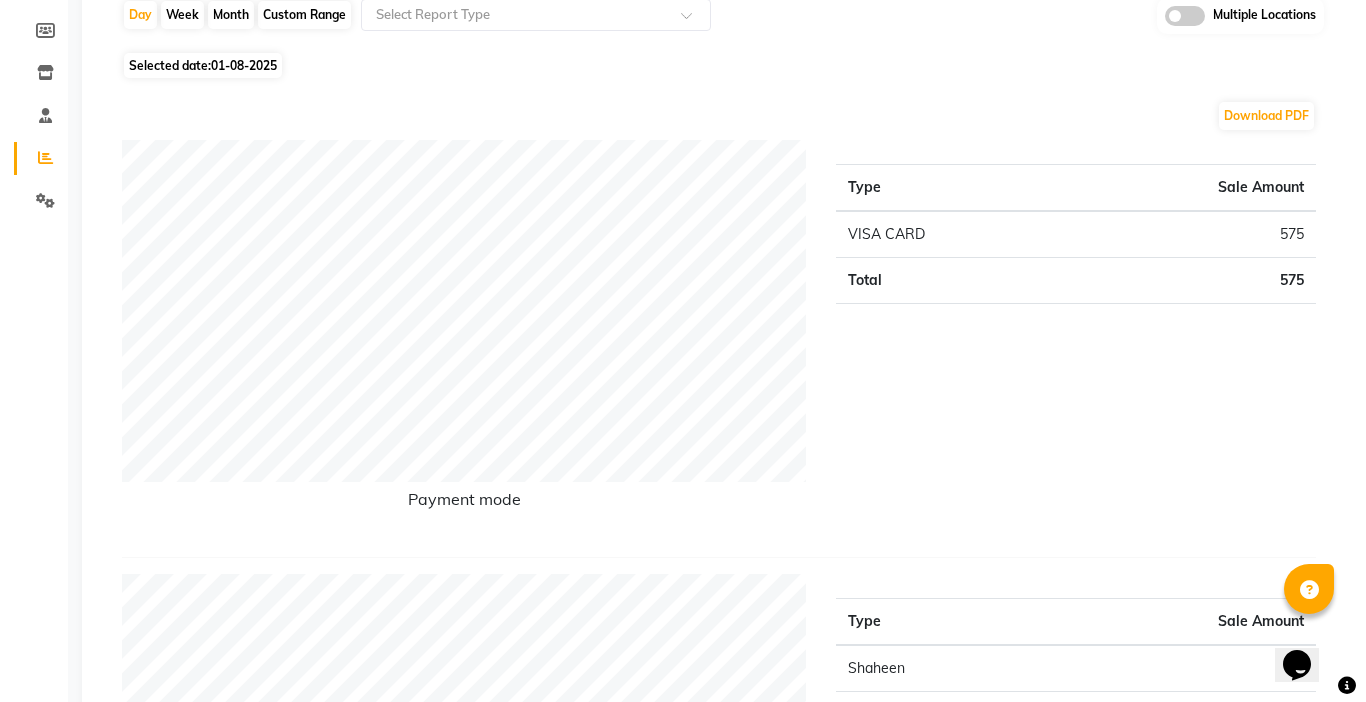 scroll, scrollTop: 0, scrollLeft: 0, axis: both 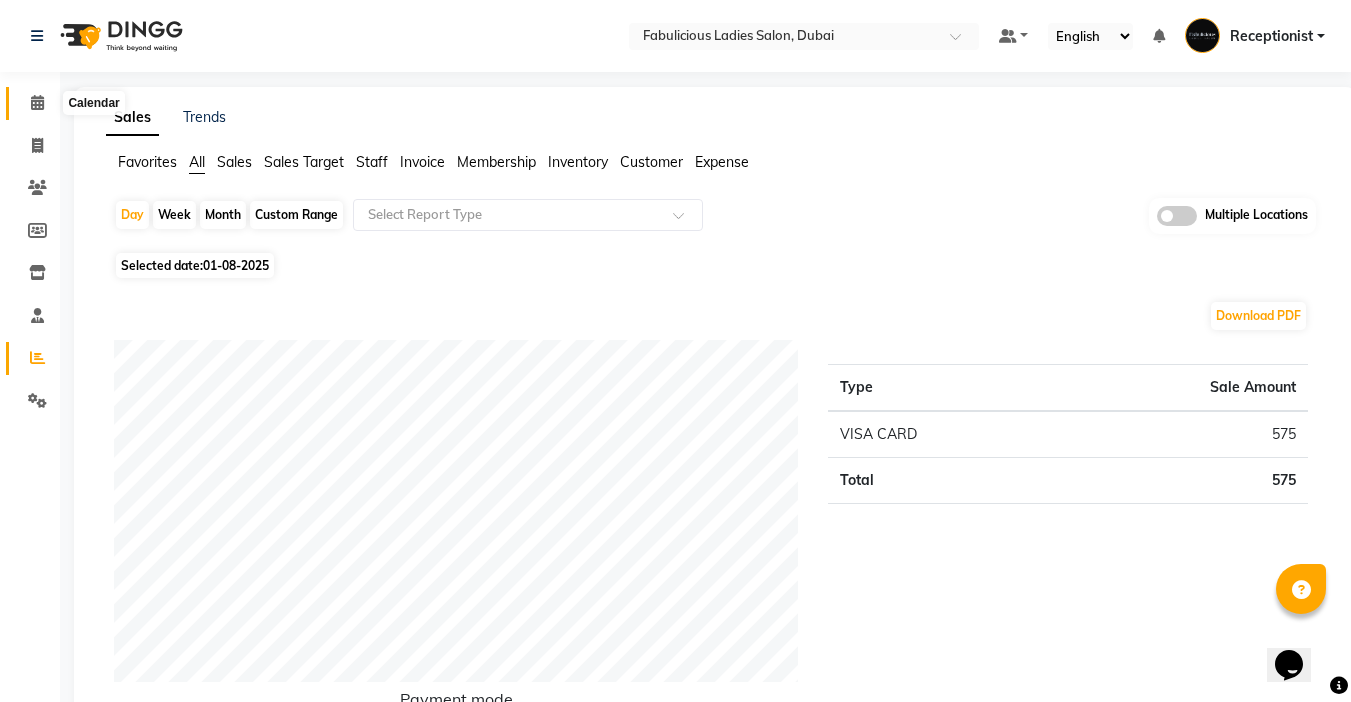 click 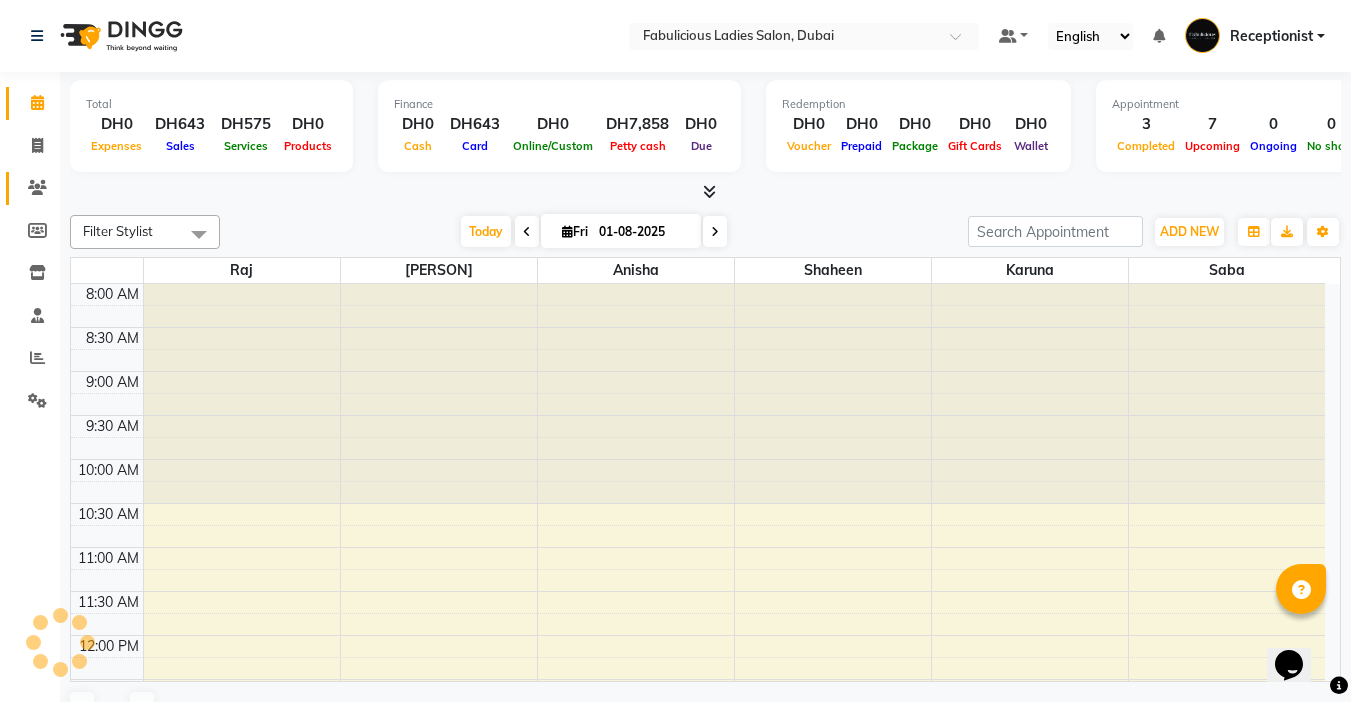 click 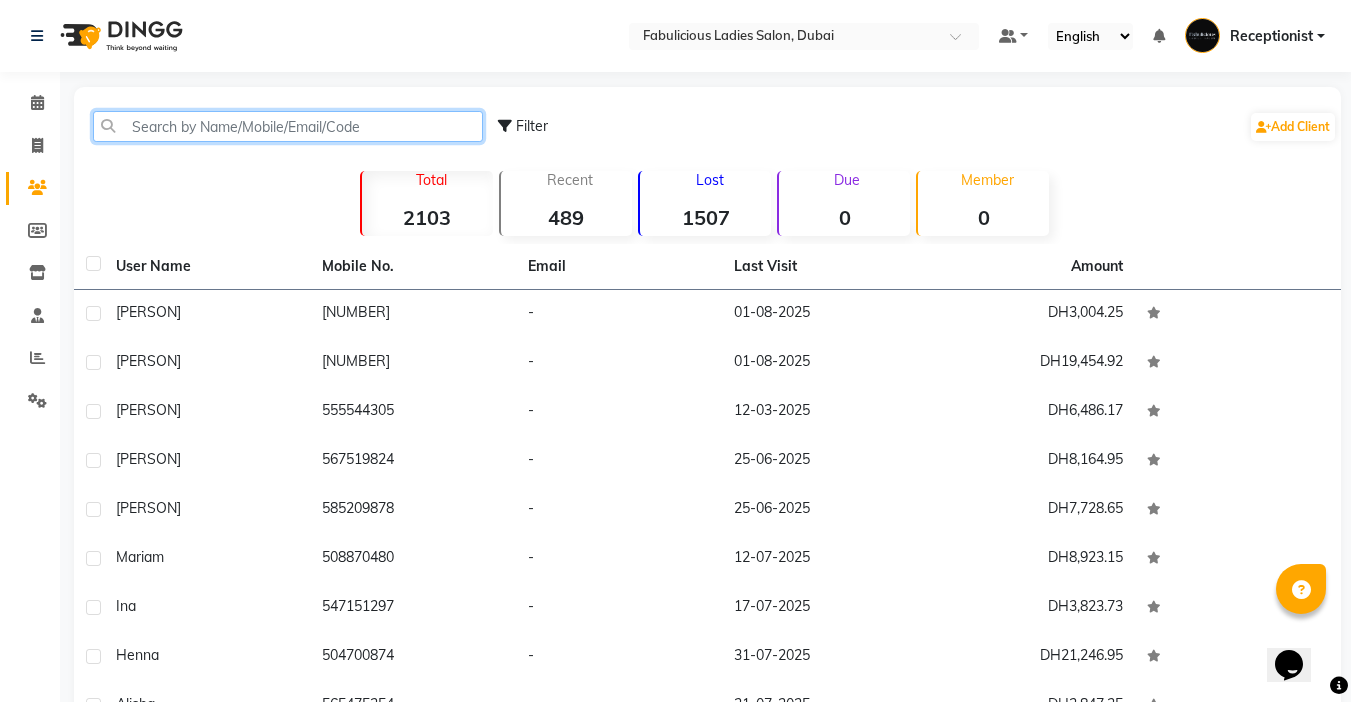 drag, startPoint x: 322, startPoint y: 130, endPoint x: 379, endPoint y: 38, distance: 108.226616 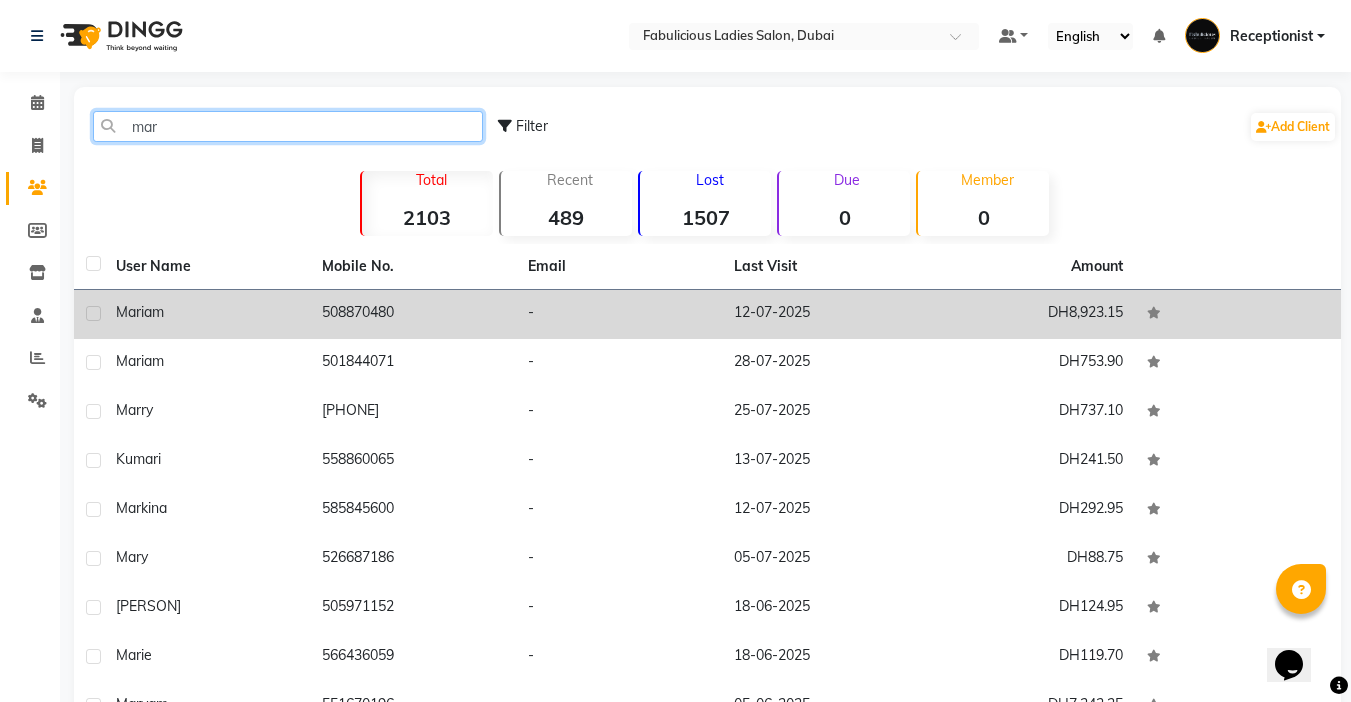 type on "mar" 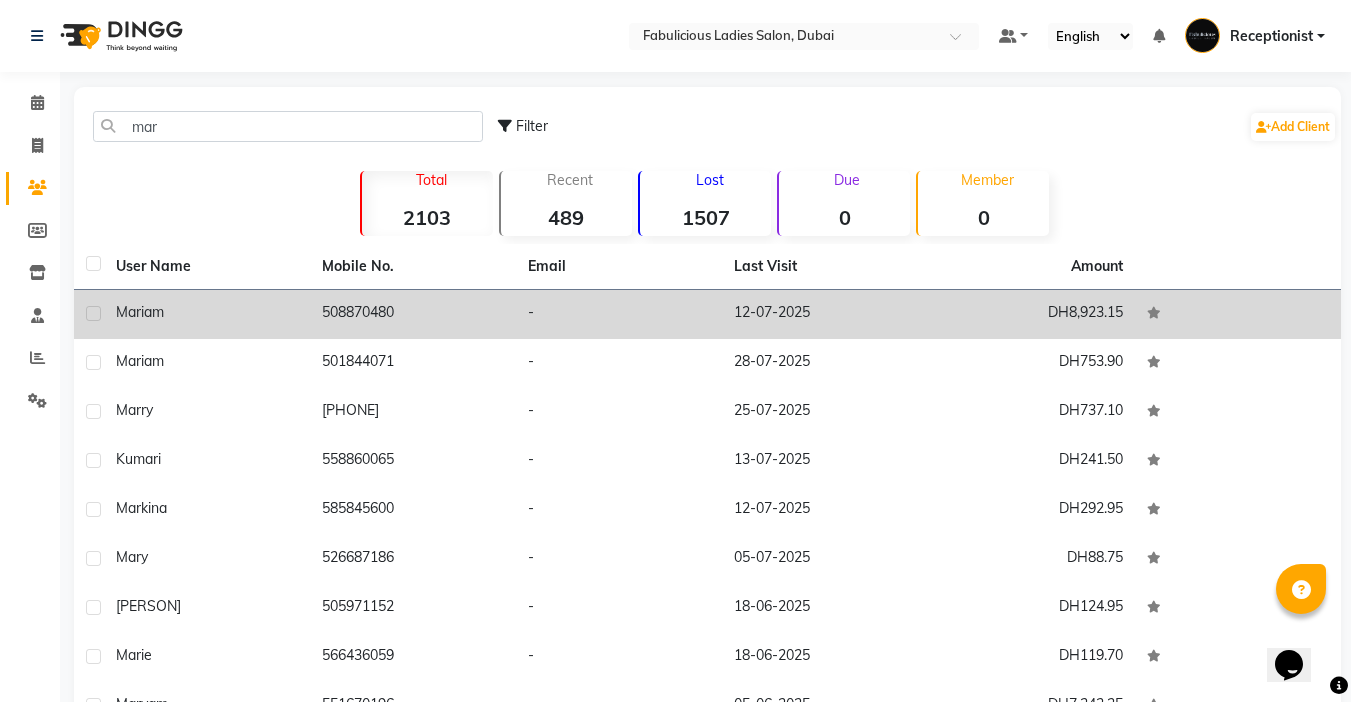 click 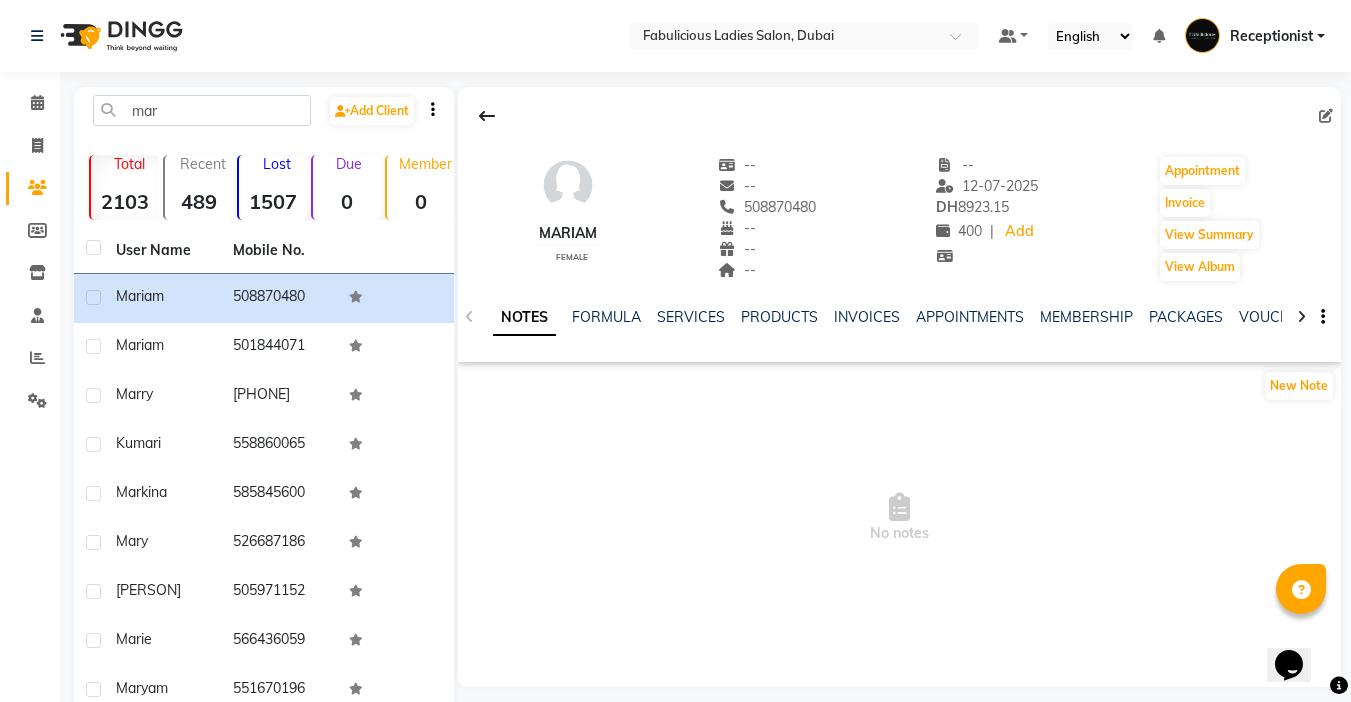 click on "NOTES FORMULA SERVICES PRODUCTS INVOICES APPOINTMENTS MEMBERSHIP PACKAGES VOUCHERS GIFTCARDS POINTS FORMS FAMILY CARDS WALLET" 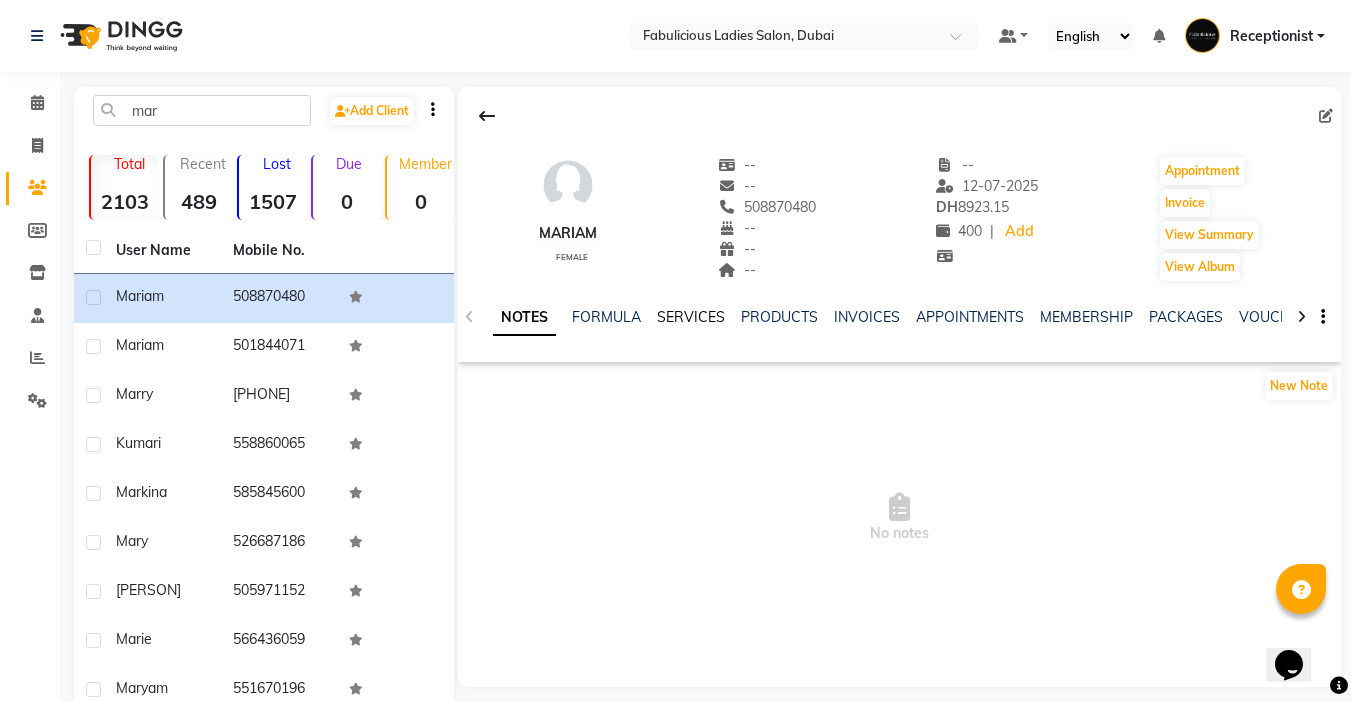 click on "SERVICES" 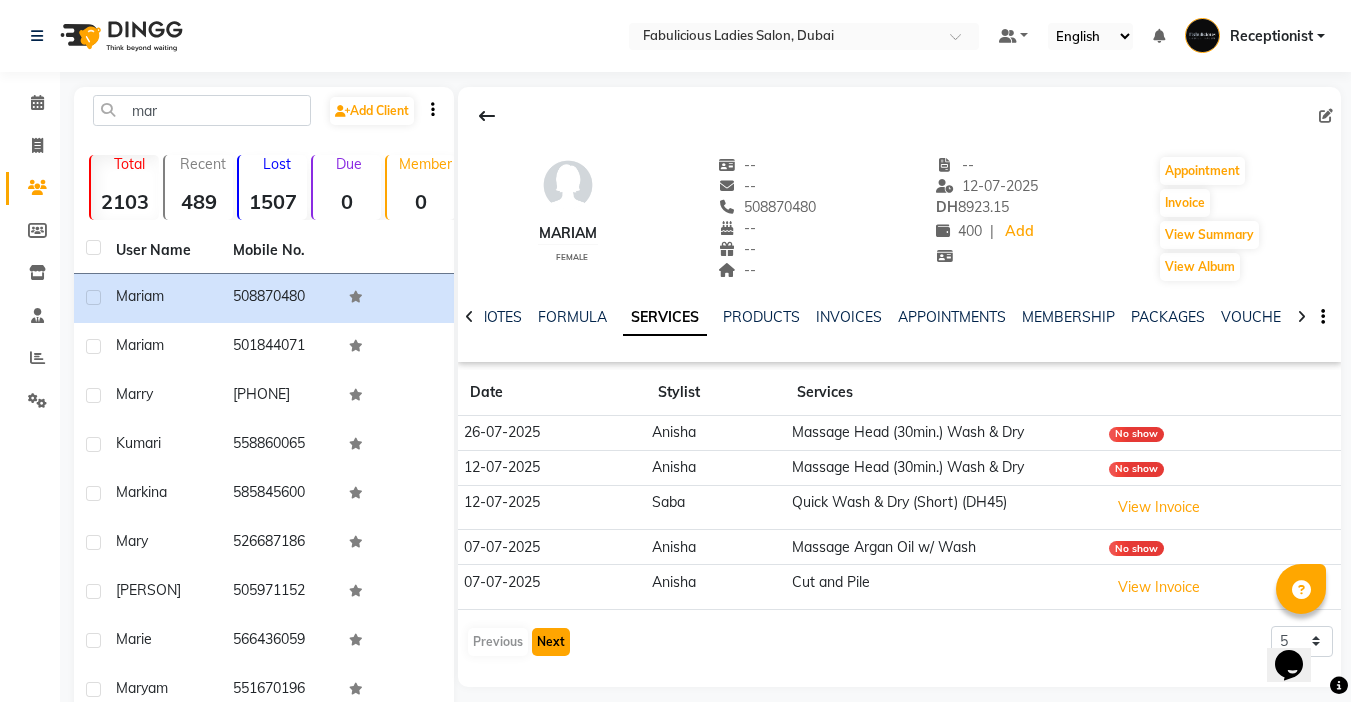 click on "Next" 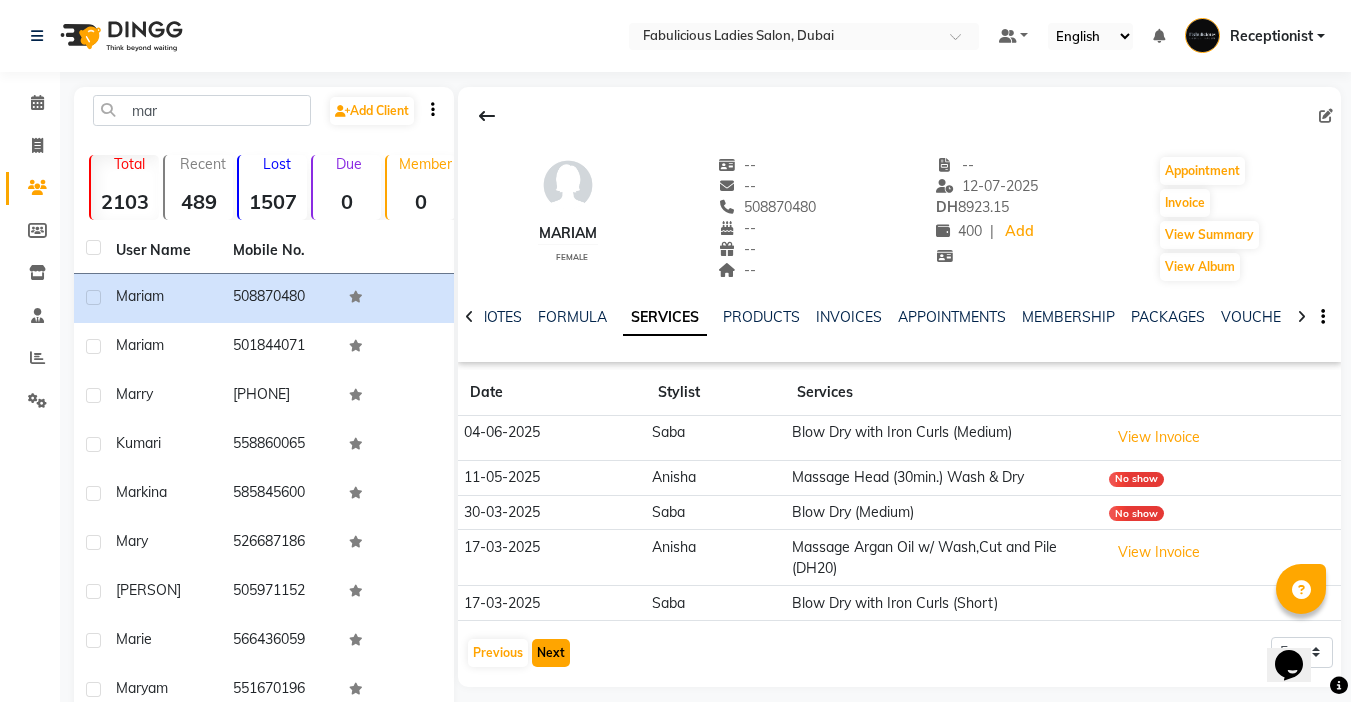 click on "Next" 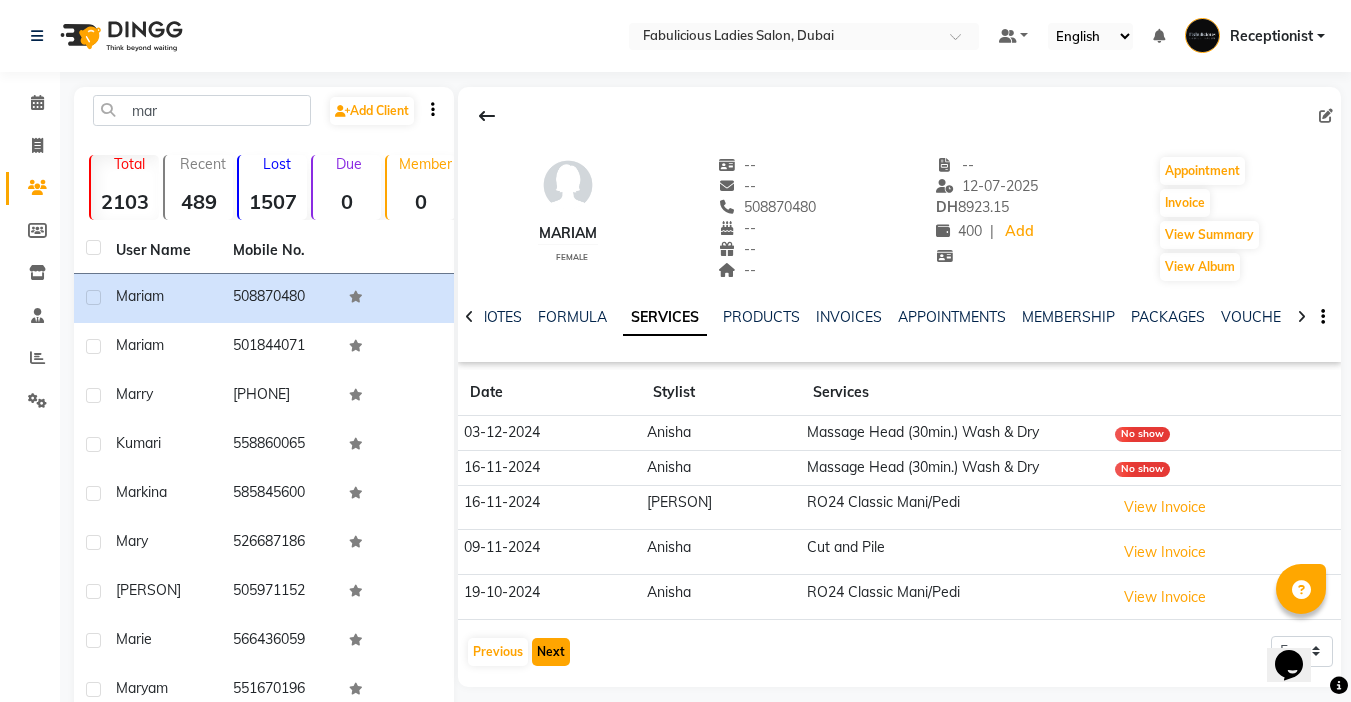 click on "Next" 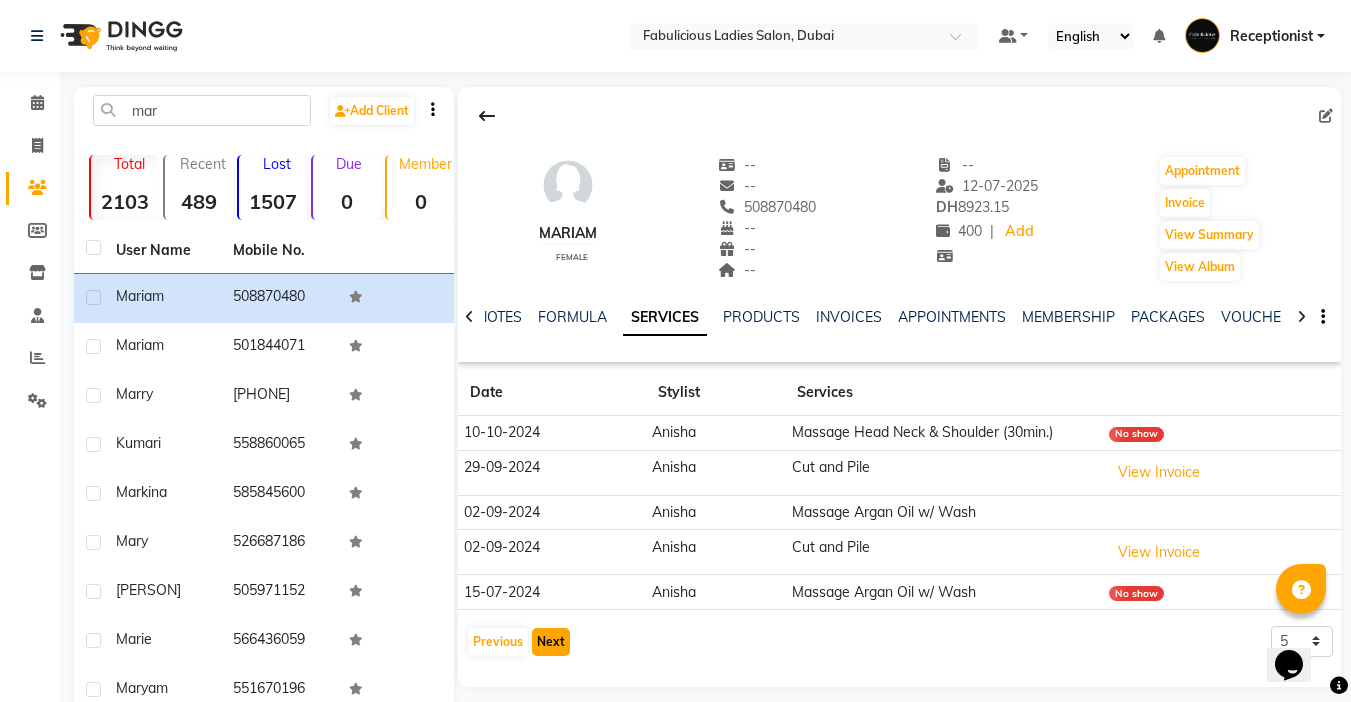 click on "Next" 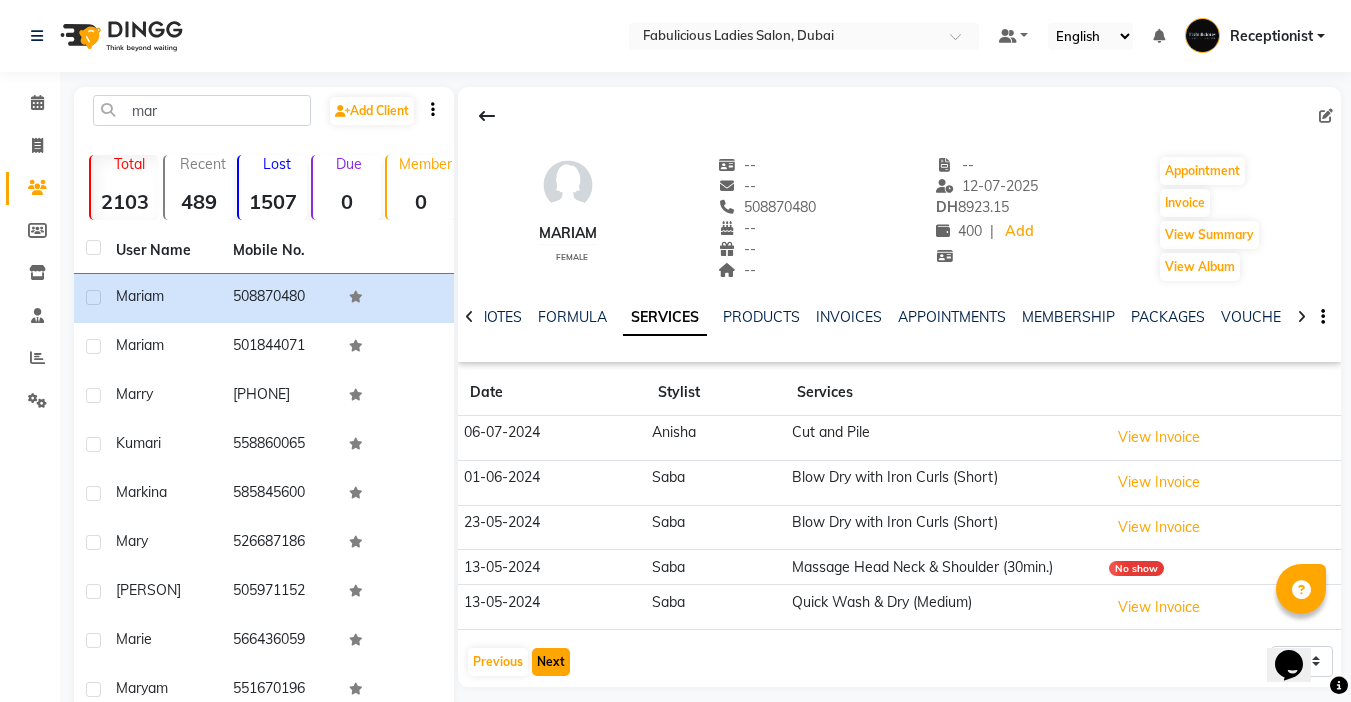click on "Next" 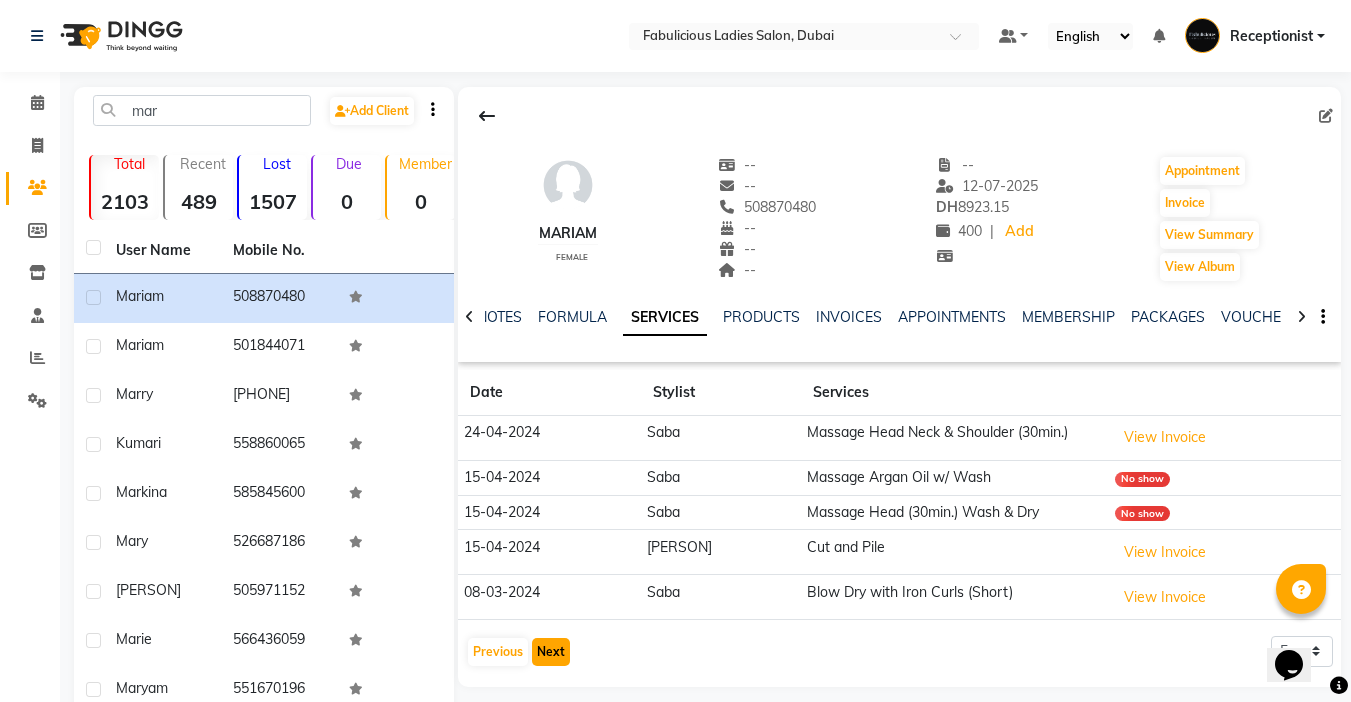 click on "Next" 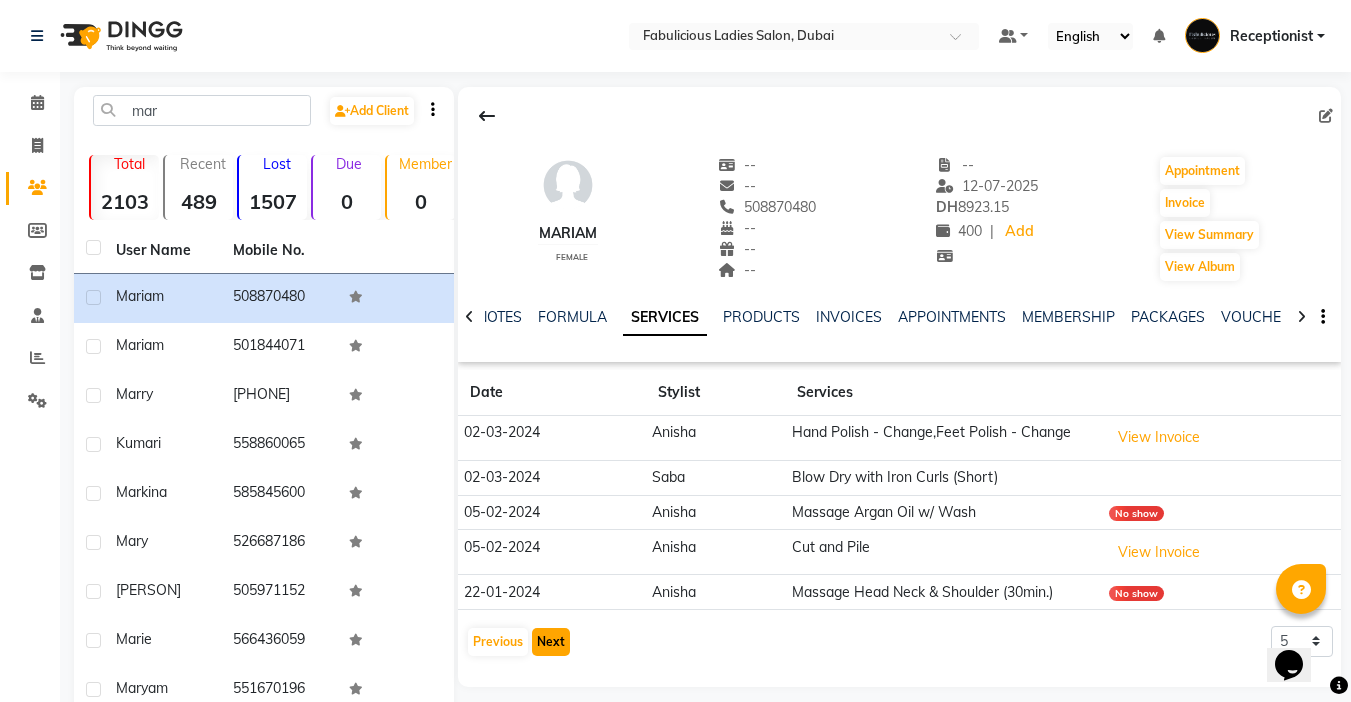 click on "Next" 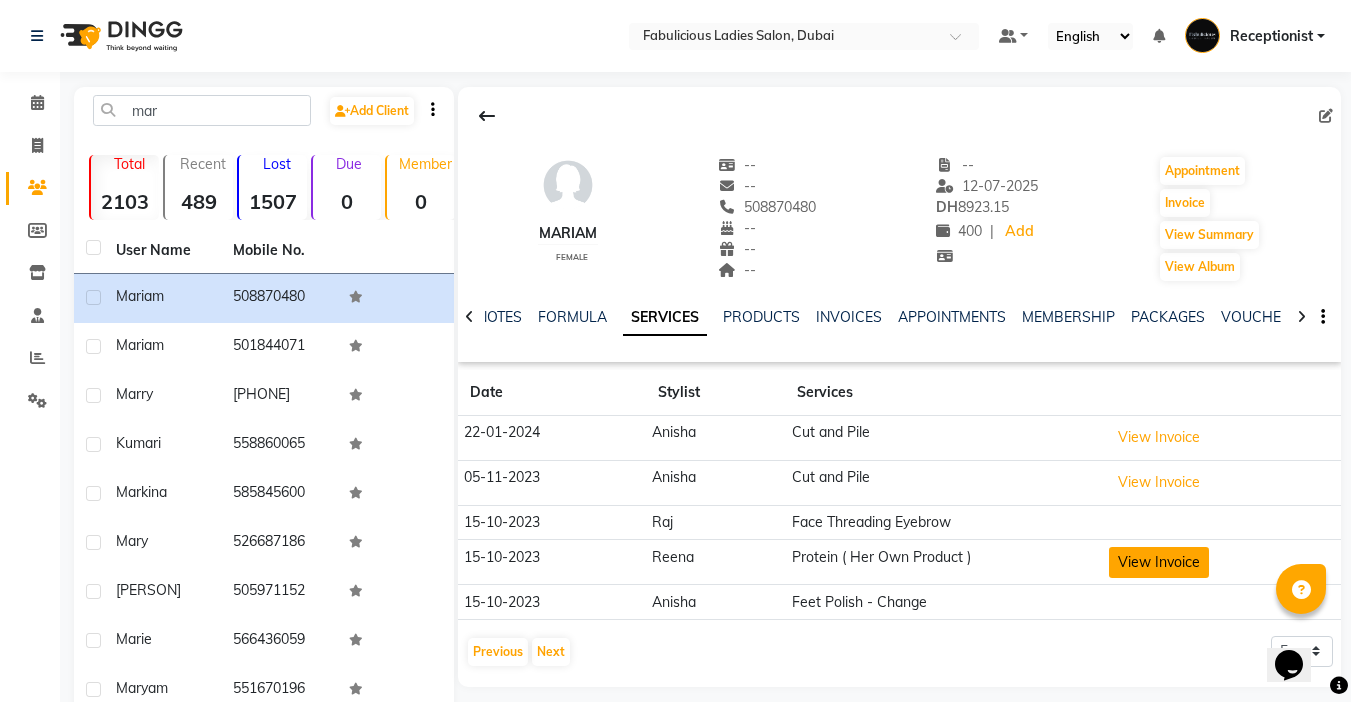 click on "View Invoice" 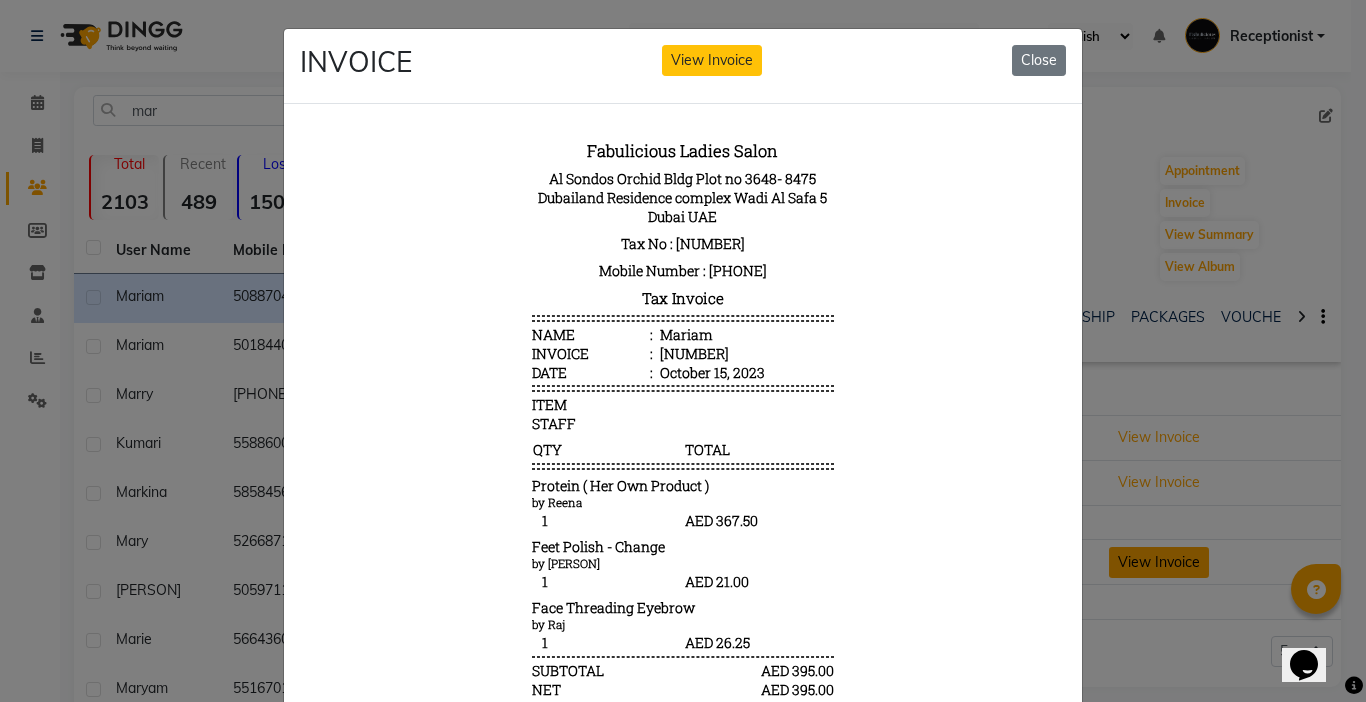 scroll, scrollTop: 0, scrollLeft: 0, axis: both 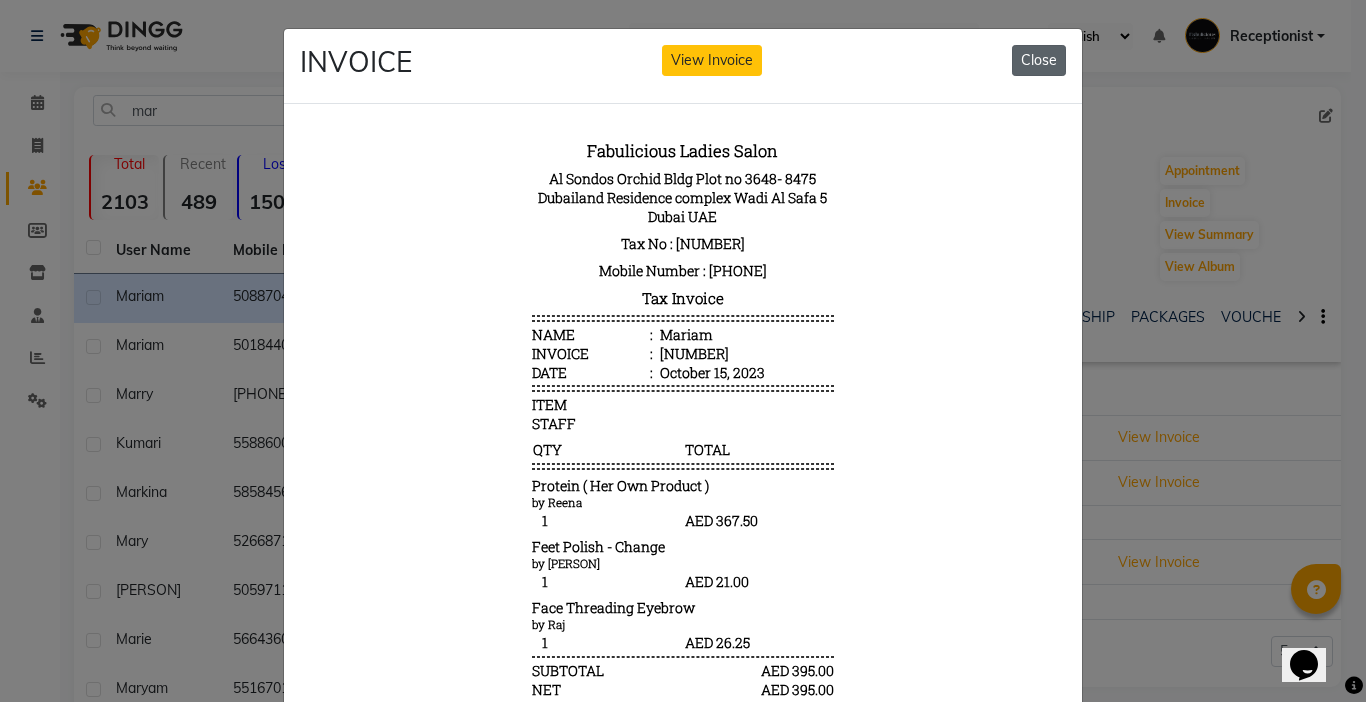 click on "Close" 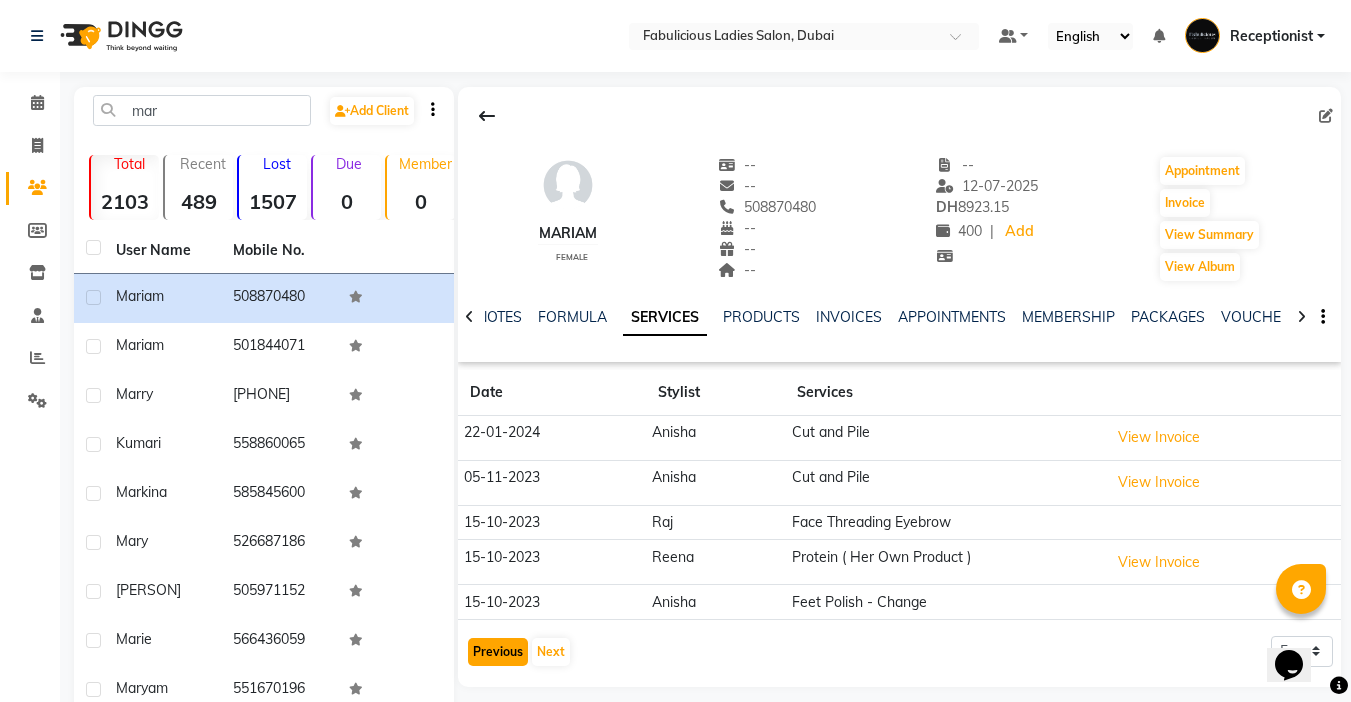 click on "Previous" 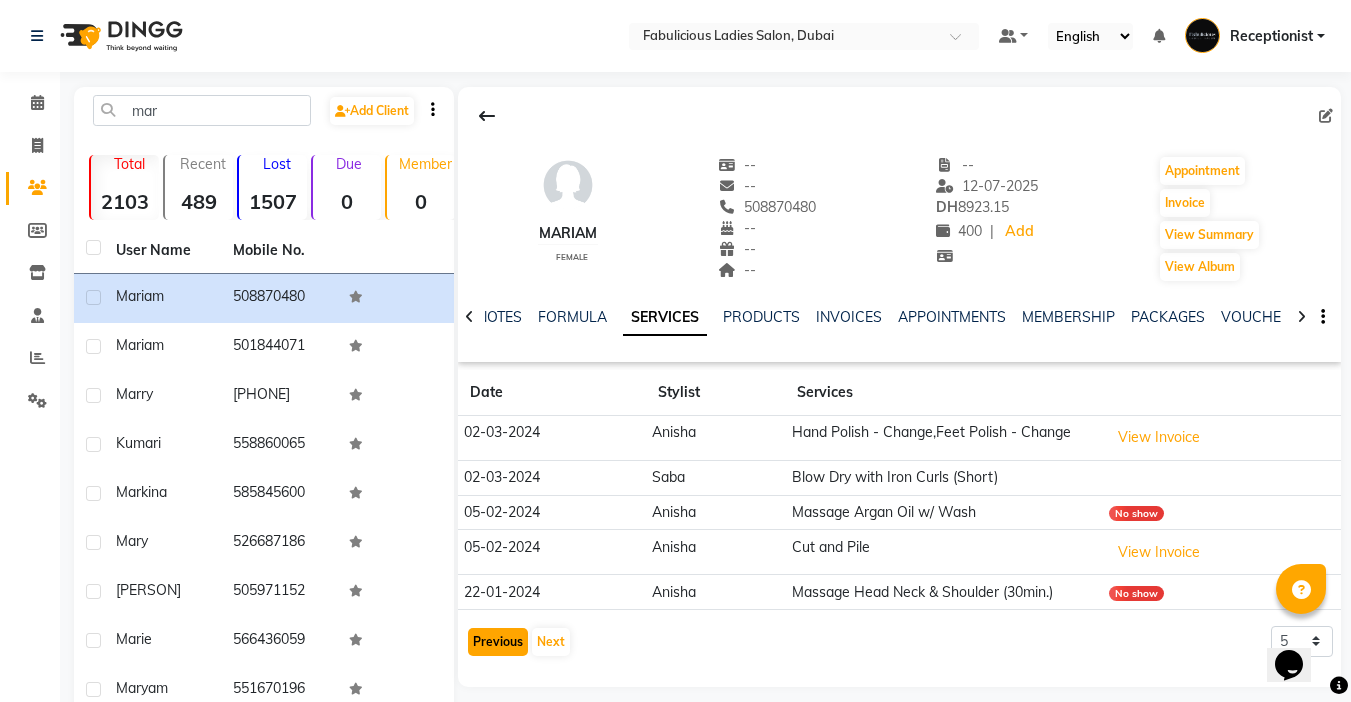 click on "Previous" 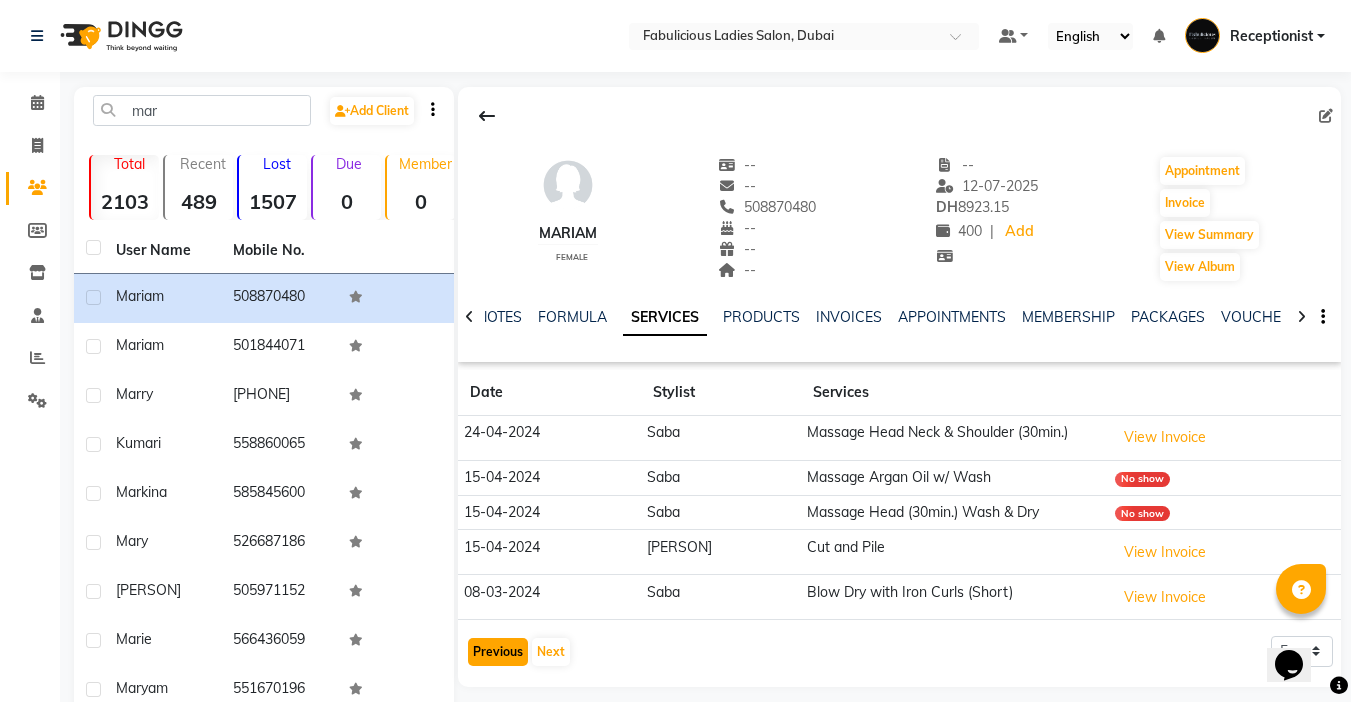 click on "Previous" 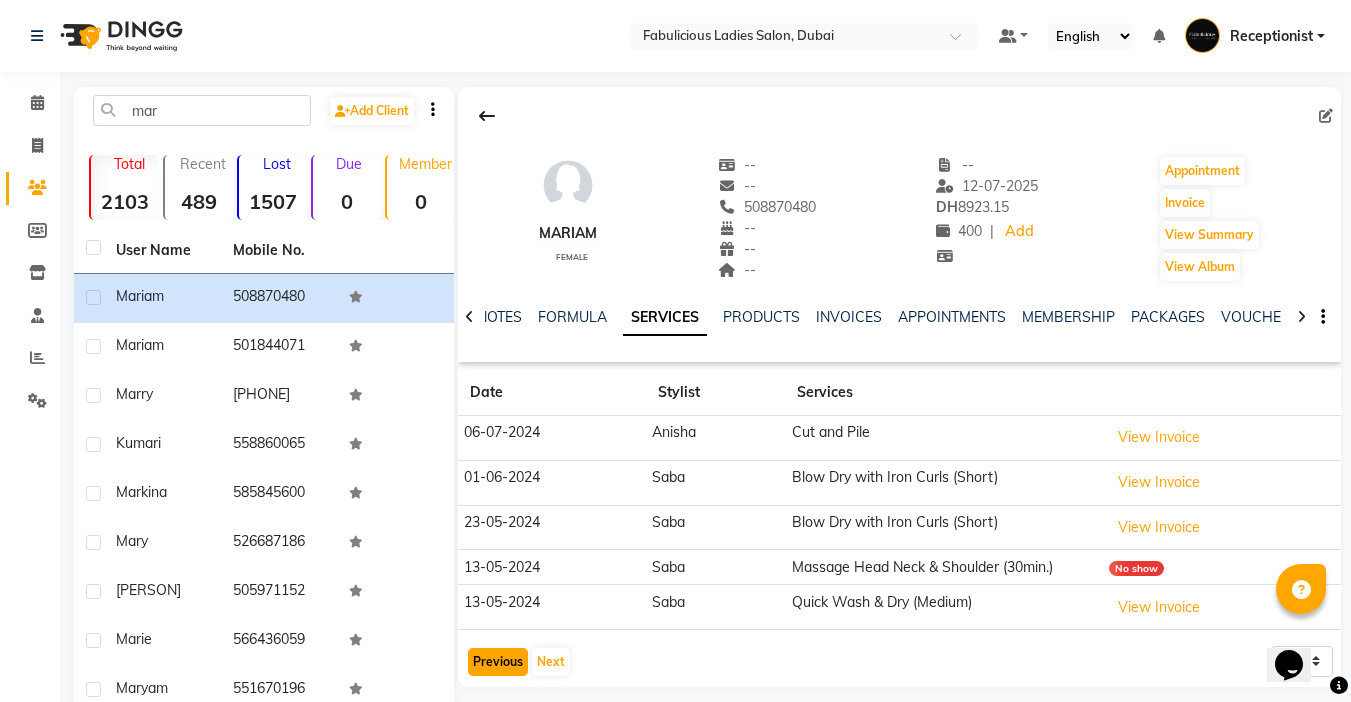 click on "Previous" 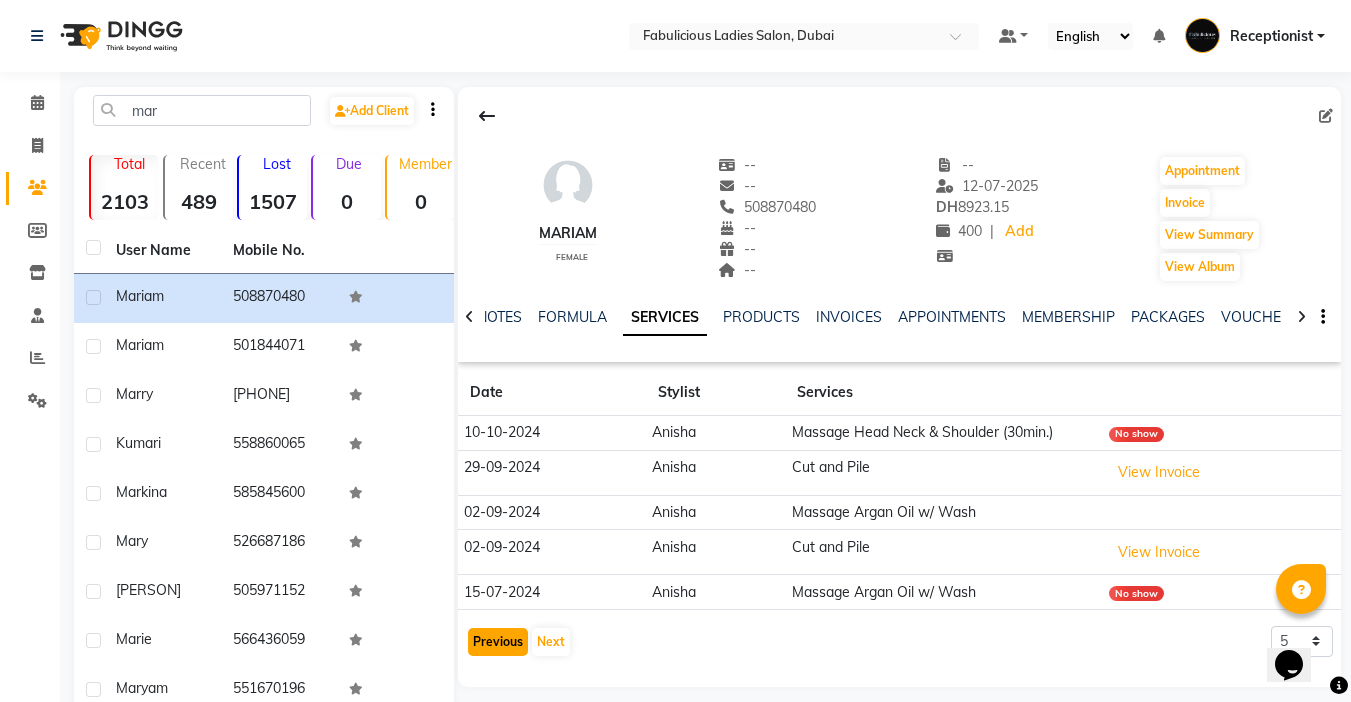click on "Previous" 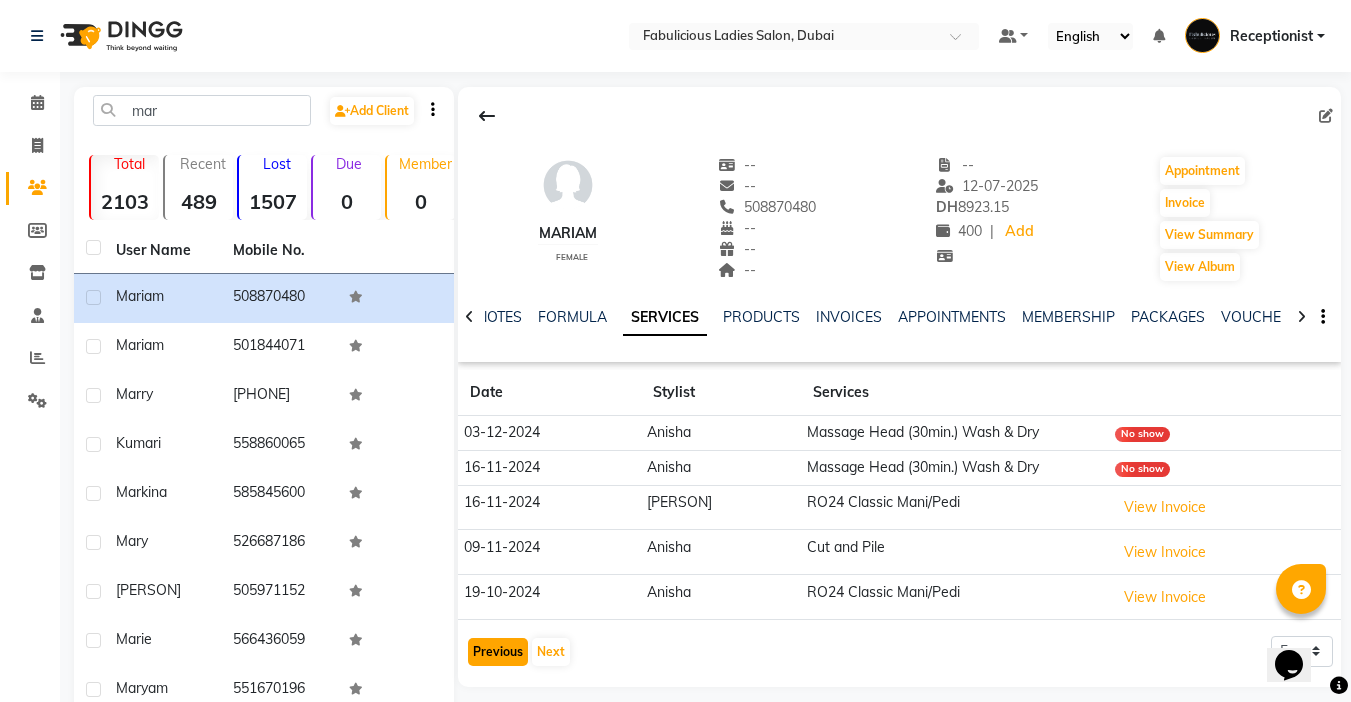 click on "Previous" 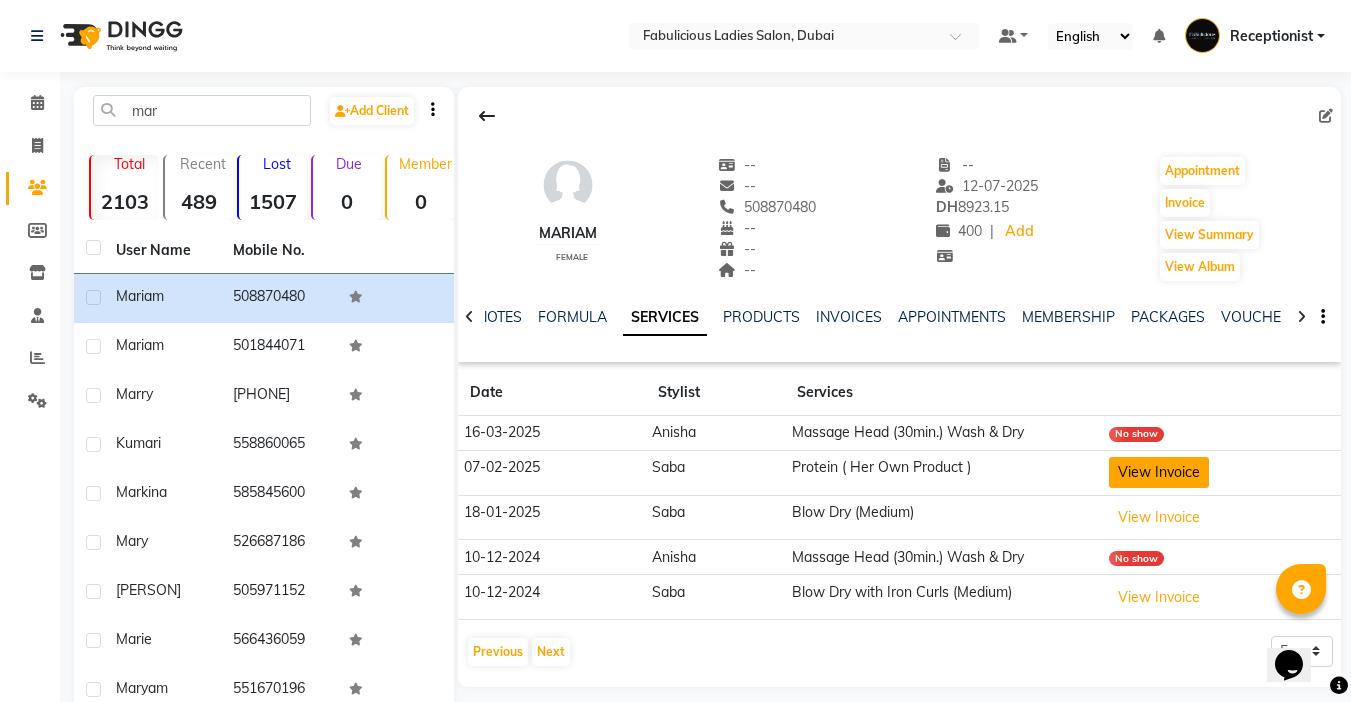 click on "View Invoice" 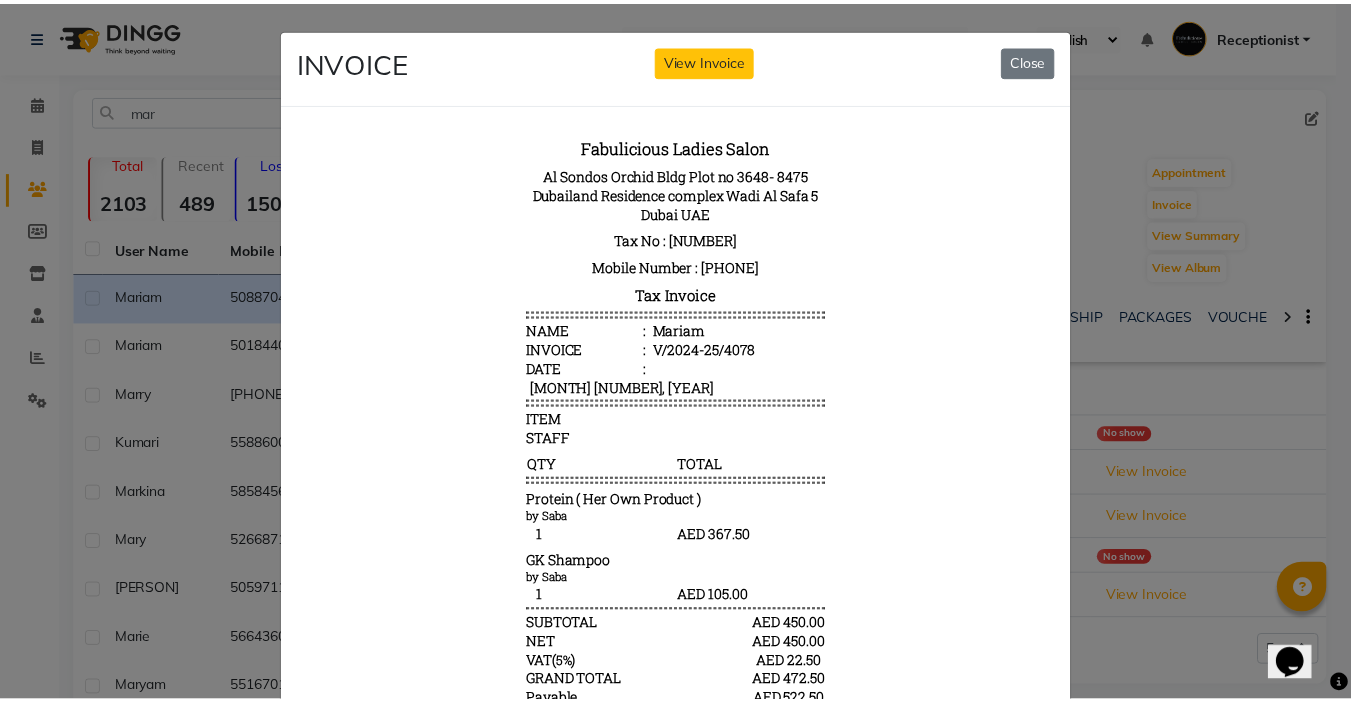 scroll, scrollTop: 0, scrollLeft: 0, axis: both 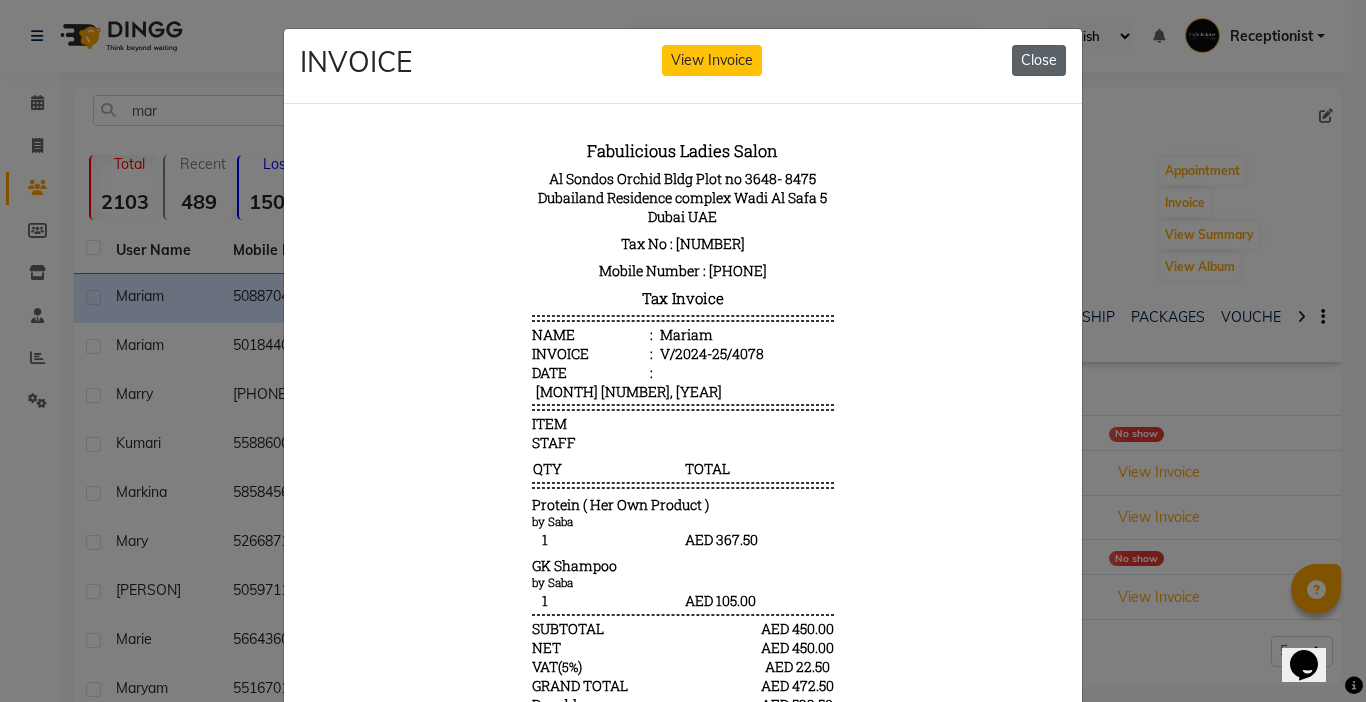 click on "Close" 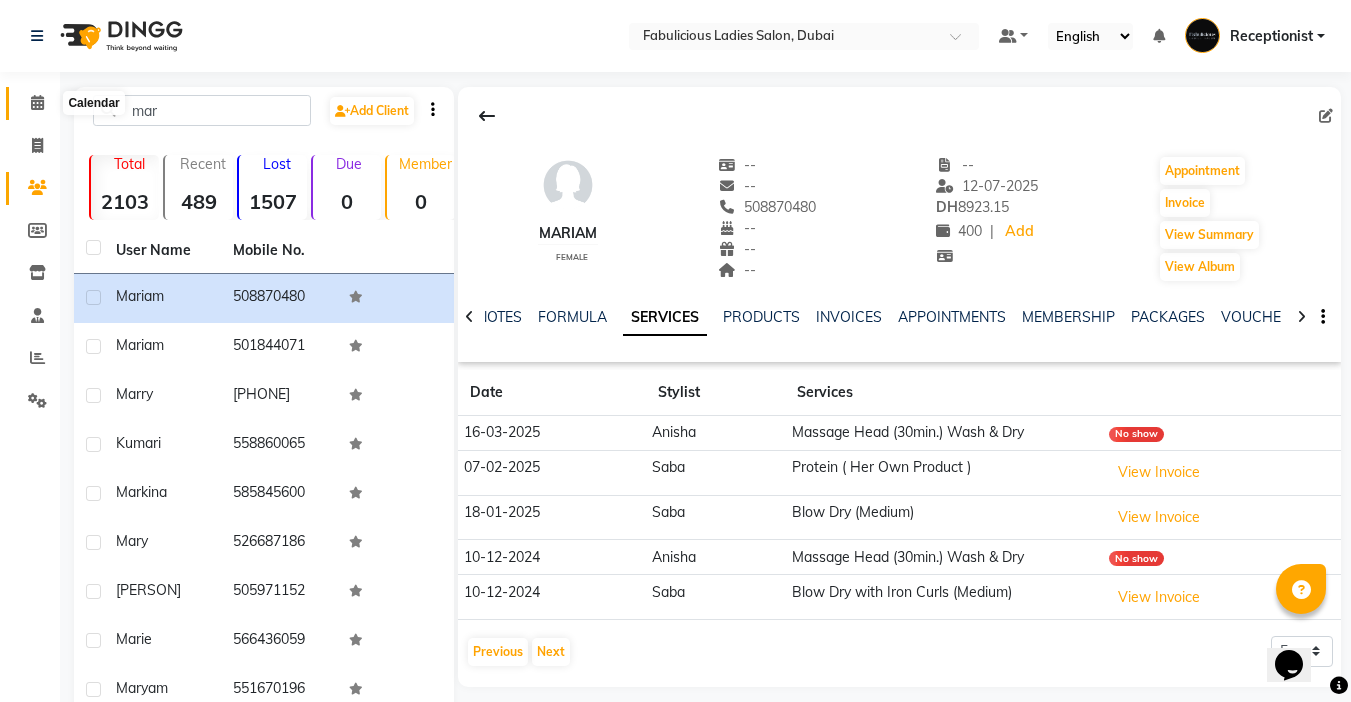 click 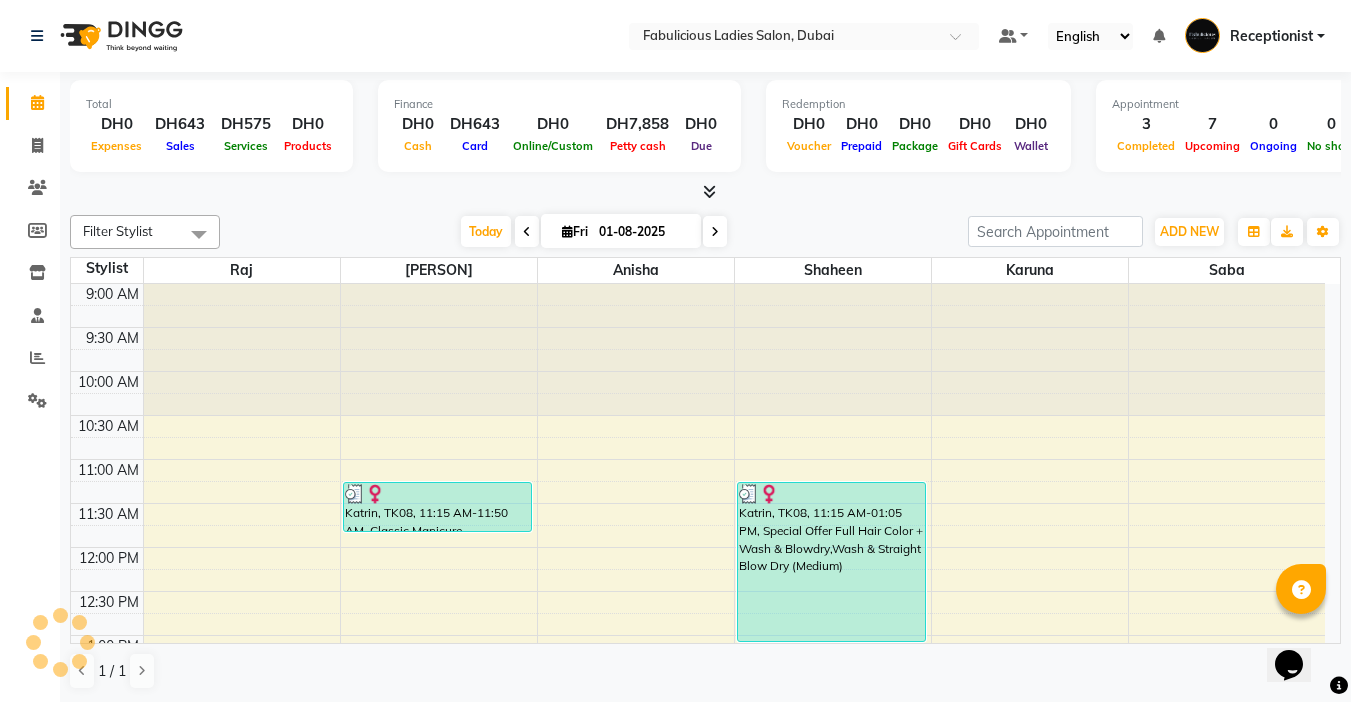 scroll, scrollTop: 0, scrollLeft: 0, axis: both 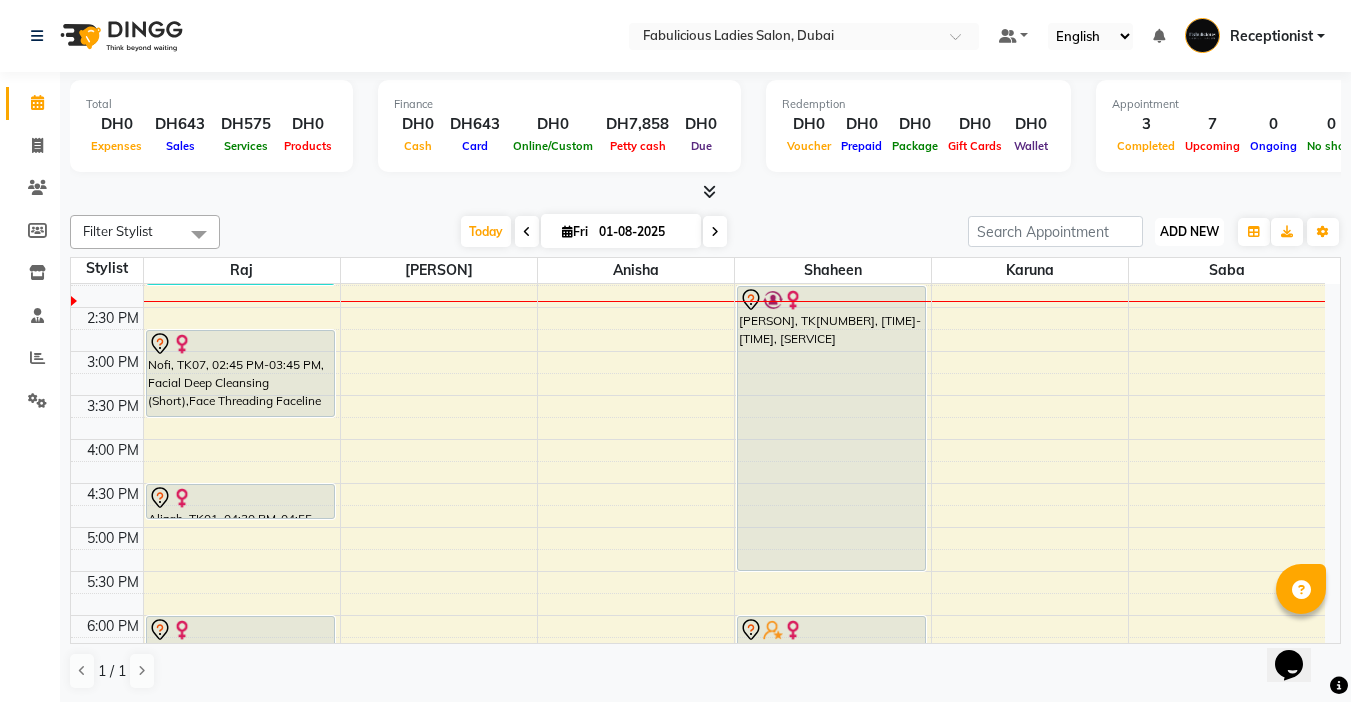 click on "ADD NEW" at bounding box center (1189, 231) 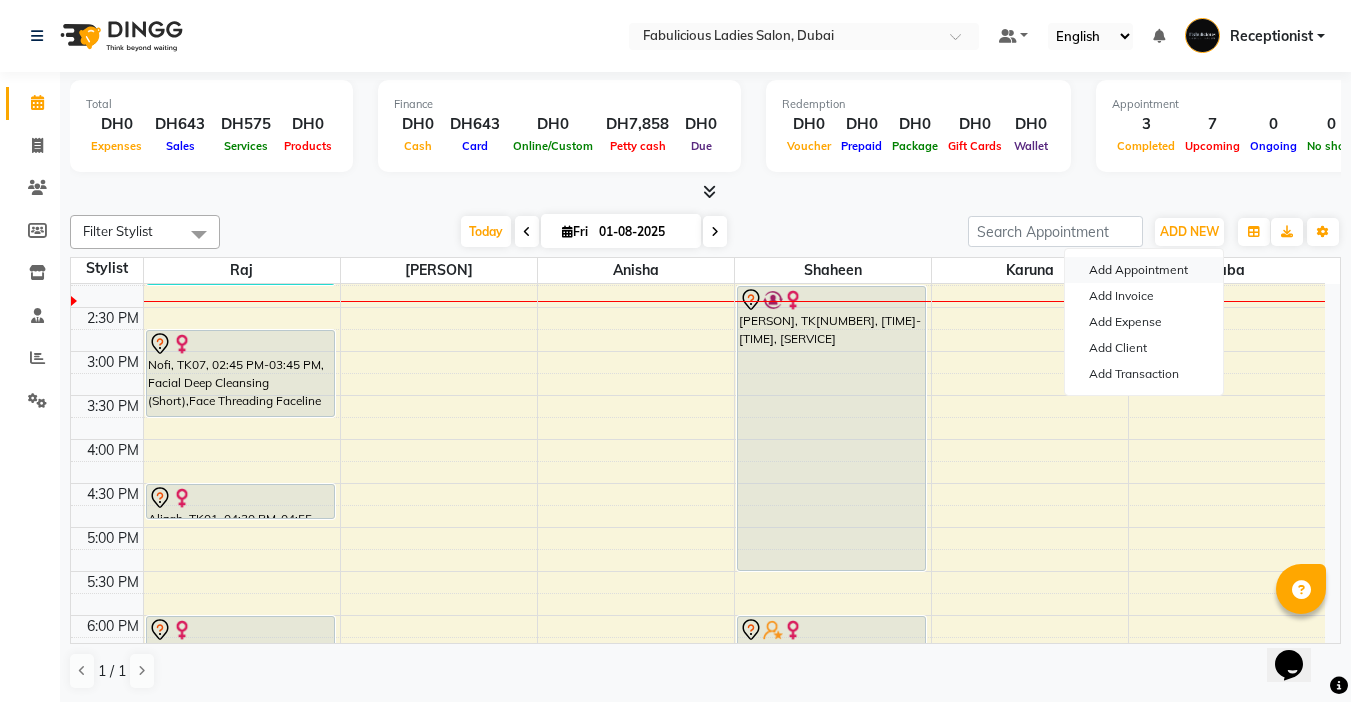 click on "Add Appointment" at bounding box center [1144, 270] 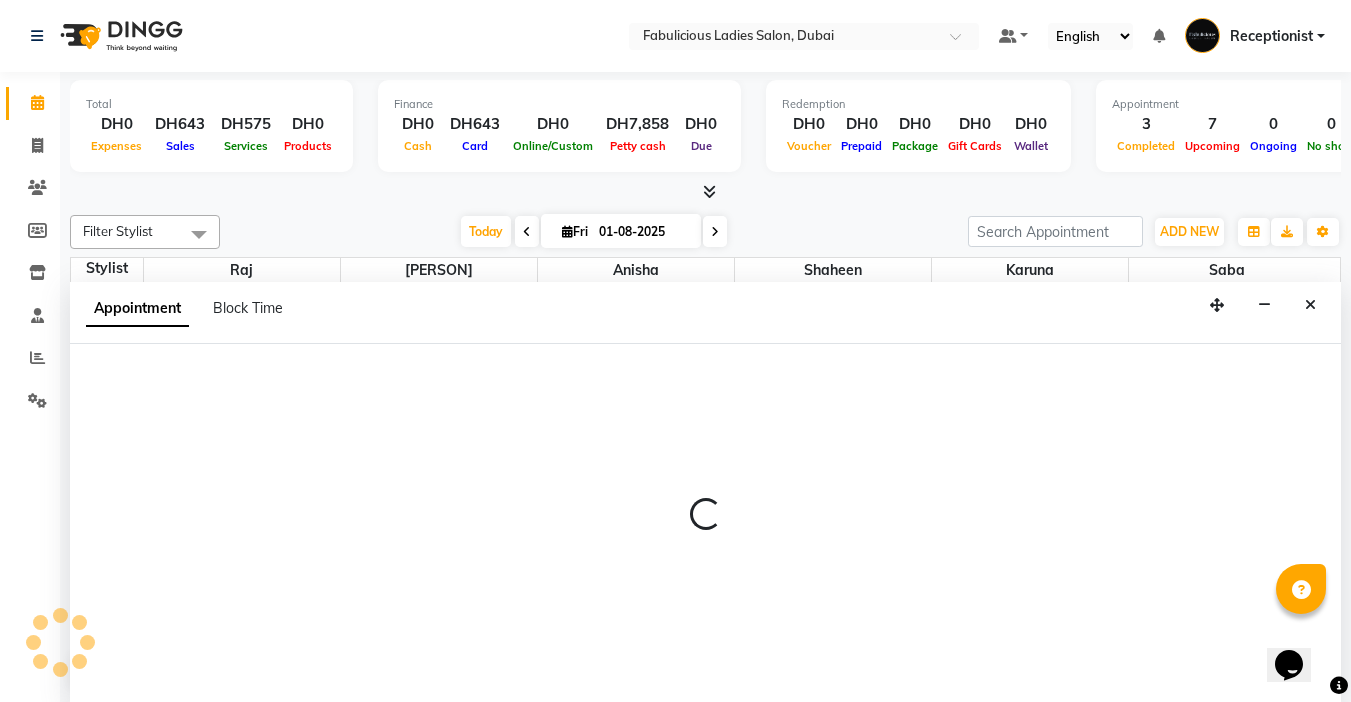 scroll, scrollTop: 1, scrollLeft: 0, axis: vertical 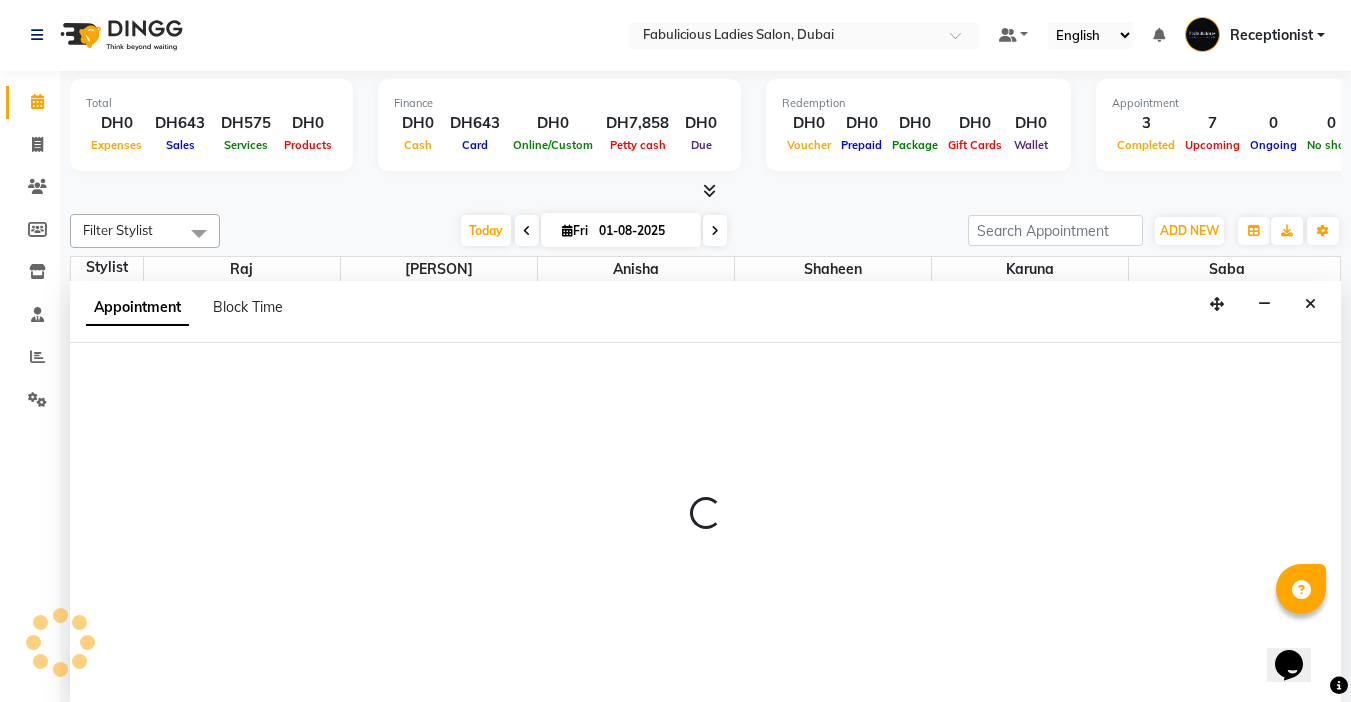 select on "600" 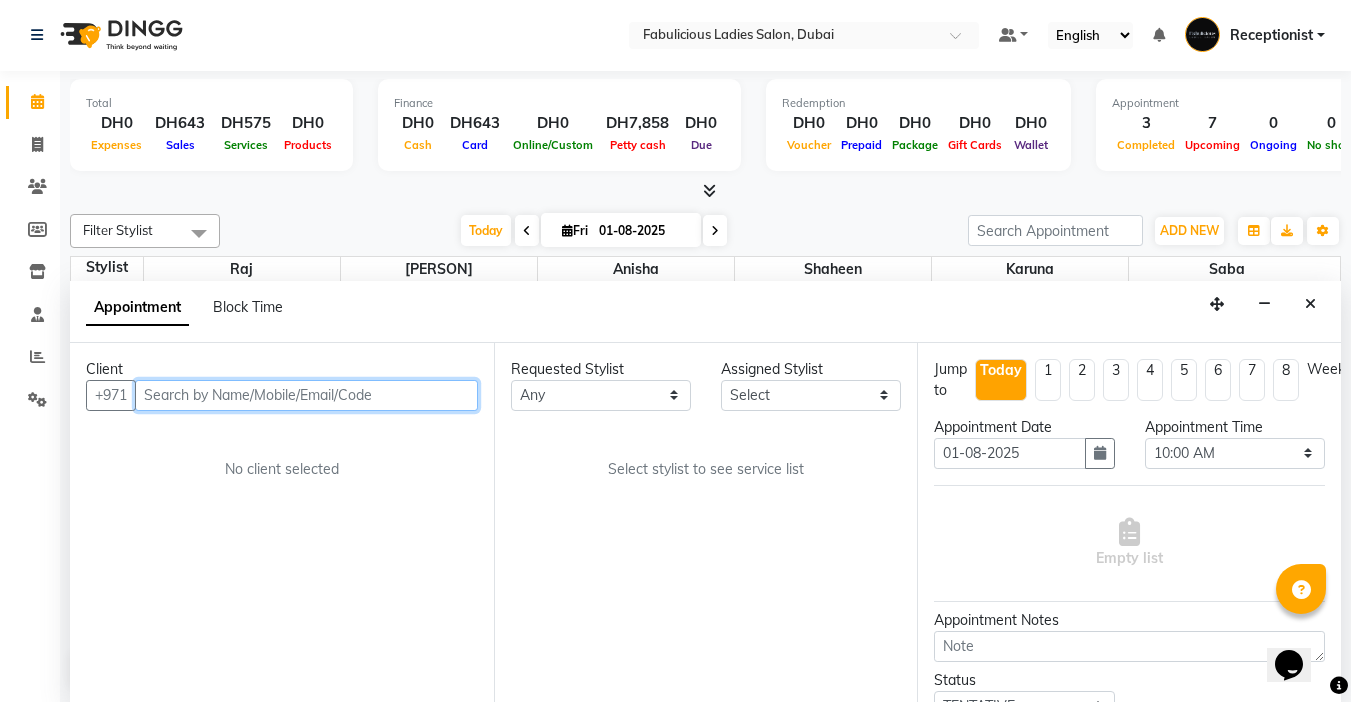 click at bounding box center (306, 395) 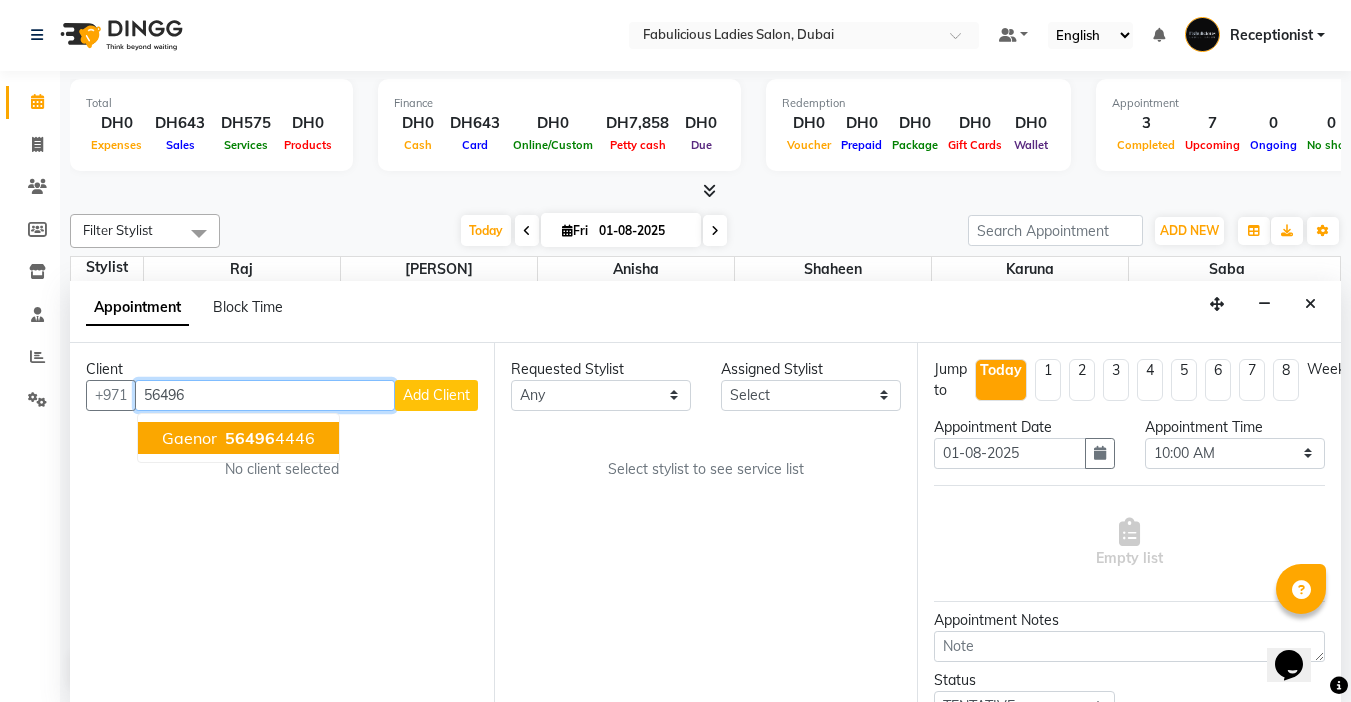 click on "Gaenor" at bounding box center (189, 438) 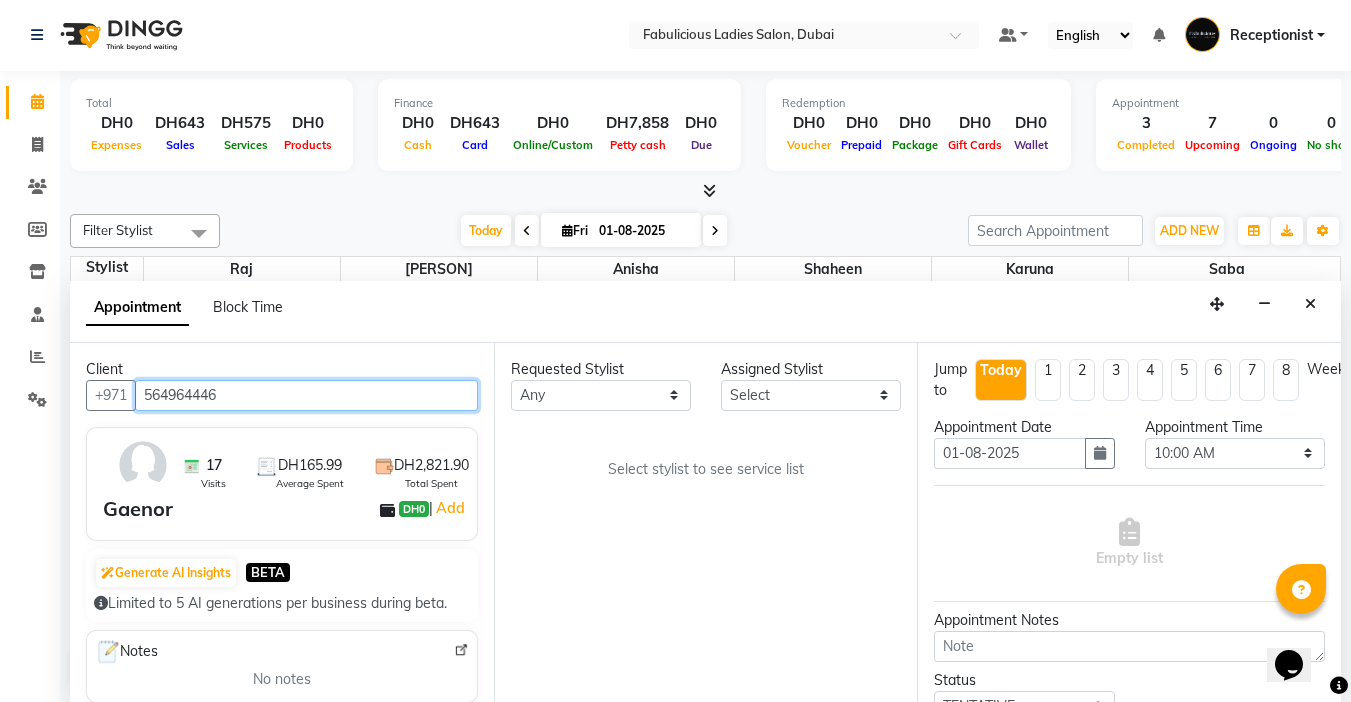 type on "564964446" 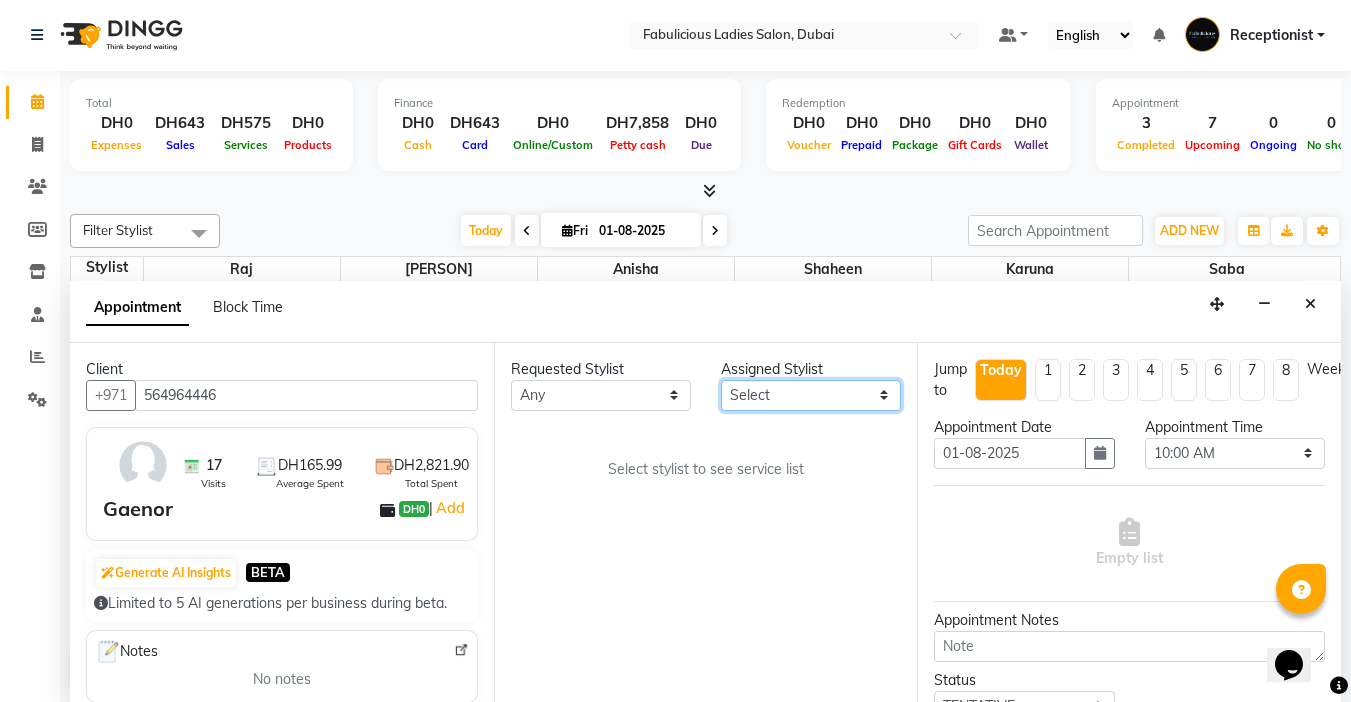 click on "Select [PERSON] [PERSON]  [PERSON] [PERSON] [PERSON] [PERSON]" at bounding box center (811, 395) 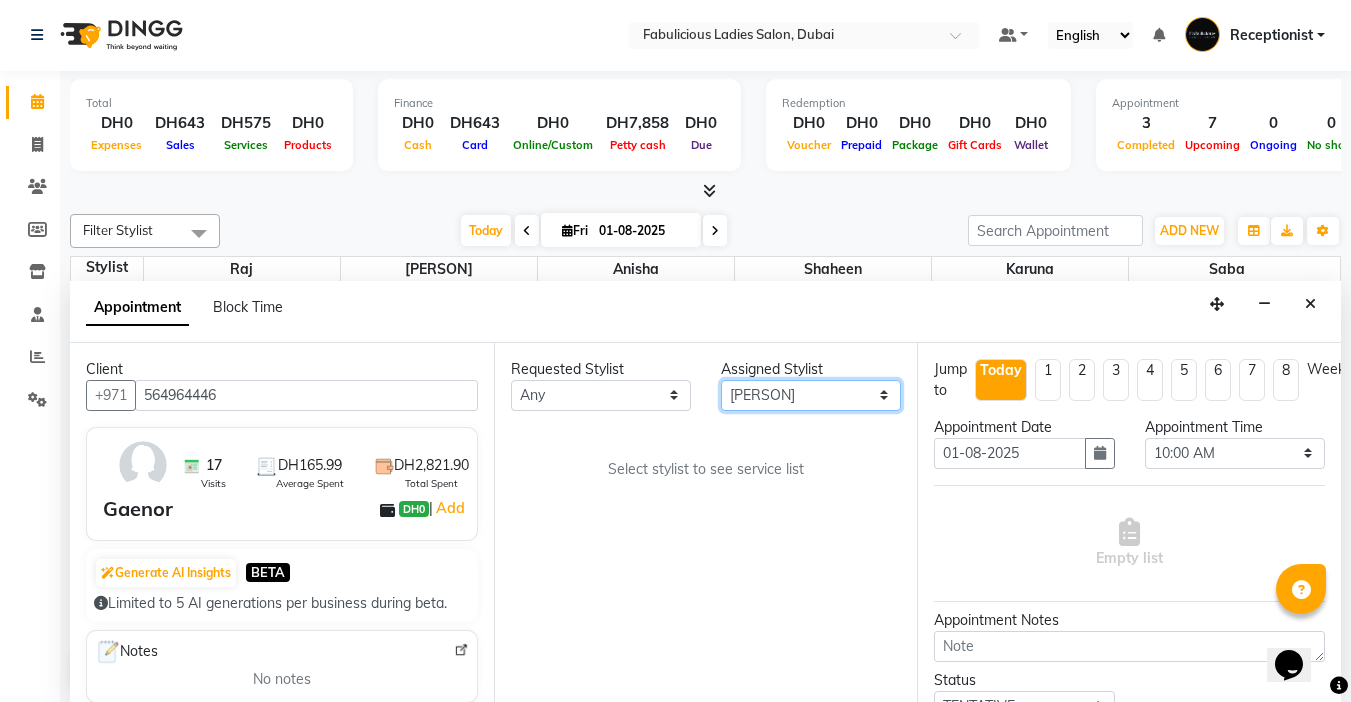 click on "Select [PERSON] [PERSON]  [PERSON] [PERSON] [PERSON] [PERSON]" at bounding box center (811, 395) 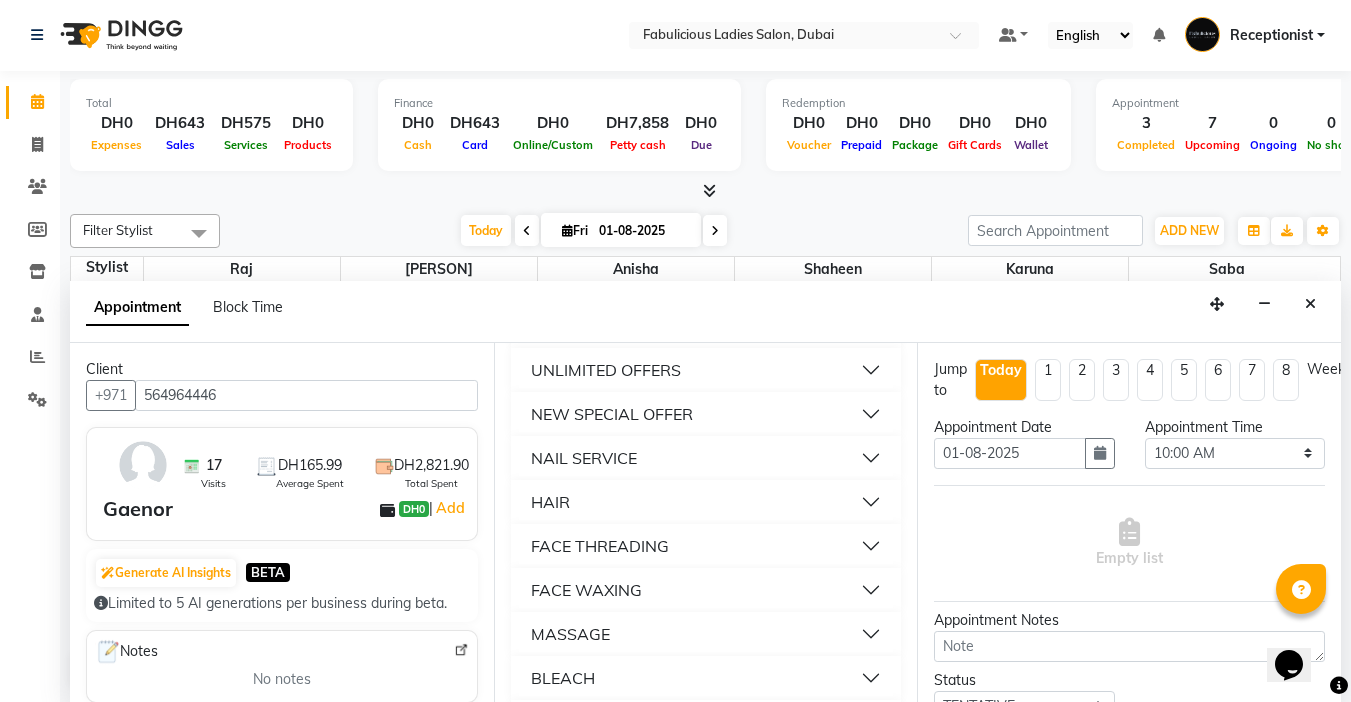 scroll, scrollTop: 1200, scrollLeft: 0, axis: vertical 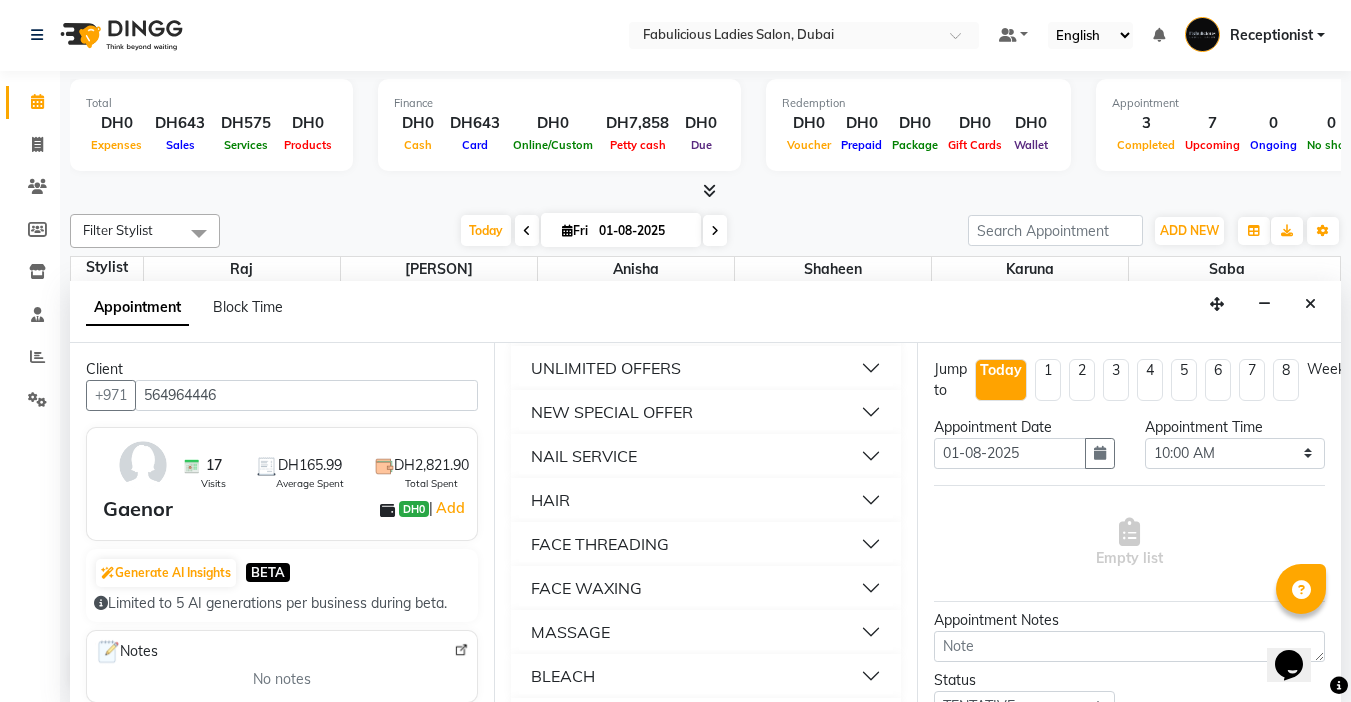 click on "NAIL SERVICE" at bounding box center (584, 456) 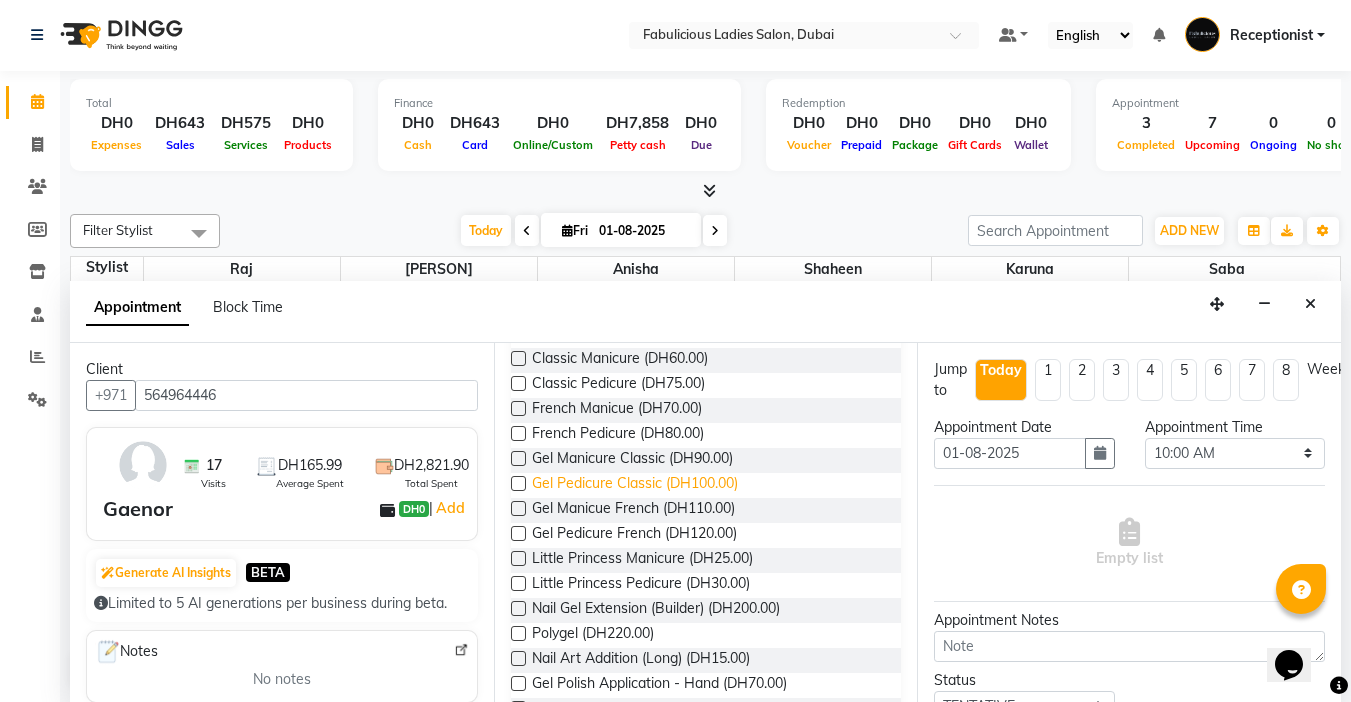 scroll, scrollTop: 1300, scrollLeft: 0, axis: vertical 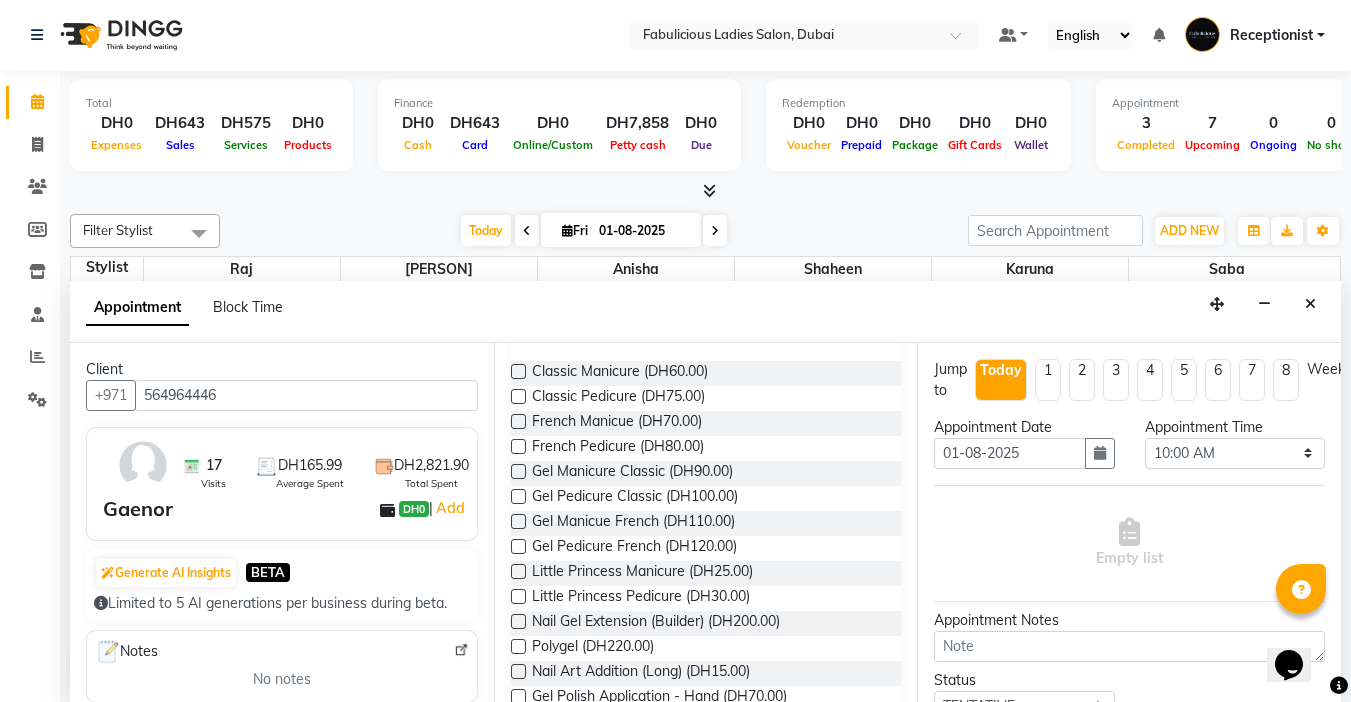 click at bounding box center [518, 371] 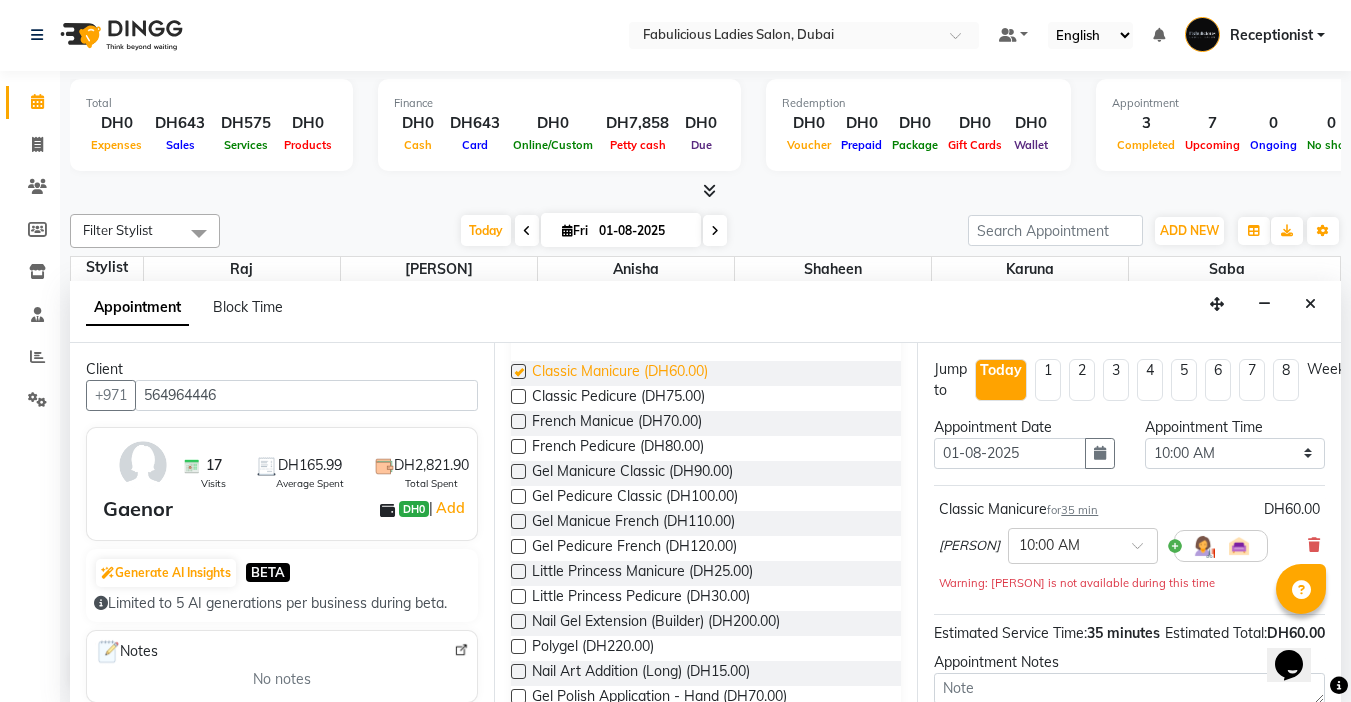 checkbox on "false" 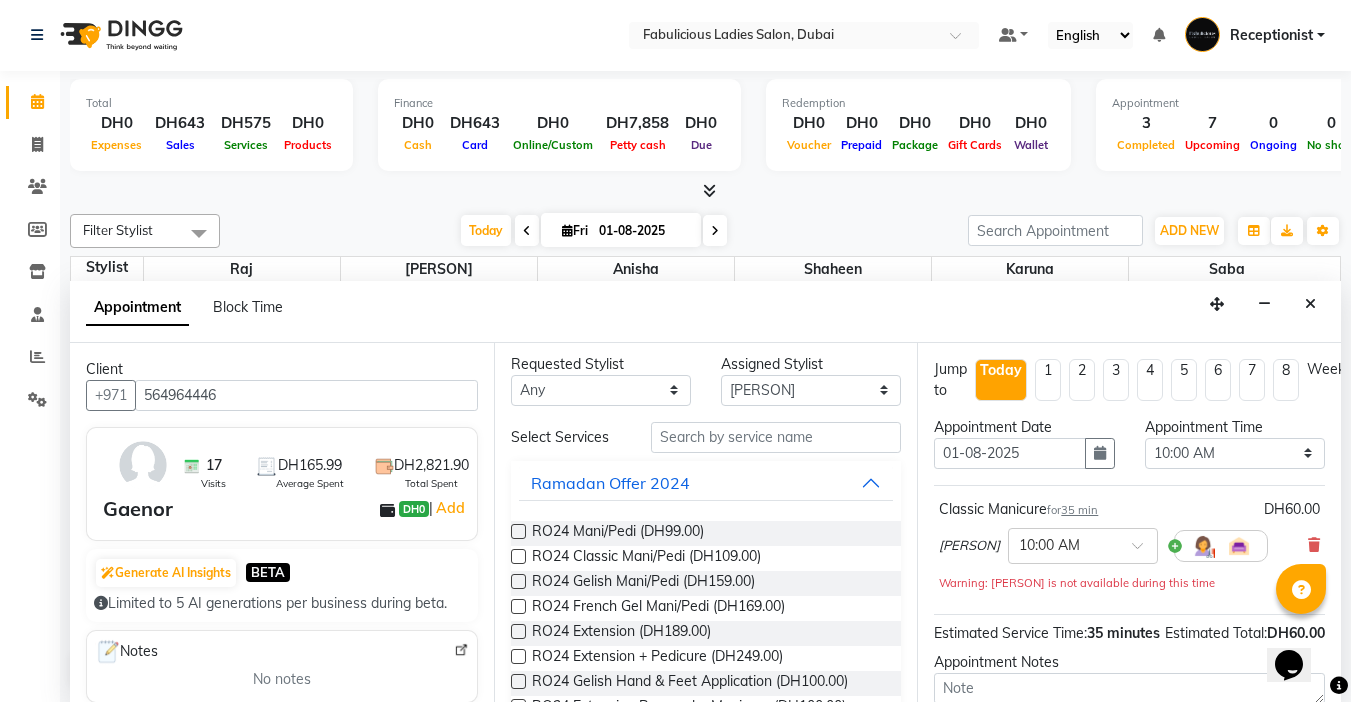scroll, scrollTop: 0, scrollLeft: 0, axis: both 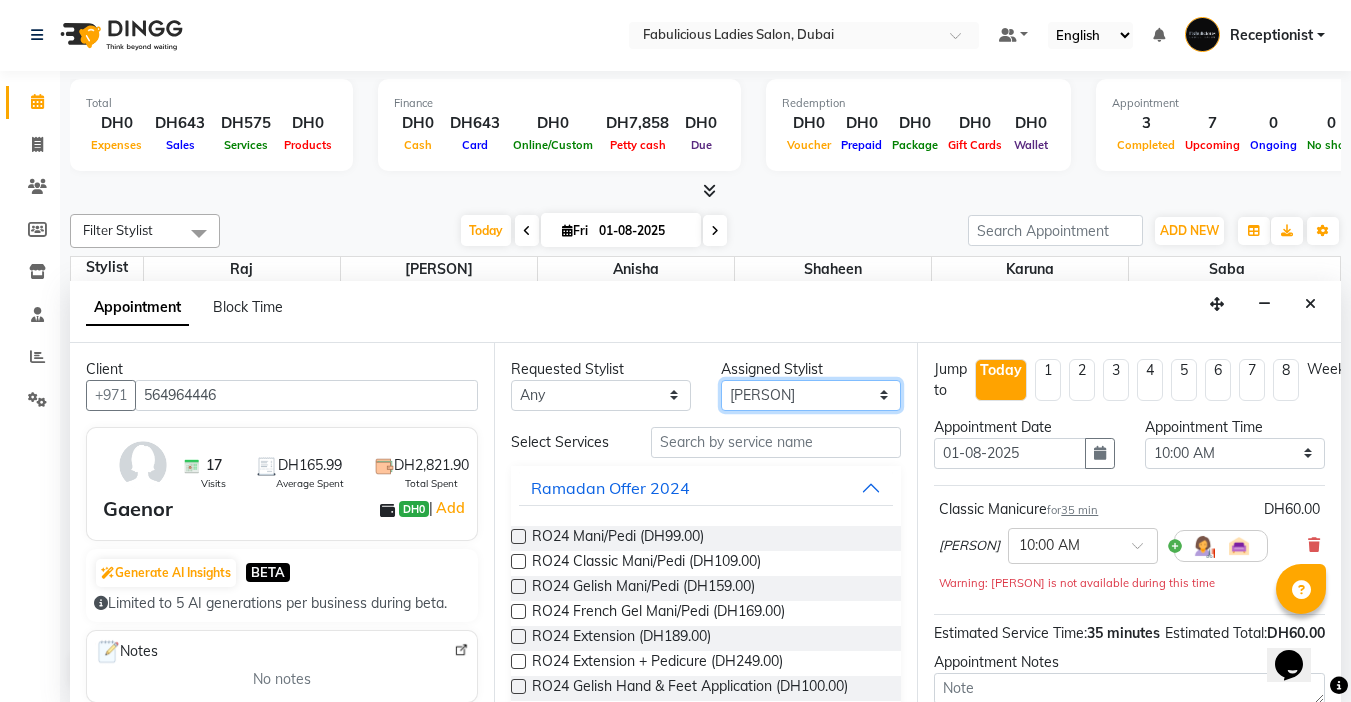 click on "Select [PERSON] [PERSON]  [PERSON] [PERSON] [PERSON] [PERSON]" at bounding box center [811, 395] 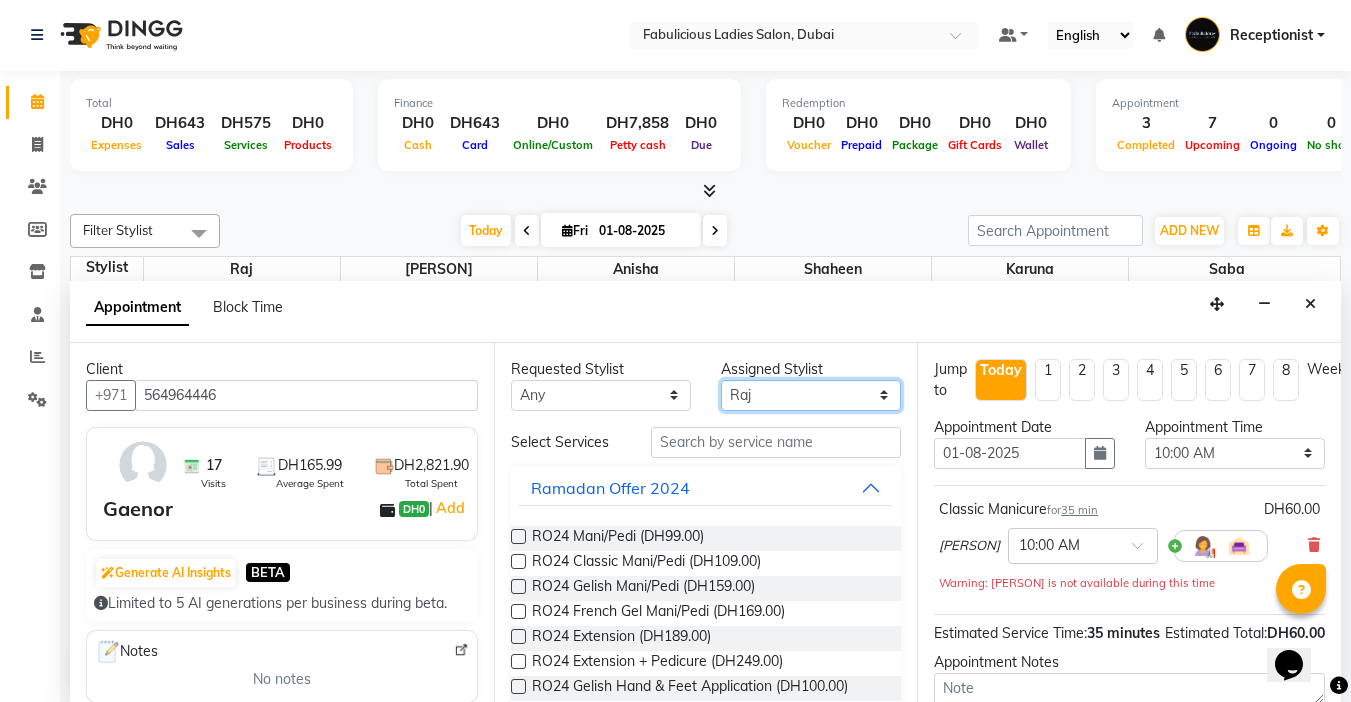 click on "Select [PERSON] [PERSON]  [PERSON] [PERSON] [PERSON] [PERSON]" at bounding box center [811, 395] 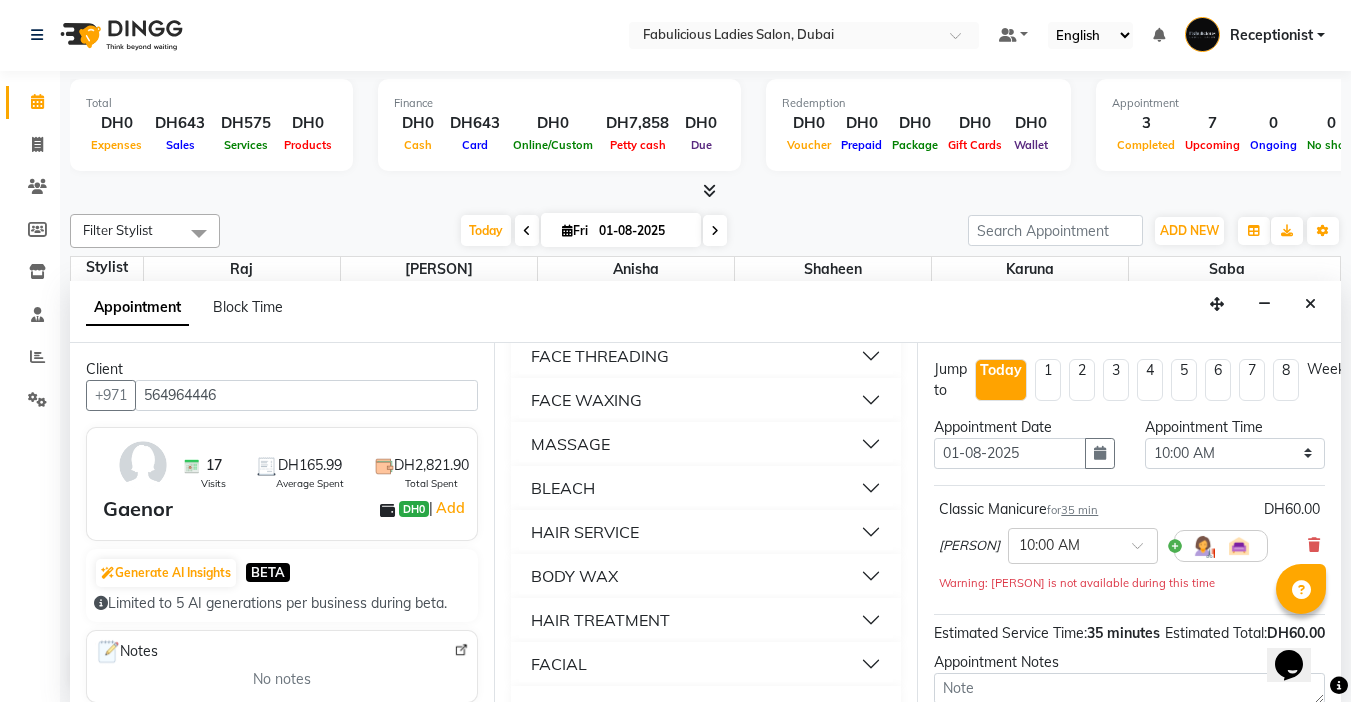 scroll, scrollTop: 1400, scrollLeft: 0, axis: vertical 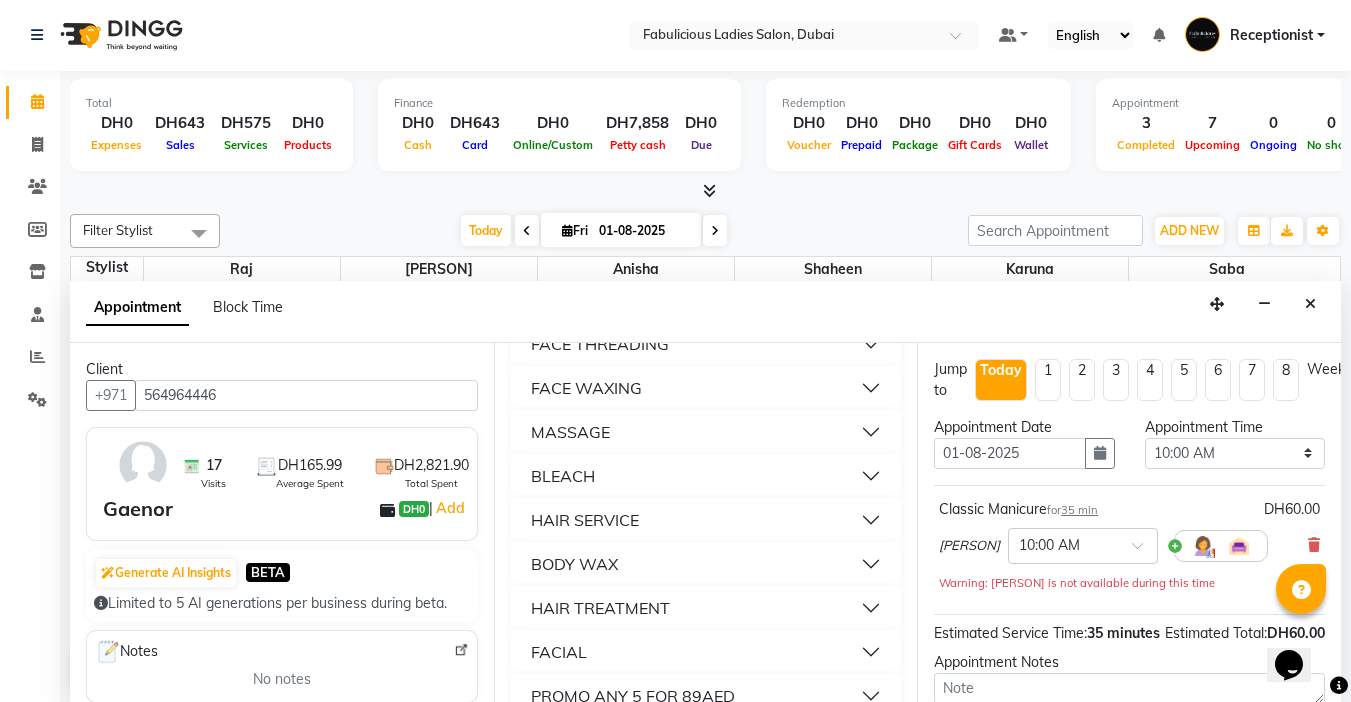 click on "BODY WAX" at bounding box center (574, 564) 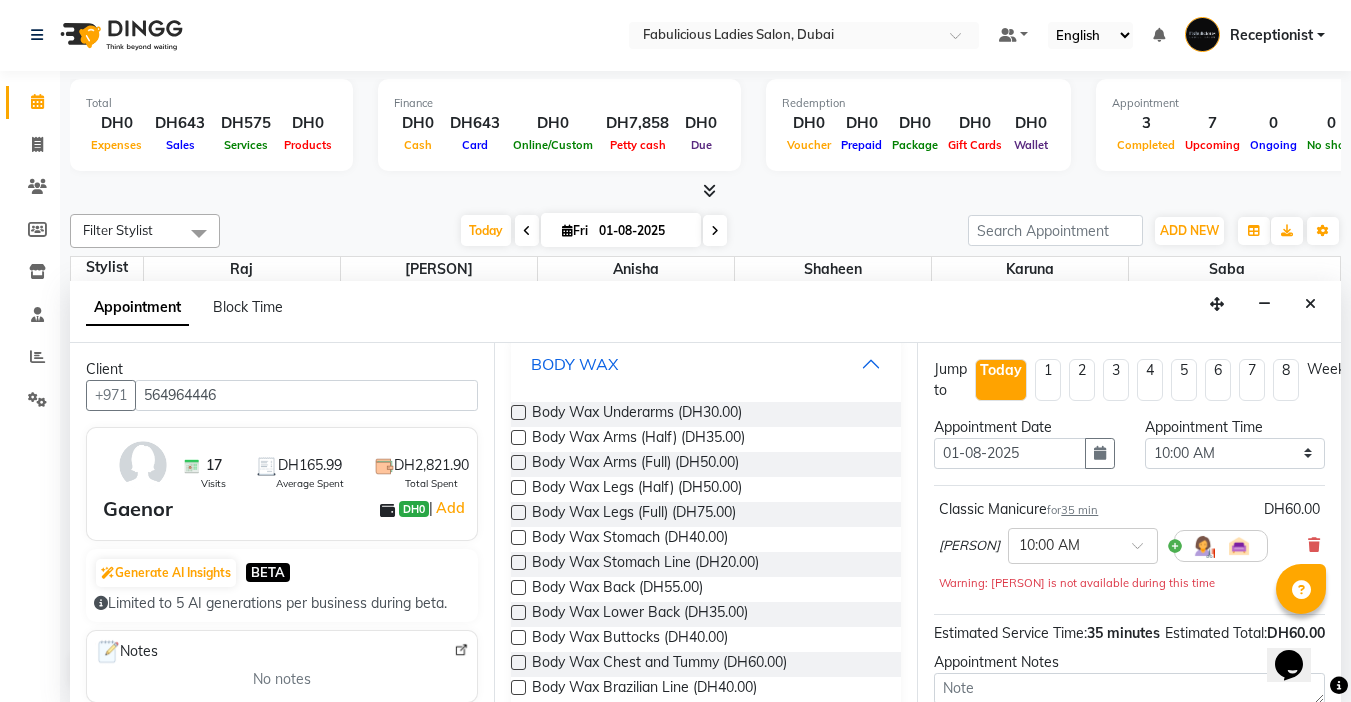 scroll, scrollTop: 1700, scrollLeft: 0, axis: vertical 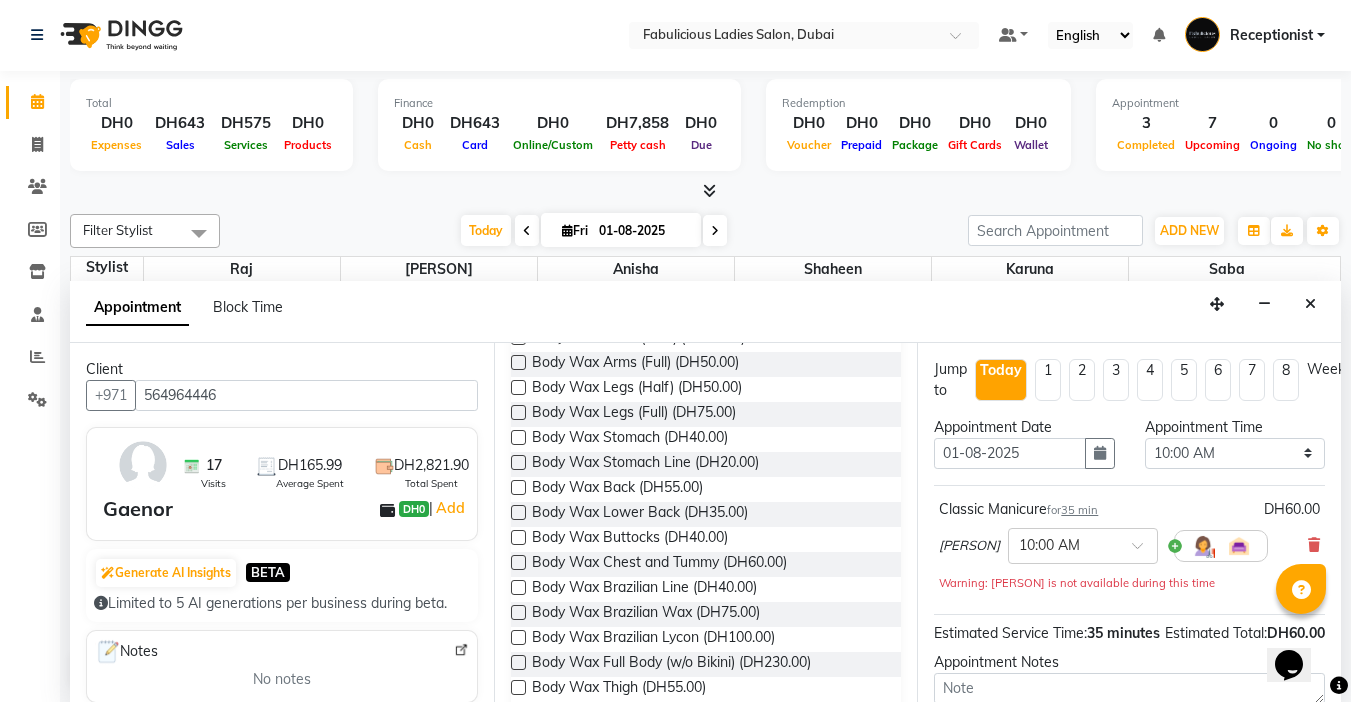 click at bounding box center (518, 362) 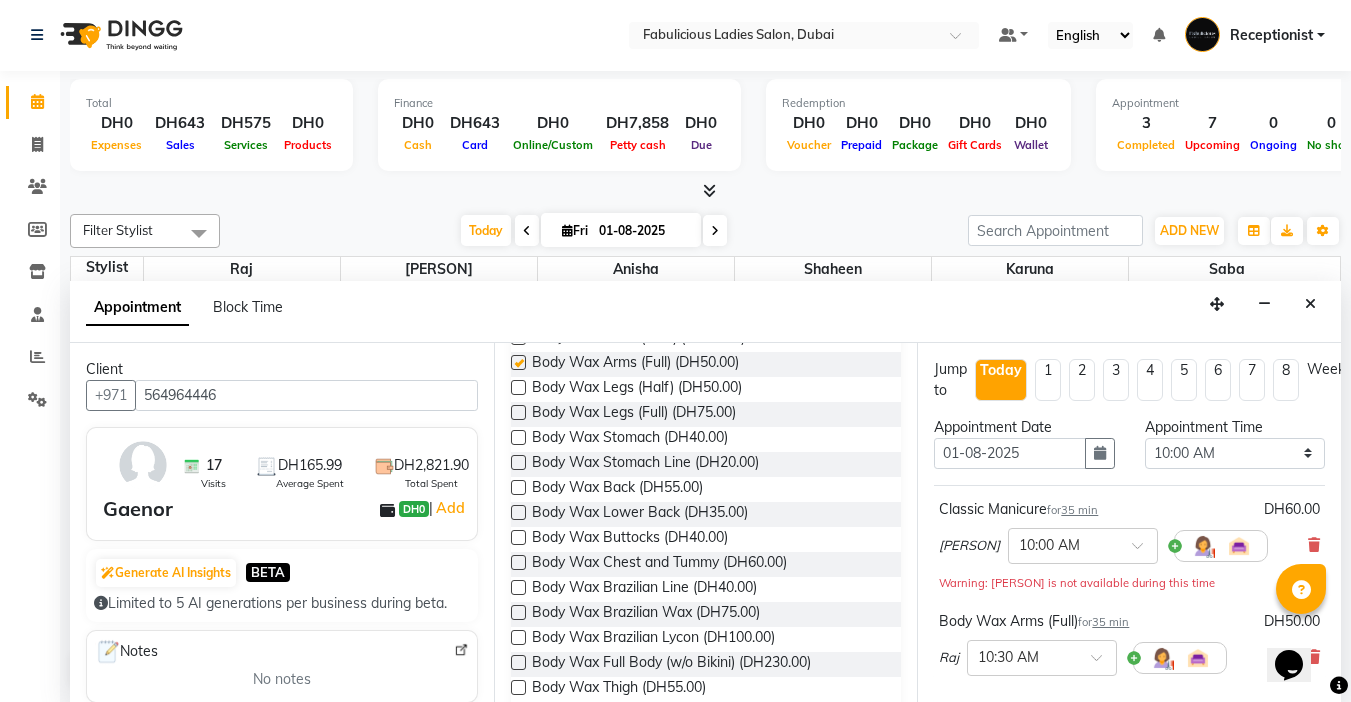 checkbox on "false" 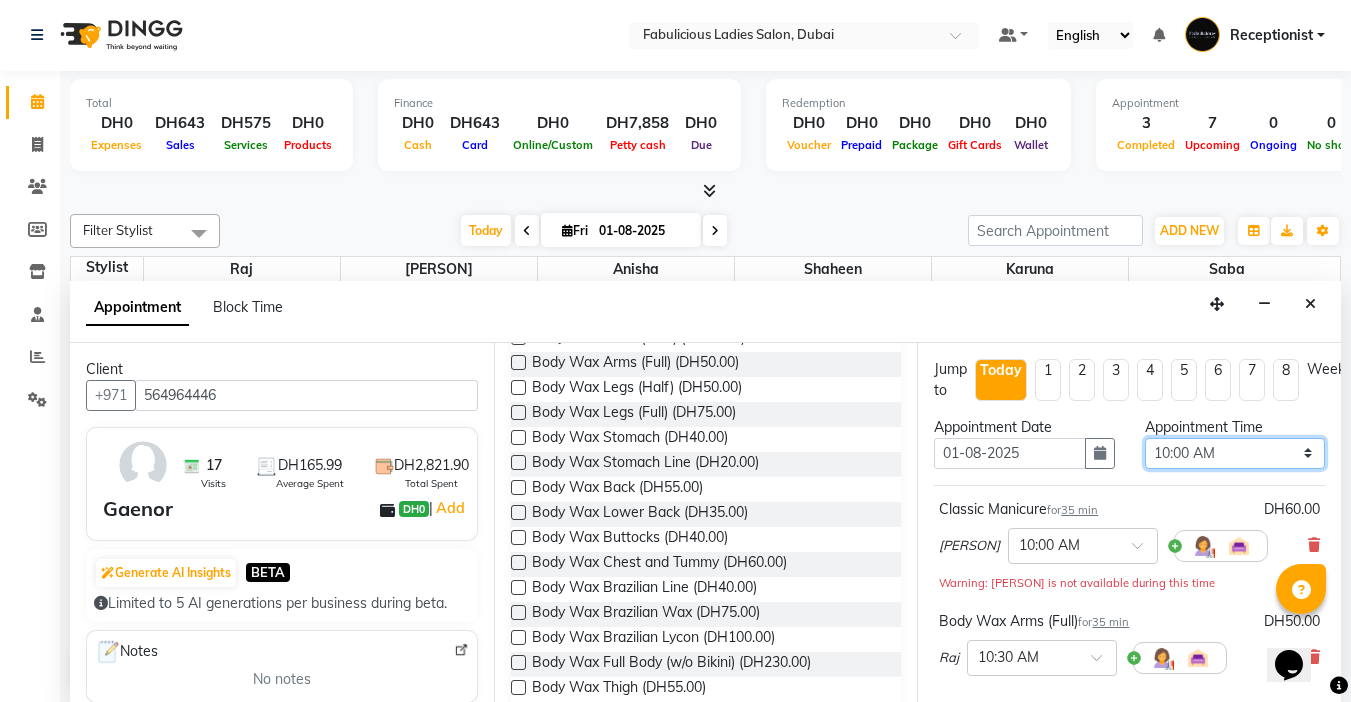 drag, startPoint x: 1288, startPoint y: 452, endPoint x: 1287, endPoint y: 442, distance: 10.049875 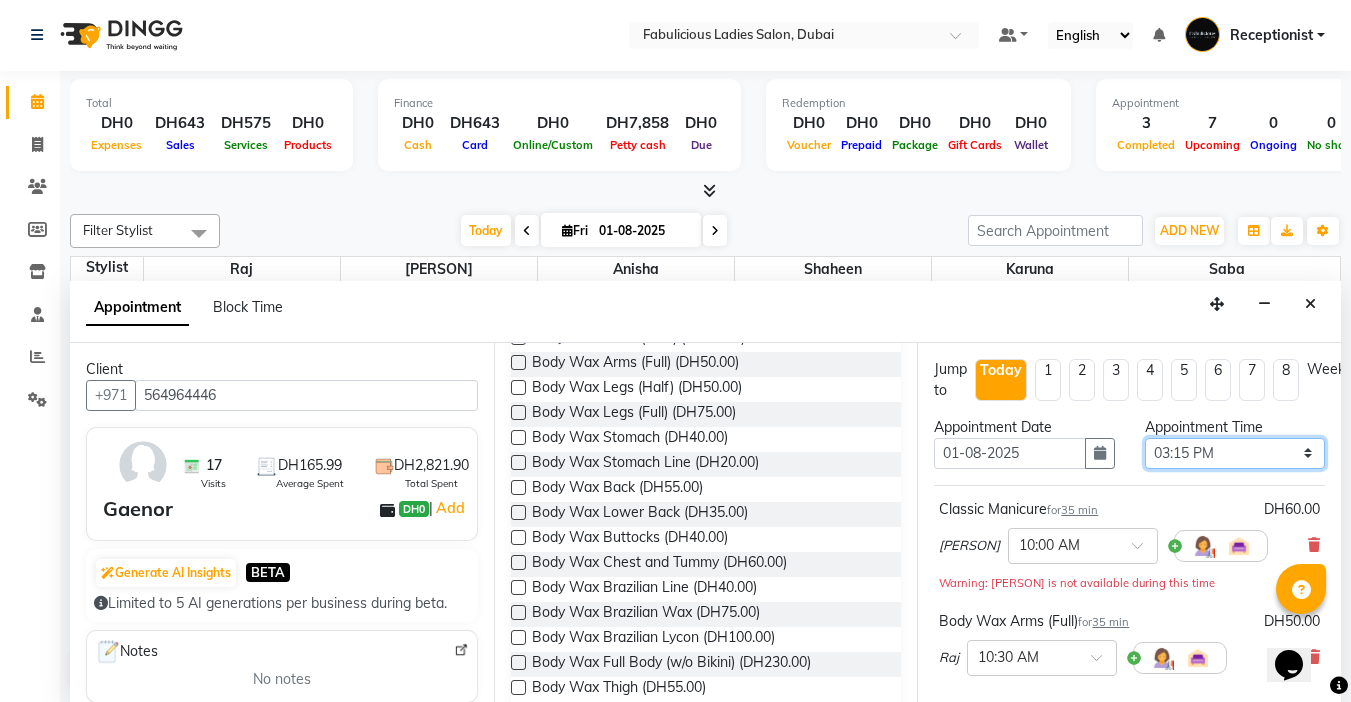 click on "Select 10:00 AM 10:15 AM 10:30 AM 10:45 AM 11:00 AM 11:15 AM 11:30 AM 11:45 AM 12:00 PM 12:15 PM 12:30 PM 12:45 PM 01:00 PM 01:15 PM 01:30 PM 01:45 PM 02:00 PM 02:15 PM 02:30 PM 02:45 PM 03:00 PM 03:15 PM 03:30 PM 03:45 PM 04:00 PM 04:15 PM 04:30 PM 04:45 PM 05:00 PM 05:15 PM 05:30 PM 05:45 PM 06:00 PM 06:15 PM 06:30 PM 06:45 PM 07:00 PM 07:15 PM 07:30 PM 07:45 PM 08:00 PM 08:15 PM 08:30 PM 08:45 PM 09:00 PM 09:15 PM 09:30 PM 09:45 PM 10:00 PM 10:15 PM 10:30 PM 10:45 PM 11:00 PM 11:15 PM 11:30 PM 11:45 PM" at bounding box center (1235, 453) 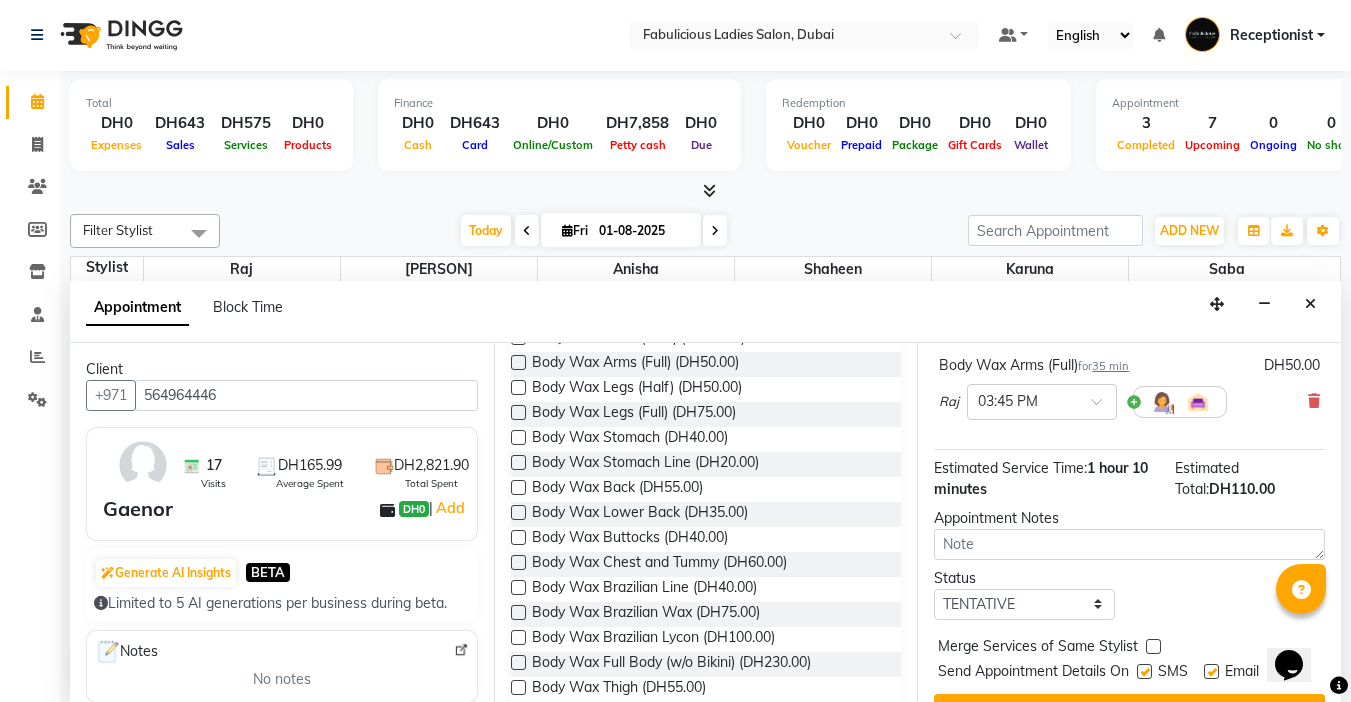 scroll, scrollTop: 294, scrollLeft: 0, axis: vertical 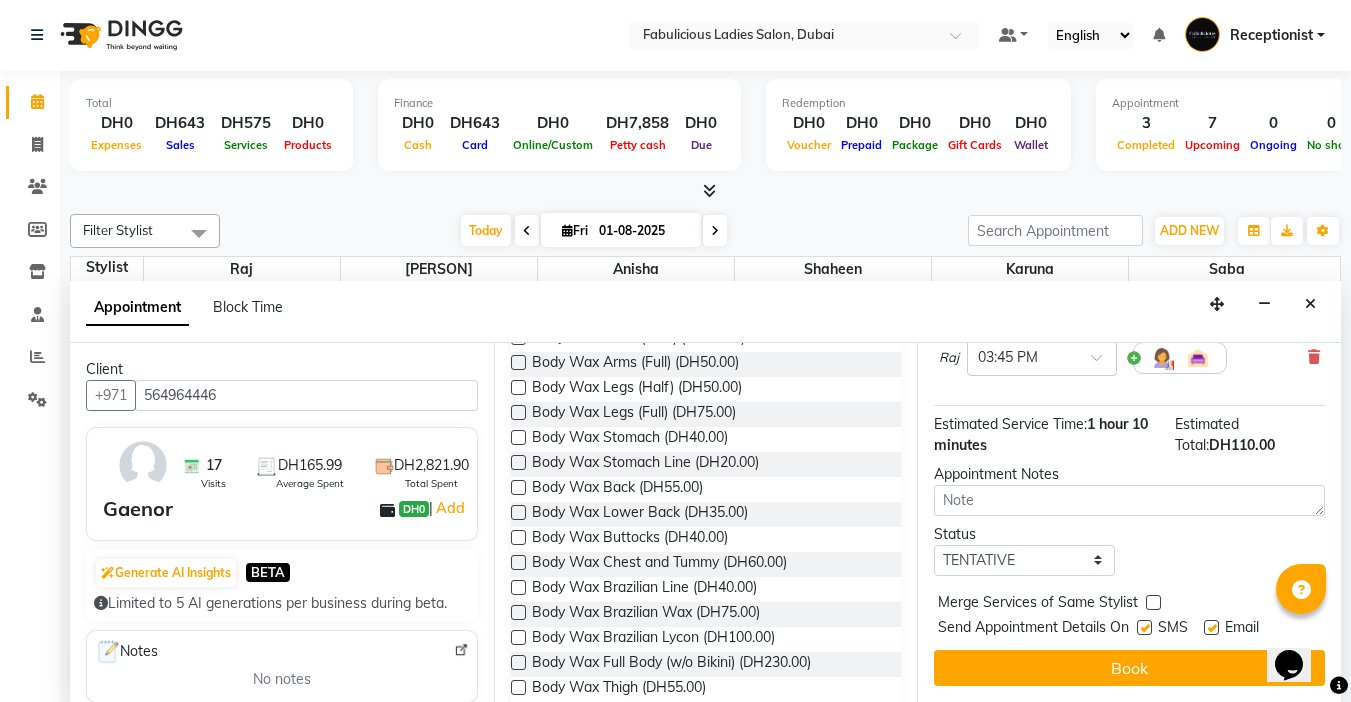 click at bounding box center [1153, 602] 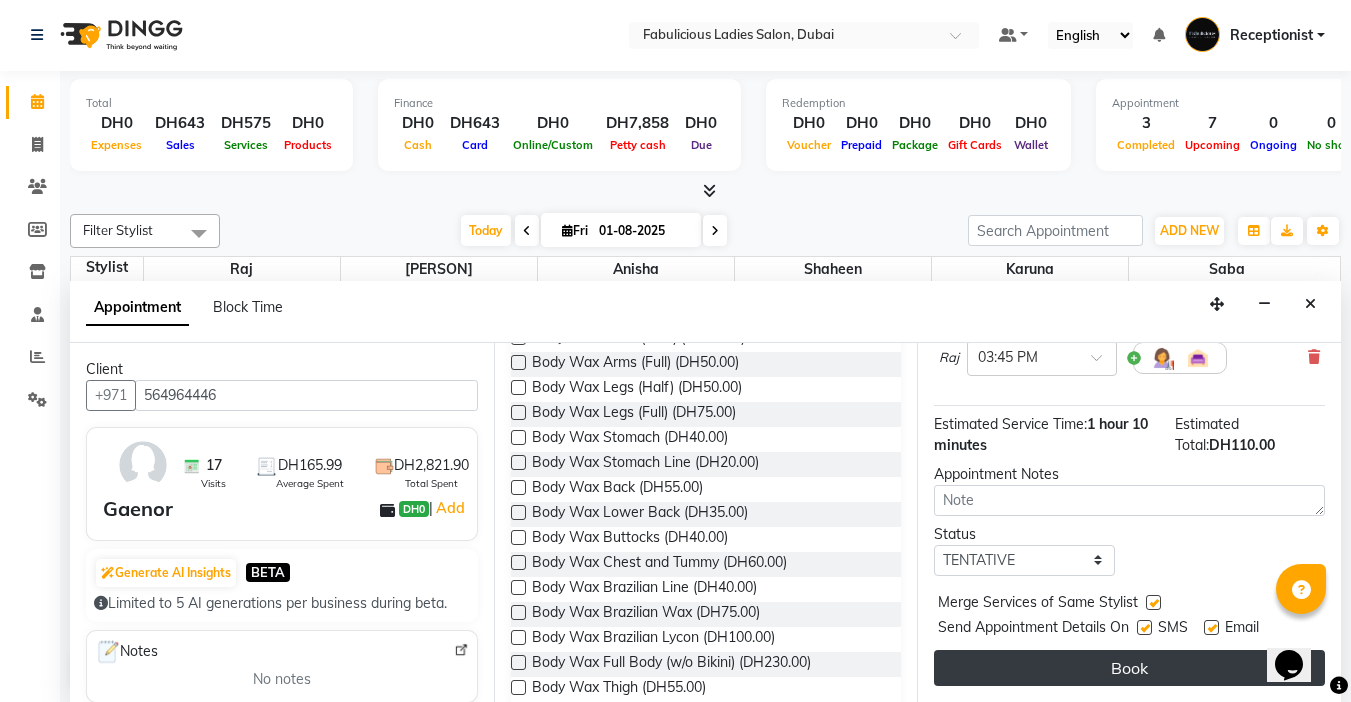 click on "Book" at bounding box center [1129, 668] 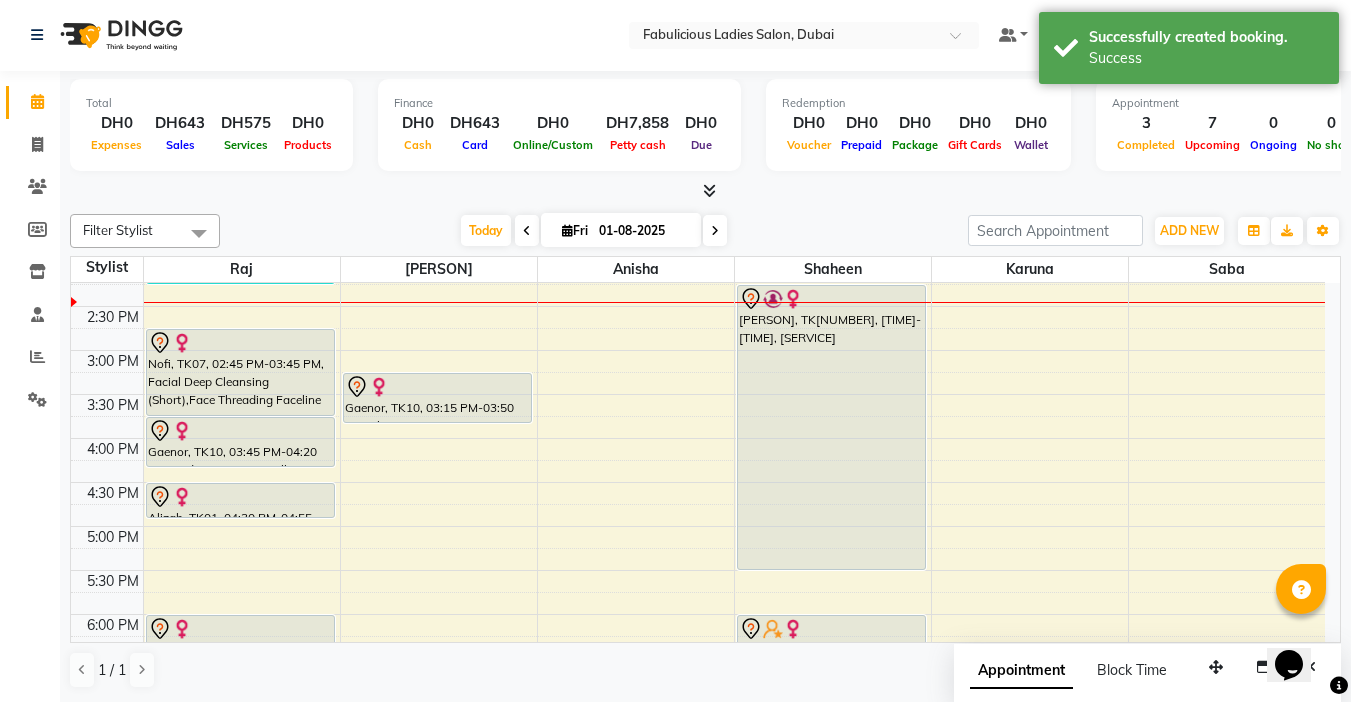 scroll, scrollTop: 0, scrollLeft: 0, axis: both 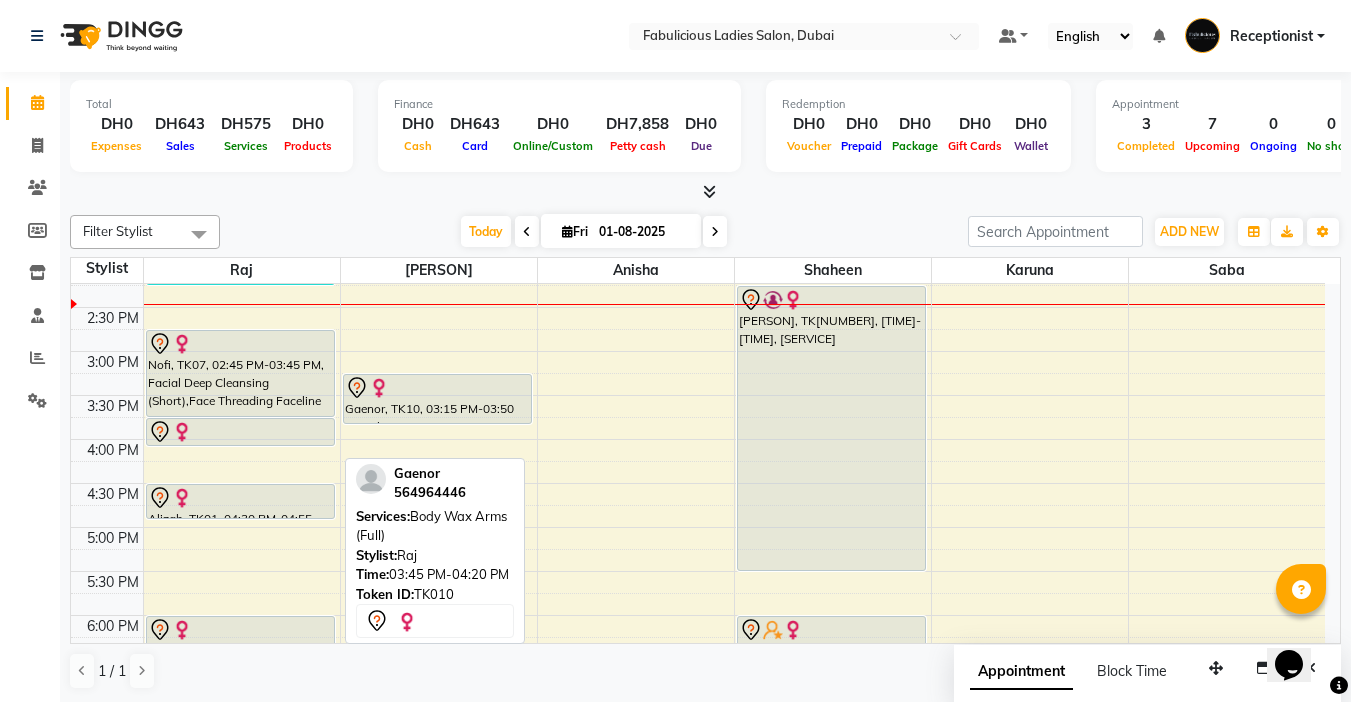 drag, startPoint x: 173, startPoint y: 466, endPoint x: 184, endPoint y: 448, distance: 21.095022 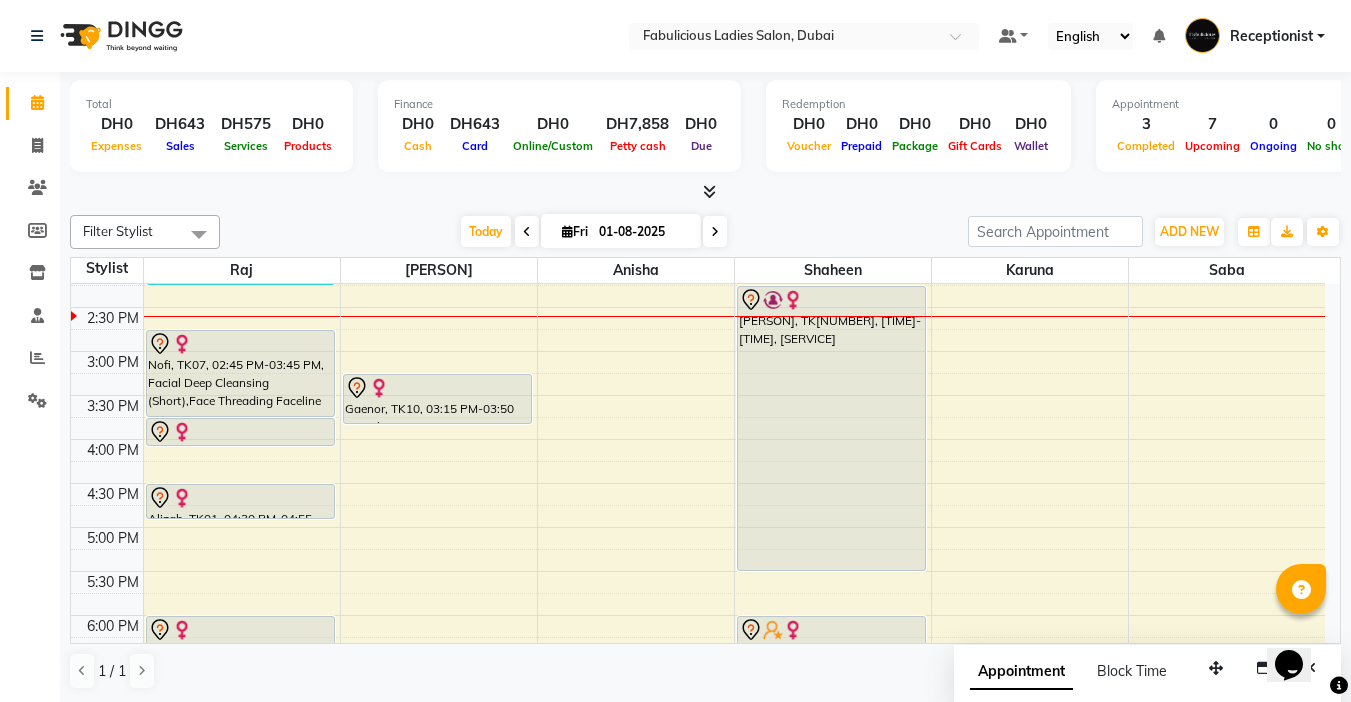 click at bounding box center (715, 232) 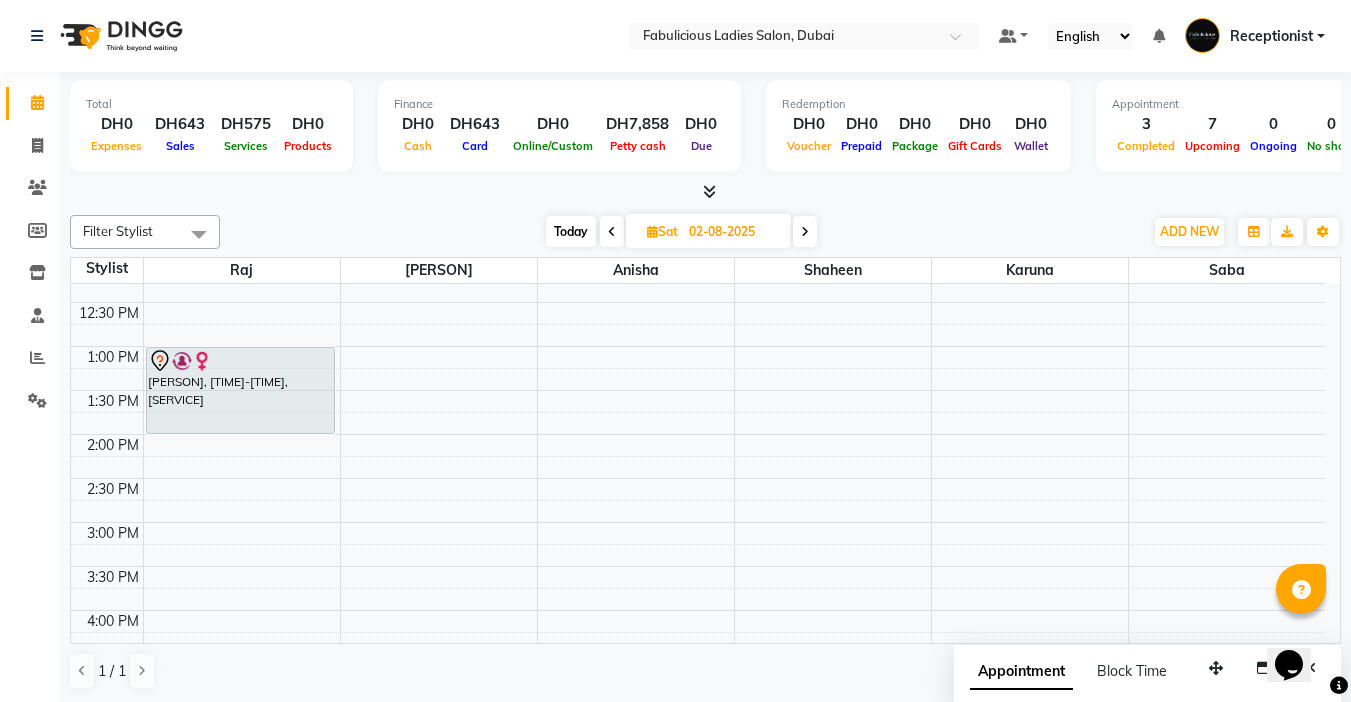 scroll, scrollTop: 341, scrollLeft: 0, axis: vertical 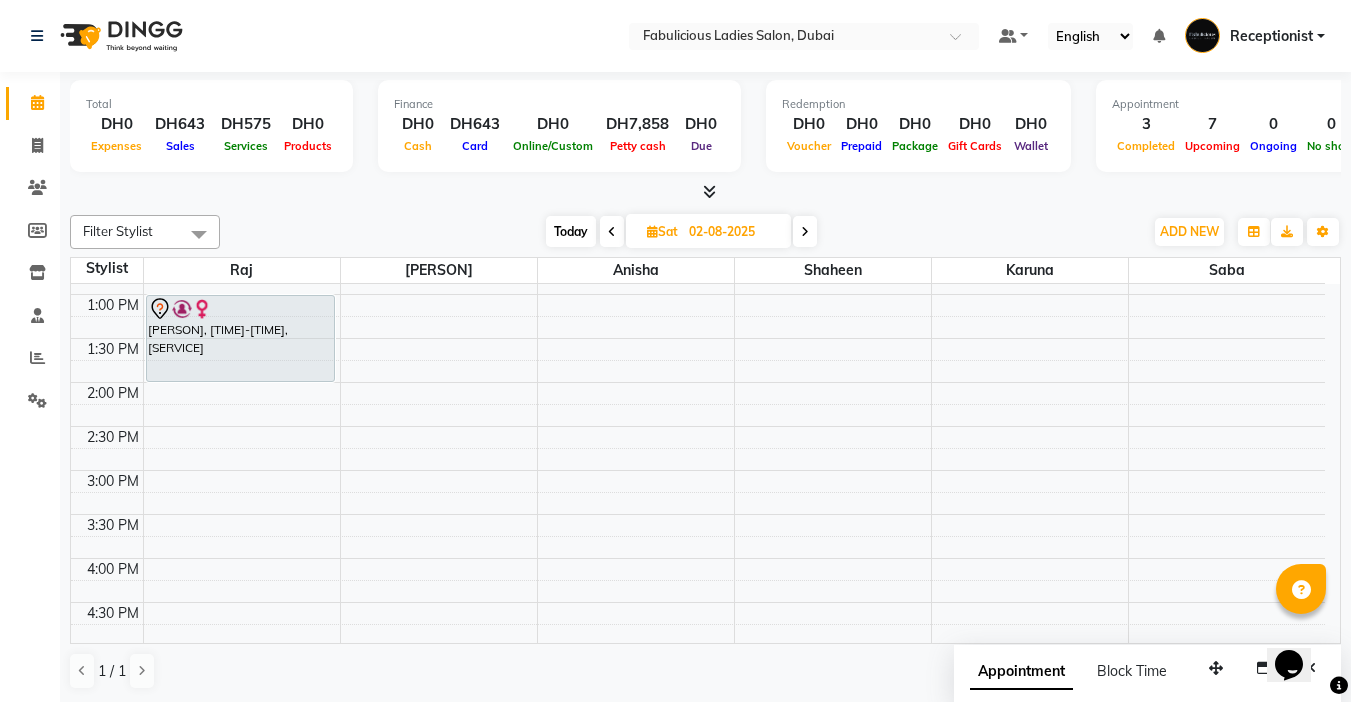 click on "Today" at bounding box center (571, 231) 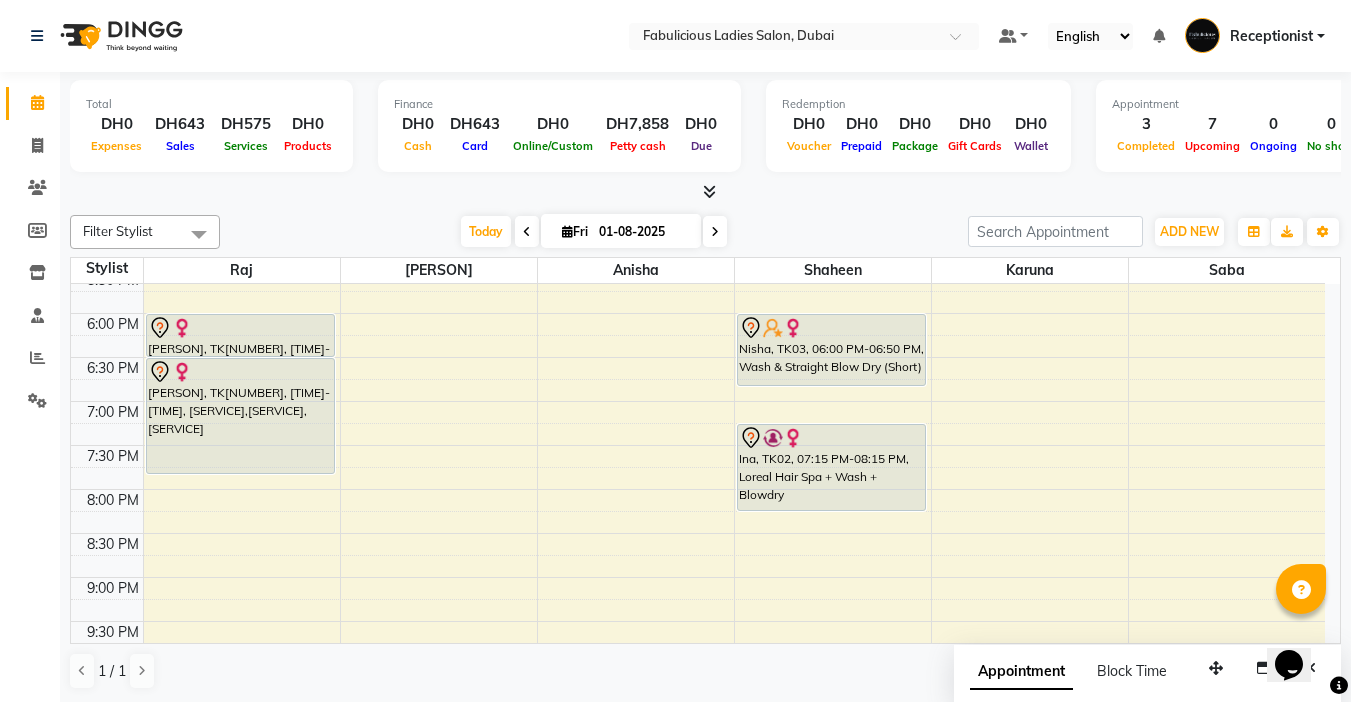 scroll, scrollTop: 741, scrollLeft: 0, axis: vertical 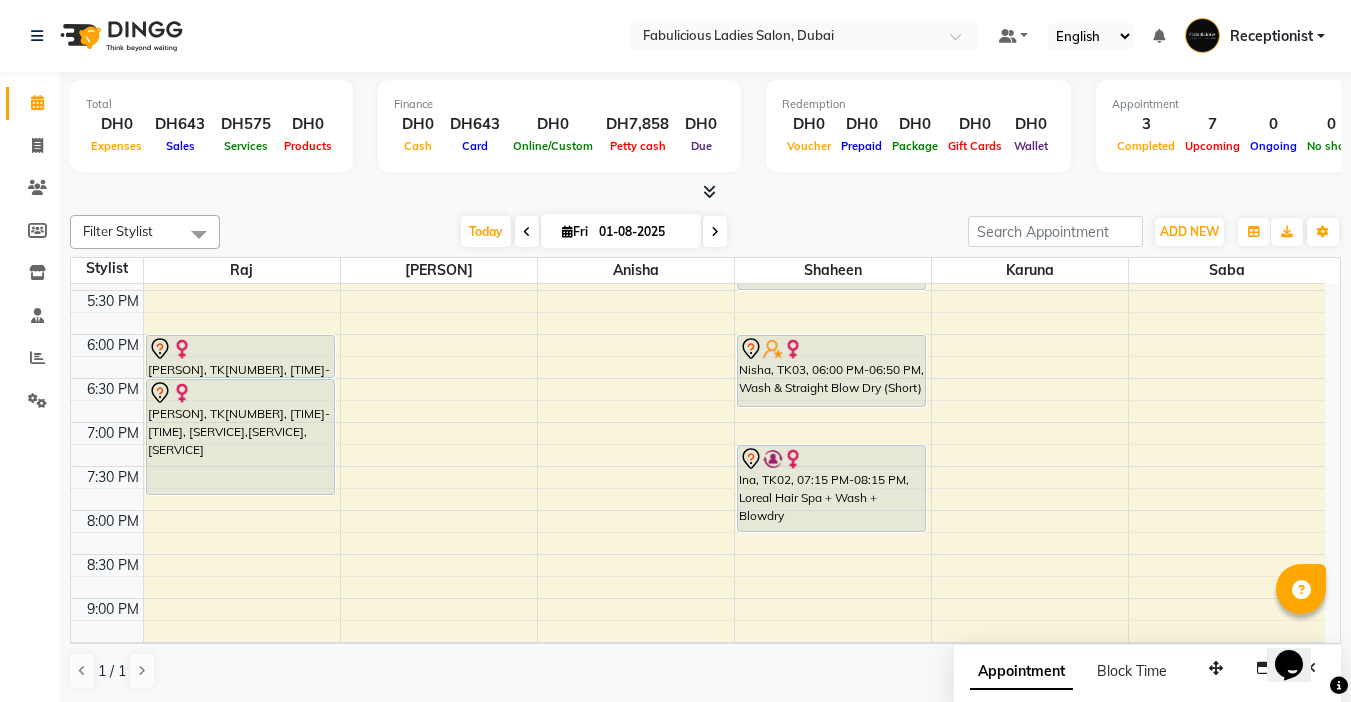 click at bounding box center [715, 232] 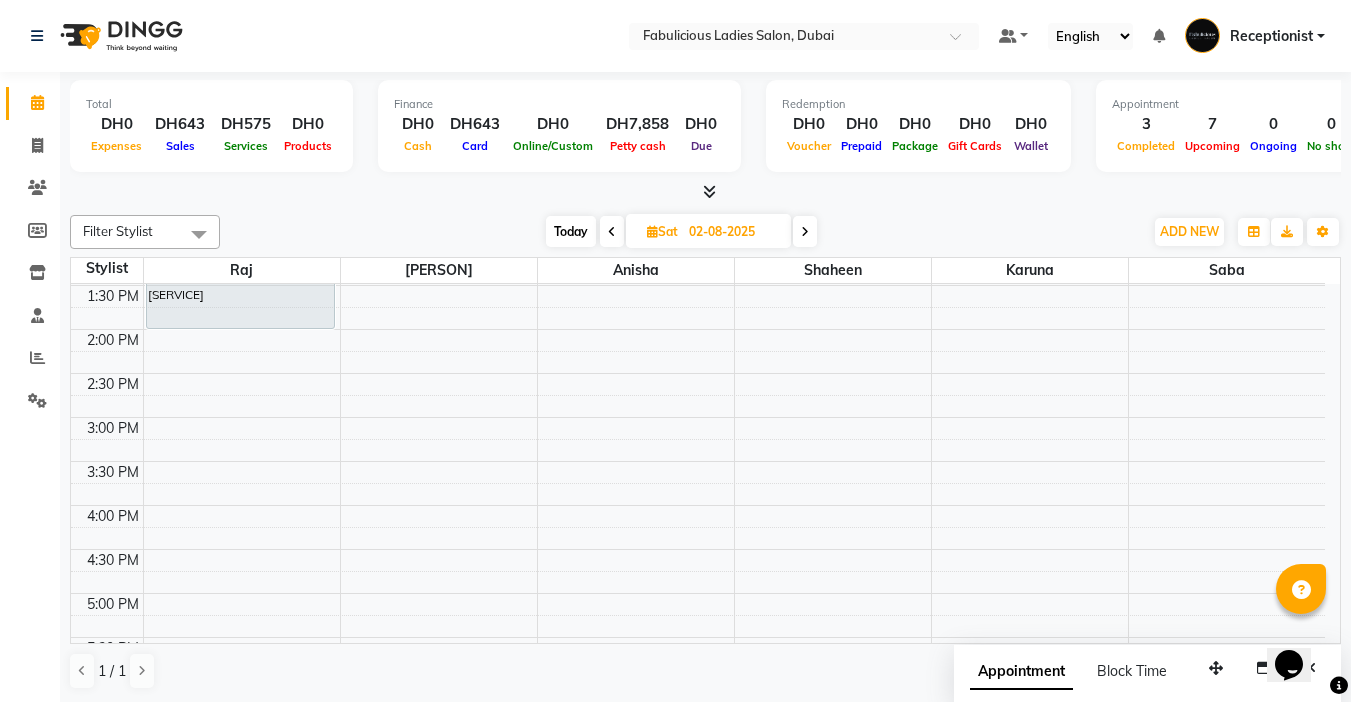 scroll, scrollTop: 441, scrollLeft: 0, axis: vertical 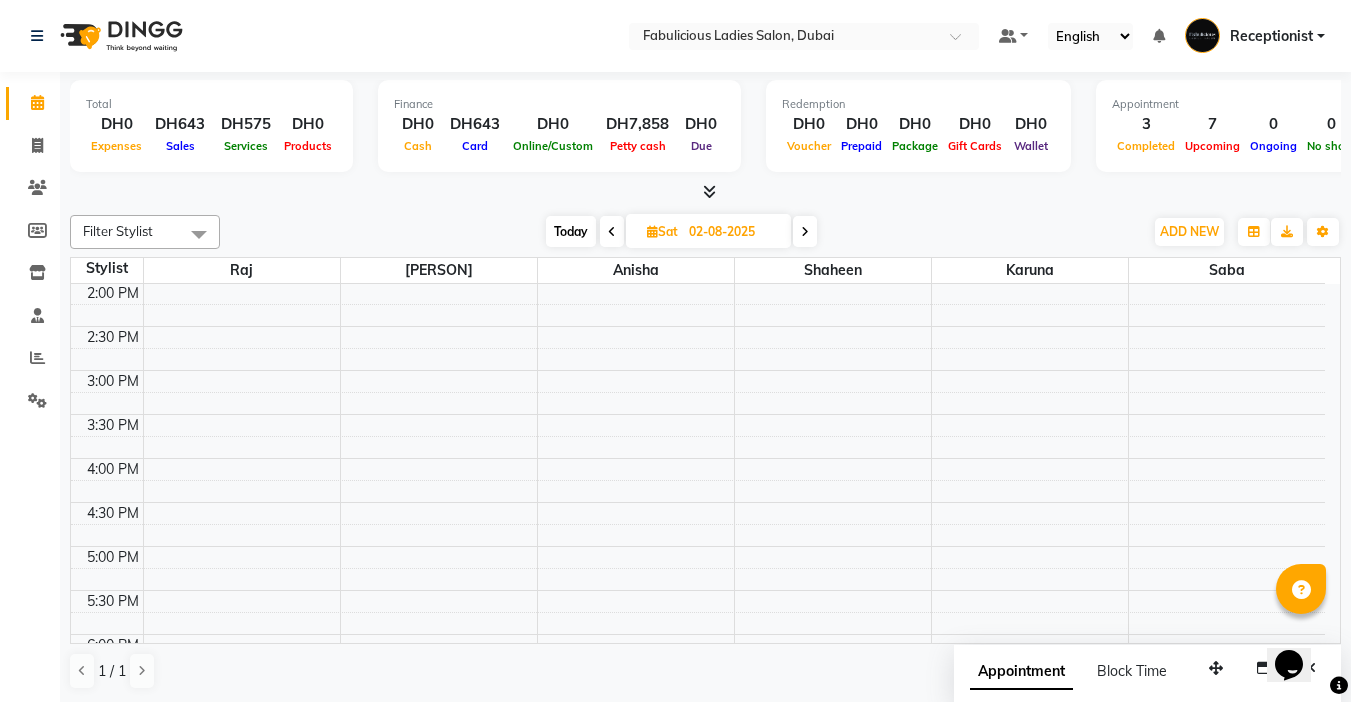 click on "Today" at bounding box center (571, 231) 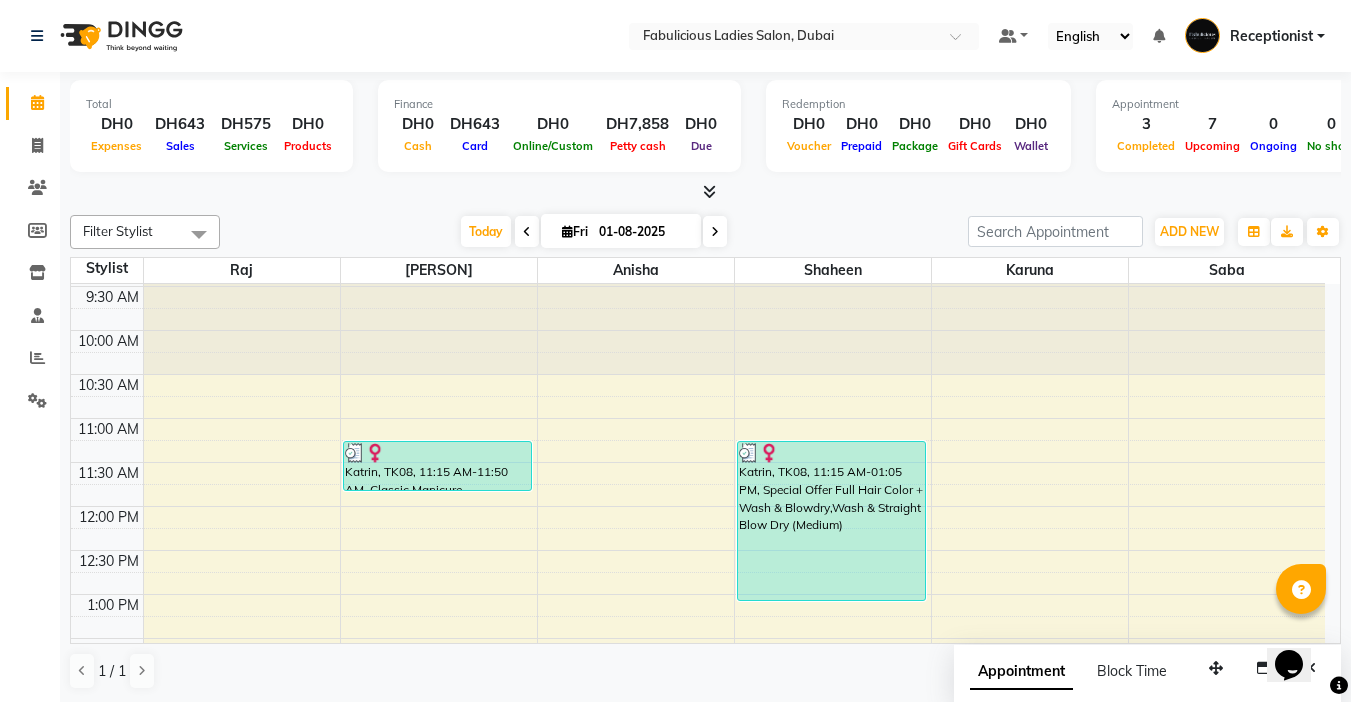 scroll, scrollTop: 141, scrollLeft: 0, axis: vertical 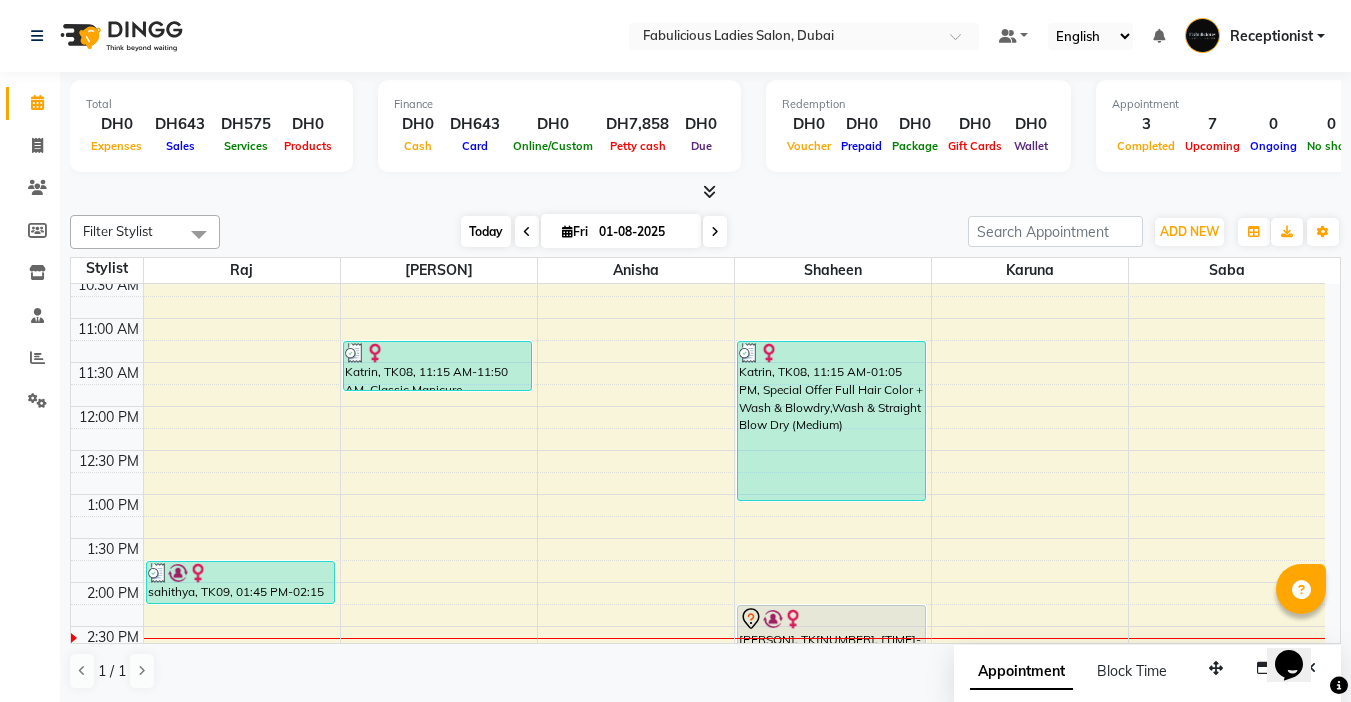 click on "Today" at bounding box center [486, 231] 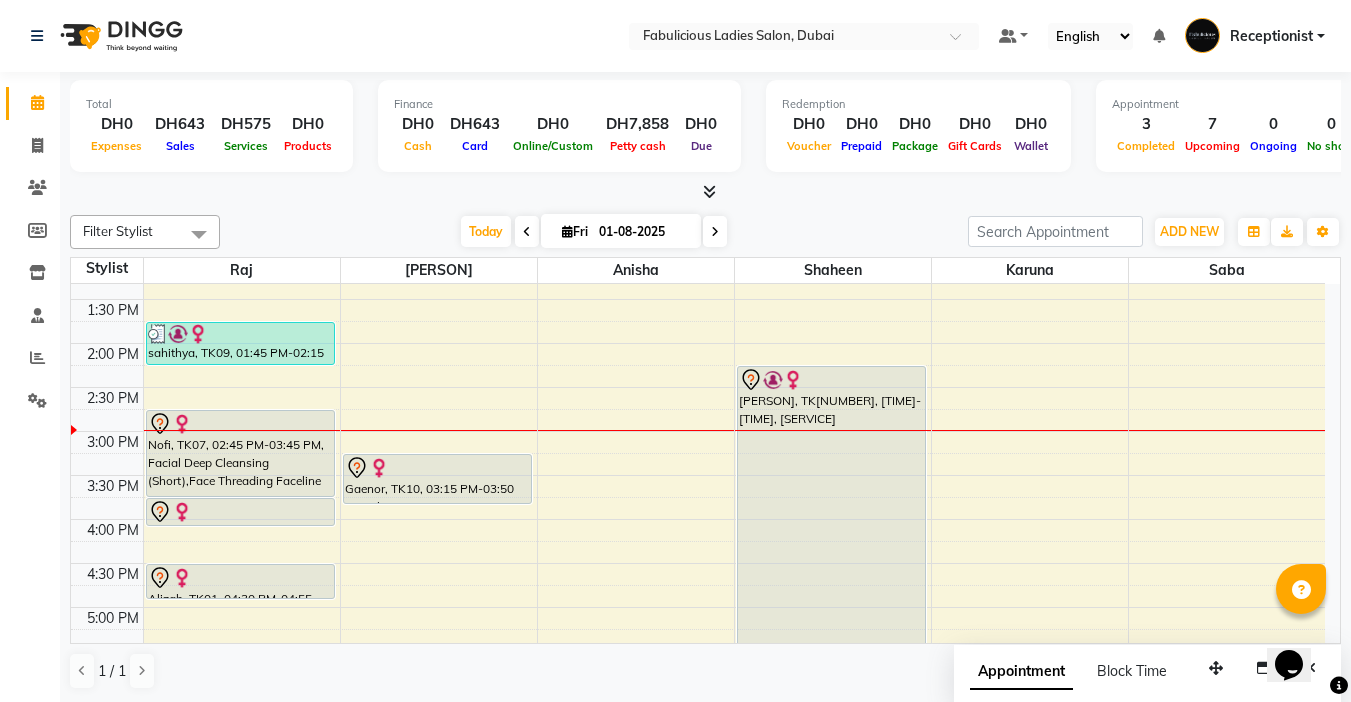 scroll, scrollTop: 441, scrollLeft: 0, axis: vertical 